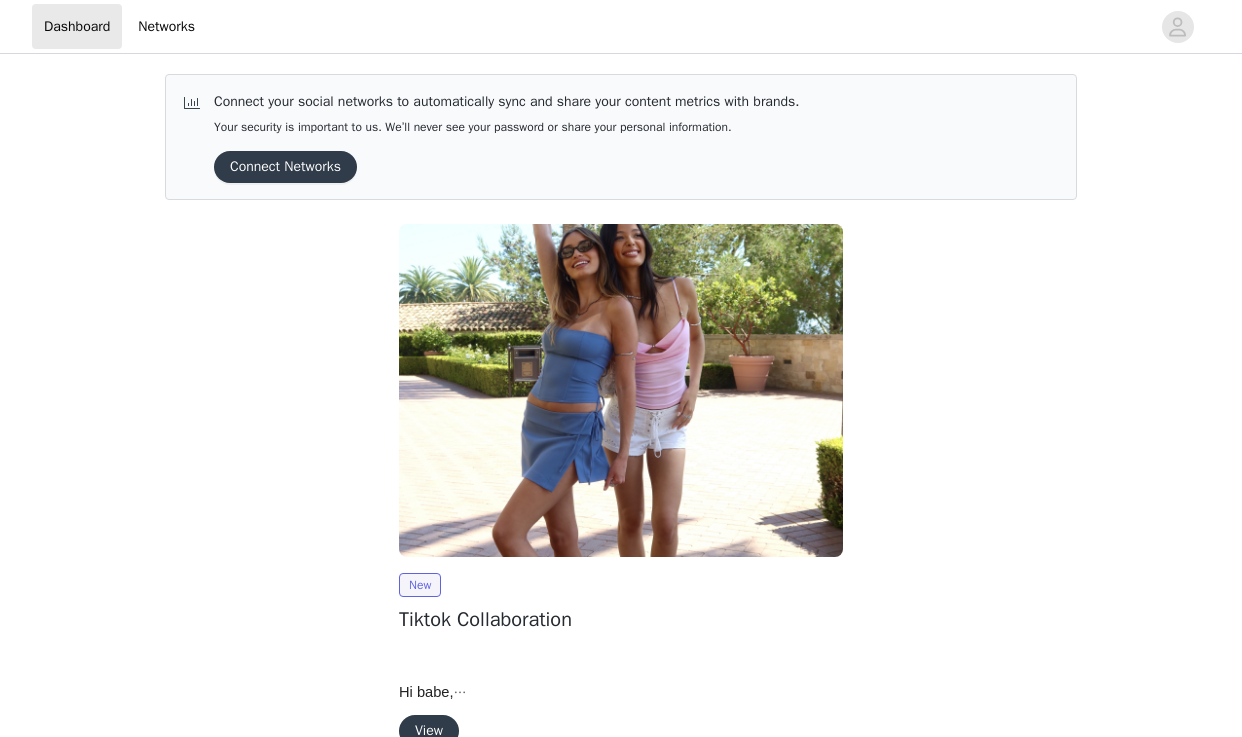 scroll, scrollTop: 0, scrollLeft: 0, axis: both 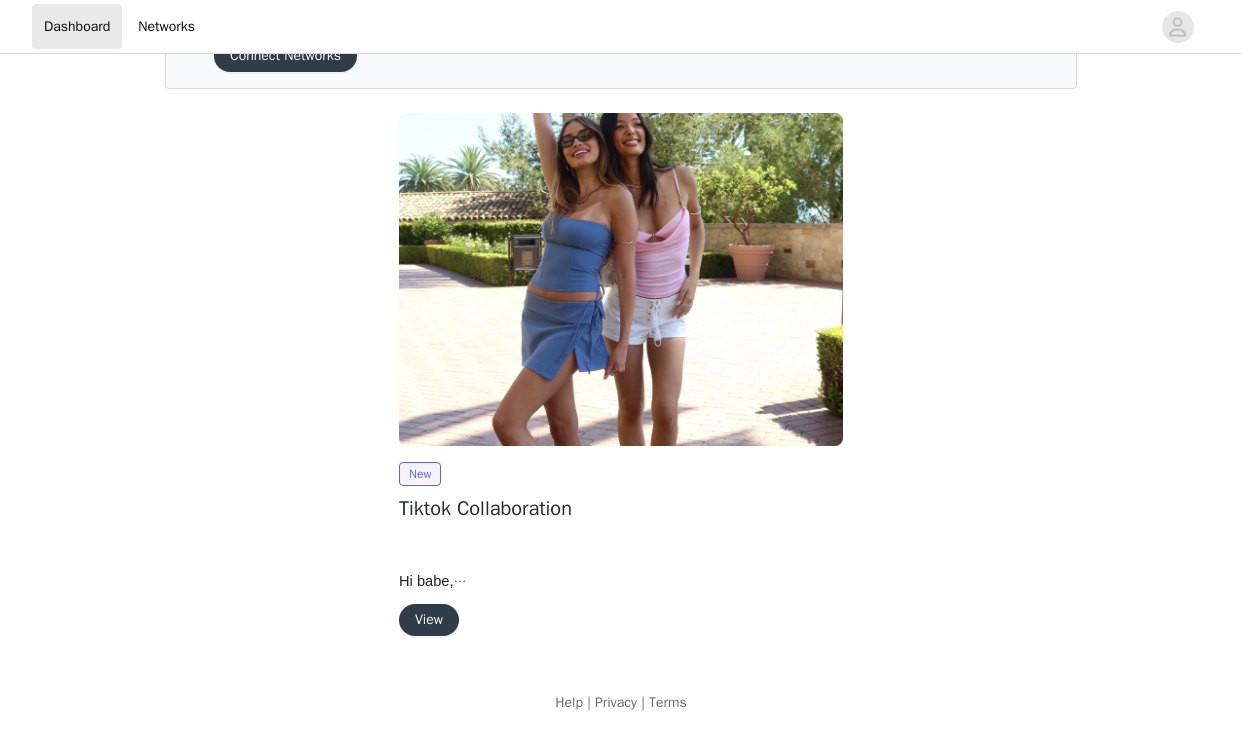 click on "View" at bounding box center [429, 620] 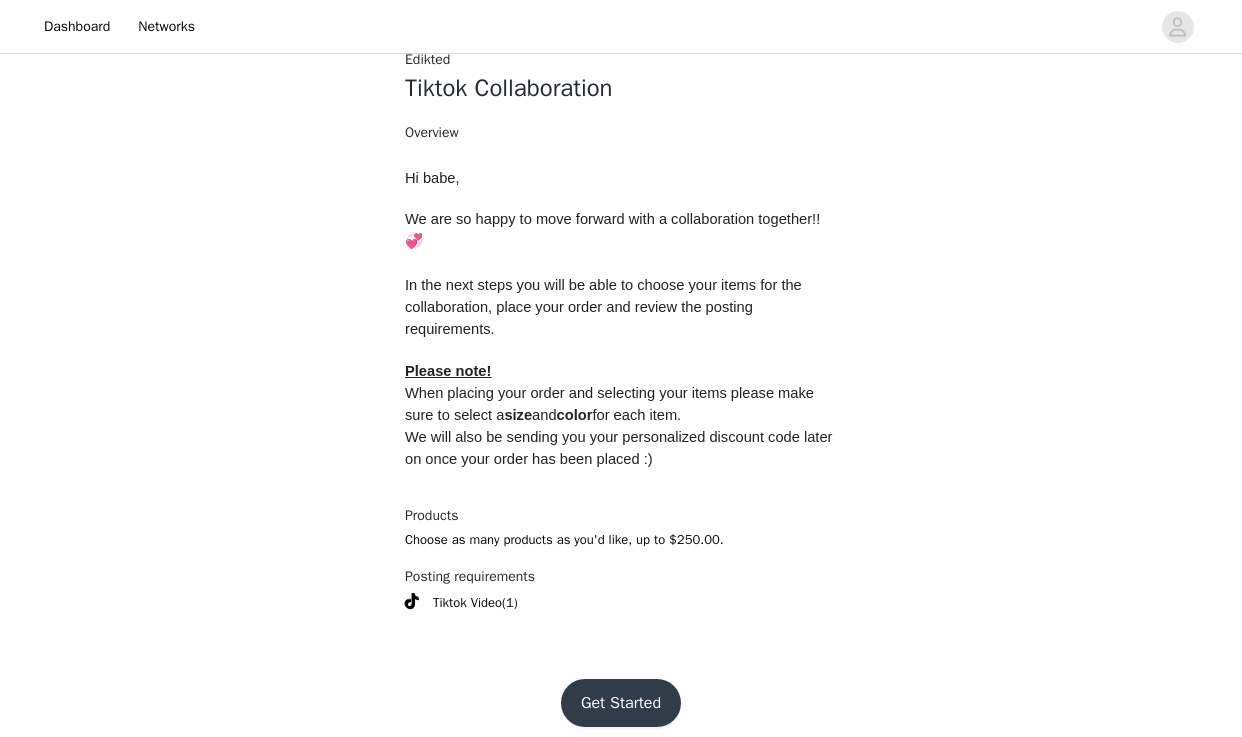 scroll, scrollTop: 664, scrollLeft: 0, axis: vertical 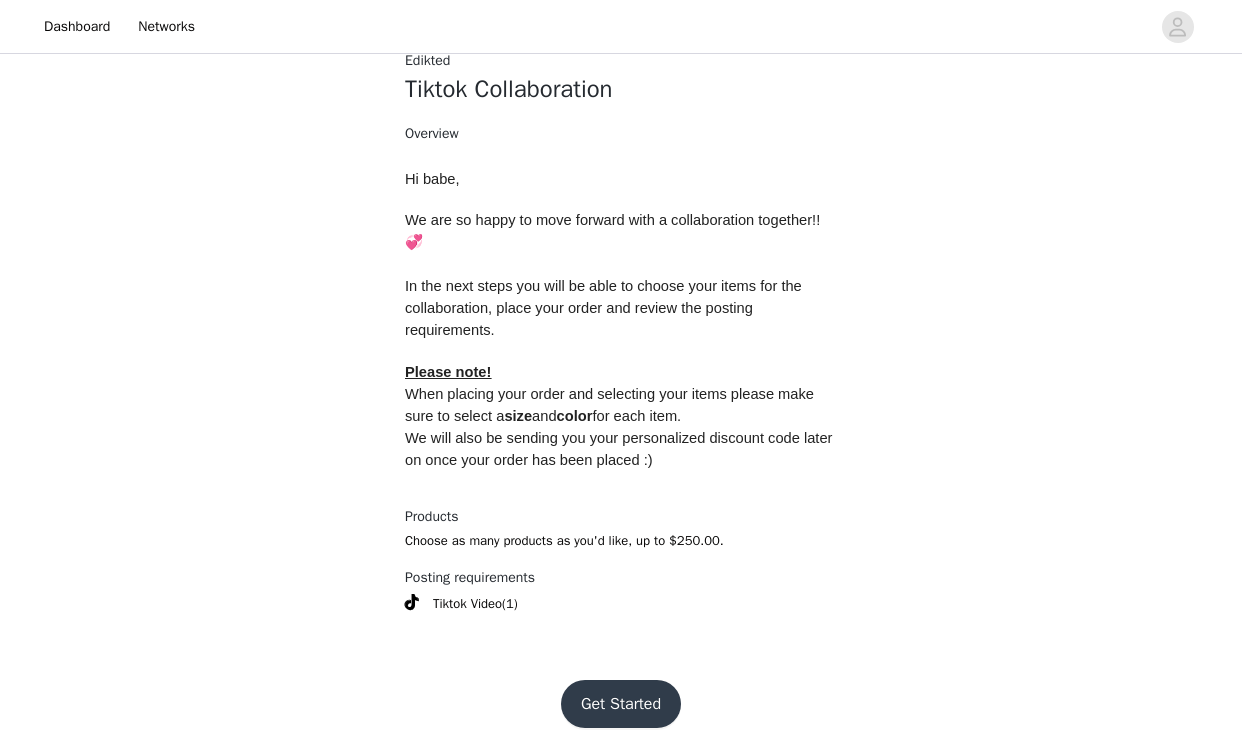 click on "Get Started" at bounding box center [621, 704] 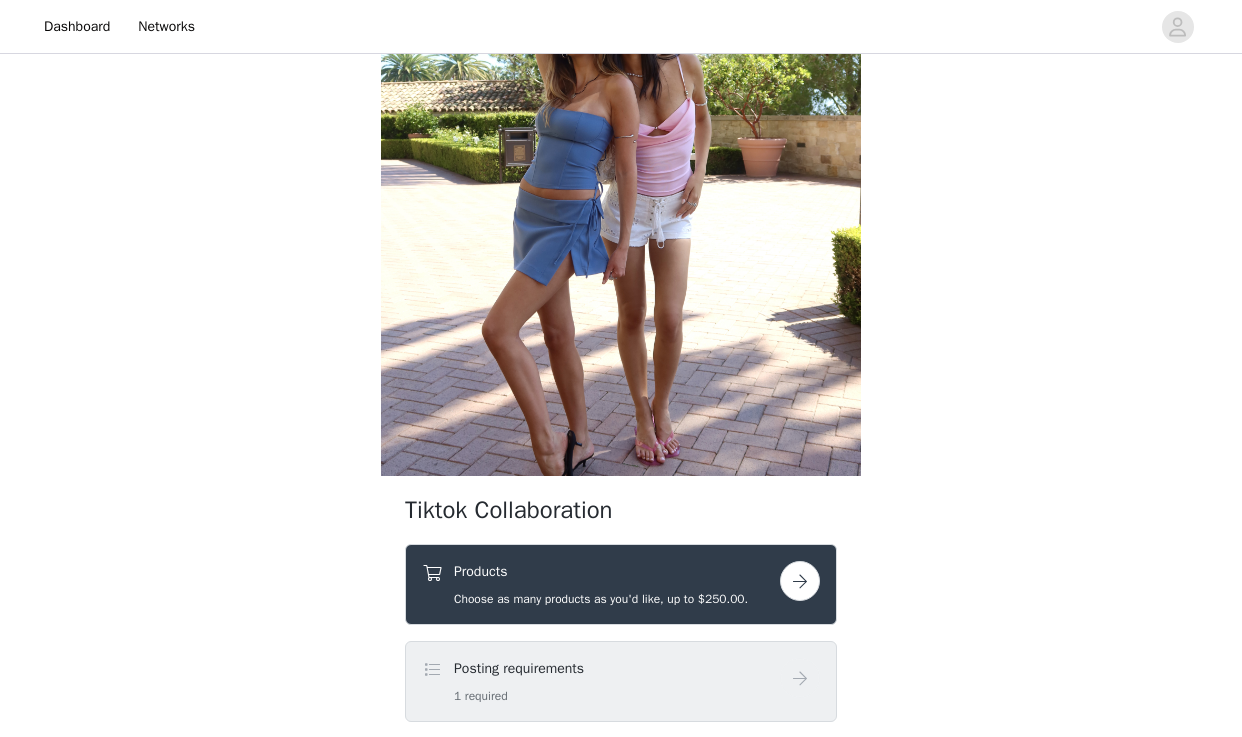 scroll, scrollTop: 227, scrollLeft: 0, axis: vertical 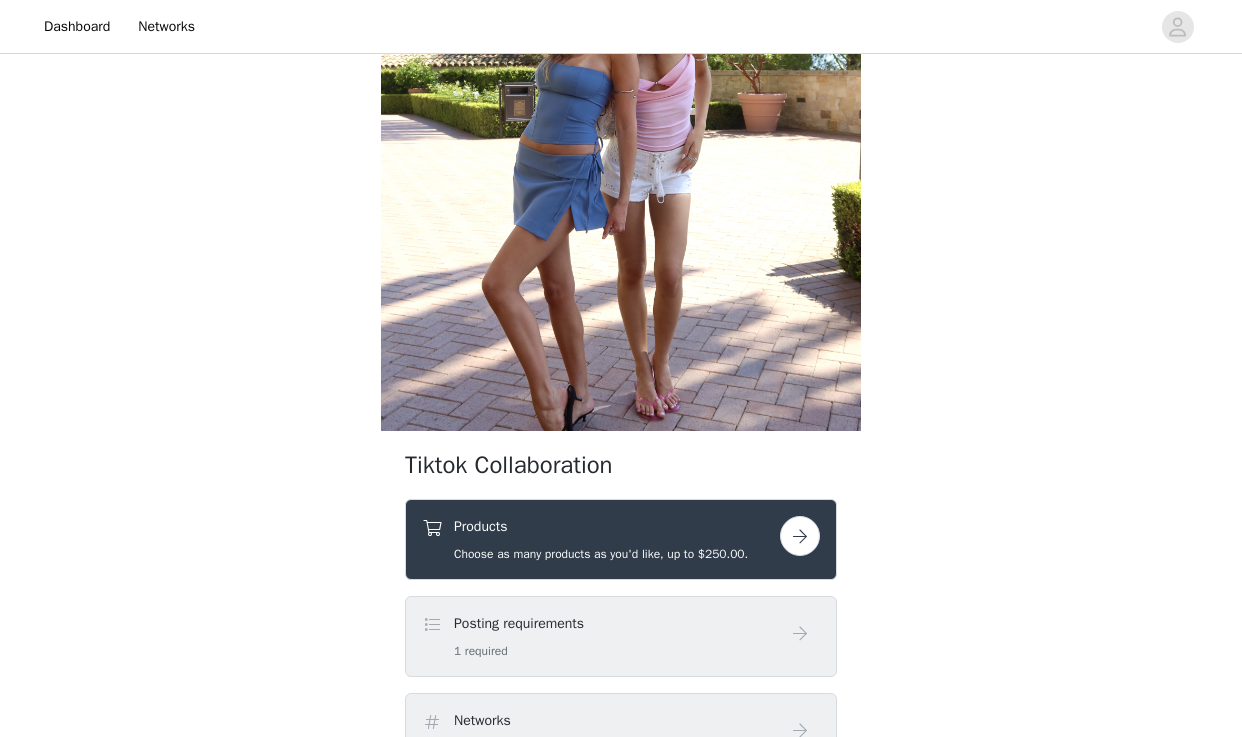 click on "Products   Choose as many products as you'd like, up to $250.00." at bounding box center (601, 539) 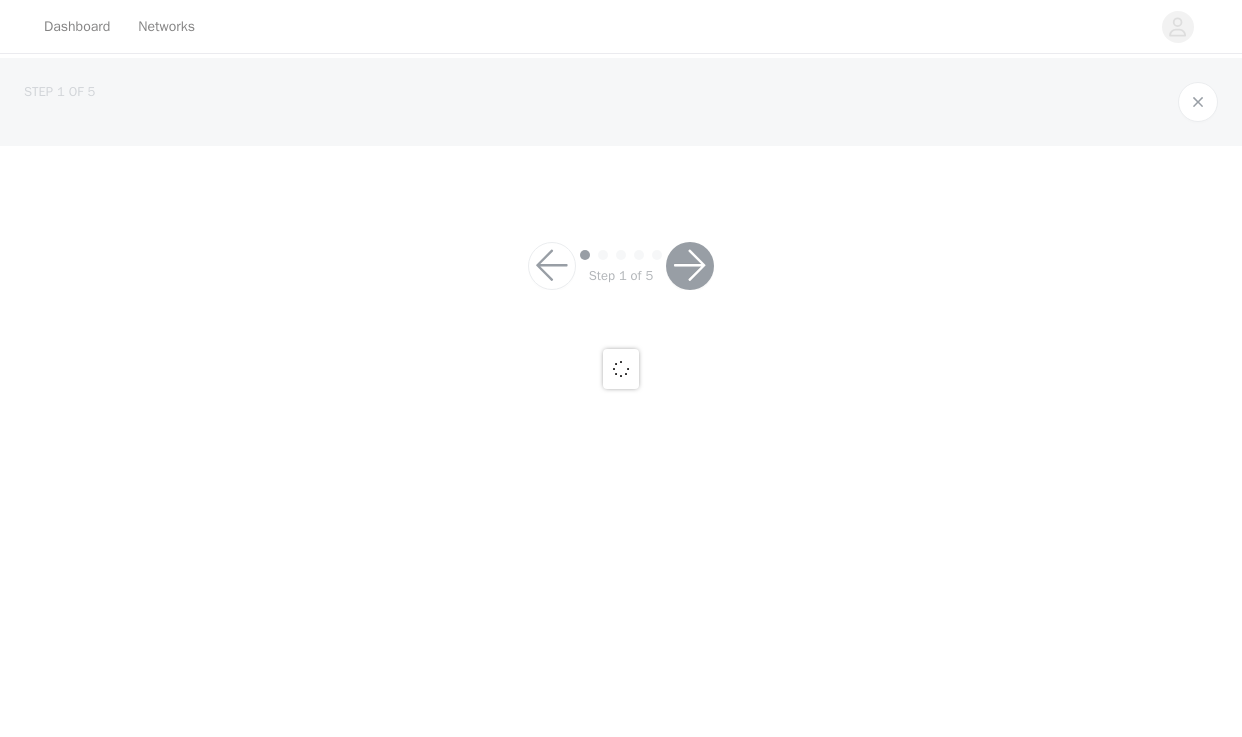 scroll, scrollTop: 0, scrollLeft: 0, axis: both 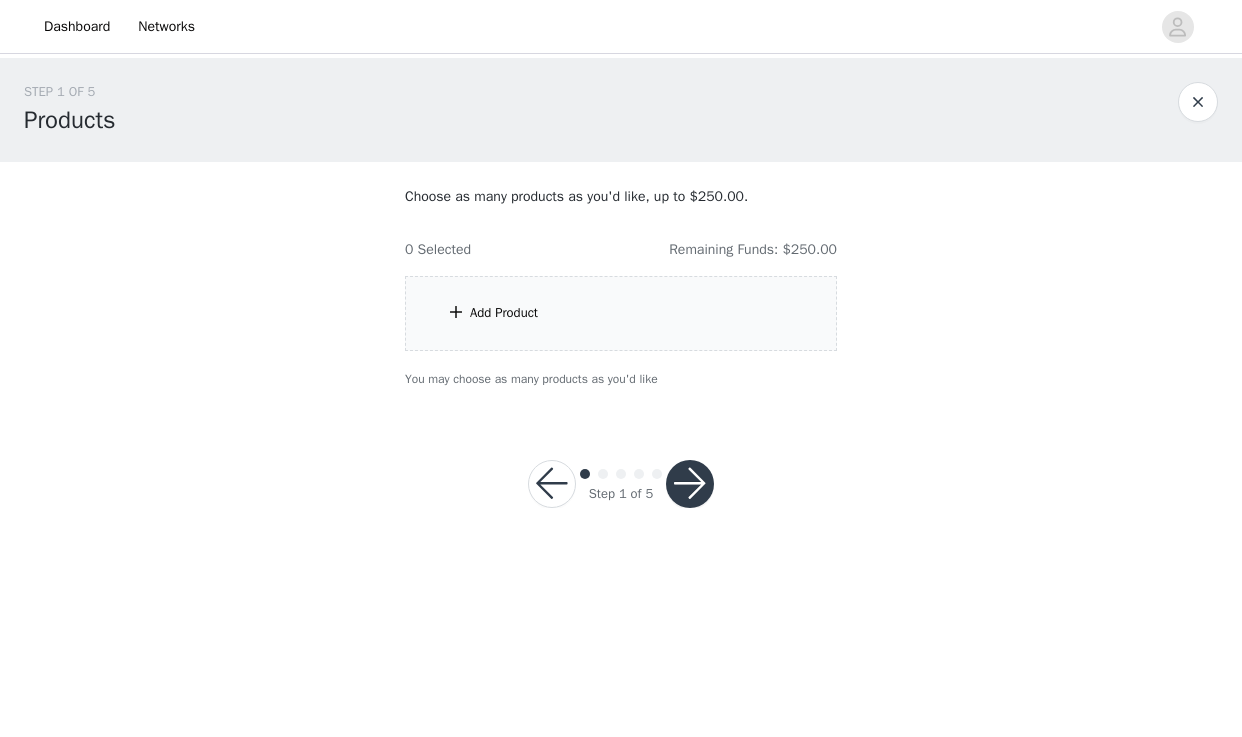 click on "Choose as many products as you'd like, up to $250.00.       0 Selected   Remaining Funds: $250.00         Add Product     You may choose as many products as you'd like" at bounding box center (621, 287) 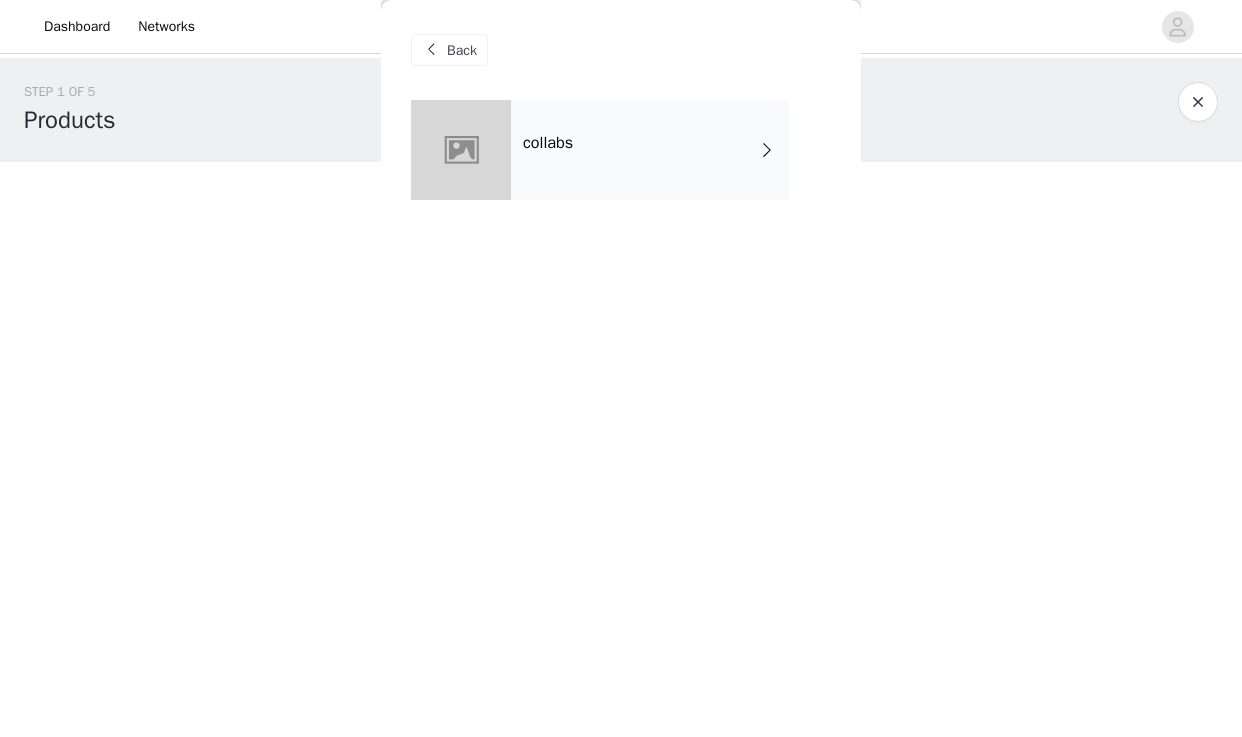 click on "collabs" at bounding box center (650, 150) 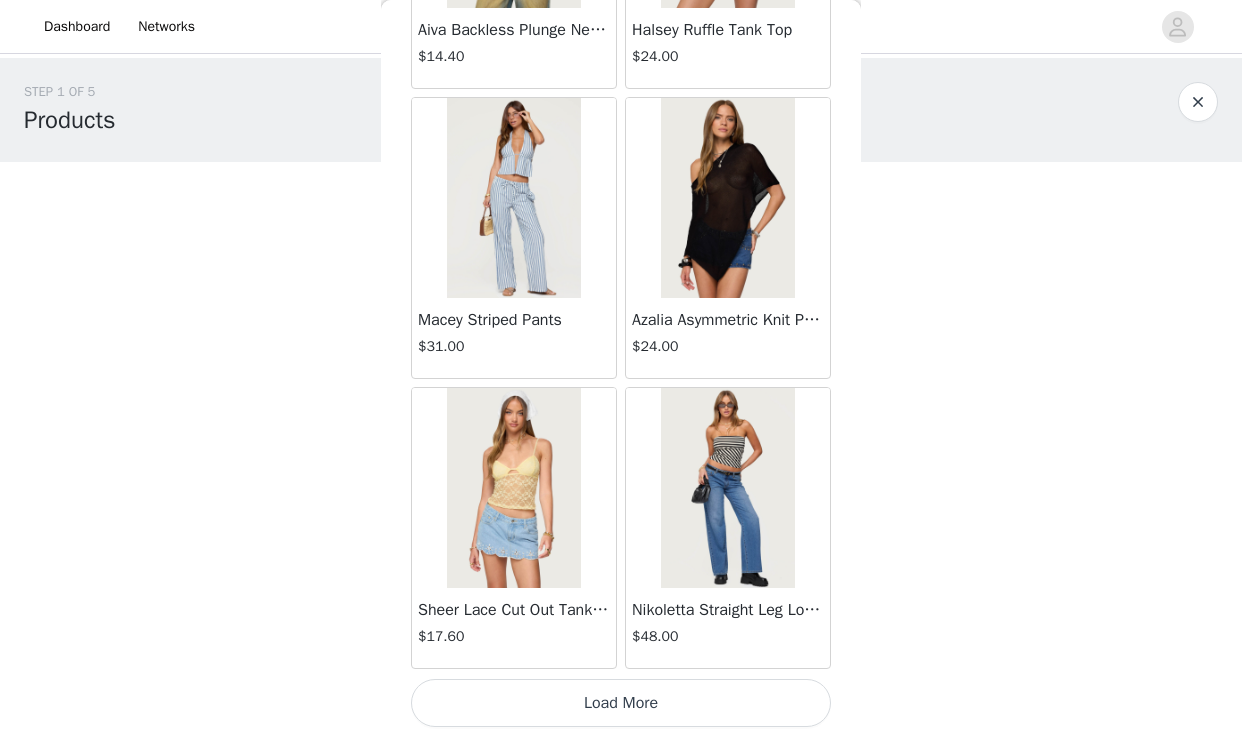click on "Load More" at bounding box center (621, 703) 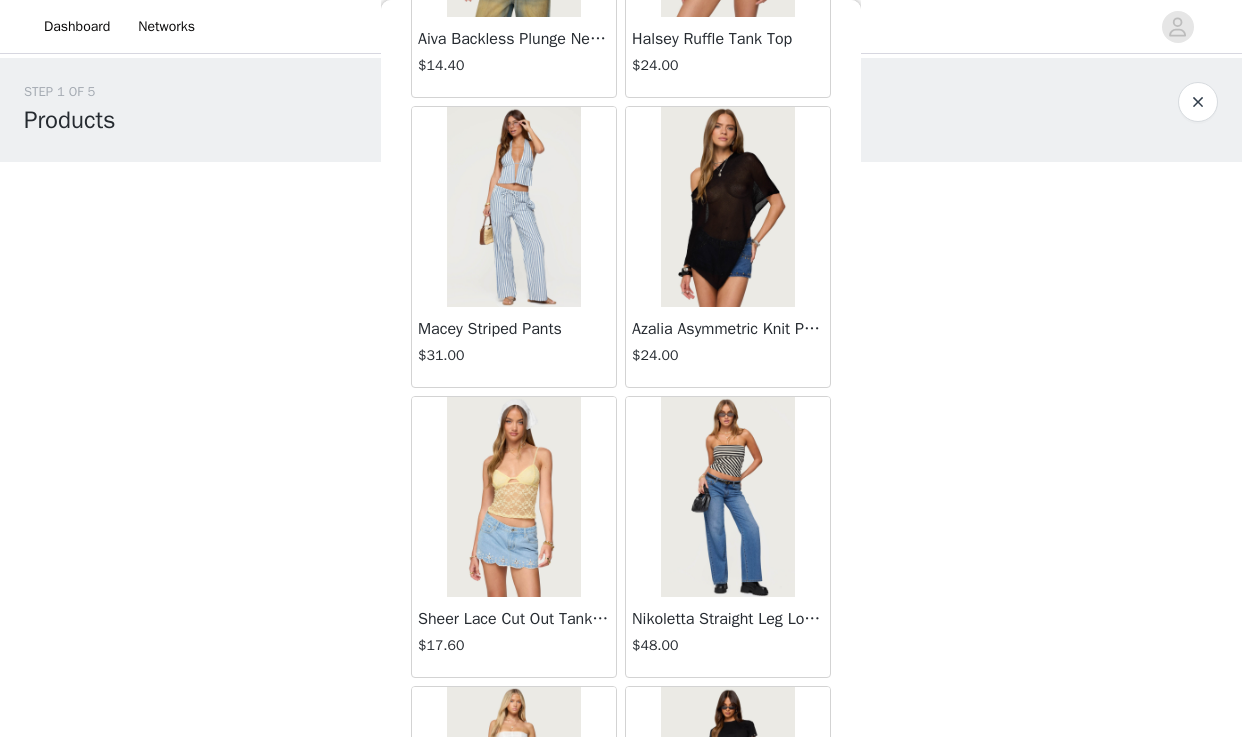 scroll, scrollTop: 0, scrollLeft: 0, axis: both 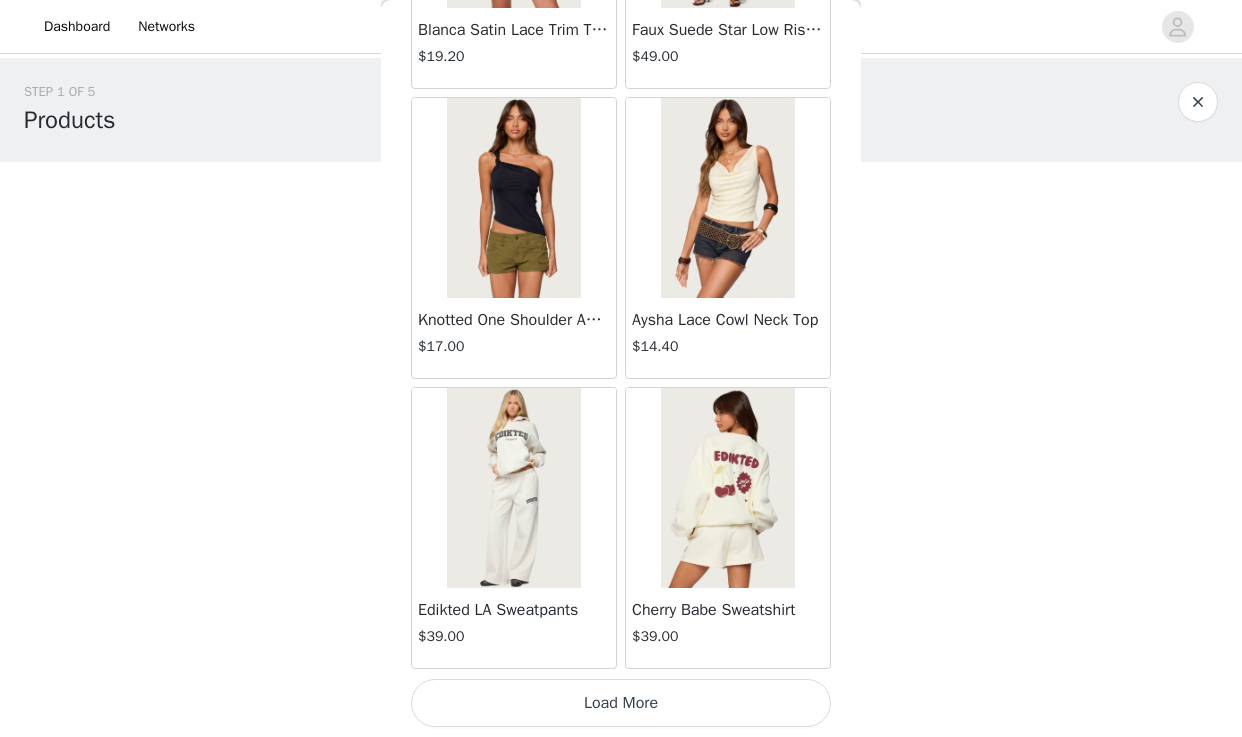 click on "Jaynee Halter Top   $7.60       Tropical Fruits Graphic T Shirt   $19.00       Patti Floral Mini Dress   $27.20       Starrie Panel Stitch Low Rise Jeans   $53.00       Fringe Sequin Crochet Poncho   $39.00       Macee Gingham Romper   $34.00       Malena Asymmetric Halter Top   $9.20       Clementina Eyelet Bodysuit   $18.40       Edikted LA Hoodie   $44.00       Keryn Striped Asymmetric Top   $14.40       Helsa Grommet T Shirt   $18.40       Dragon Lily Layered Chiffon Halter top   $24.00       Khalia Backless Cut Out Halter Top   $22.00       Floral Split Low Rise Jeans   $42.40       Aiva Backless Plunge Neck Halter Top   $14.40       Halsey Ruffle Tank Top   $24.00       Macey Striped Pants   $31.00       Azalia Asymmetric Knit Poncho   $24.00       Sheer Lace Cut Out Tank Top   $17.60       Nikoletta Straight Leg Low Rise Jeans   $48.00       Teela Lacey Low Rise Carpenter Jeans   $41.60       Rylan Striped Fold Over Mini Skort   $17.60       Rachey Backless Ruched Top   $15.20         $32.00" at bounding box center (621, -2195) 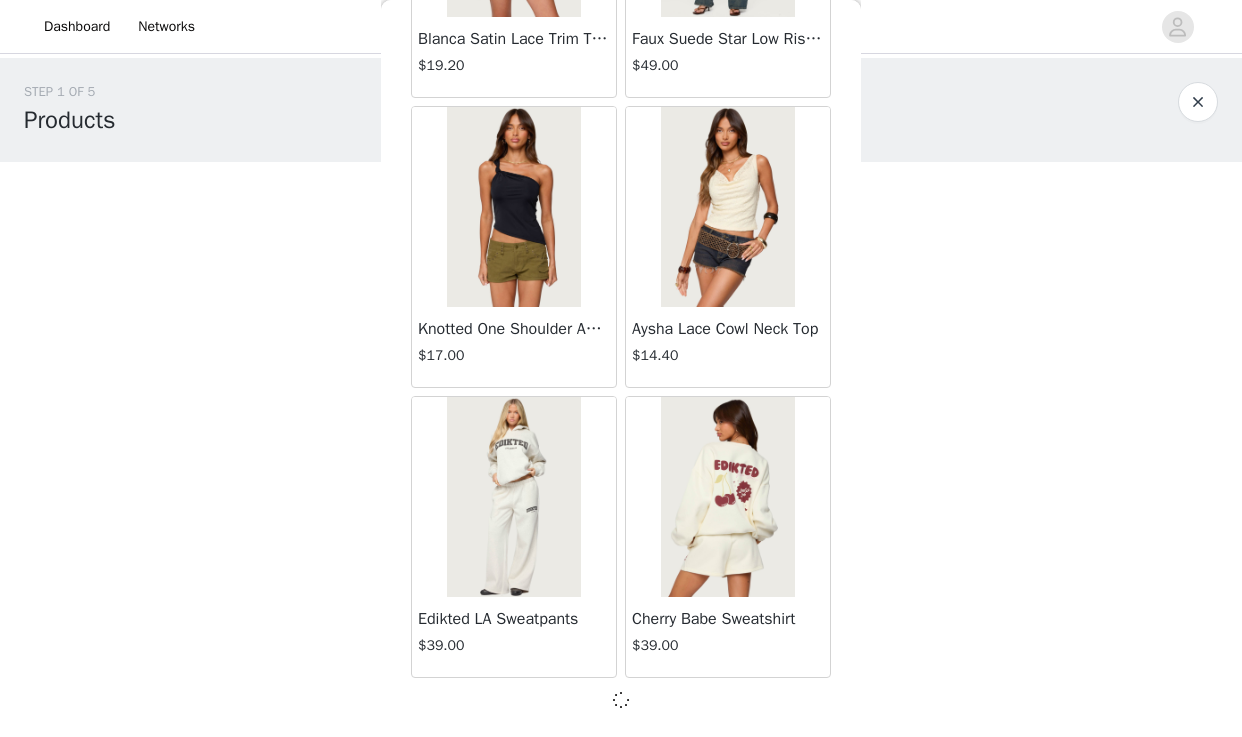 scroll, scrollTop: 5214, scrollLeft: 0, axis: vertical 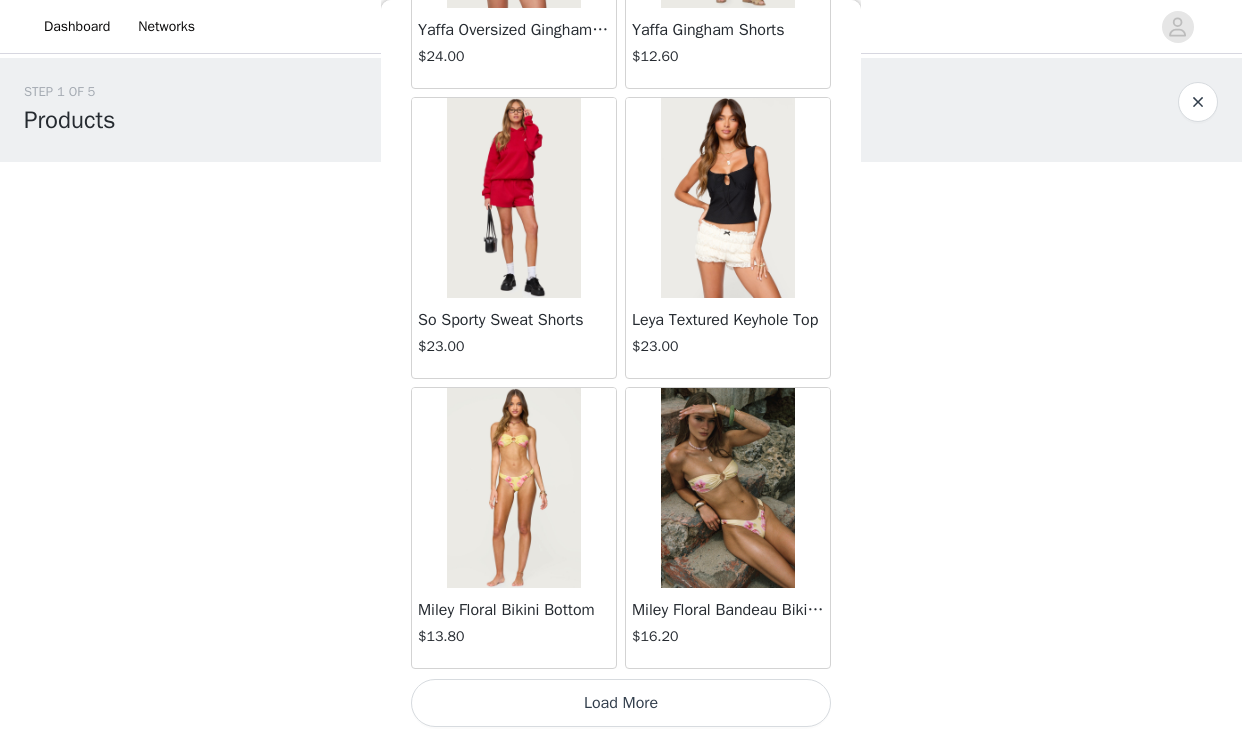 click on "Load More" at bounding box center [621, 703] 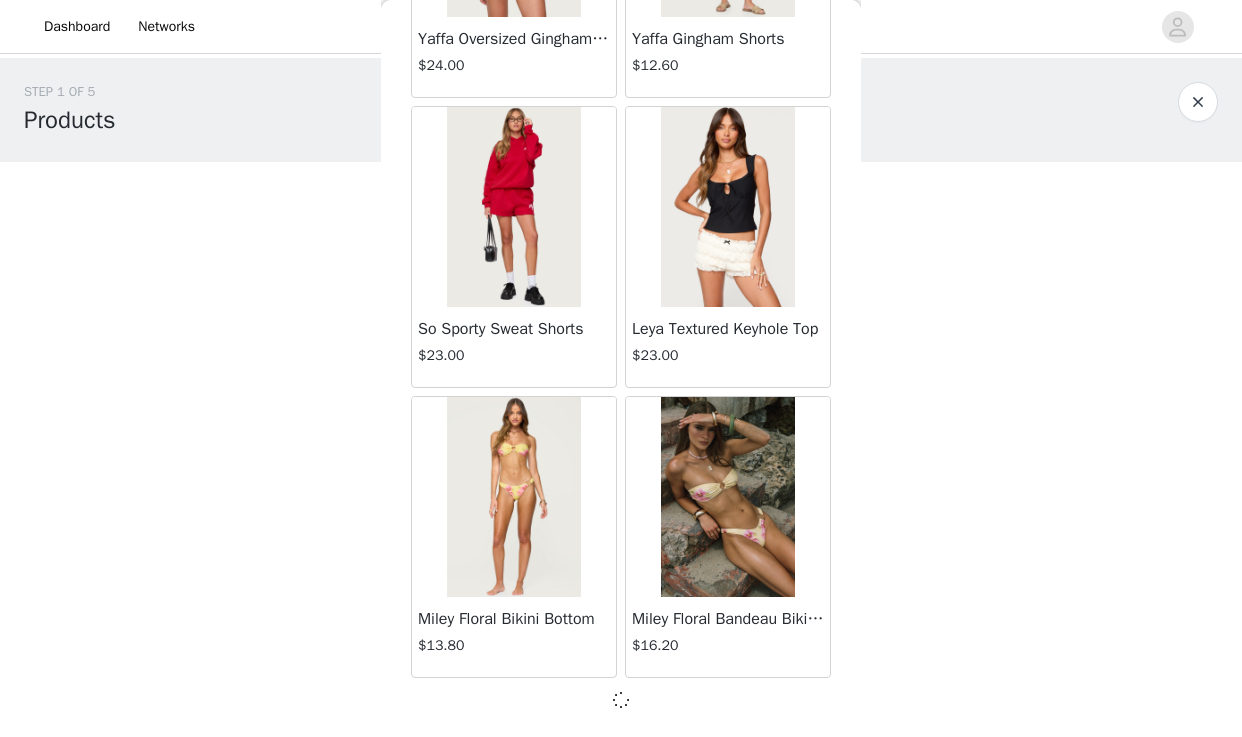 scroll, scrollTop: 8114, scrollLeft: 0, axis: vertical 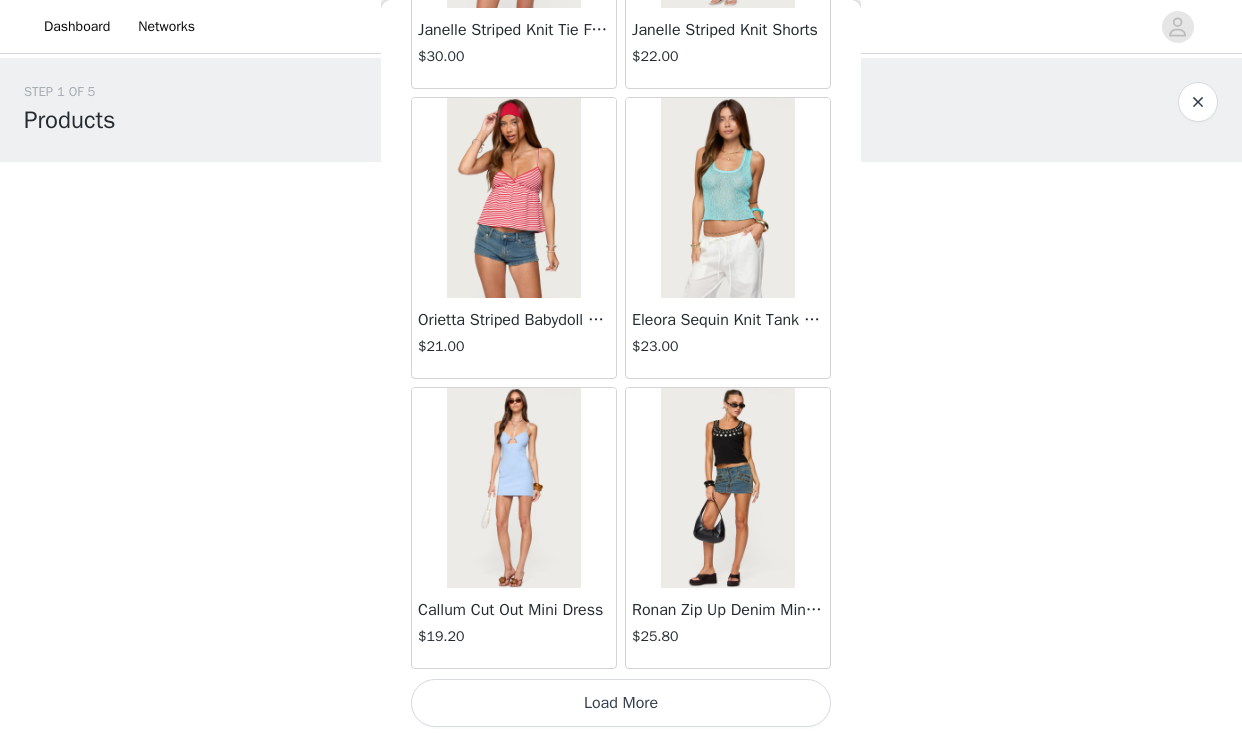 click on "Load More" at bounding box center (621, 703) 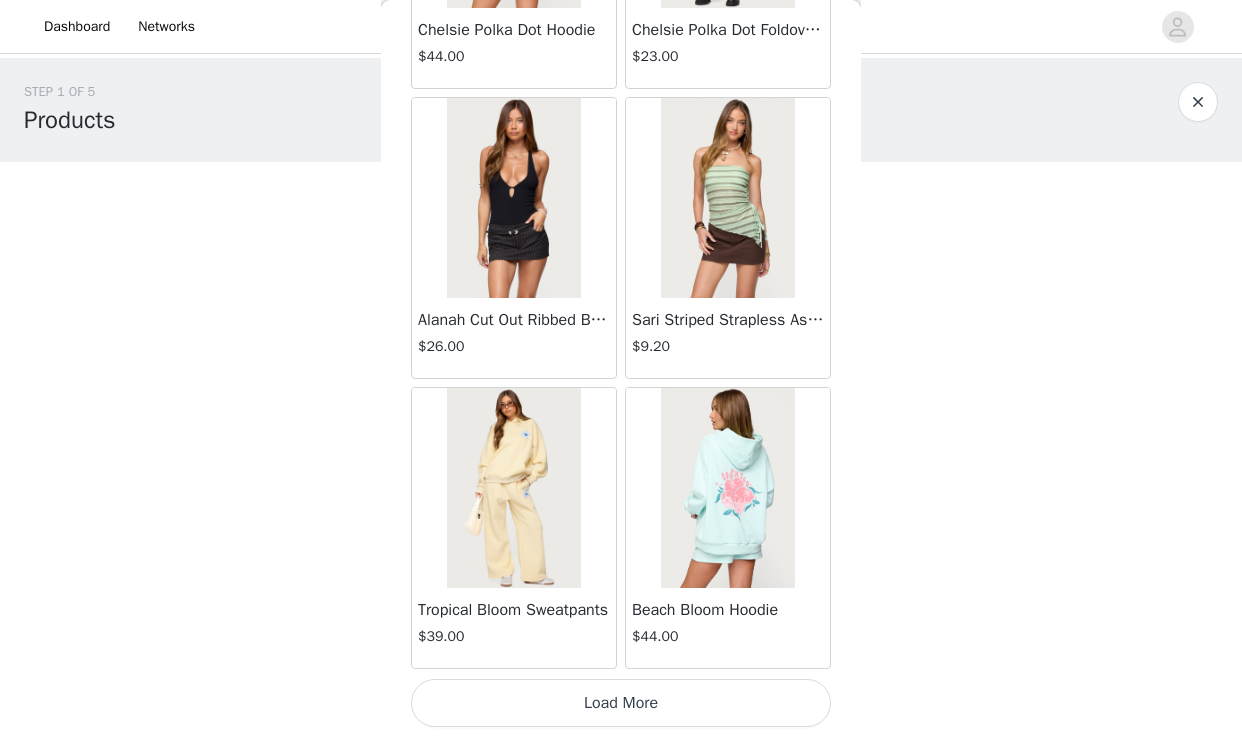 scroll, scrollTop: 13923, scrollLeft: 0, axis: vertical 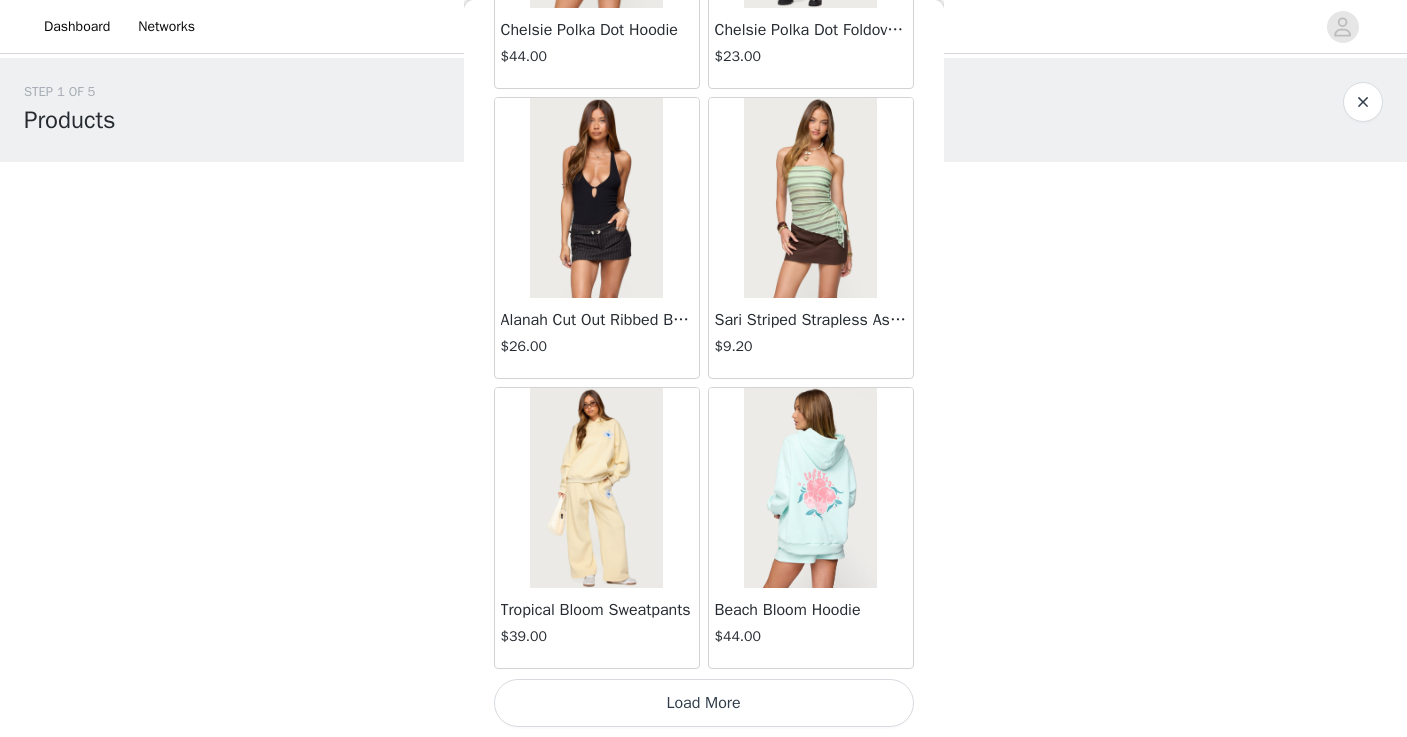 click on "Load More" at bounding box center (704, 703) 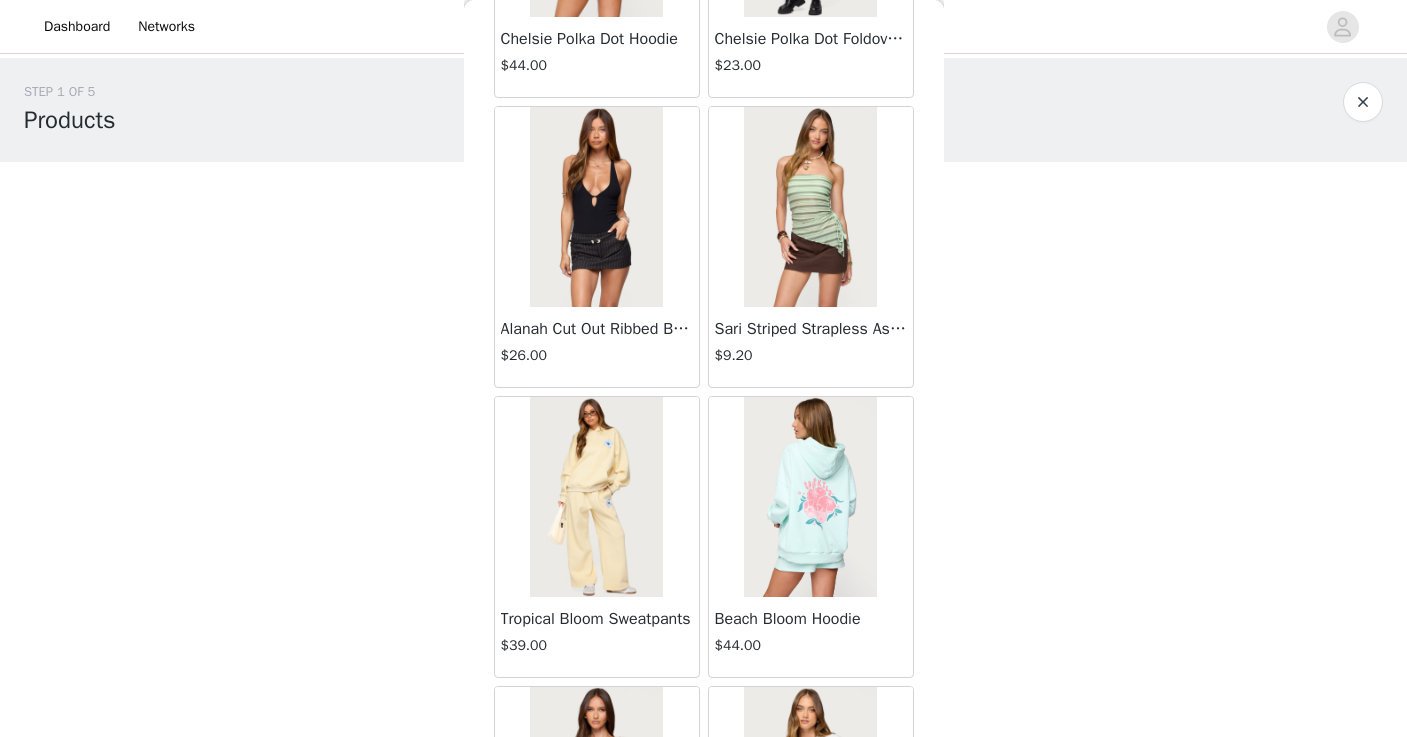 scroll, scrollTop: 0, scrollLeft: 0, axis: both 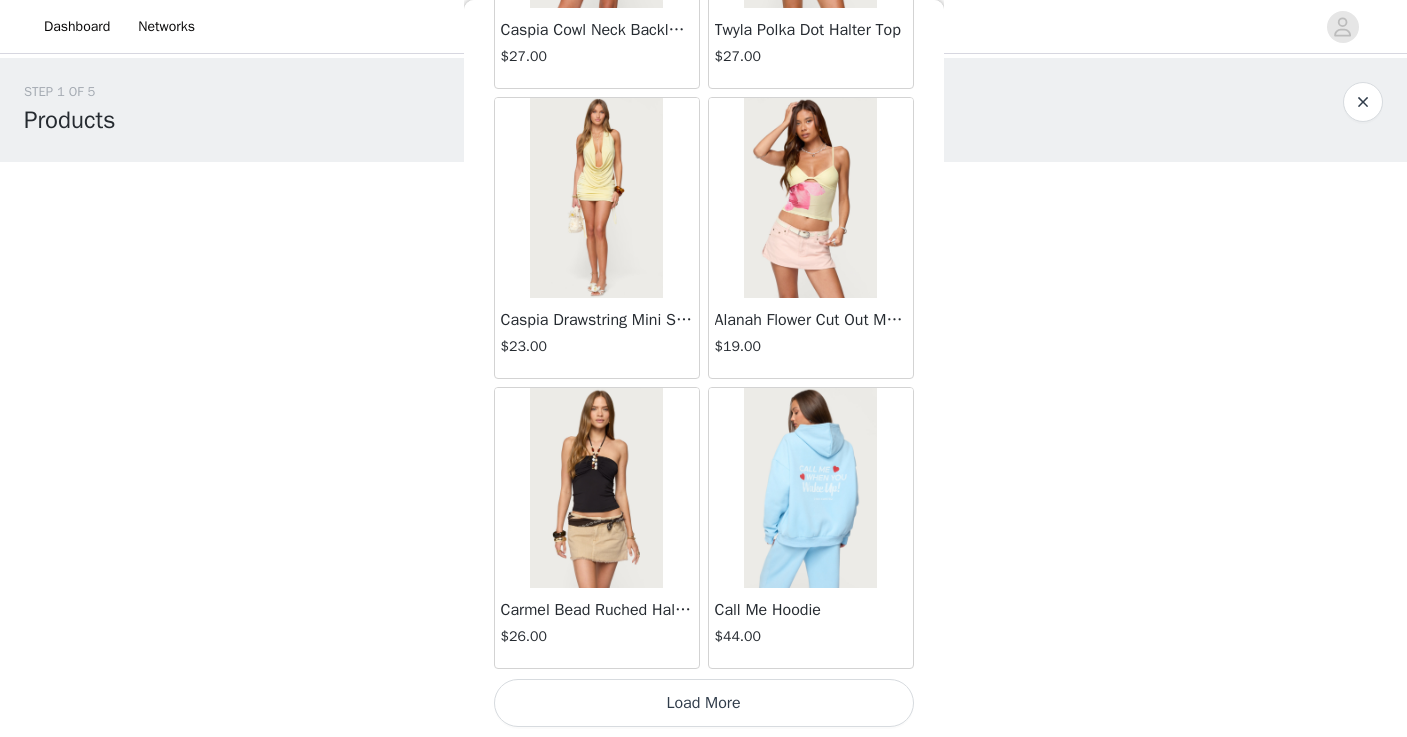 click on "Load More" at bounding box center (704, 703) 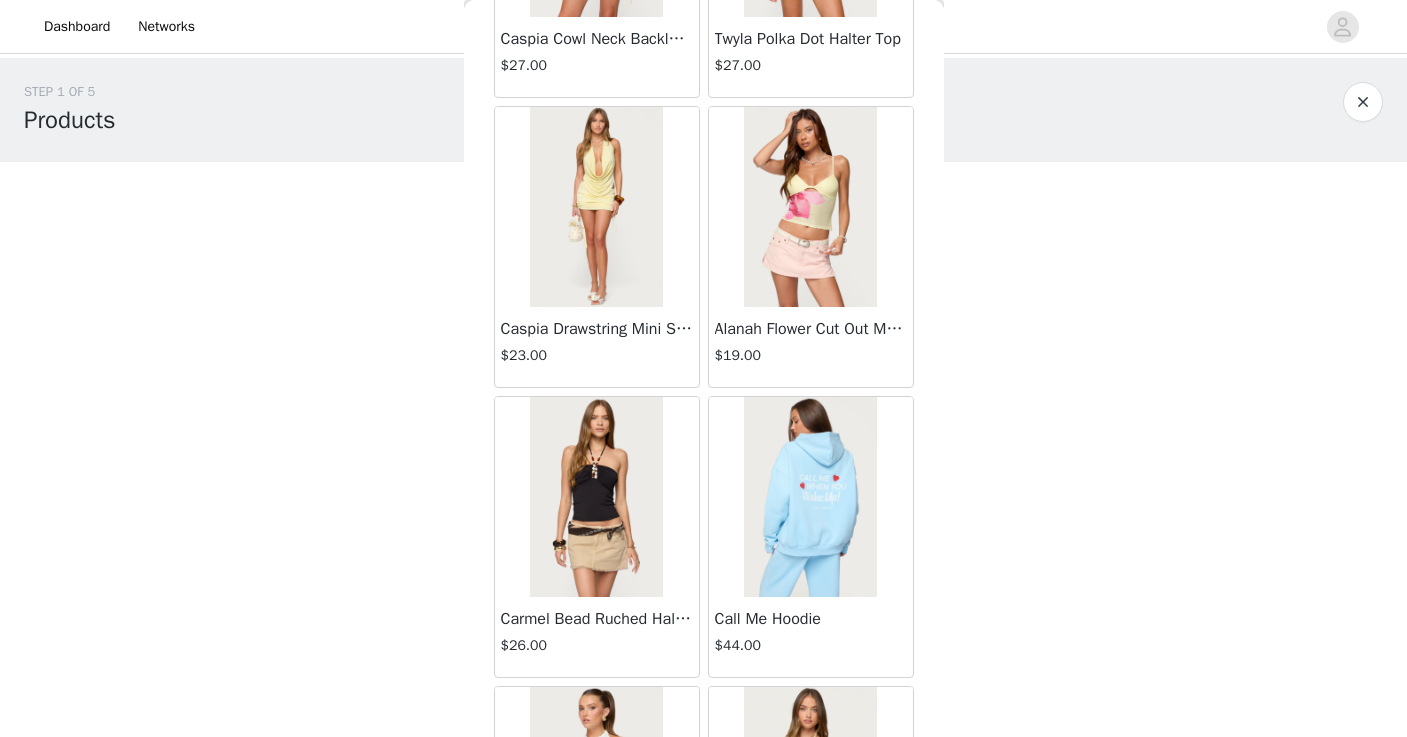 scroll, scrollTop: 0, scrollLeft: 0, axis: both 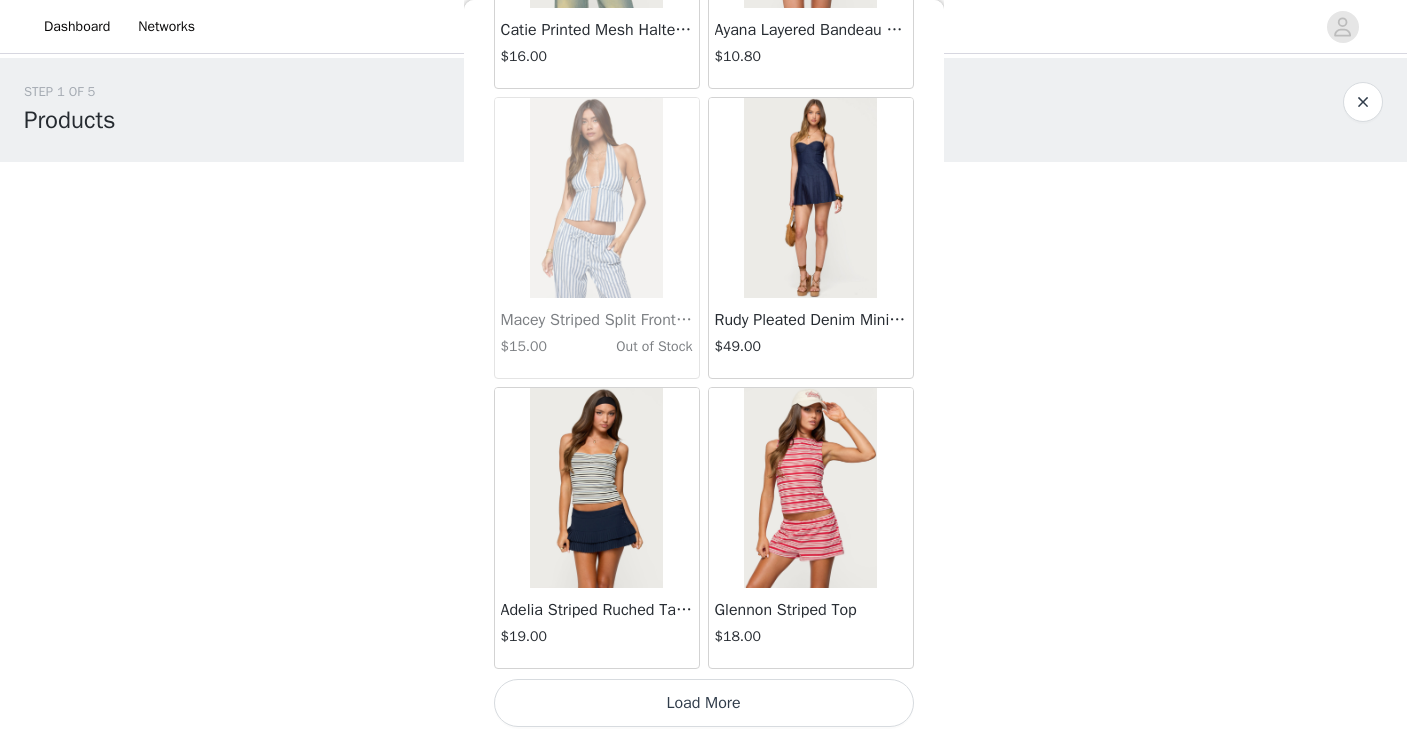 click on "Load More" at bounding box center [704, 703] 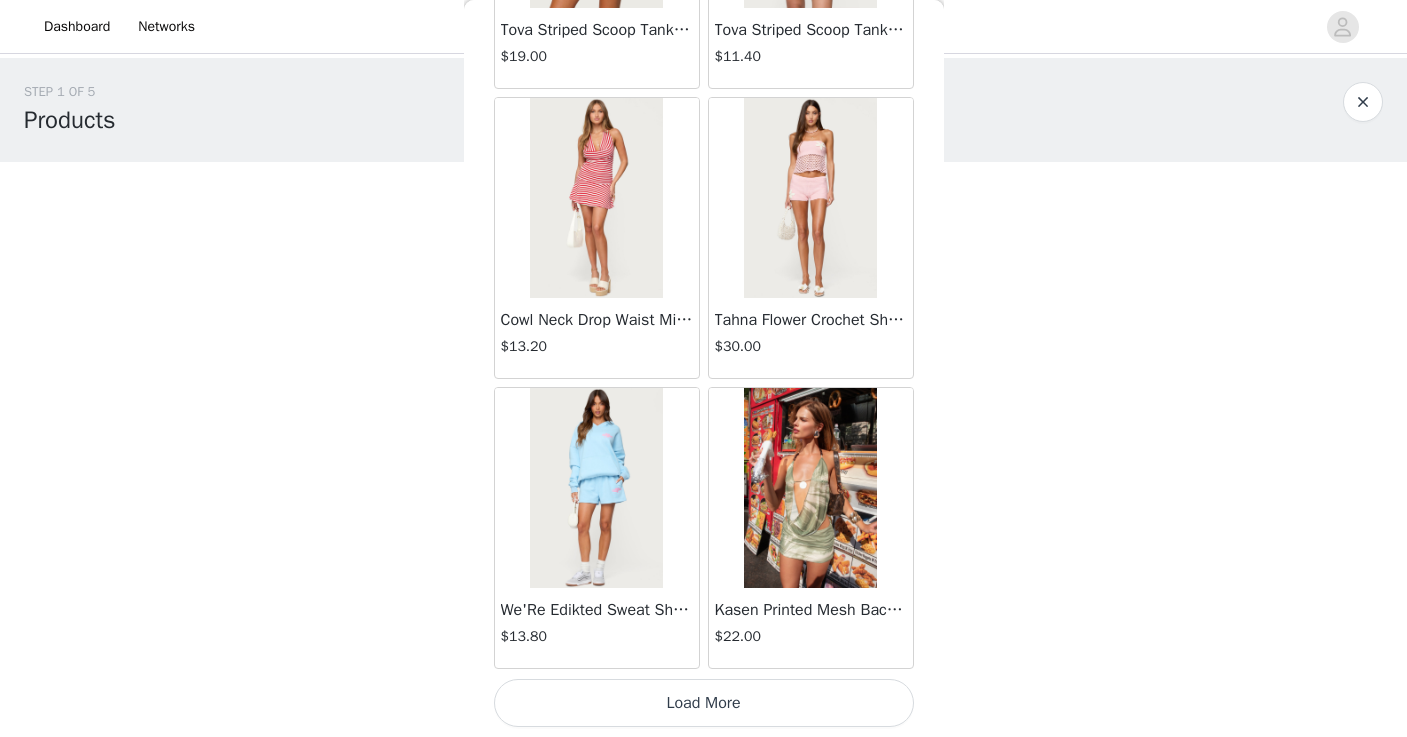 scroll, scrollTop: 22623, scrollLeft: 0, axis: vertical 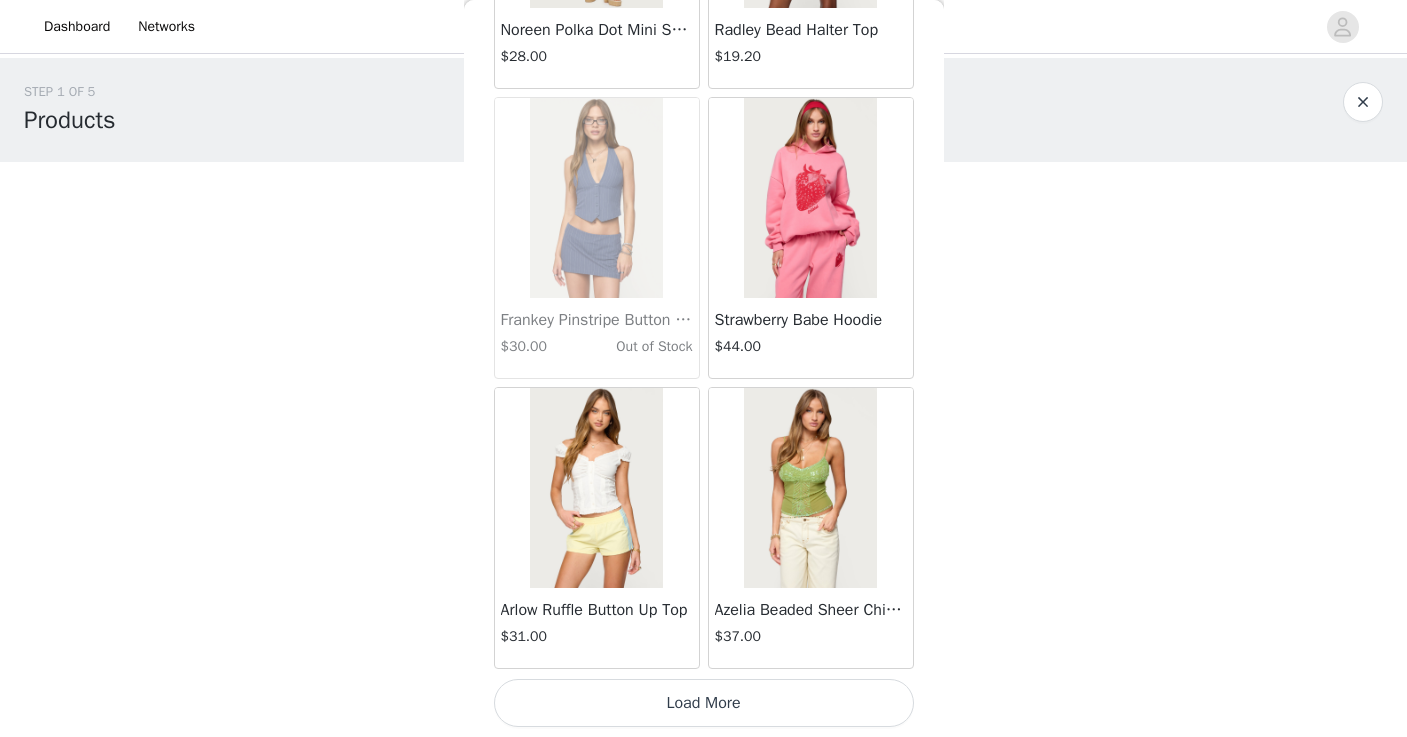 click on "Load More" at bounding box center [704, 703] 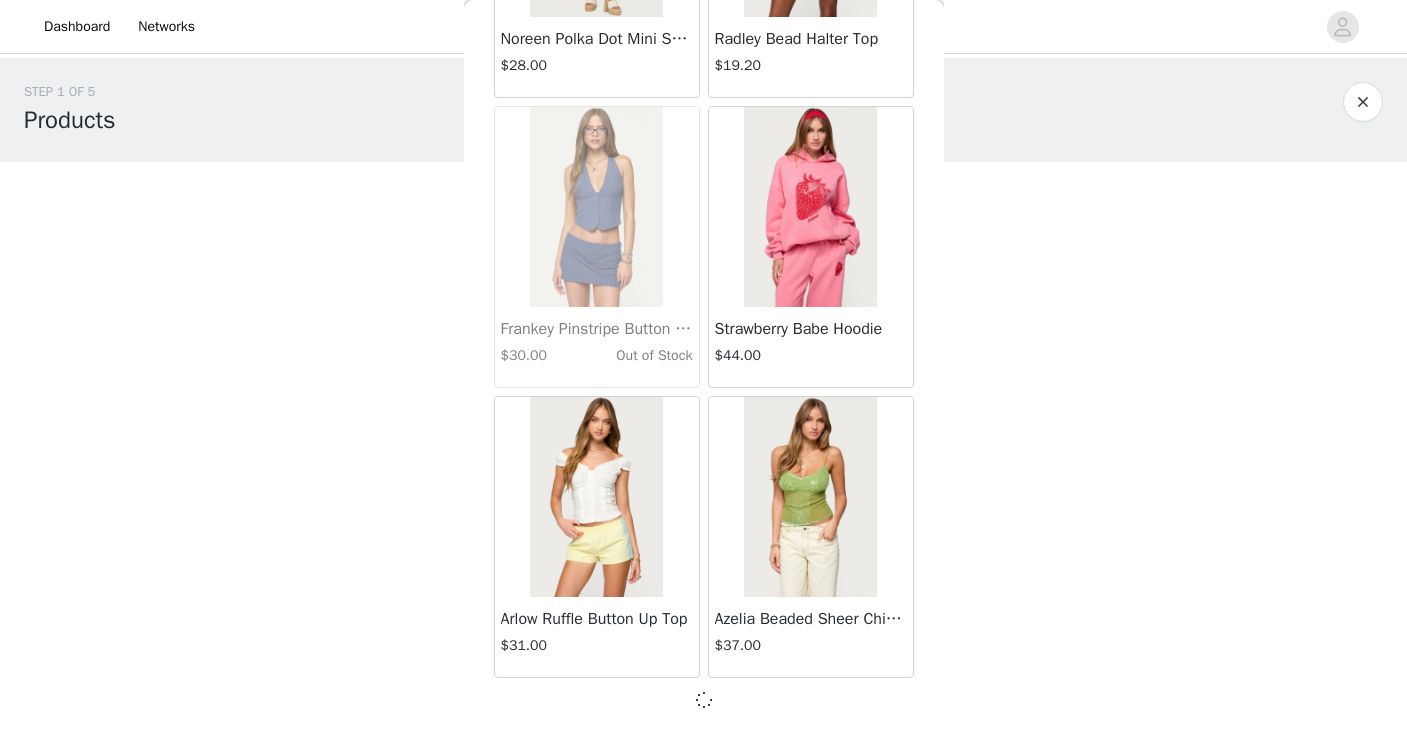 scroll, scrollTop: 25514, scrollLeft: 0, axis: vertical 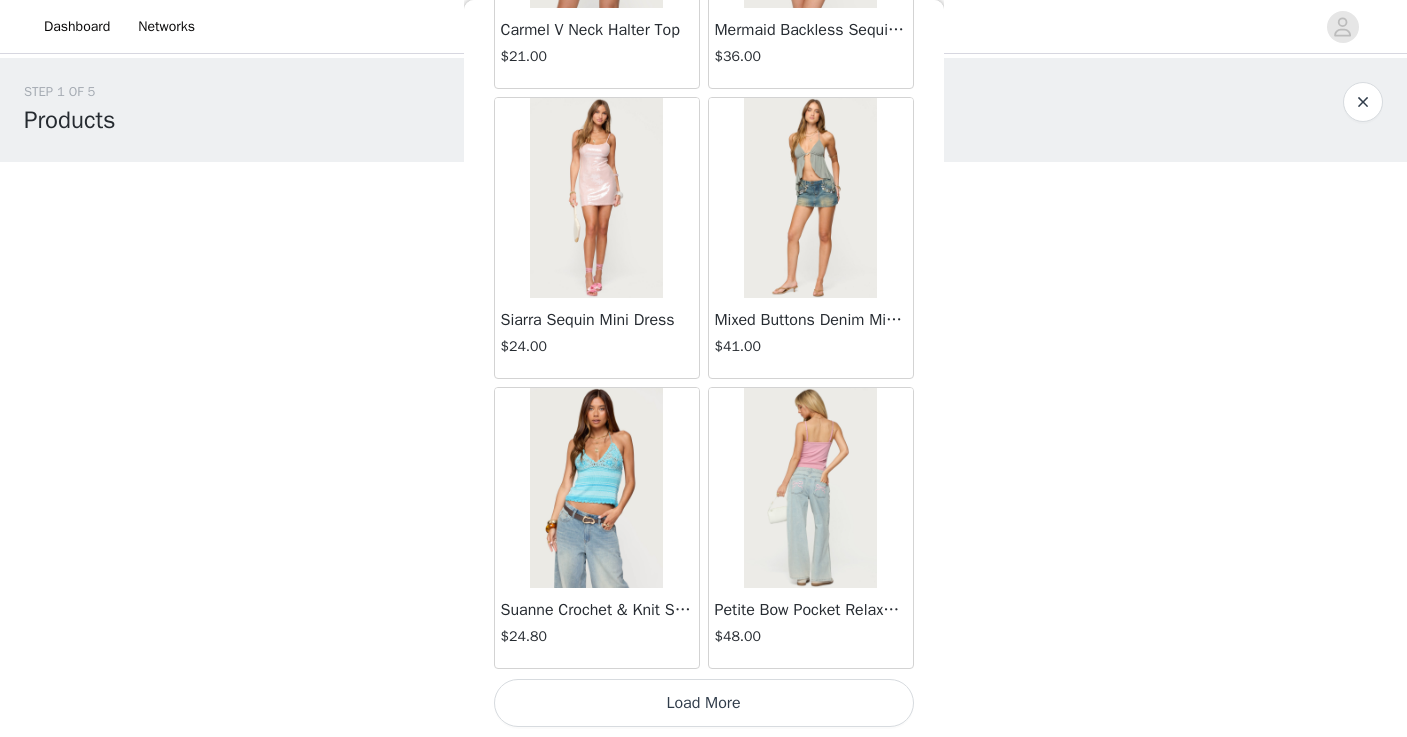 click on "Load More" at bounding box center (704, 703) 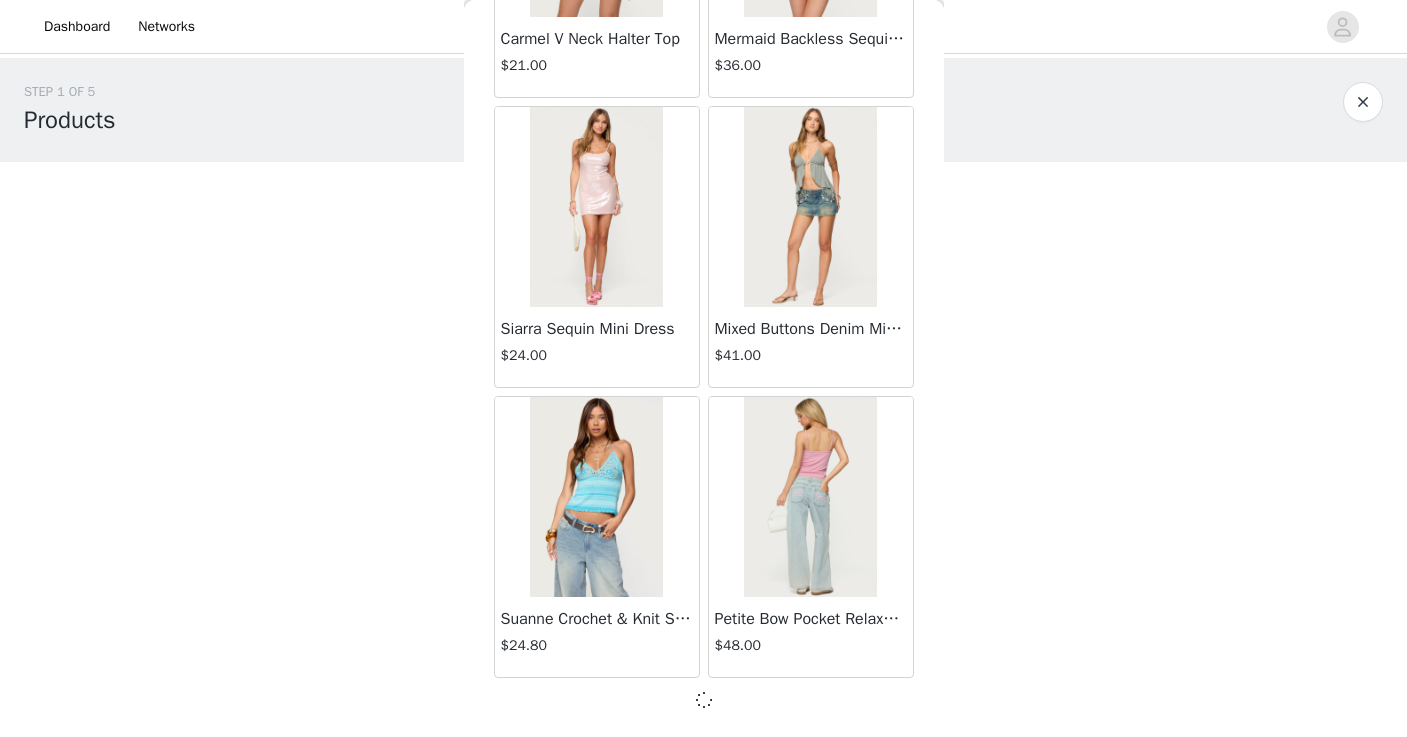 scroll, scrollTop: 28414, scrollLeft: 0, axis: vertical 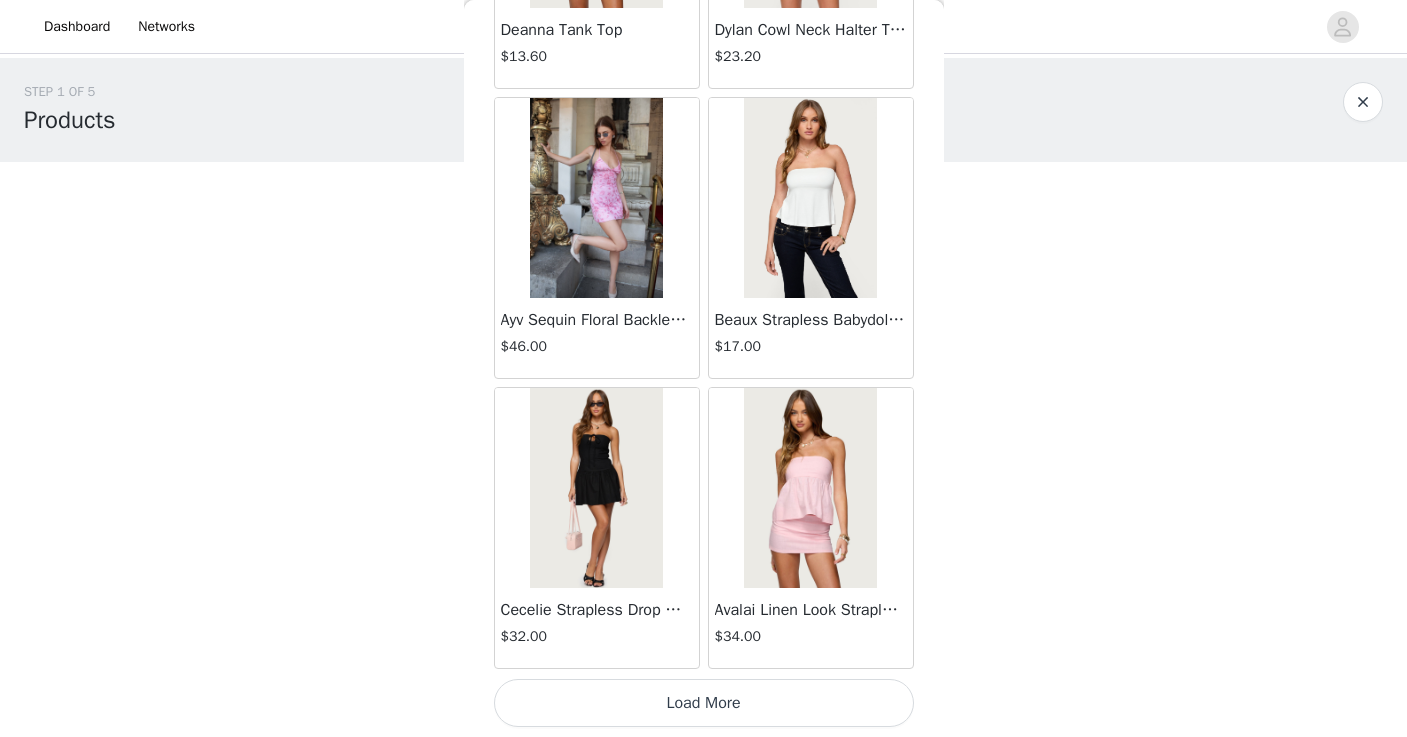 click on "Load More" at bounding box center (704, 703) 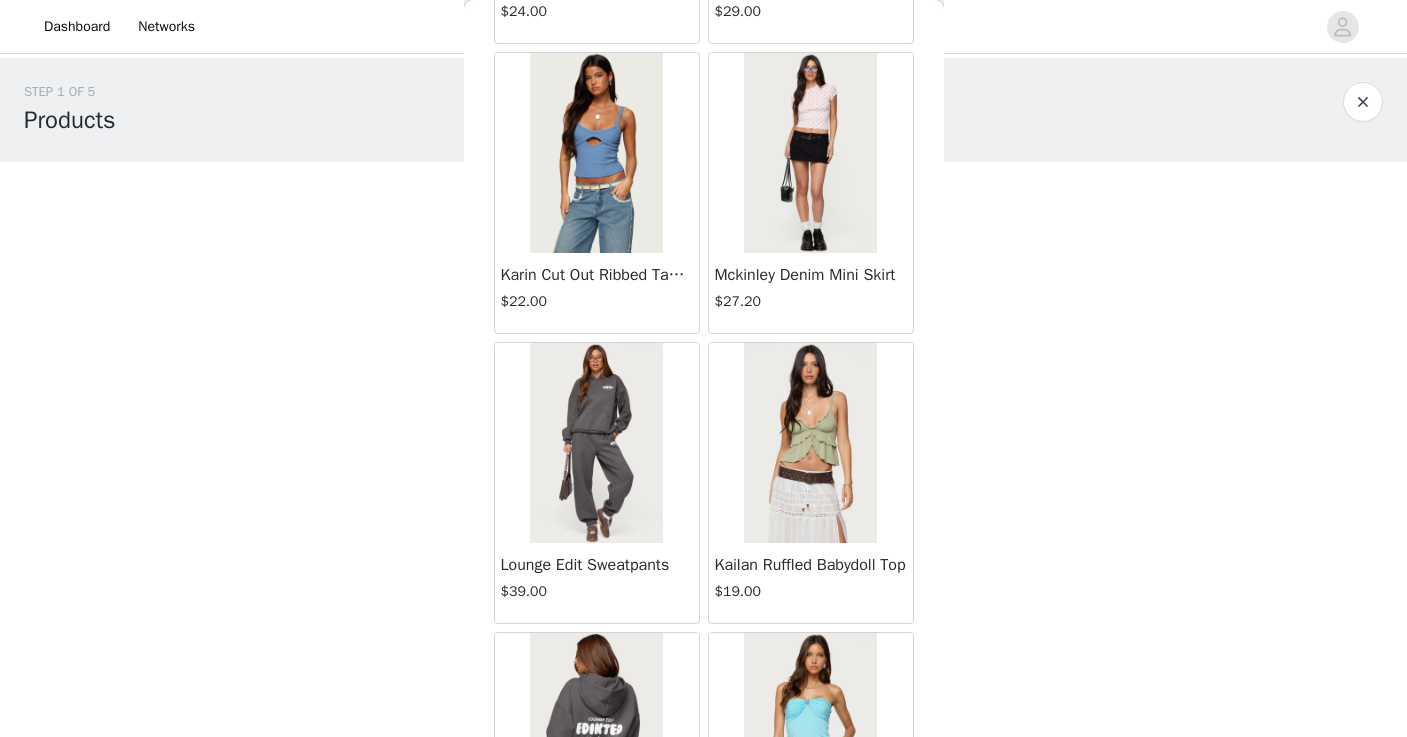 scroll, scrollTop: 34051, scrollLeft: 0, axis: vertical 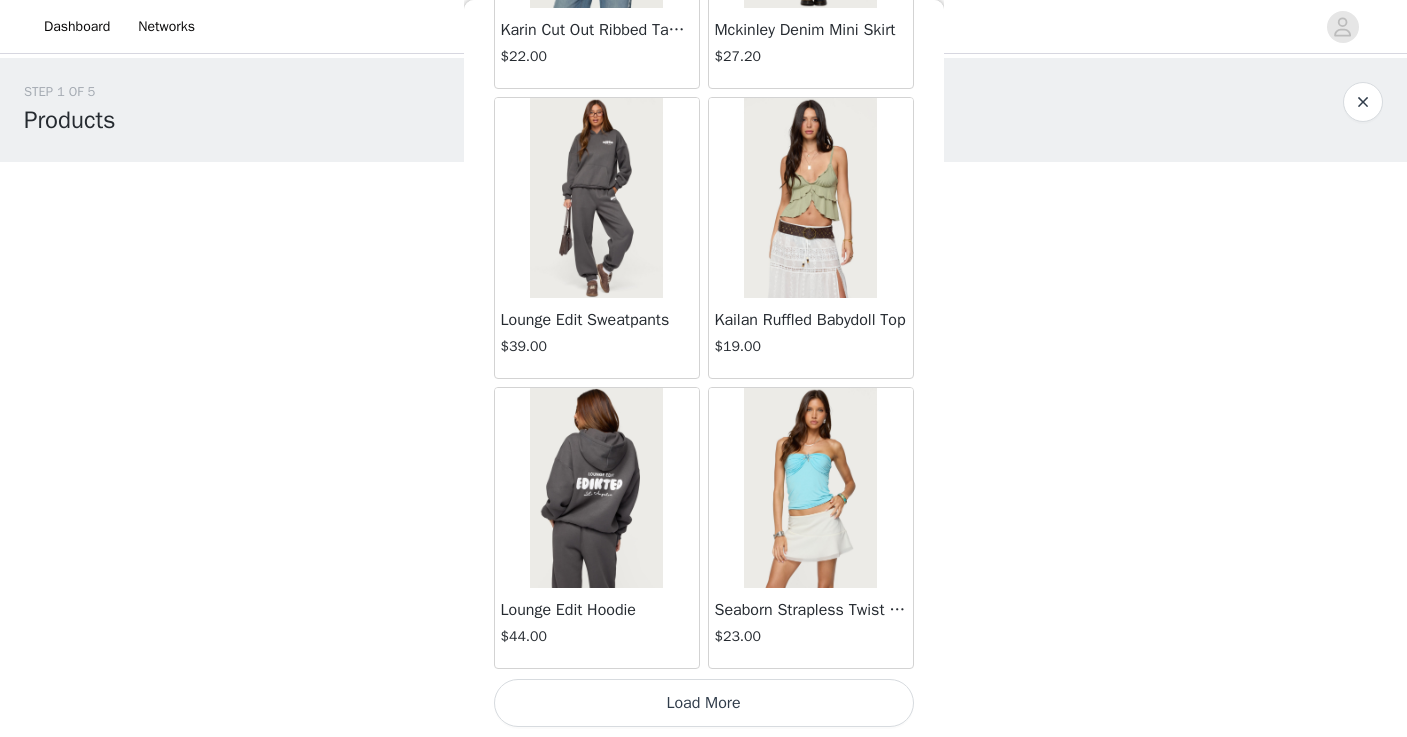 click on "Load More" at bounding box center (704, 703) 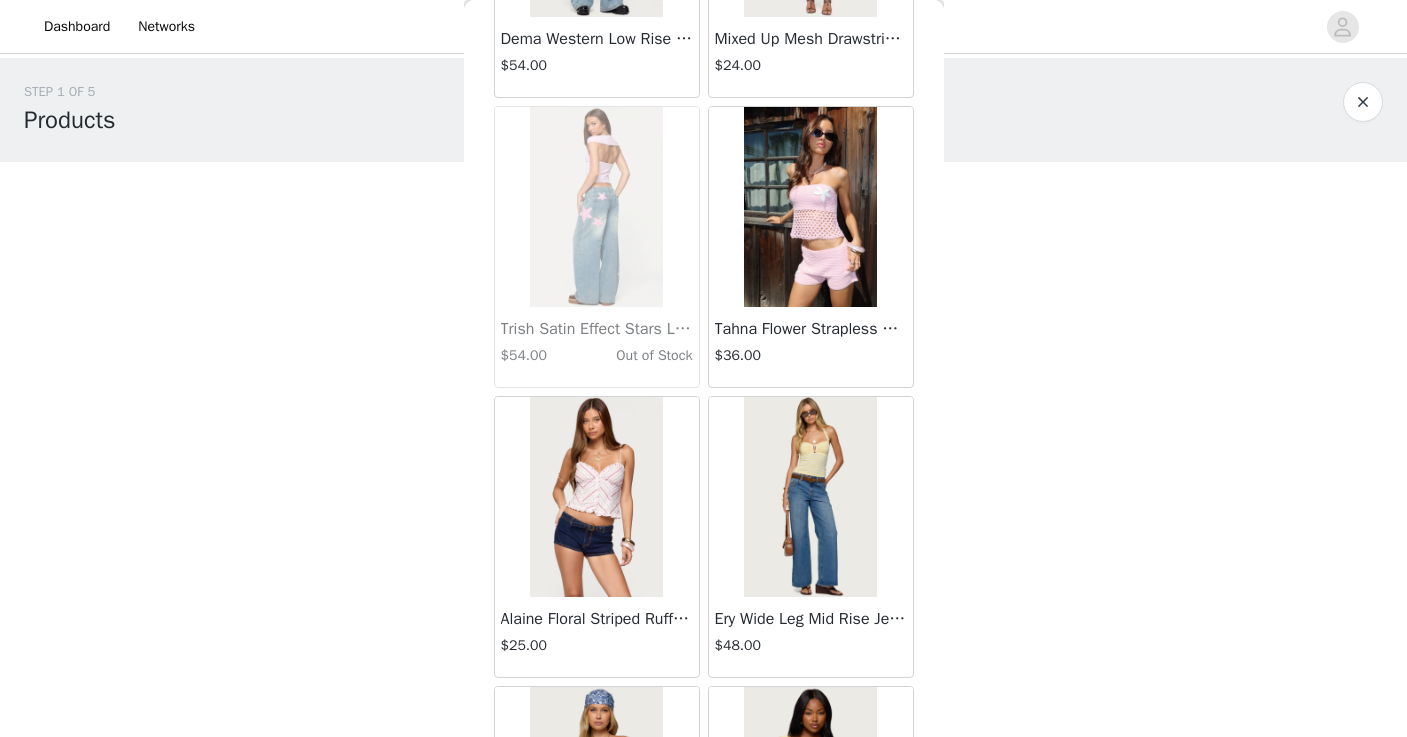 scroll, scrollTop: 35997, scrollLeft: 0, axis: vertical 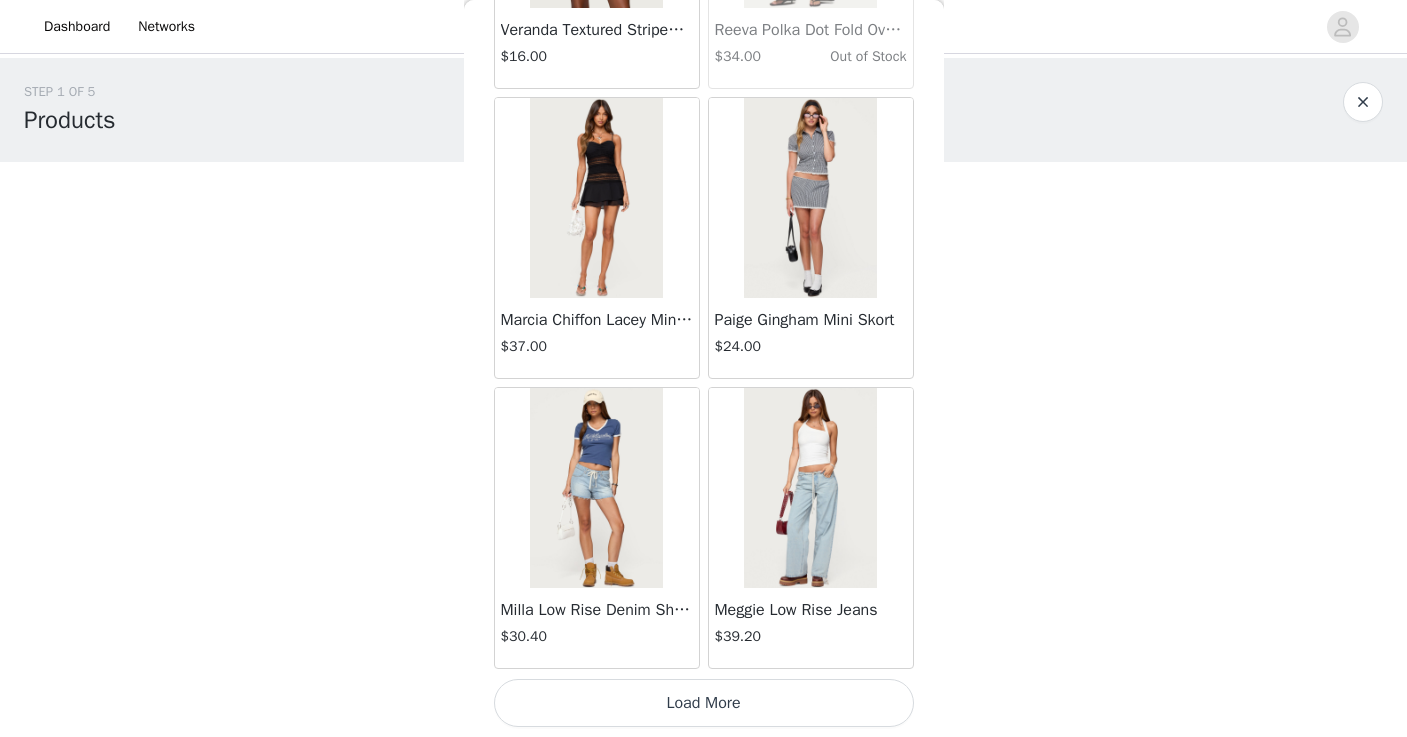 click on "Load More" at bounding box center [704, 703] 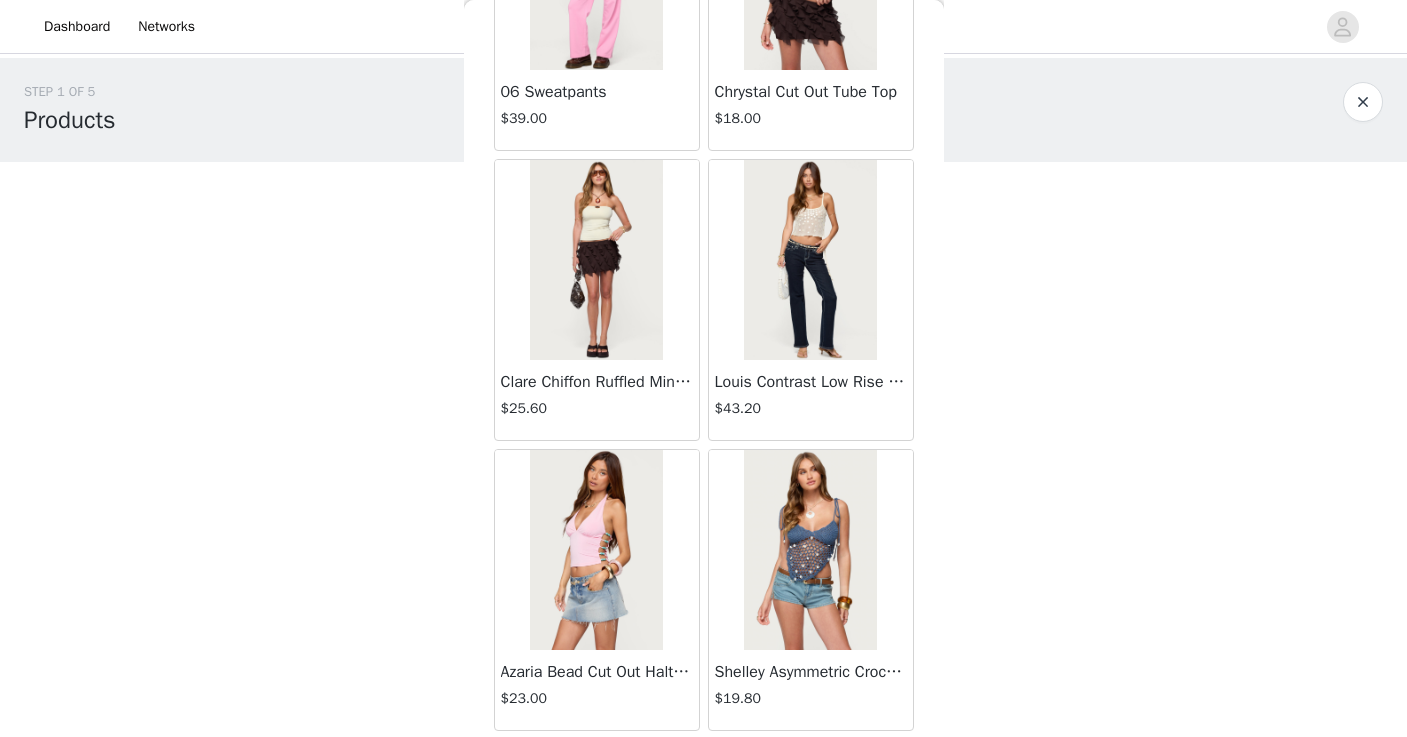 scroll, scrollTop: 39683, scrollLeft: 0, axis: vertical 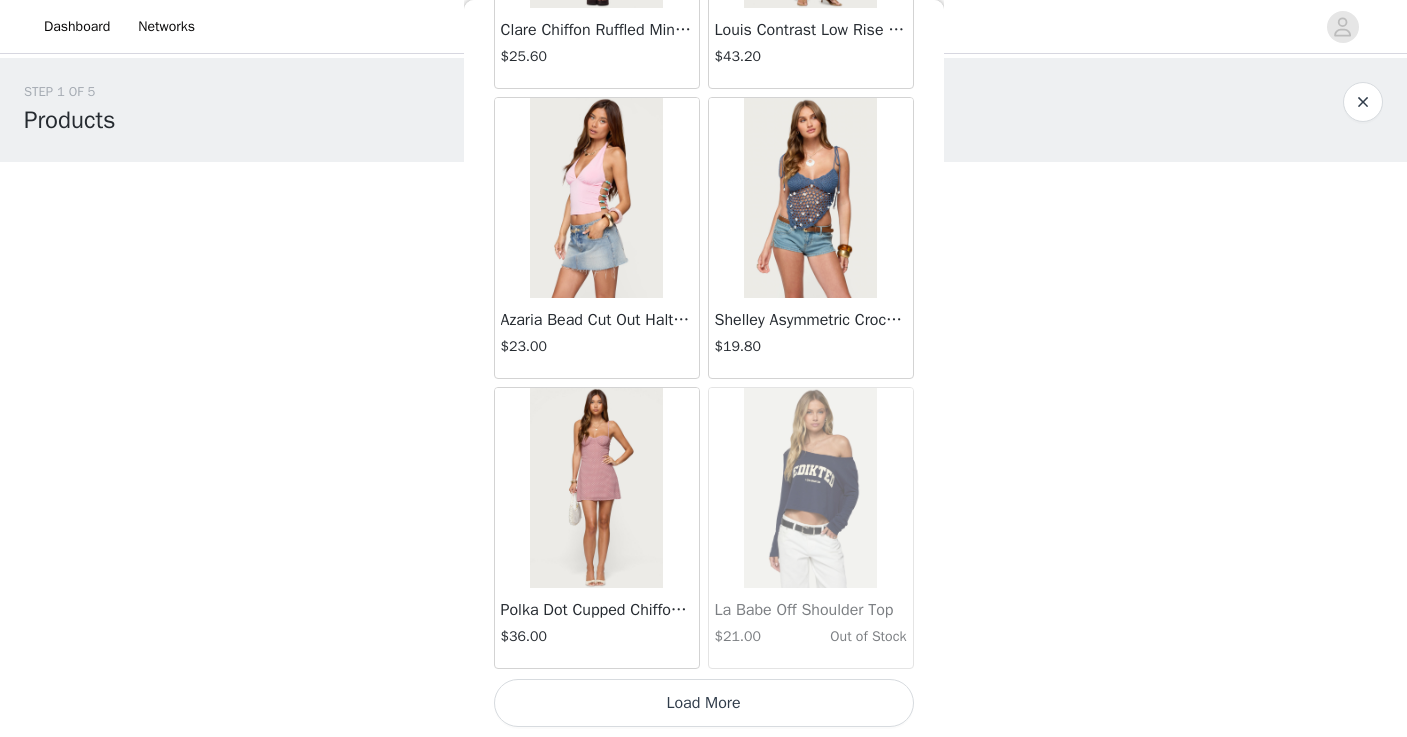 click on "Load More" at bounding box center [704, 703] 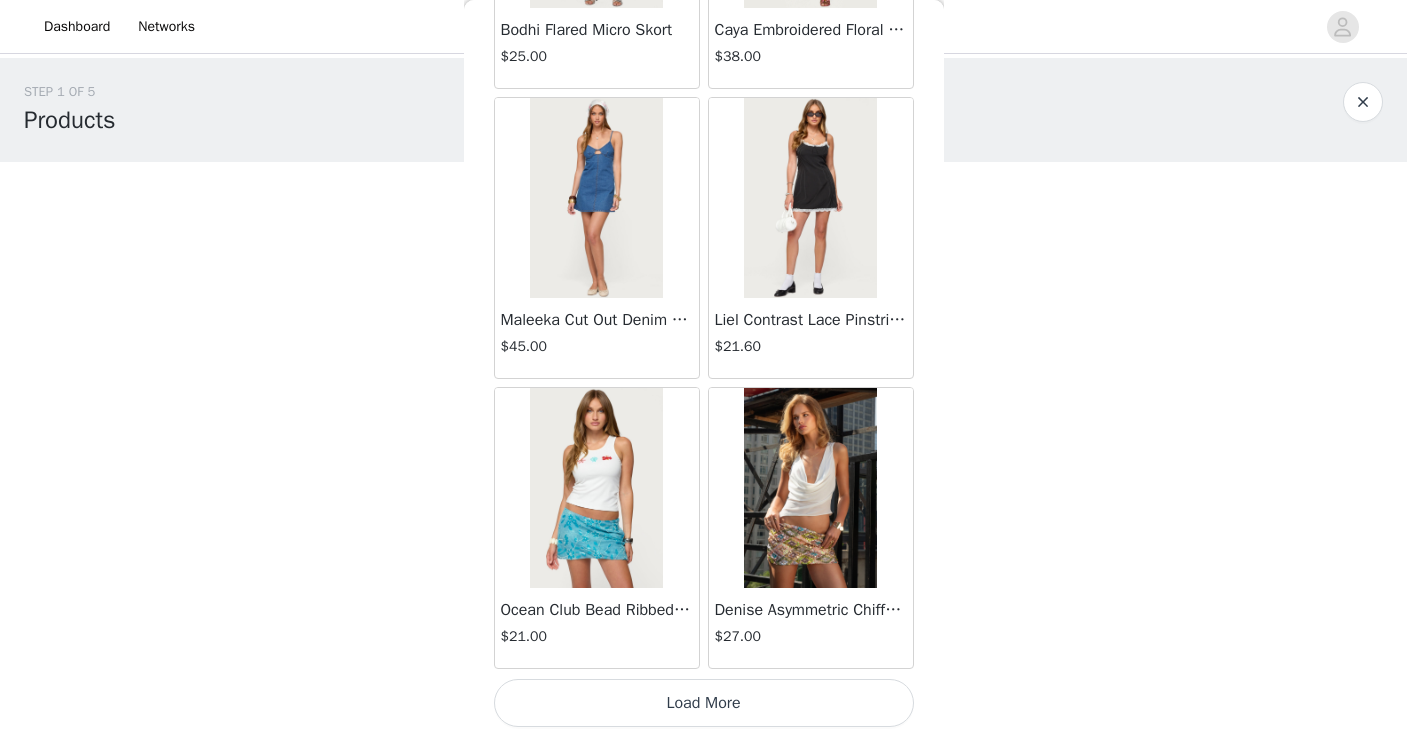 scroll, scrollTop: 42923, scrollLeft: 0, axis: vertical 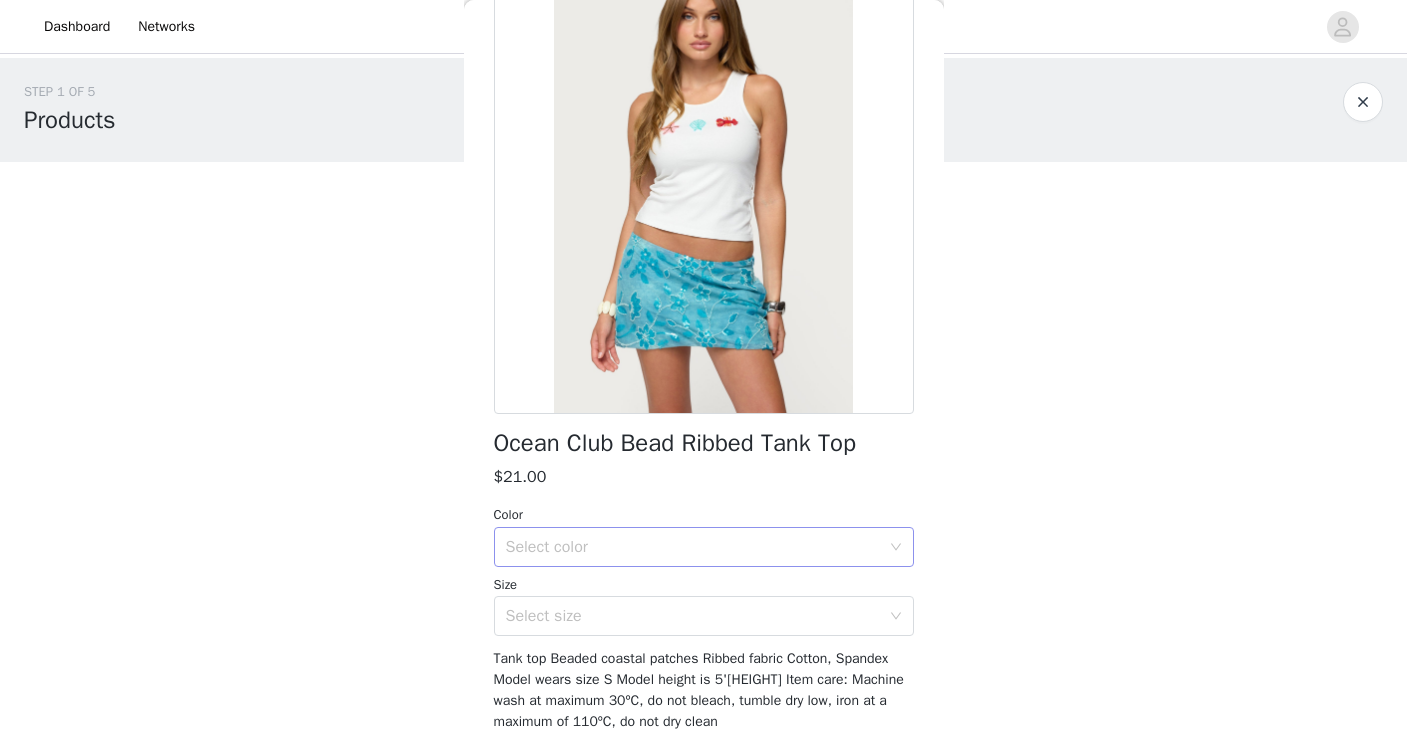 click on "Select color" at bounding box center (693, 547) 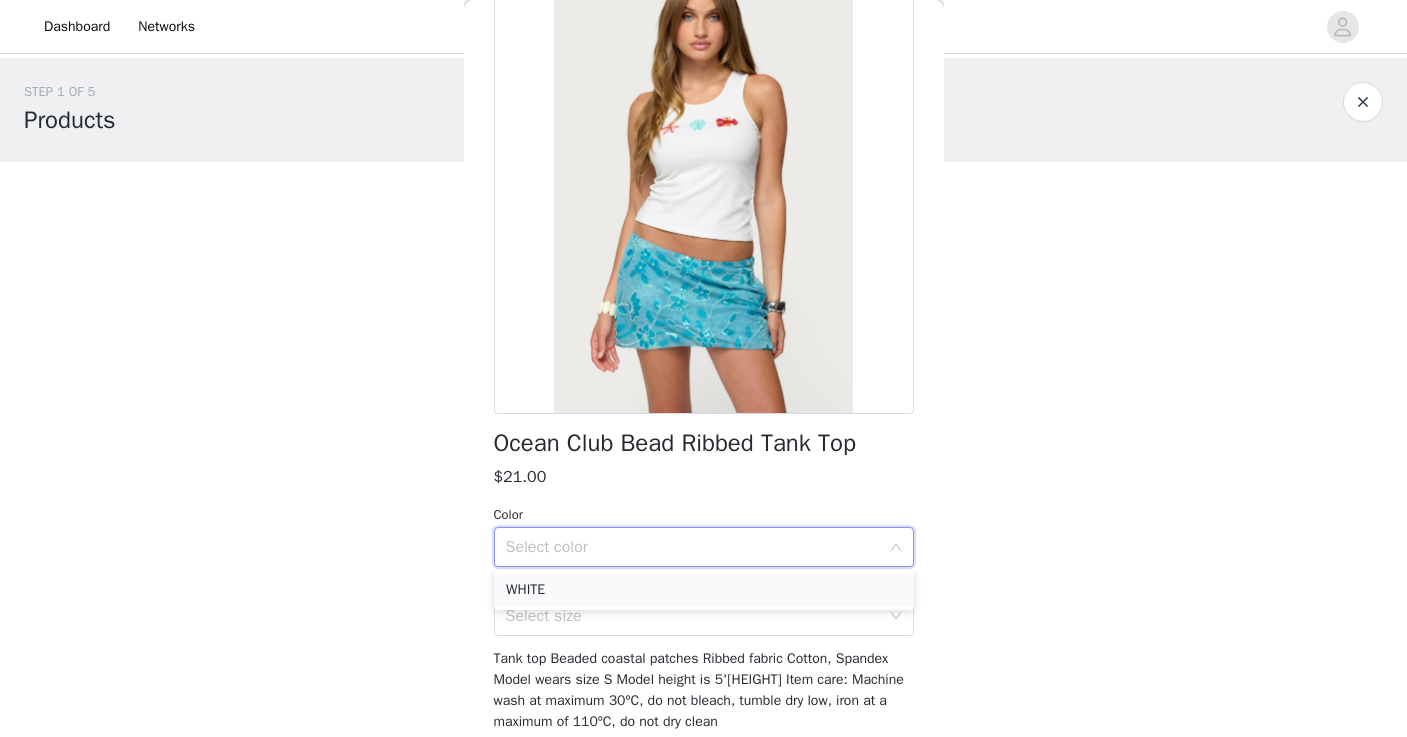 click on "WHITE" at bounding box center [704, 590] 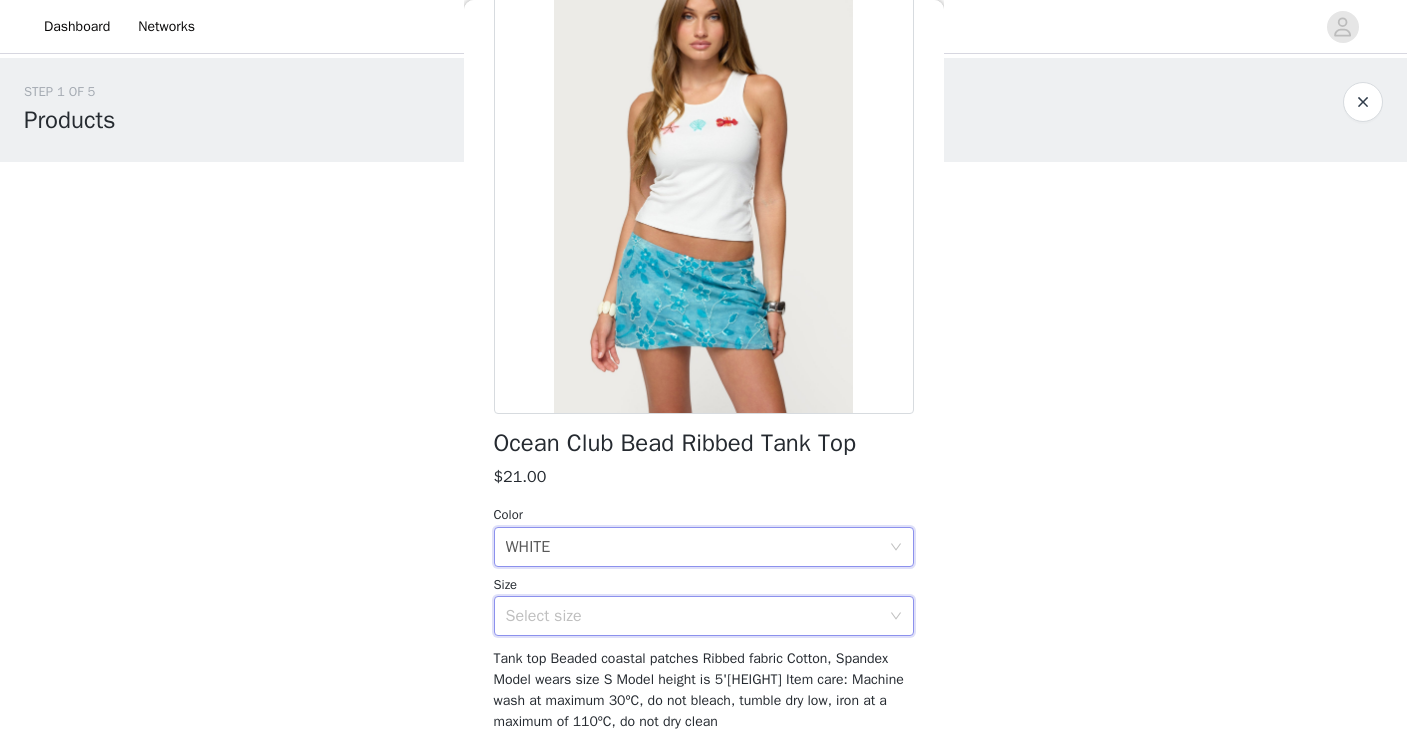 click on "Select size" at bounding box center [697, 616] 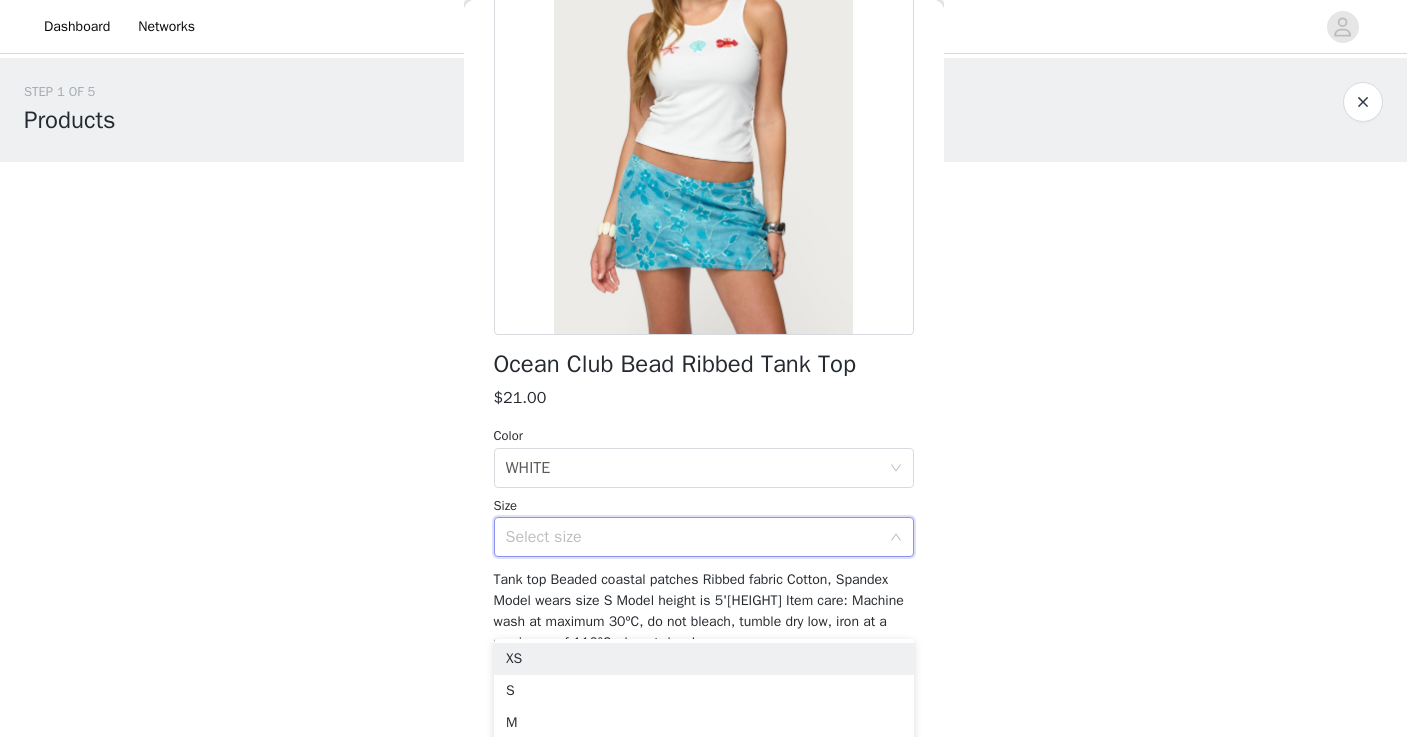 scroll, scrollTop: 214, scrollLeft: 0, axis: vertical 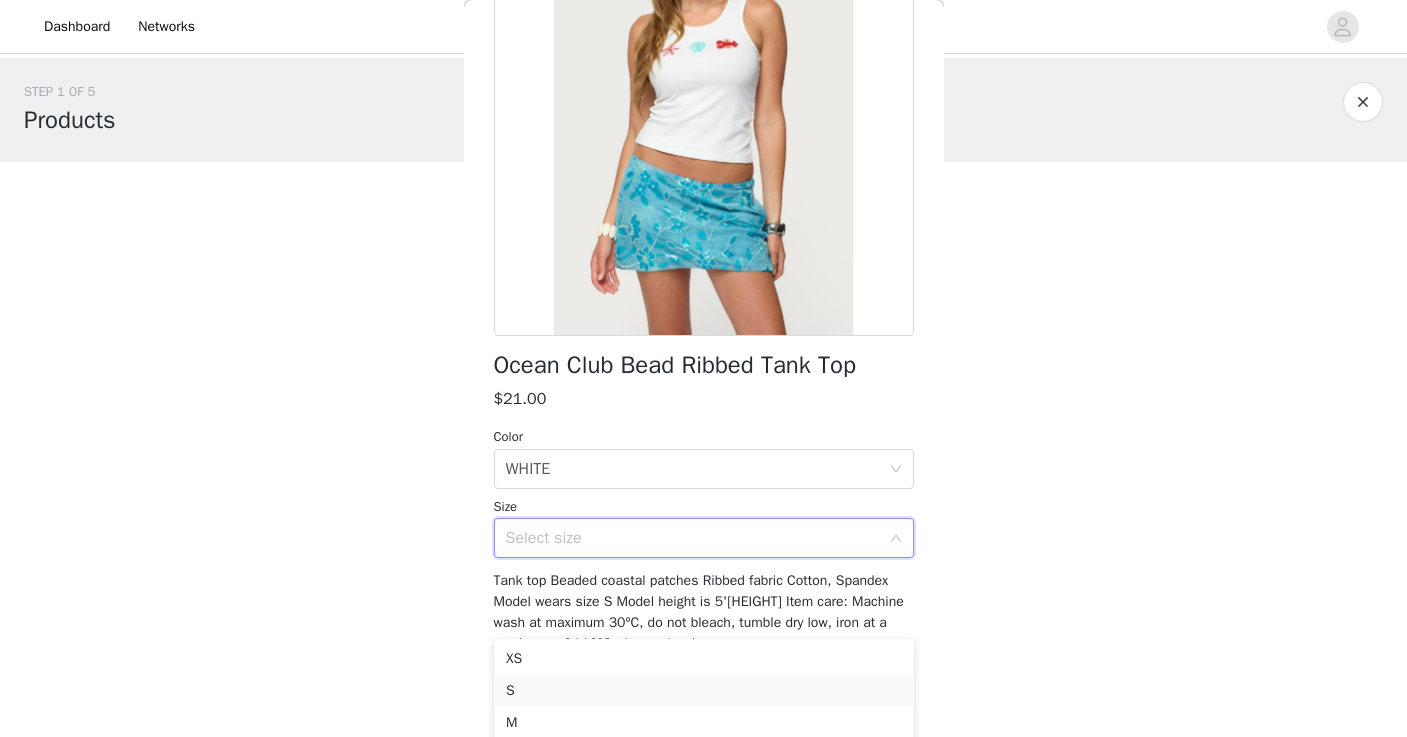 click on "S" at bounding box center [704, 691] 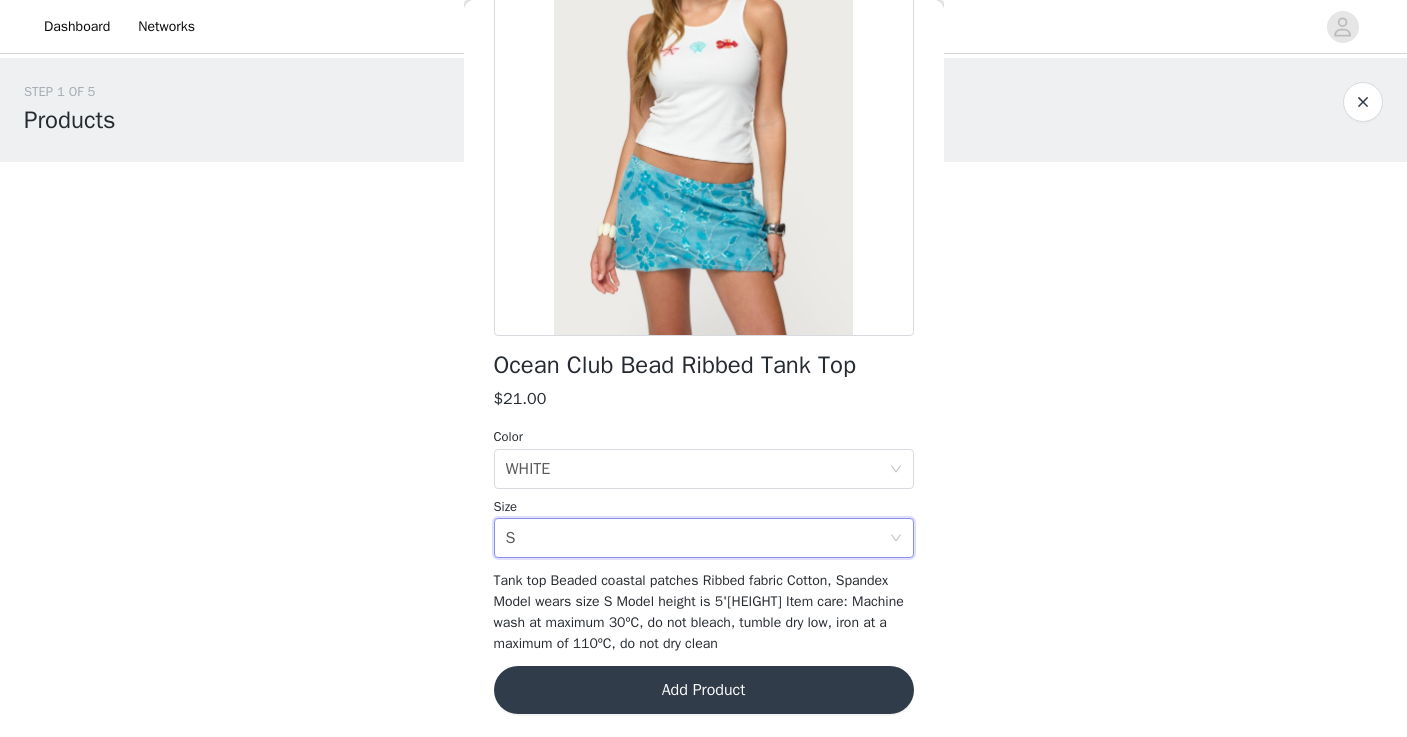 scroll, scrollTop: 0, scrollLeft: 0, axis: both 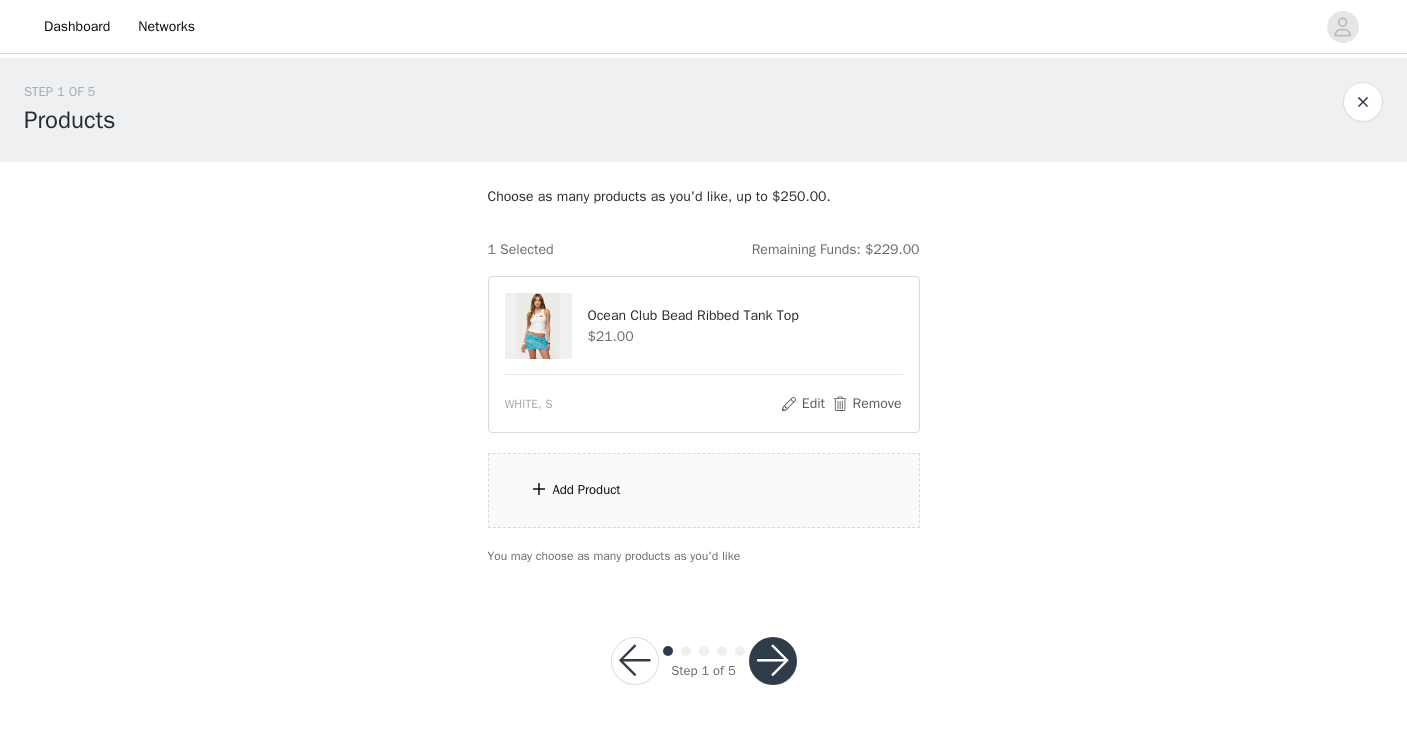 click on "Add Product" at bounding box center (704, 490) 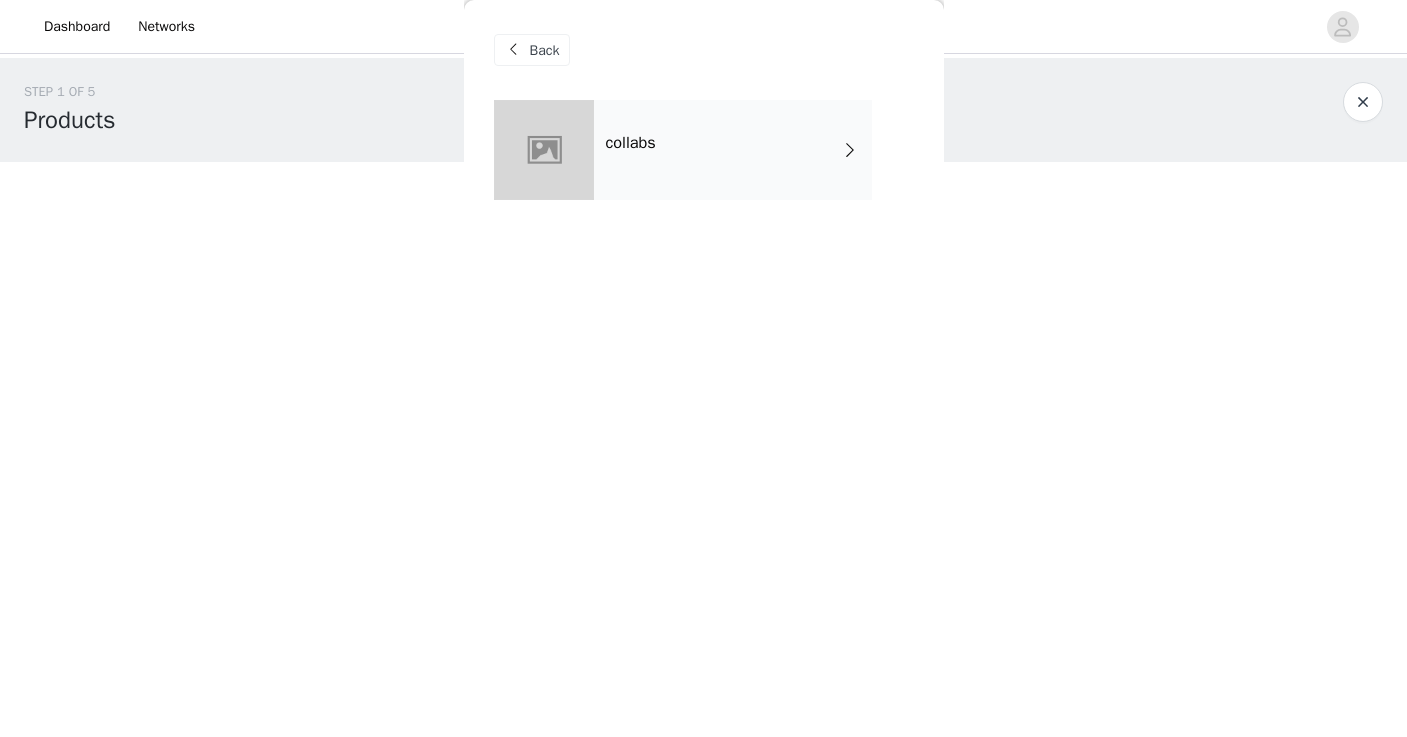 click on "collabs" at bounding box center (733, 150) 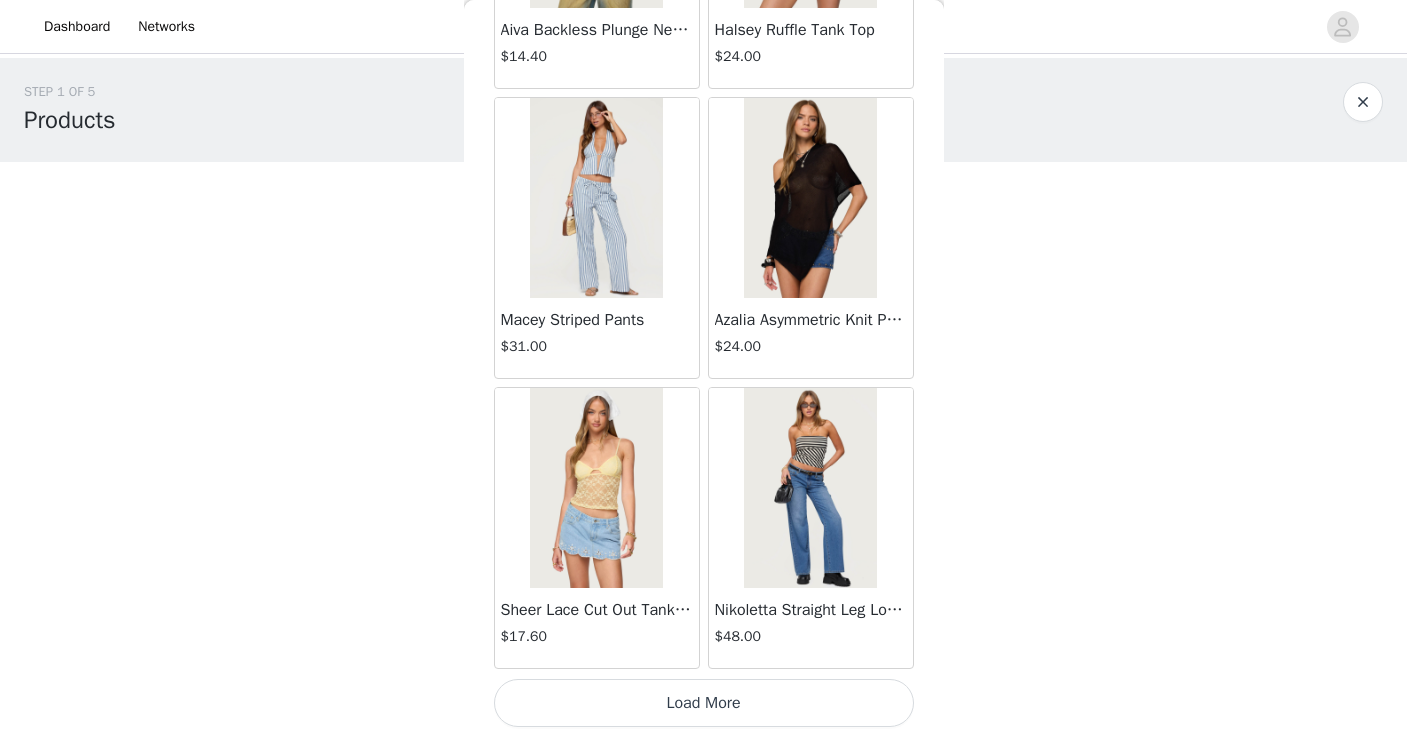 click on "Load More" at bounding box center [704, 703] 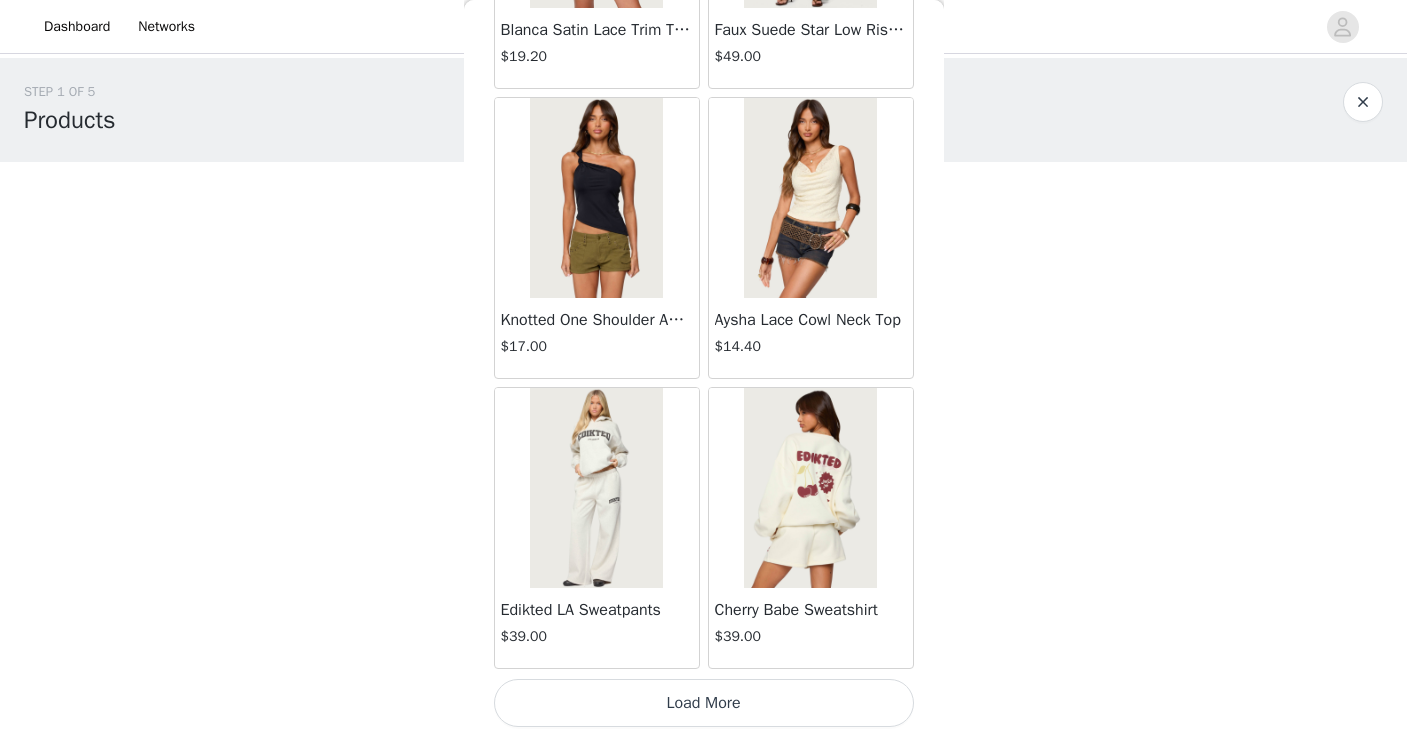 click on "Load More" at bounding box center [704, 703] 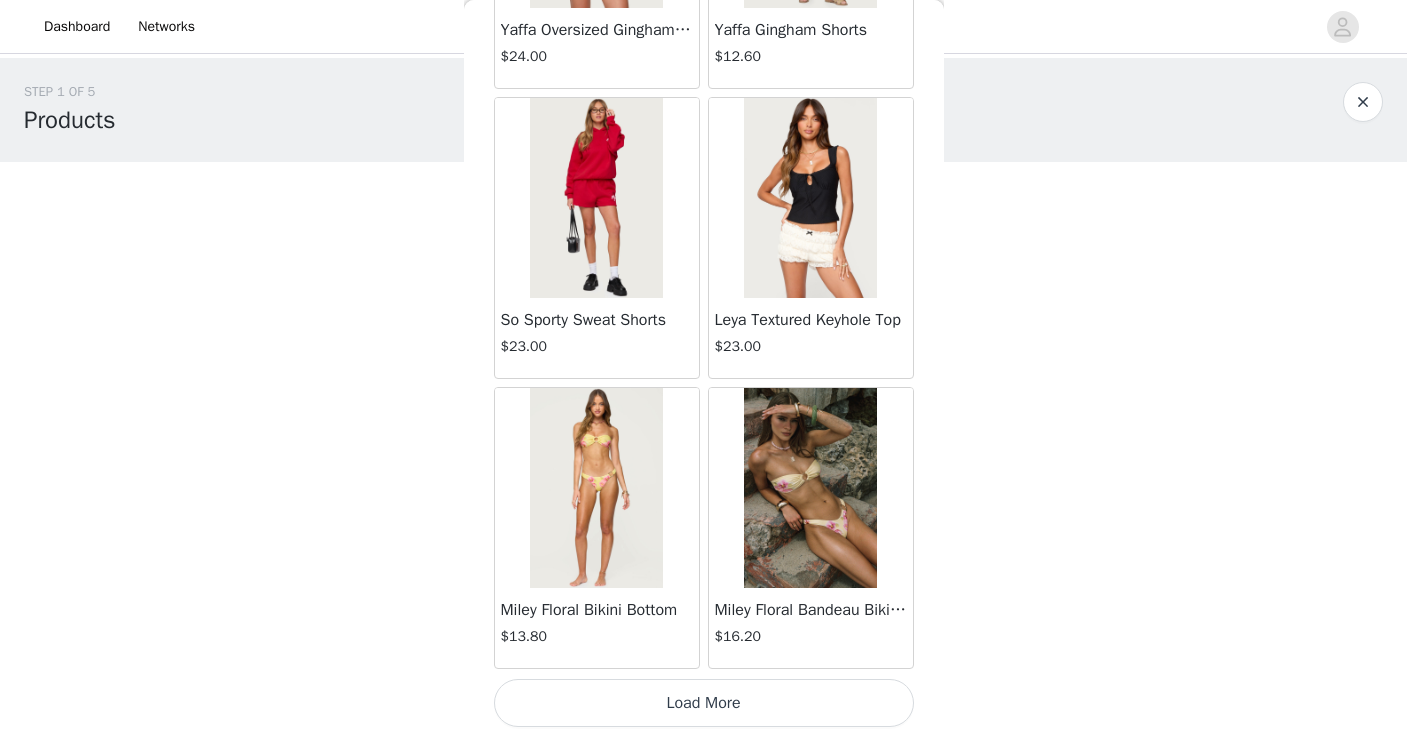 click on "Load More" at bounding box center (704, 703) 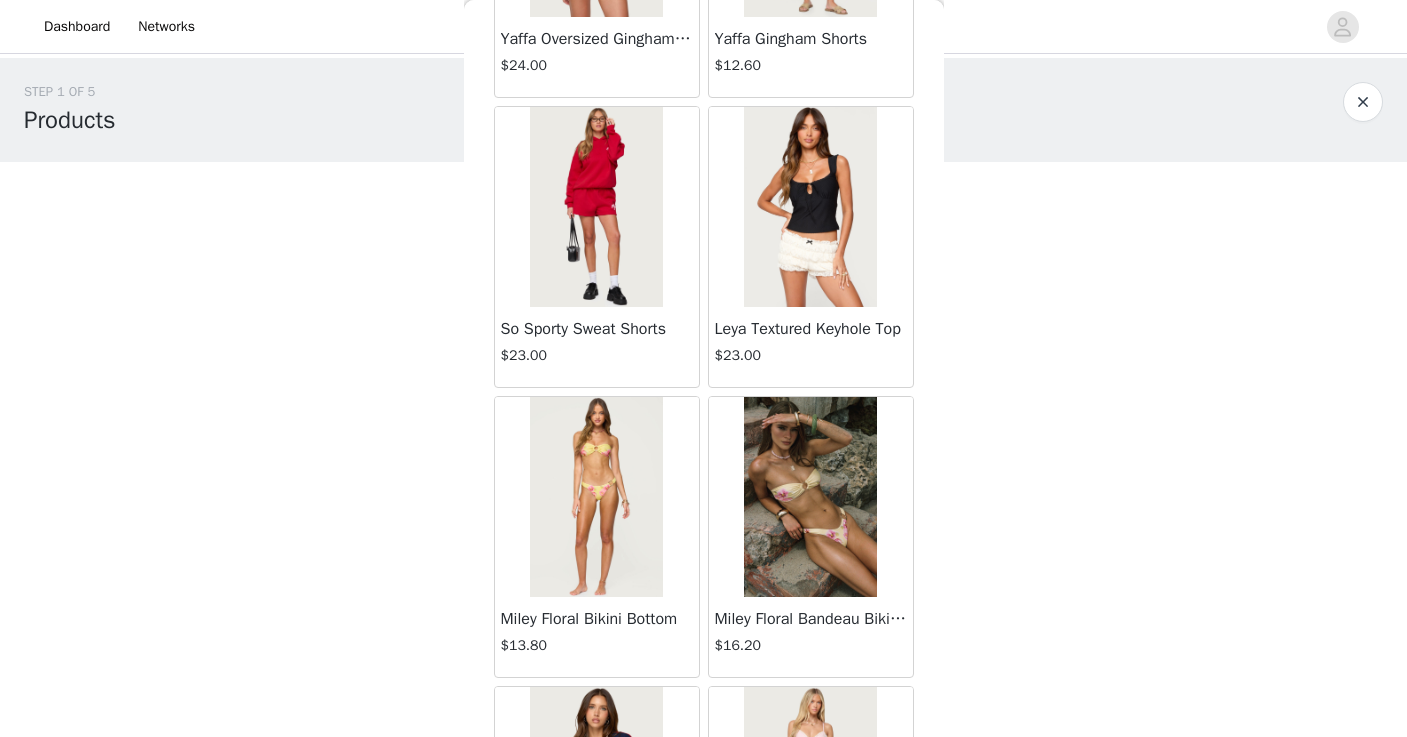 scroll, scrollTop: 0, scrollLeft: 0, axis: both 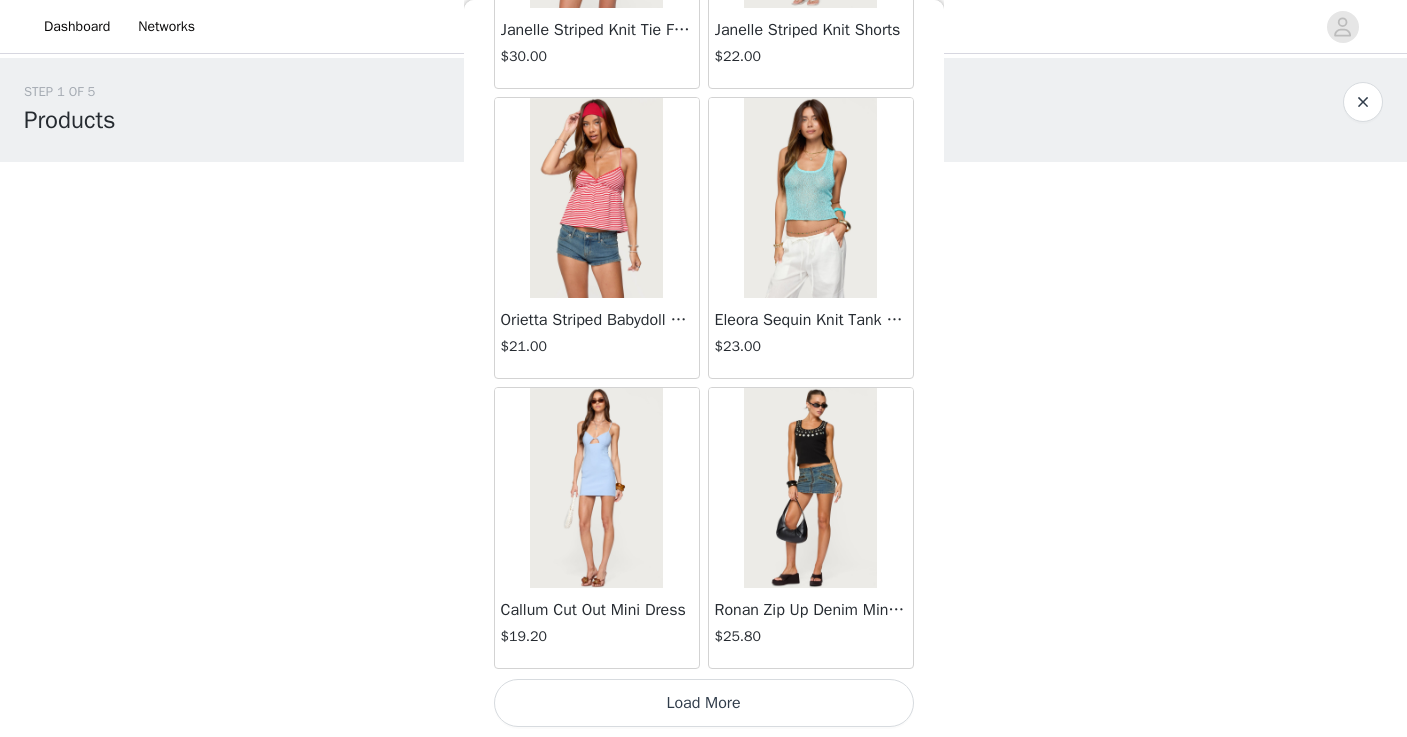 click on "Load More" at bounding box center [704, 703] 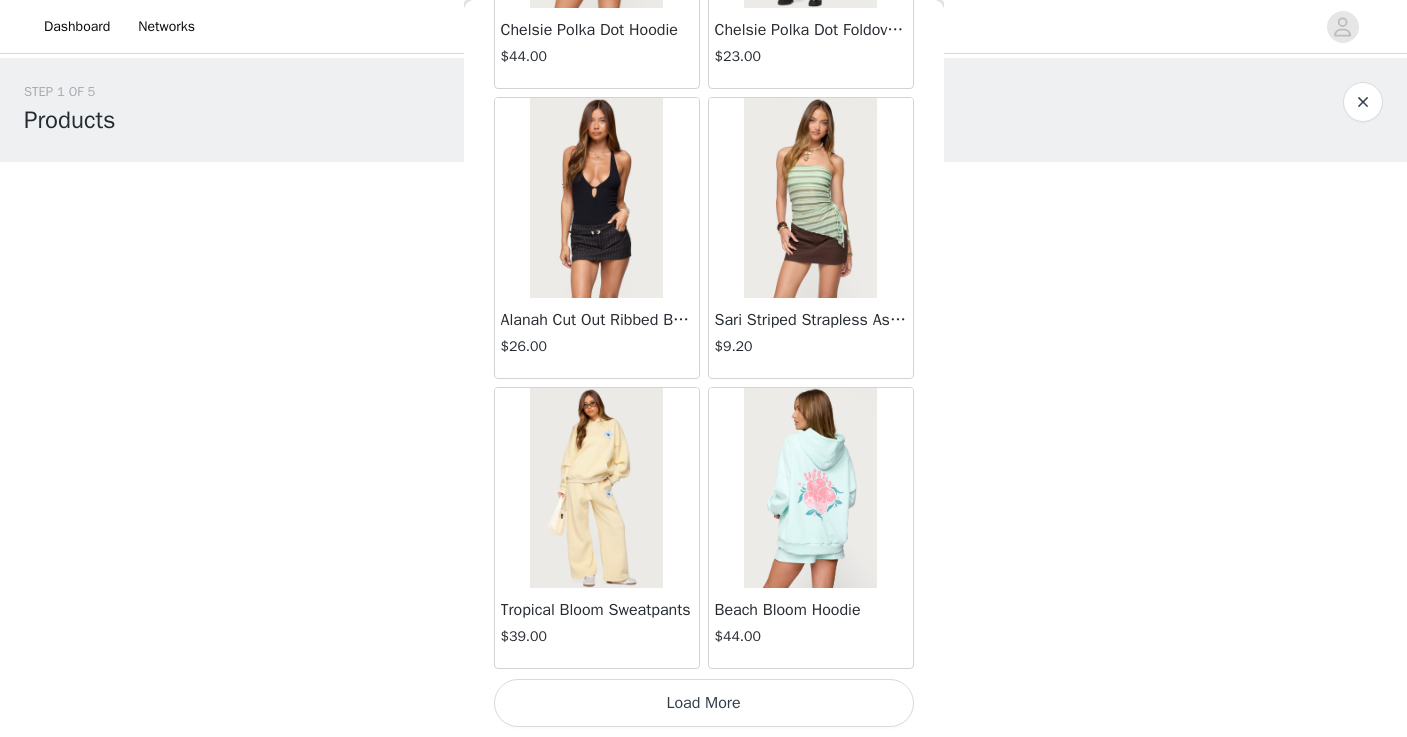 click on "Load More" at bounding box center [704, 703] 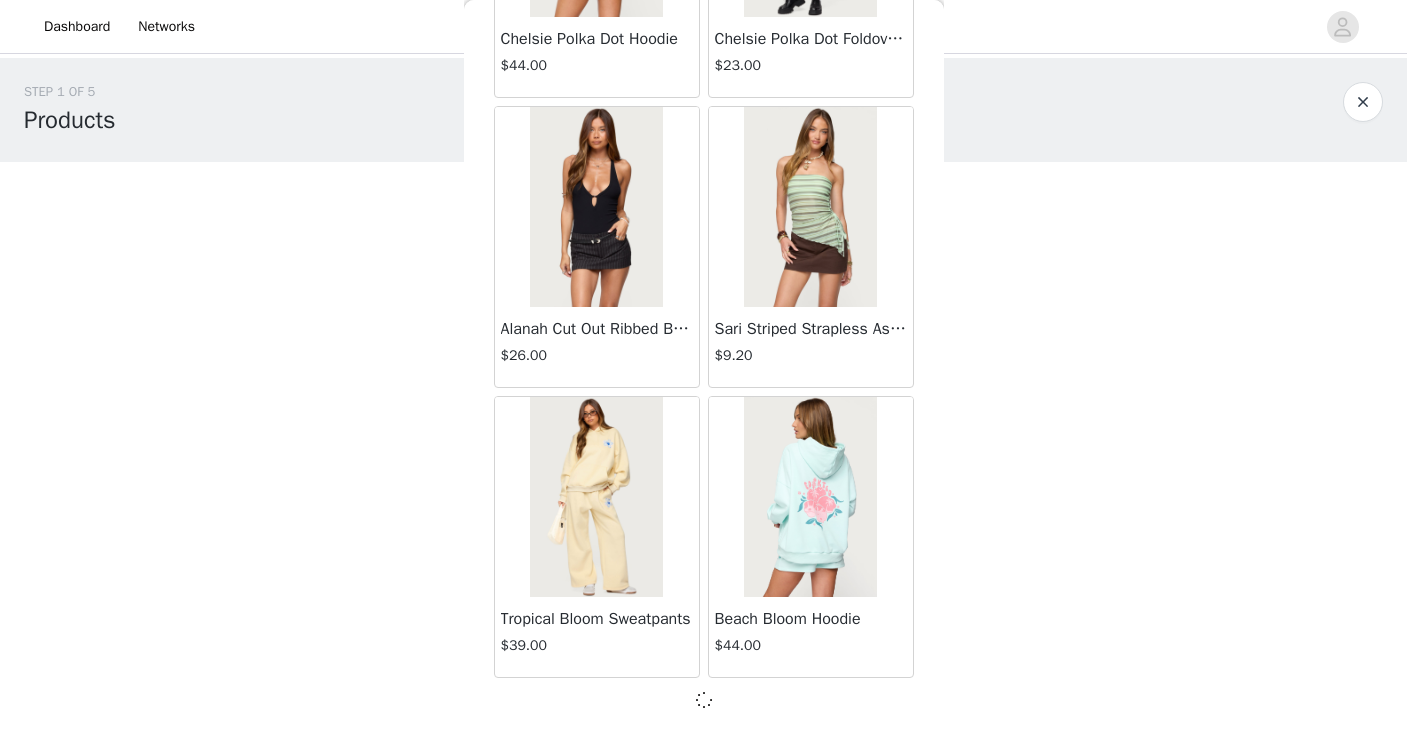 scroll, scrollTop: 13914, scrollLeft: 0, axis: vertical 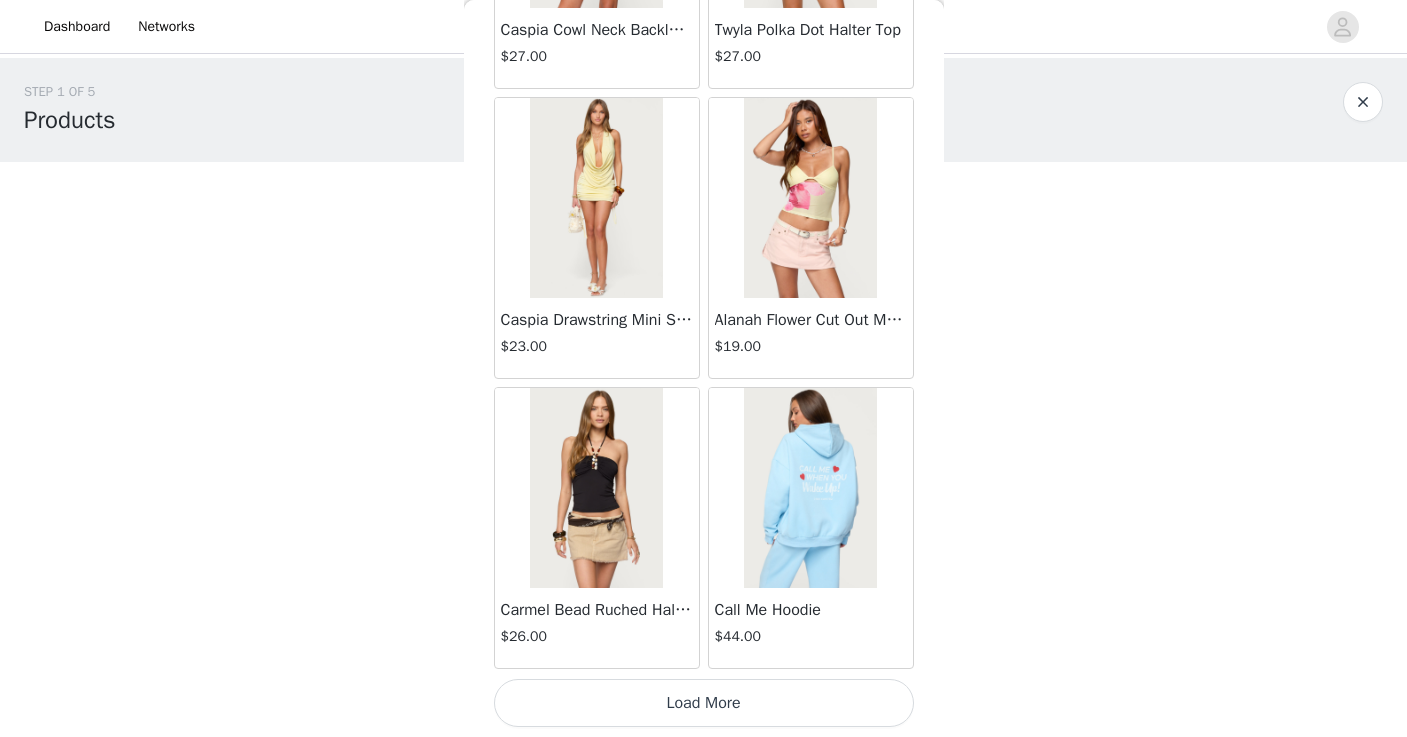 click on "Load More" at bounding box center (704, 703) 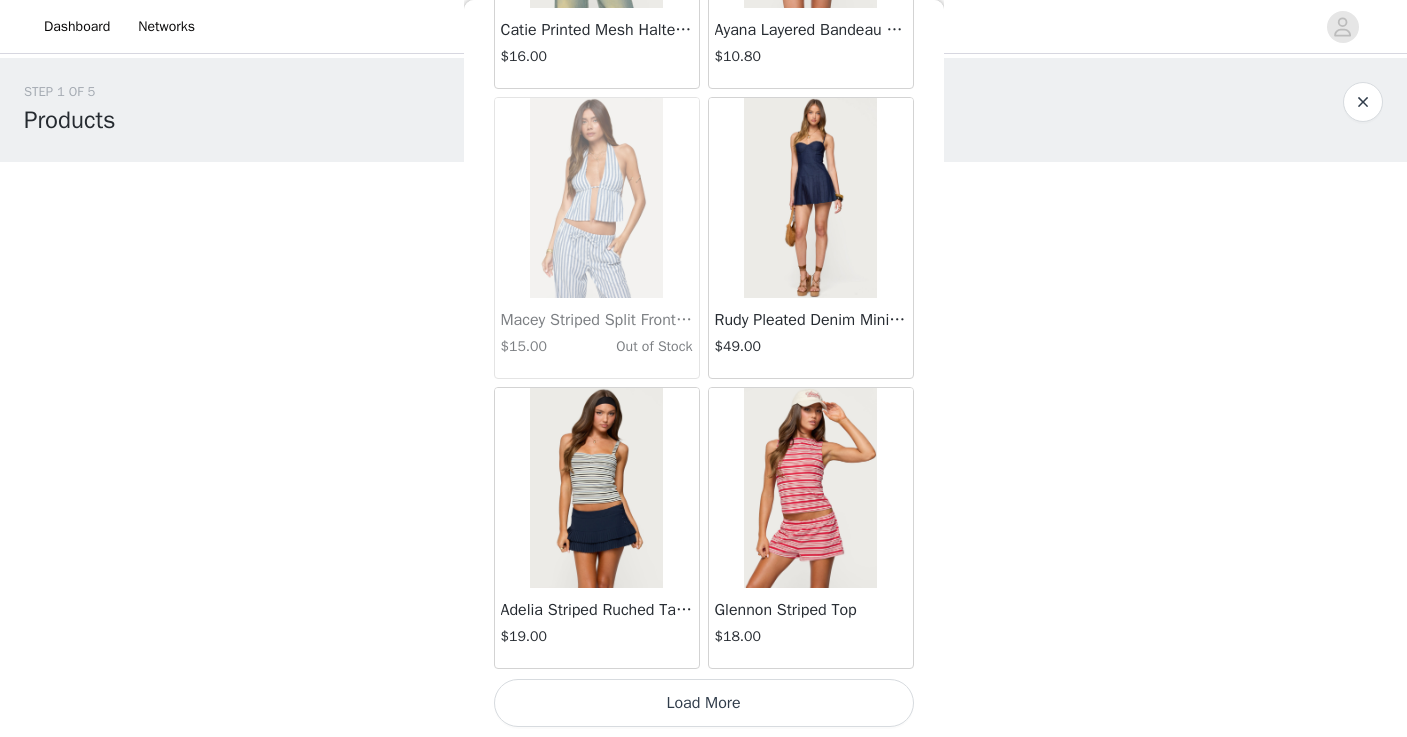 click on "Load More" at bounding box center (704, 703) 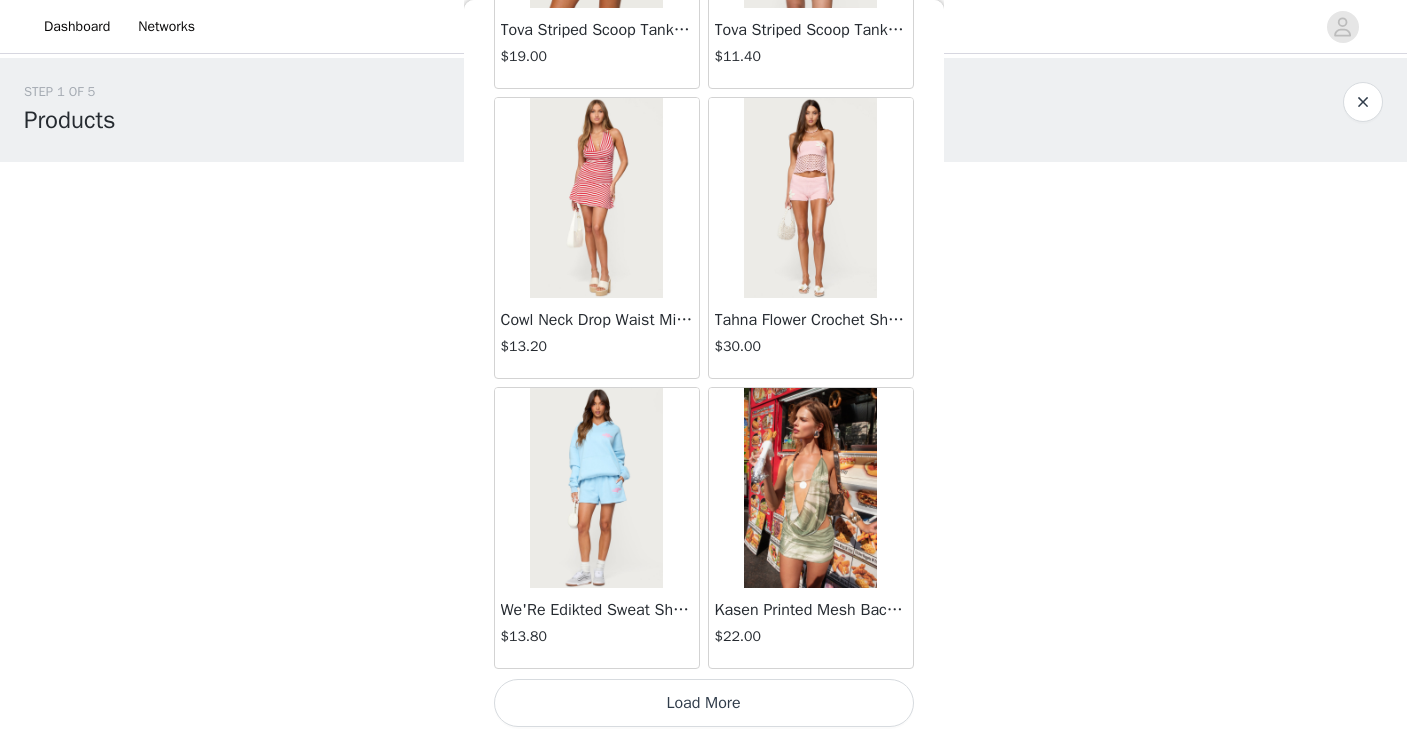 click on "Load More" at bounding box center [704, 703] 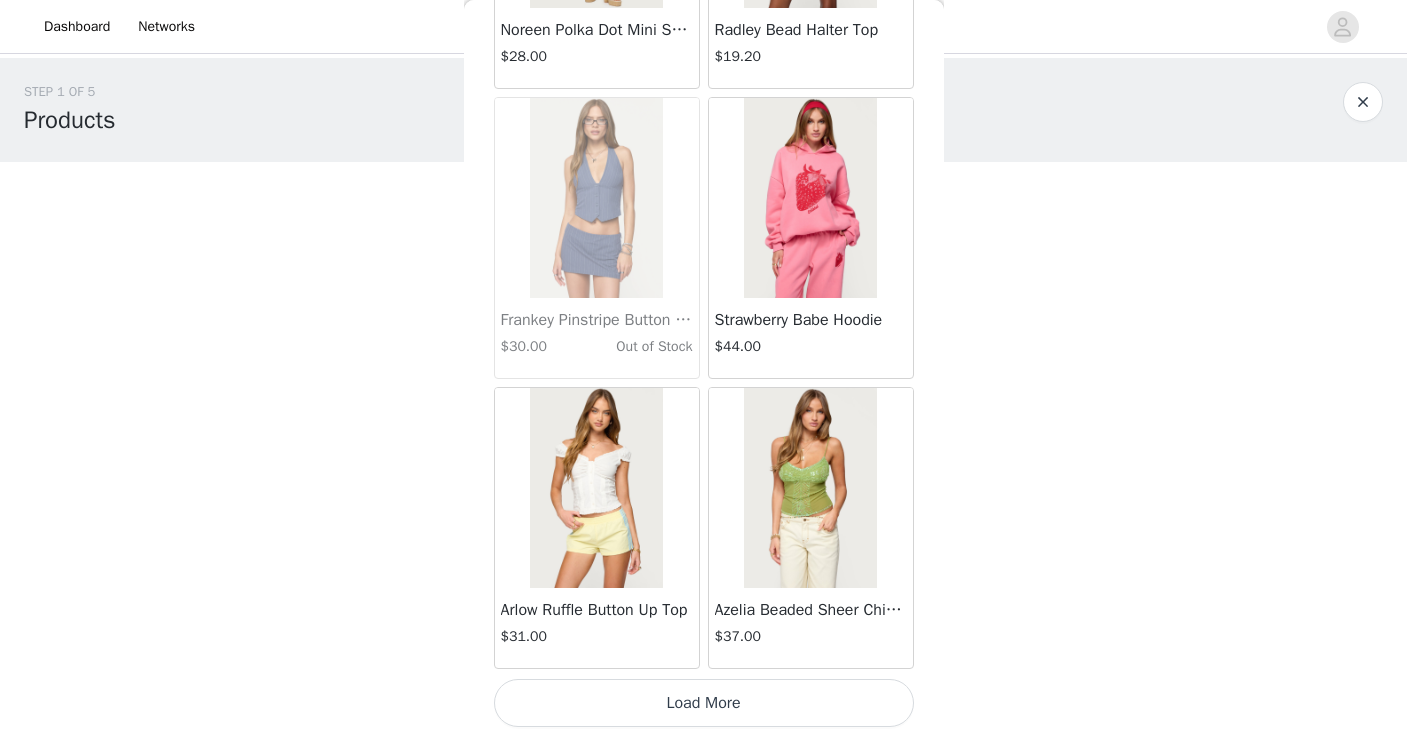 click on "Load More" at bounding box center [704, 703] 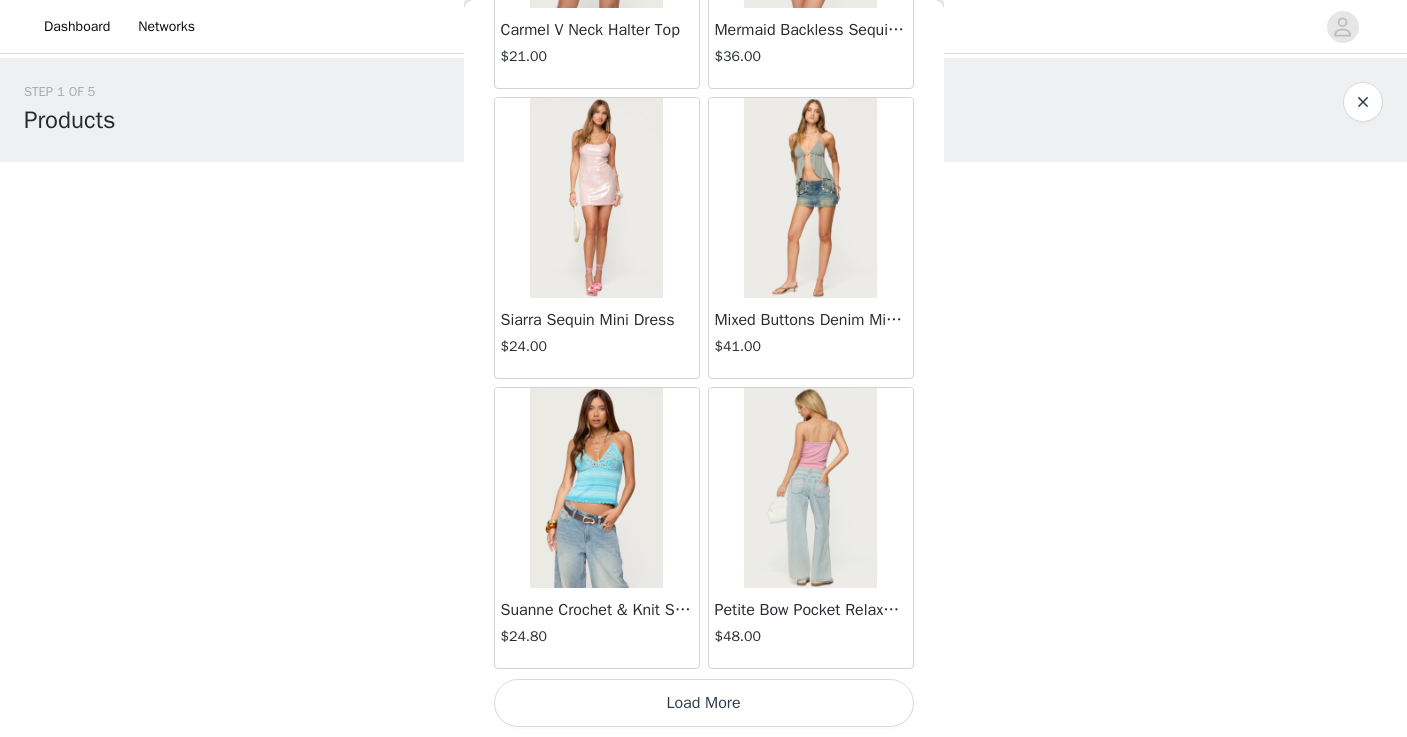 click on "Load More" at bounding box center (704, 703) 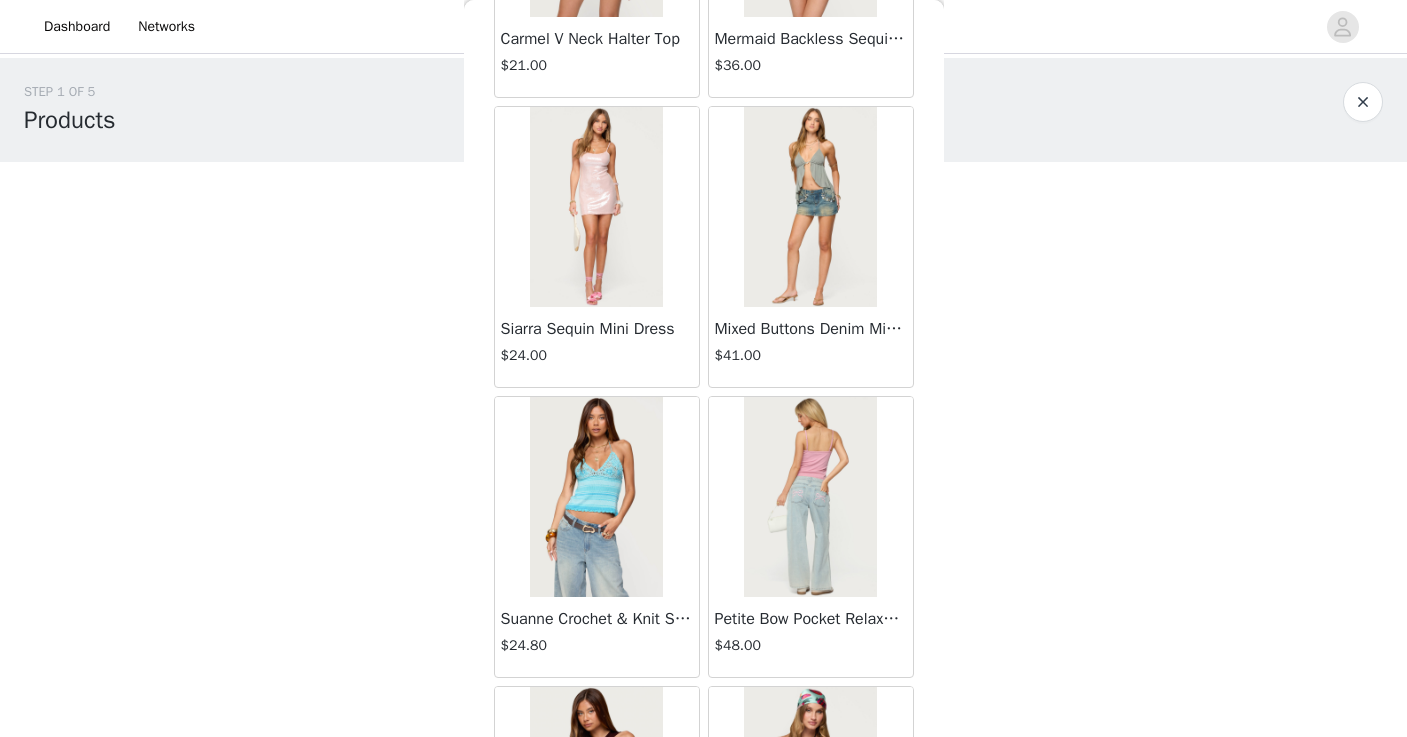 scroll, scrollTop: 0, scrollLeft: 0, axis: both 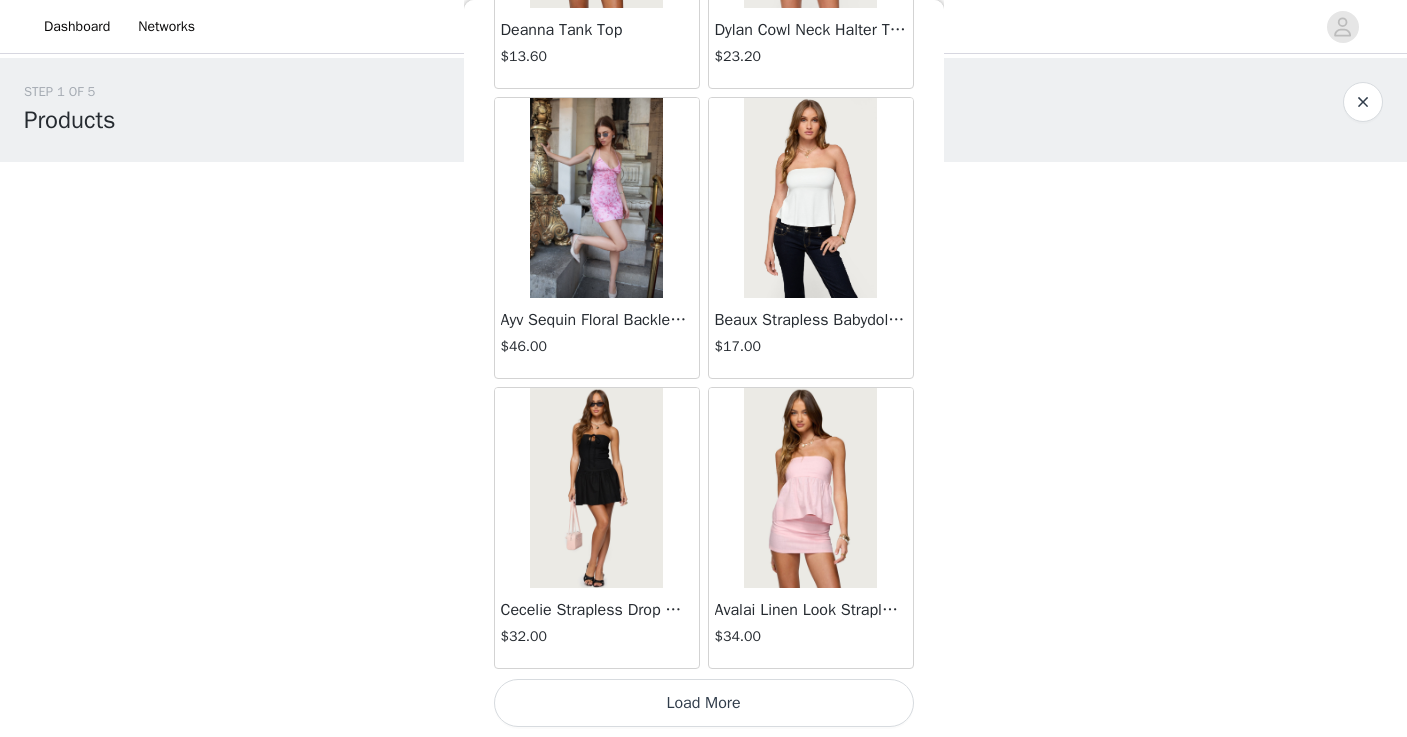 click on "Load More" at bounding box center [704, 703] 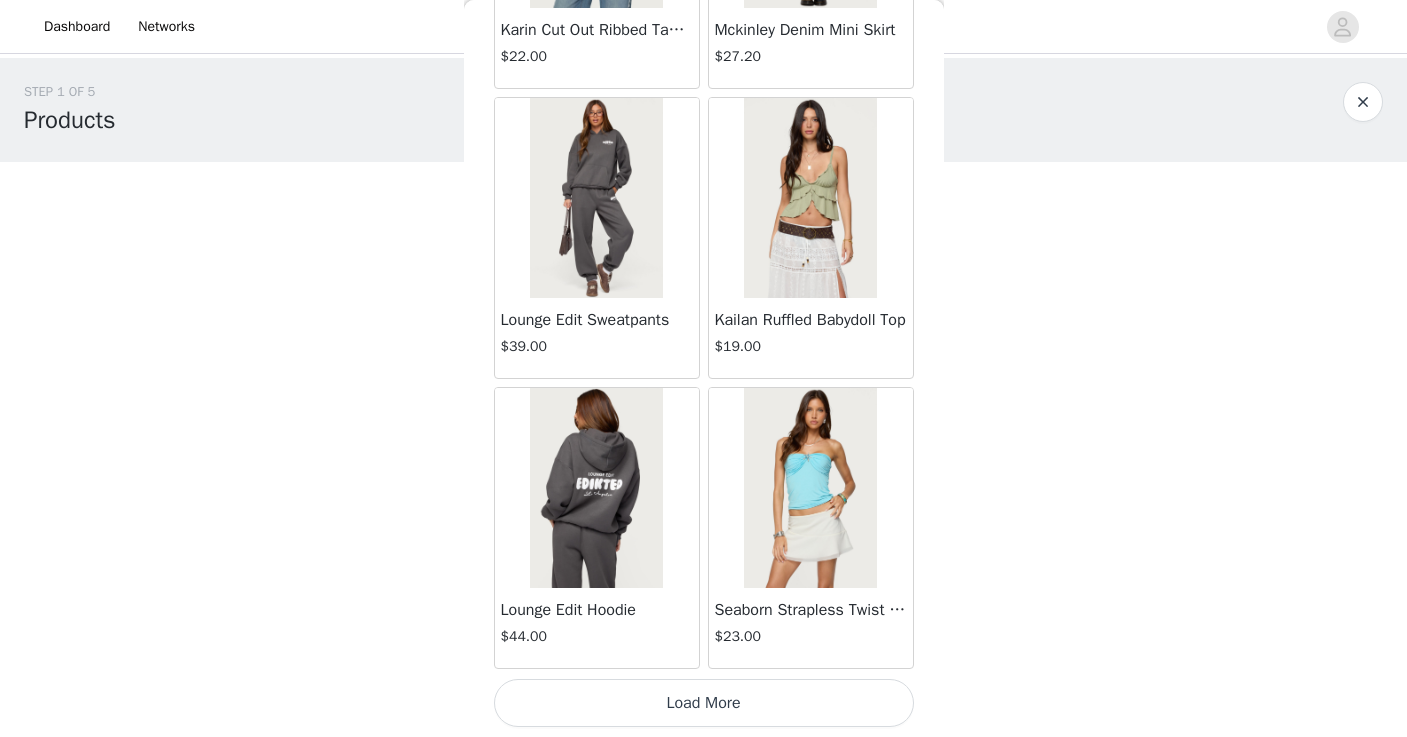 click on "Load More" at bounding box center [704, 703] 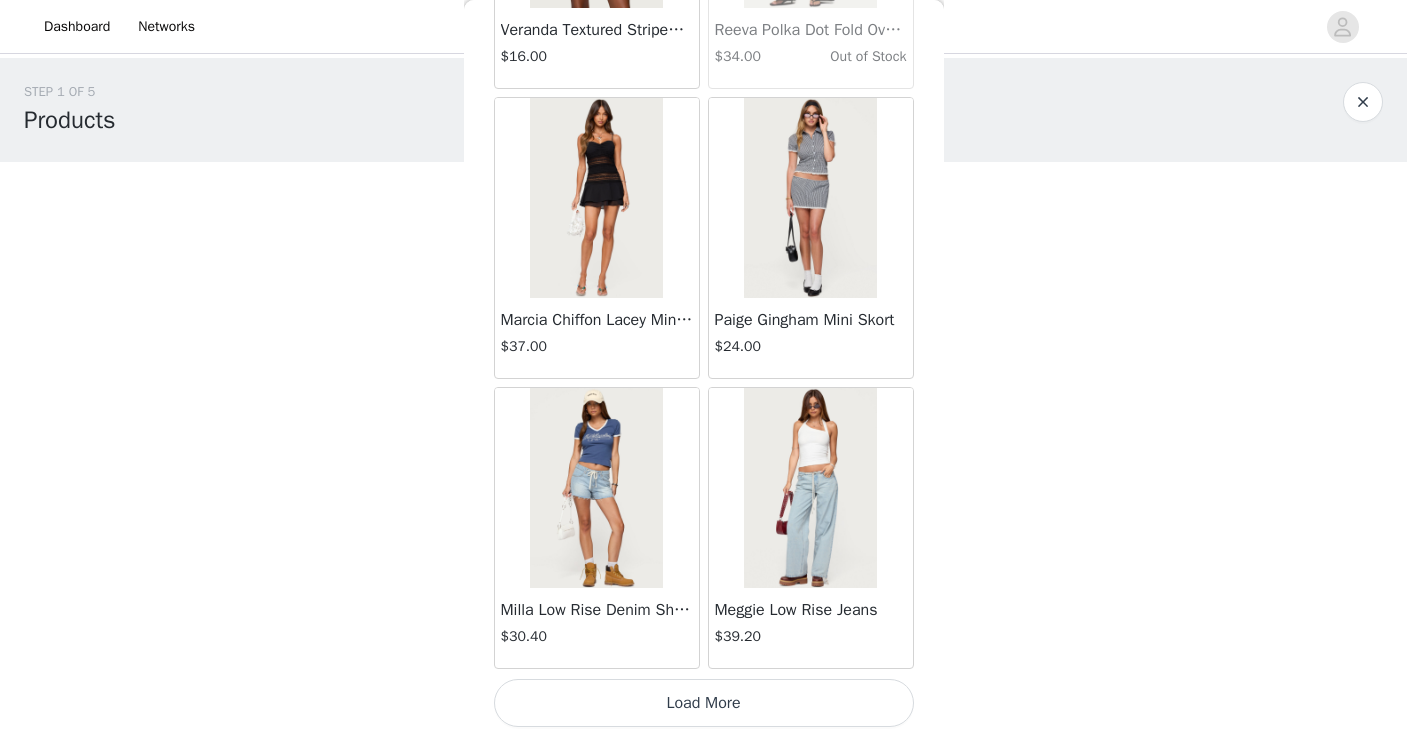 click on "Load More" at bounding box center (704, 703) 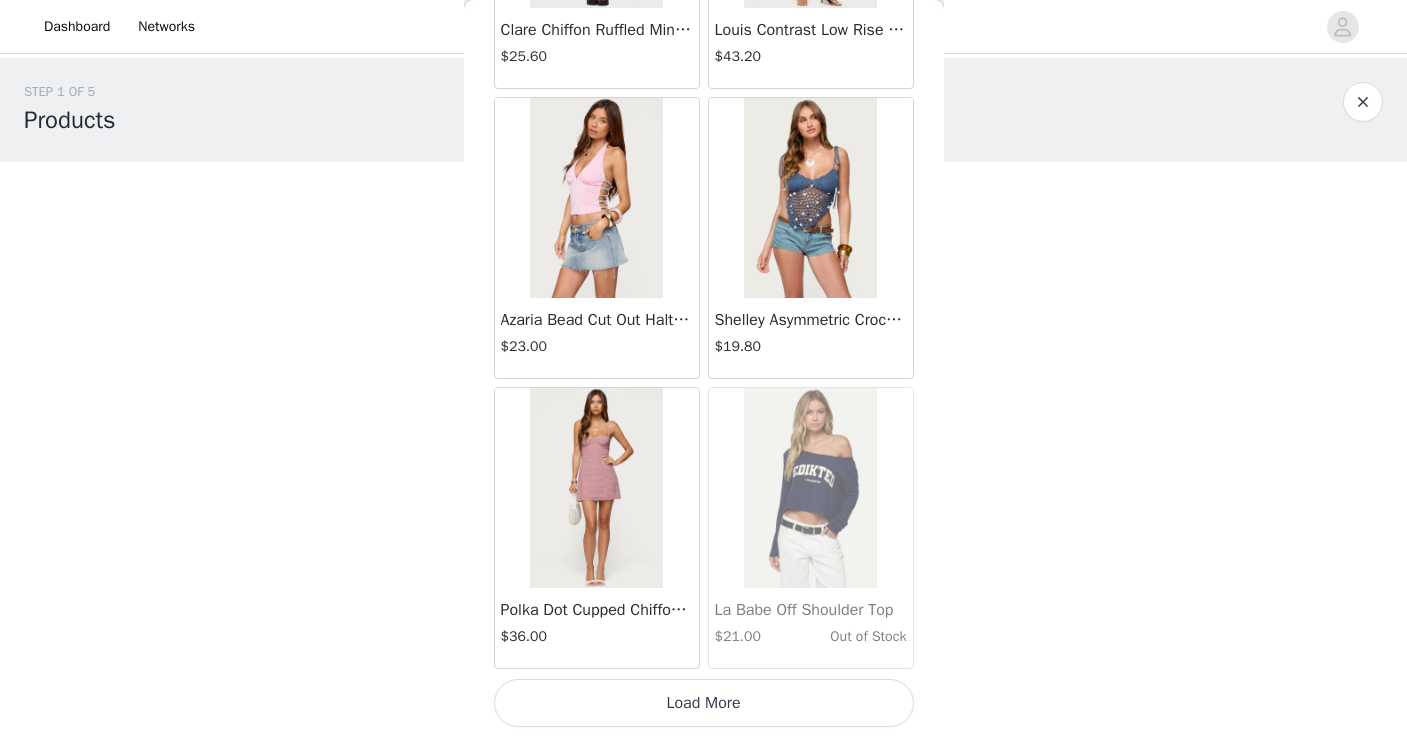 click on "Load More" at bounding box center (704, 703) 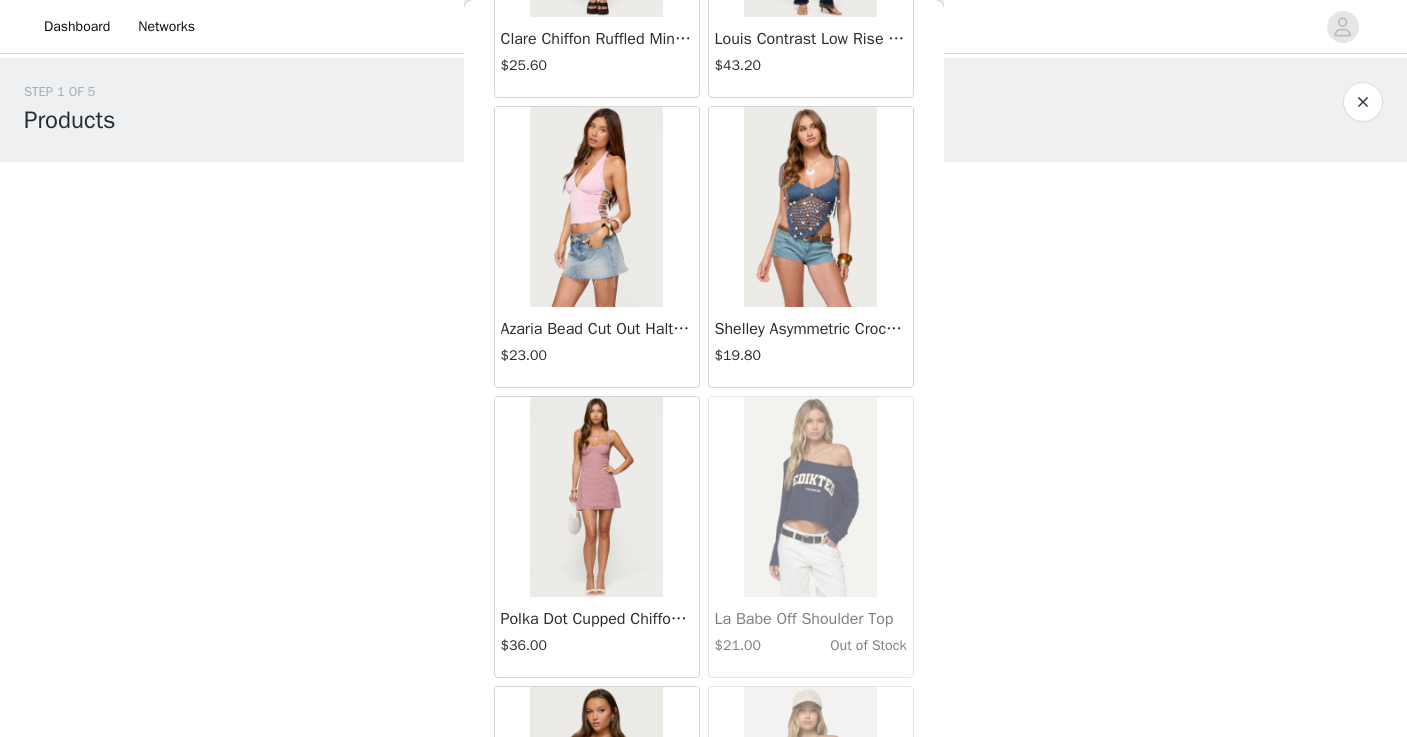 scroll, scrollTop: 0, scrollLeft: 0, axis: both 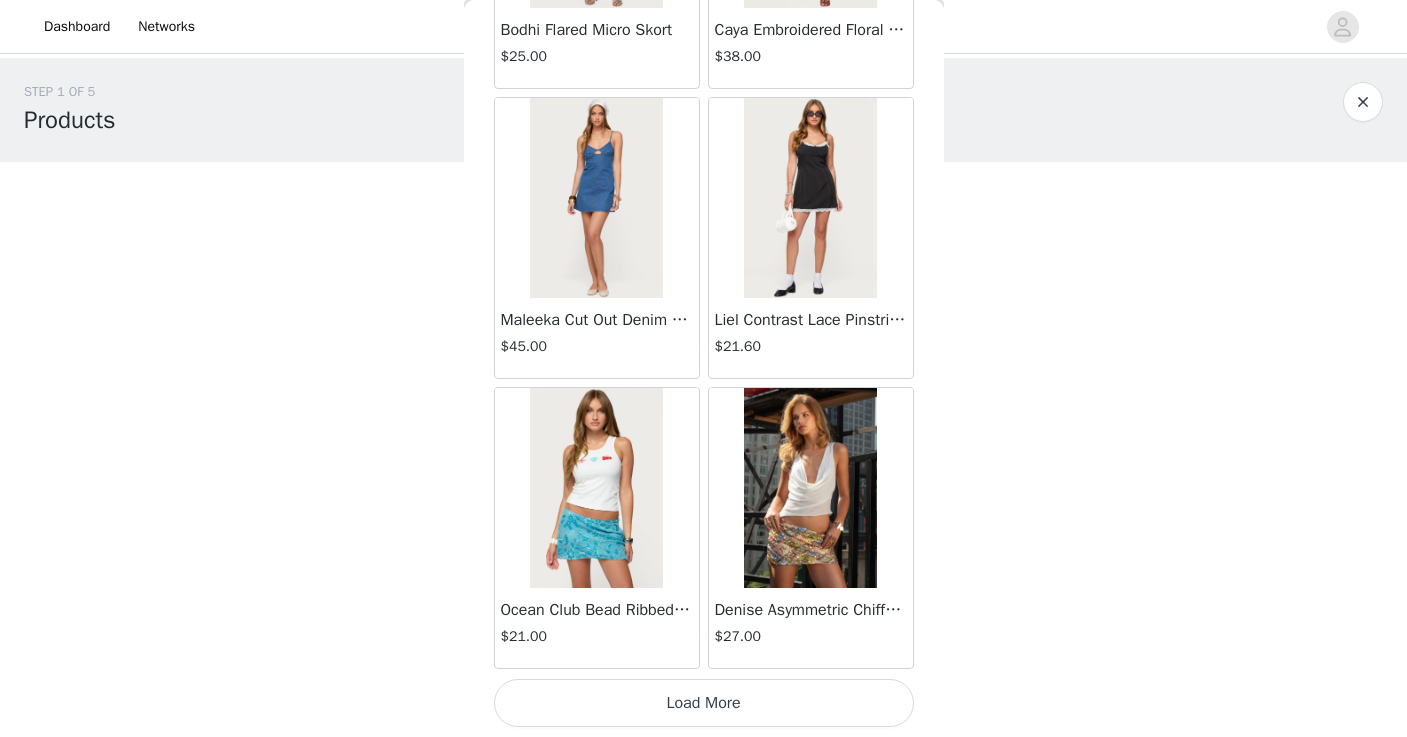 click on "Load More" at bounding box center [704, 703] 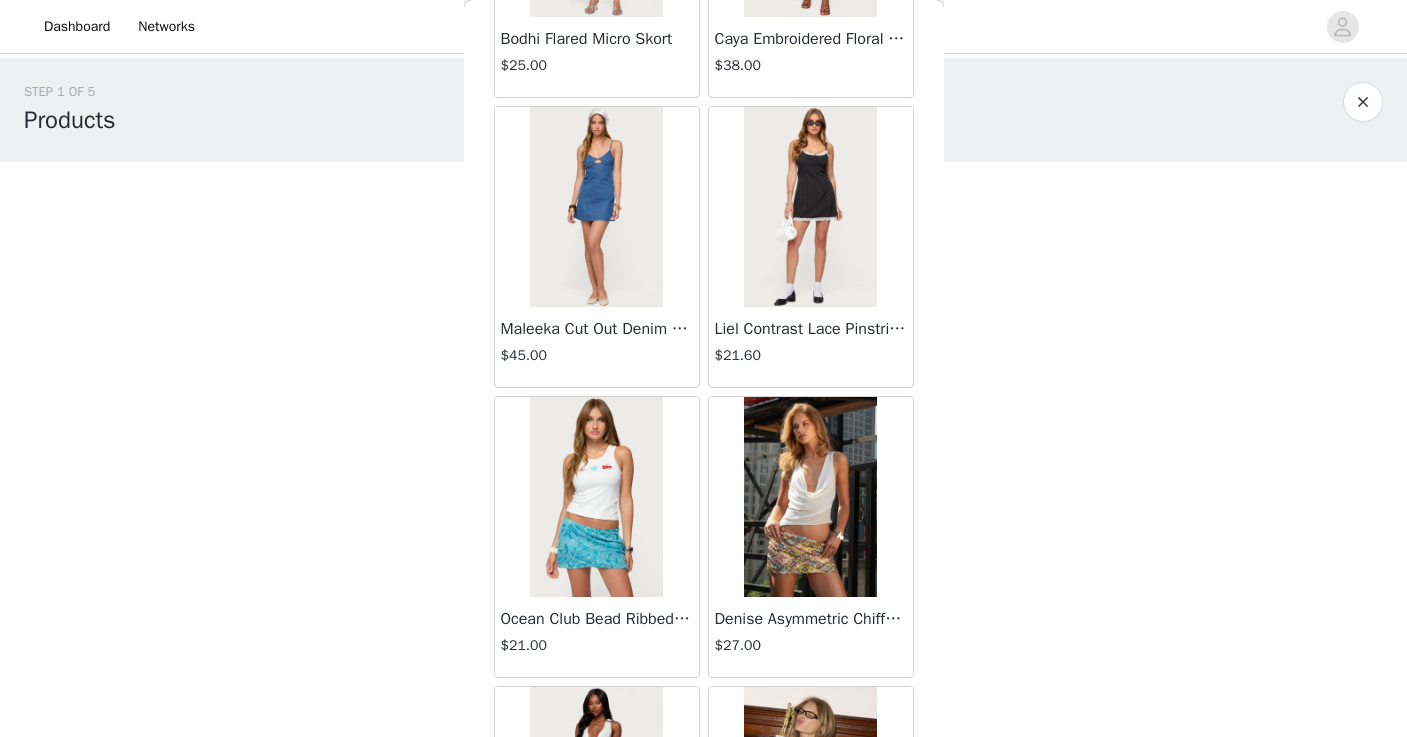 scroll, scrollTop: 0, scrollLeft: 0, axis: both 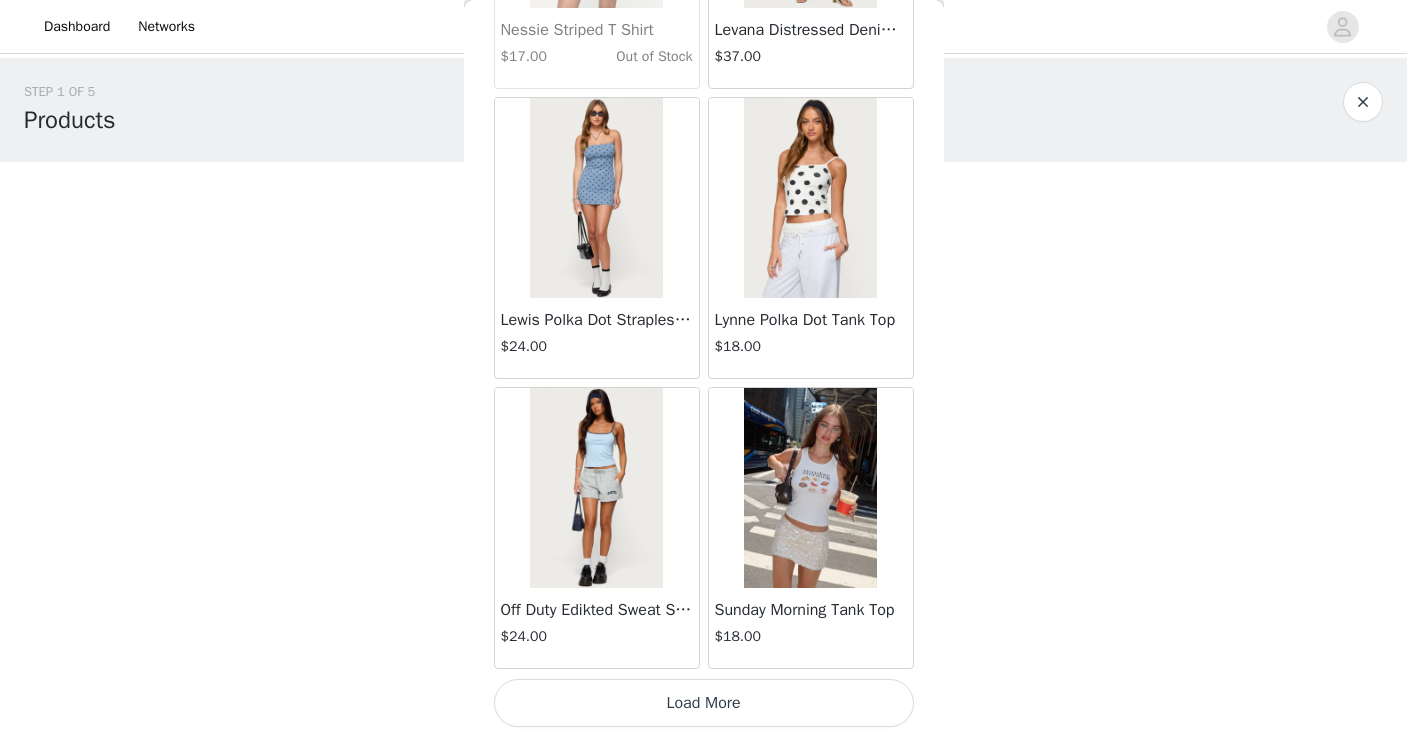 click on "Load More" at bounding box center [704, 703] 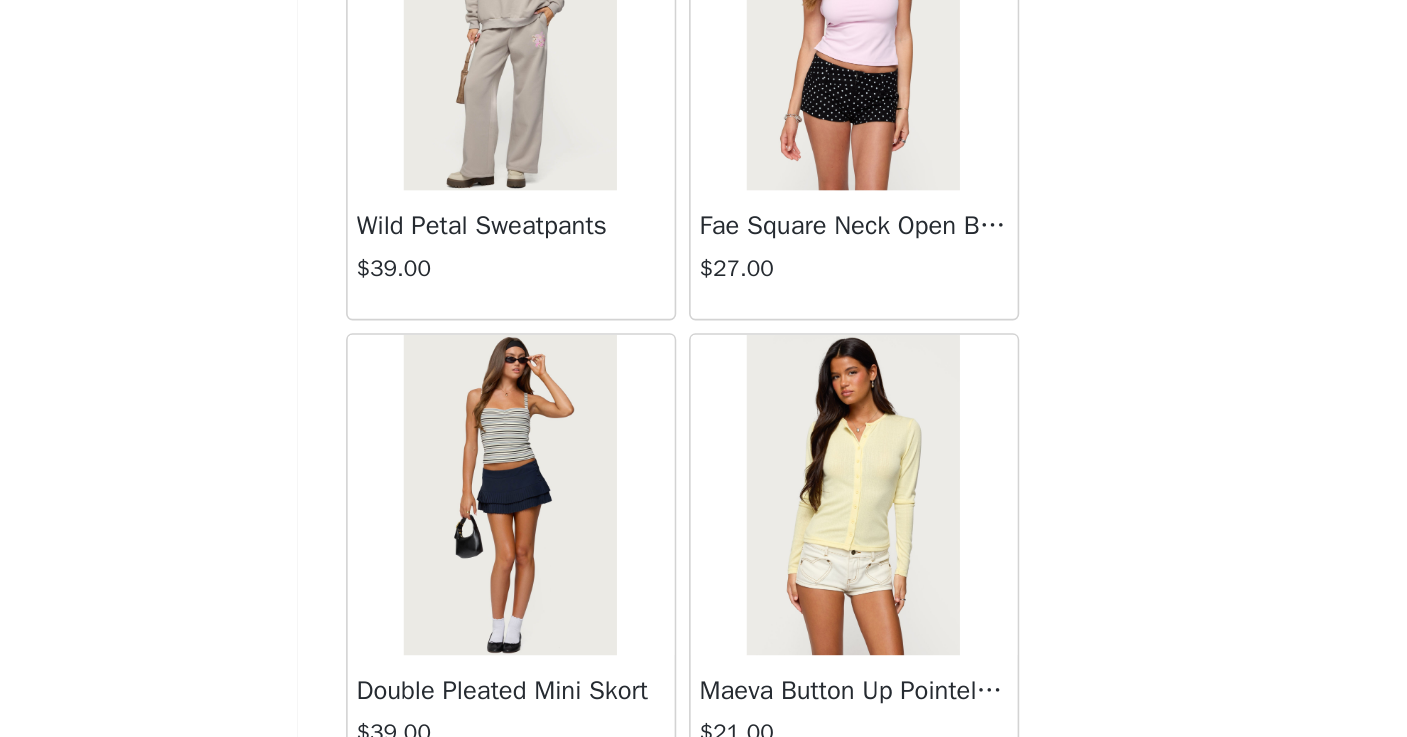 scroll, scrollTop: 48723, scrollLeft: 0, axis: vertical 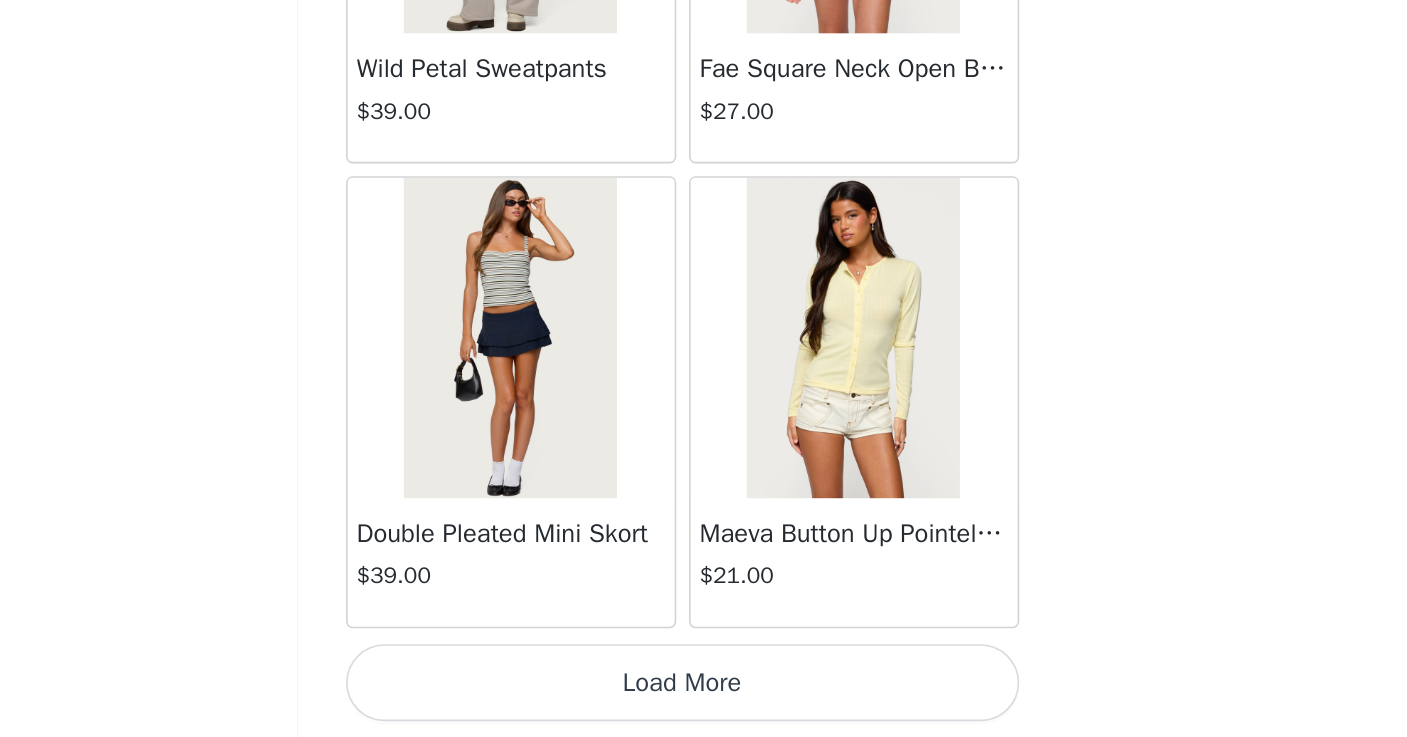 click on "Load More" at bounding box center (704, 703) 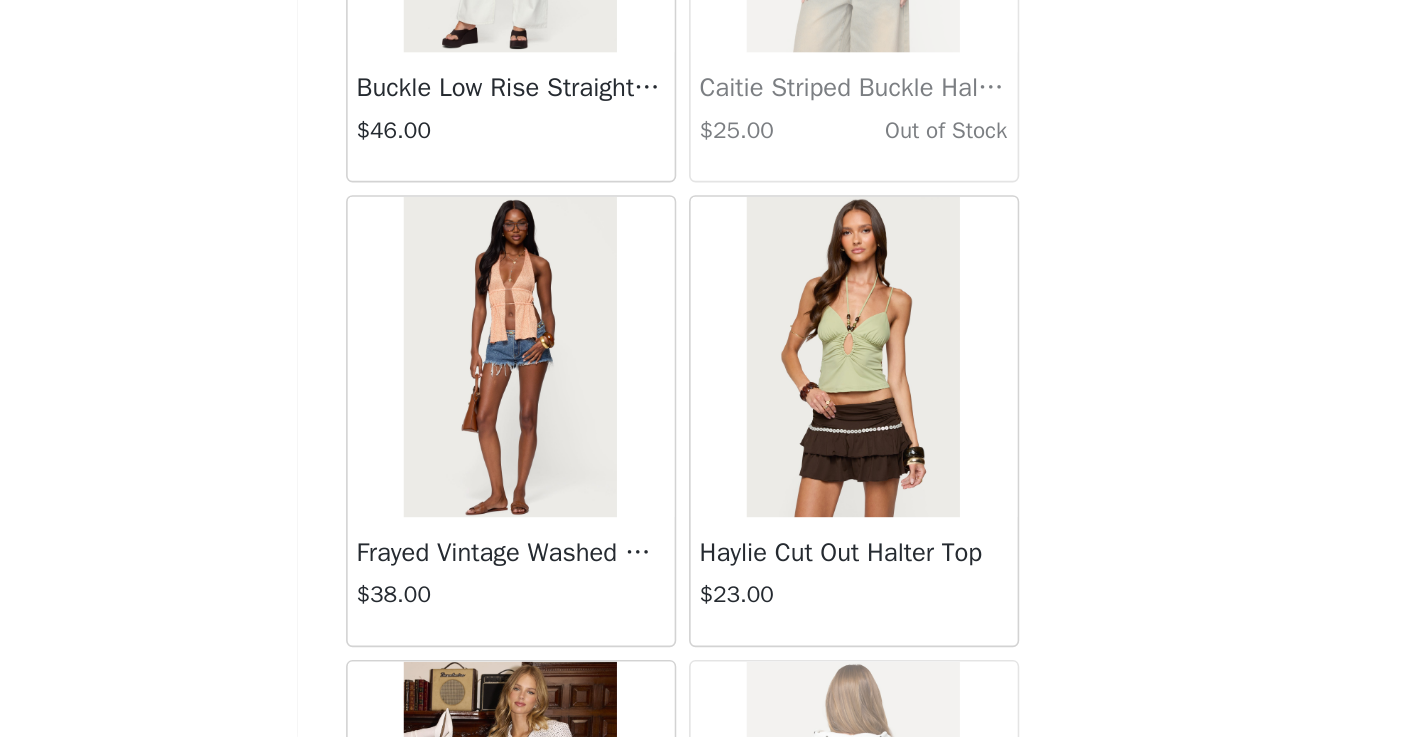 scroll, scrollTop: 50176, scrollLeft: 0, axis: vertical 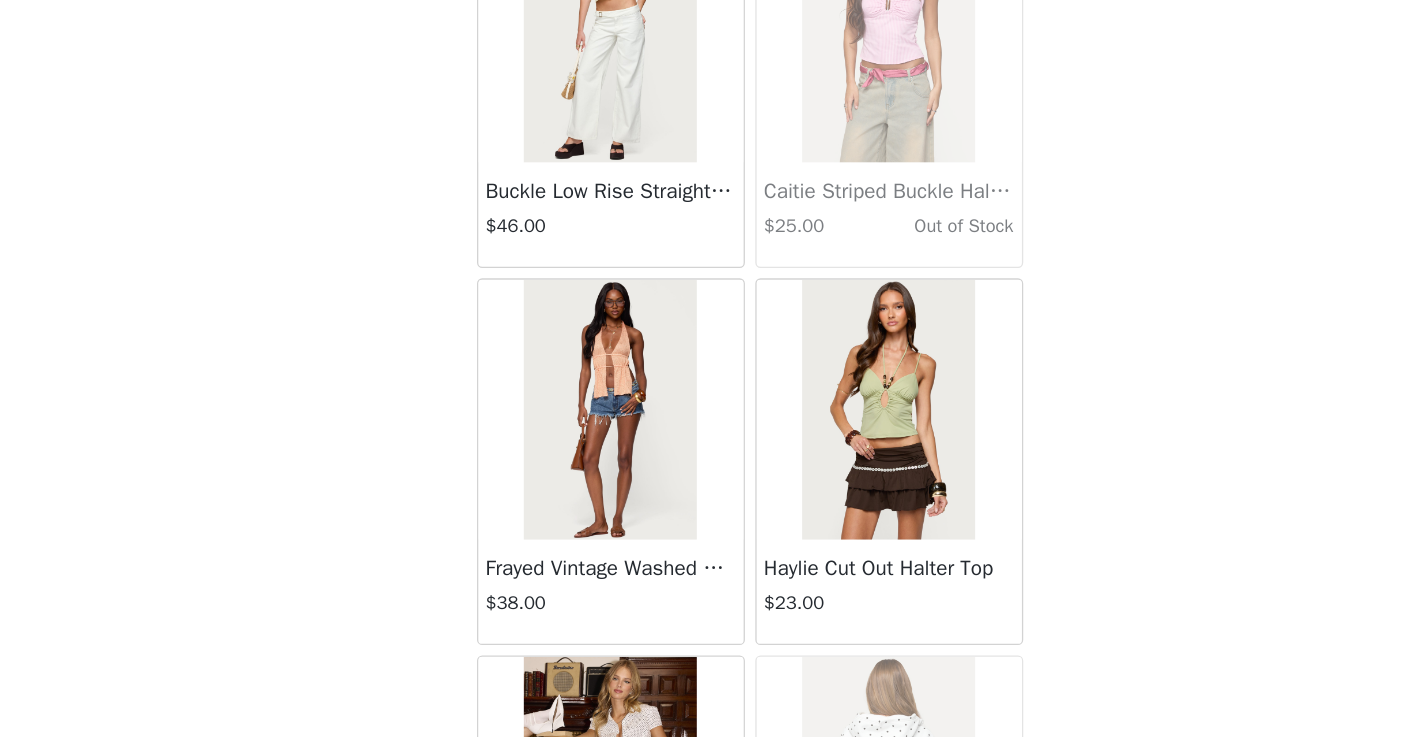 click at bounding box center (810, 485) 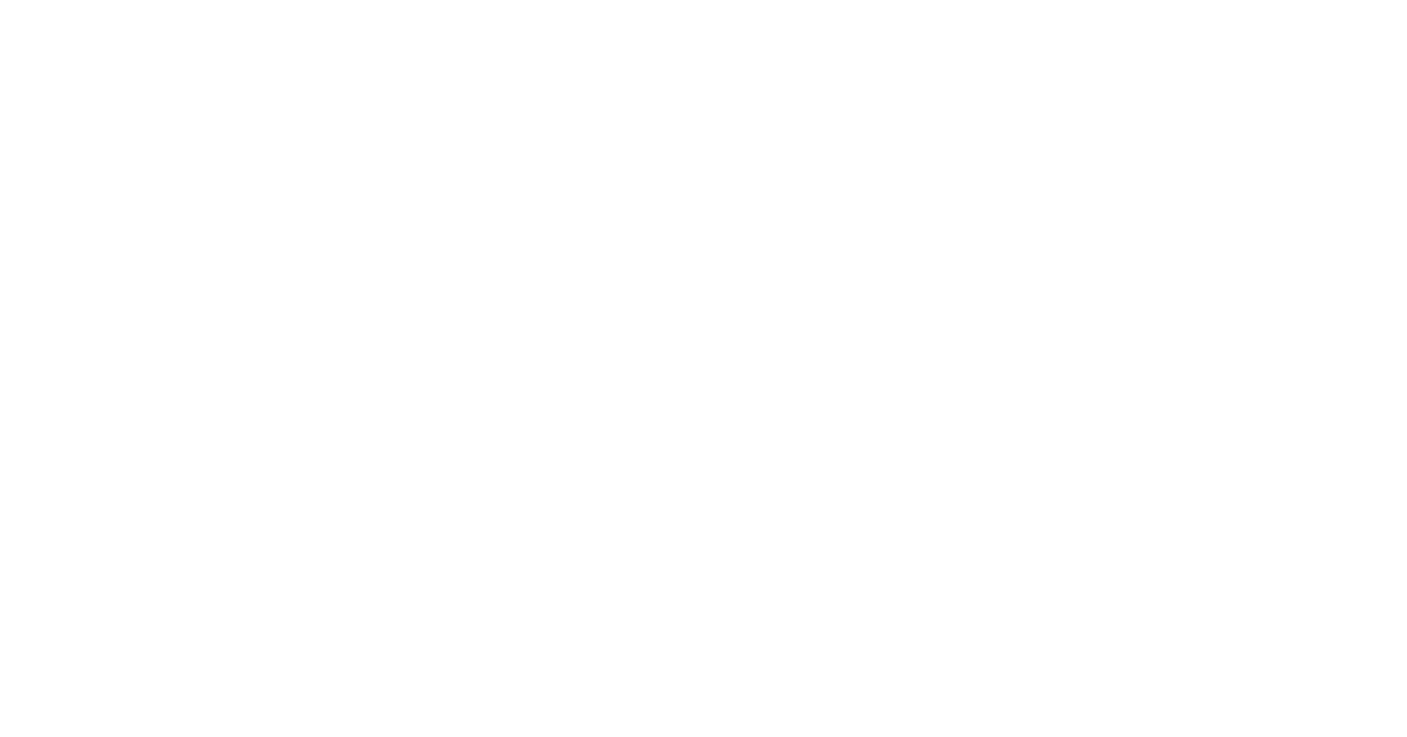 scroll, scrollTop: 235, scrollLeft: 0, axis: vertical 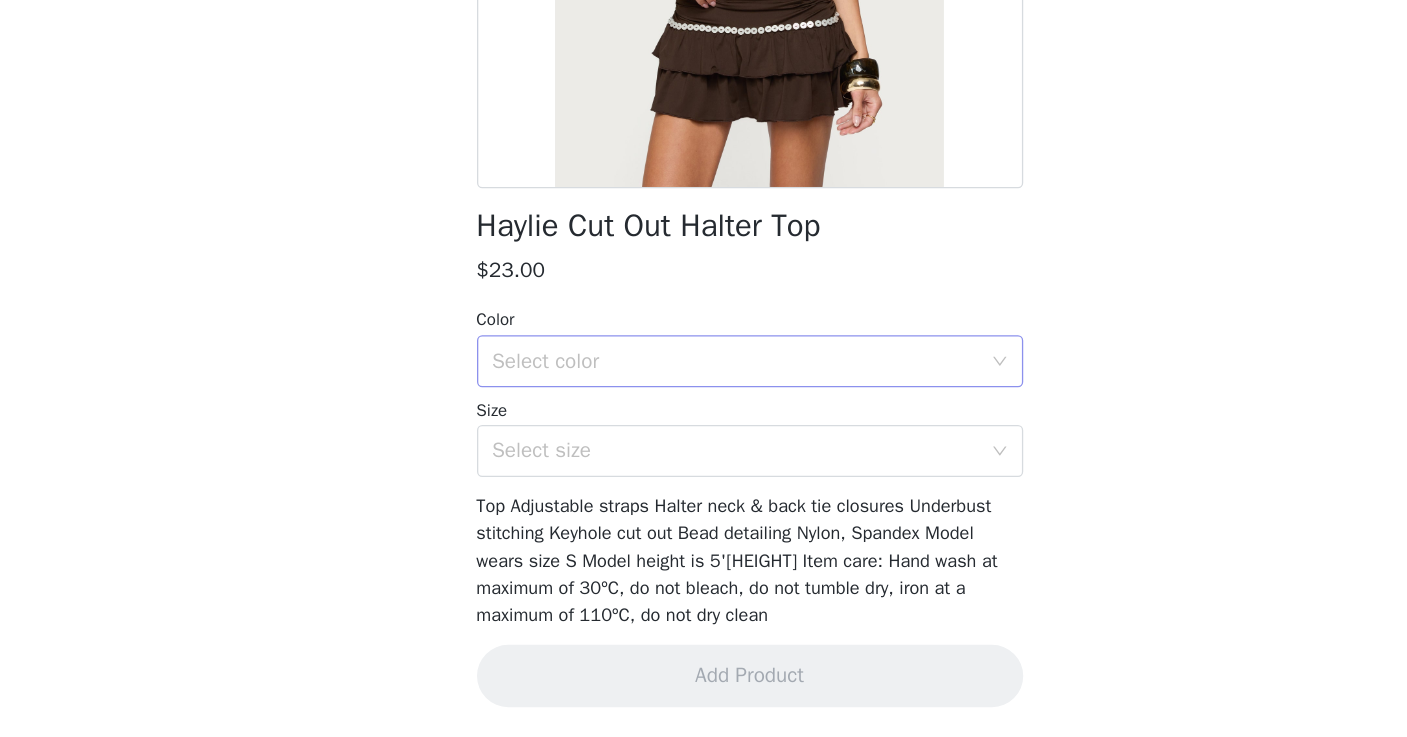 click on "Select color" at bounding box center [693, 448] 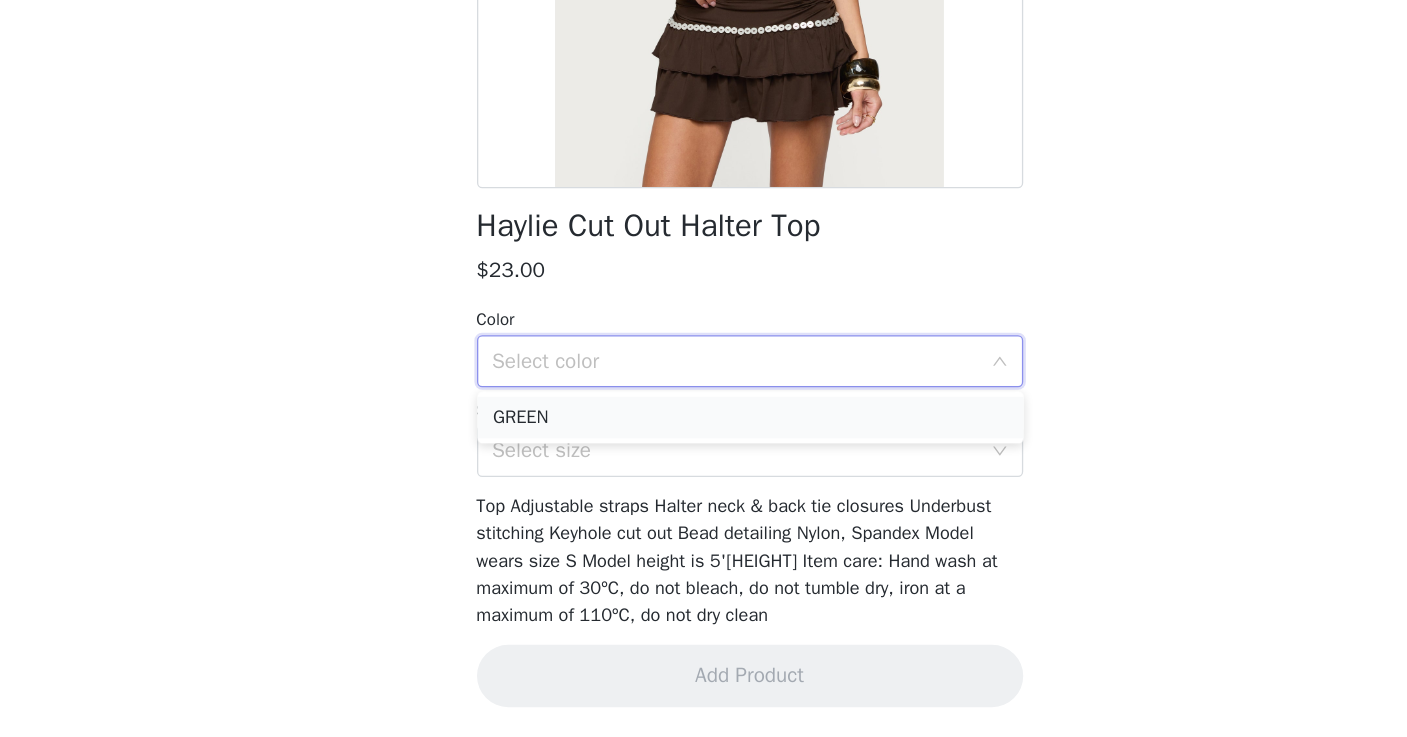 click on "GREEN" at bounding box center [704, 491] 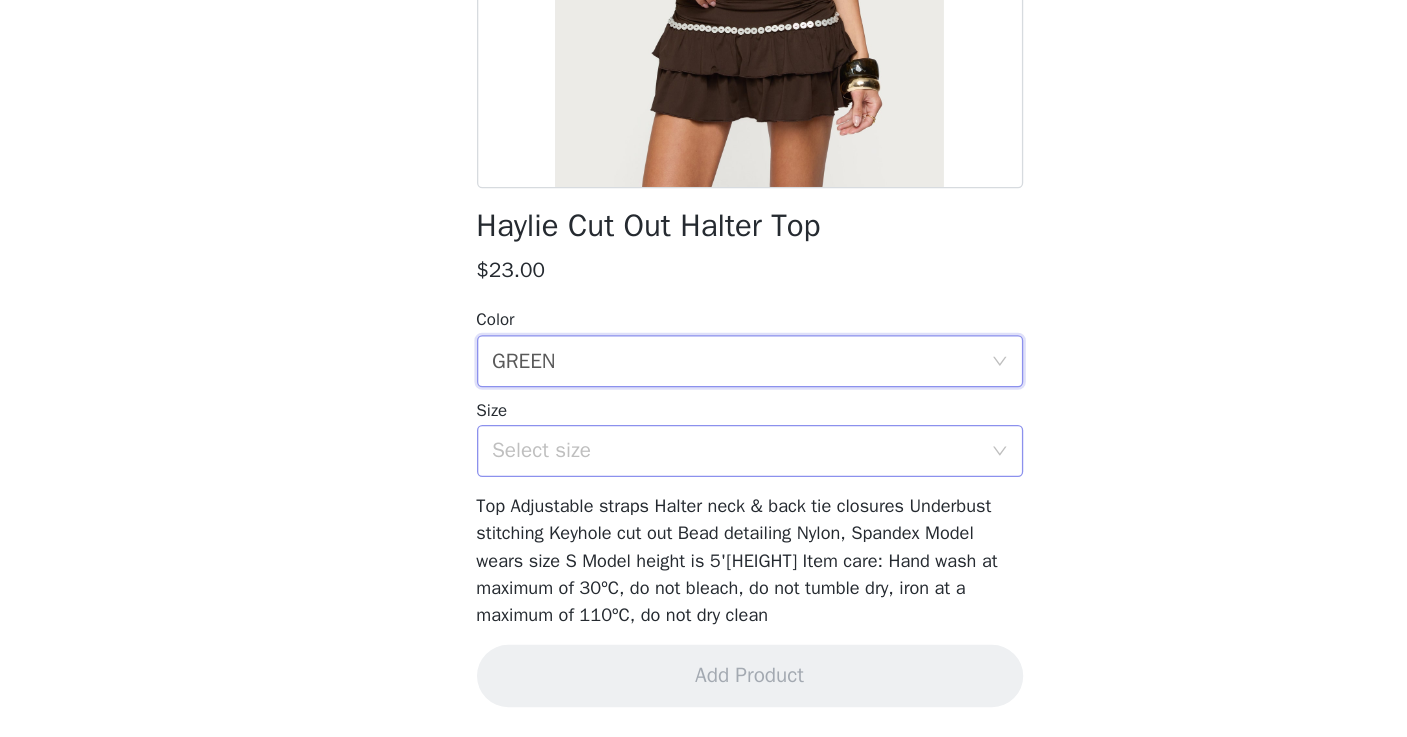 click on "Select size" at bounding box center [693, 517] 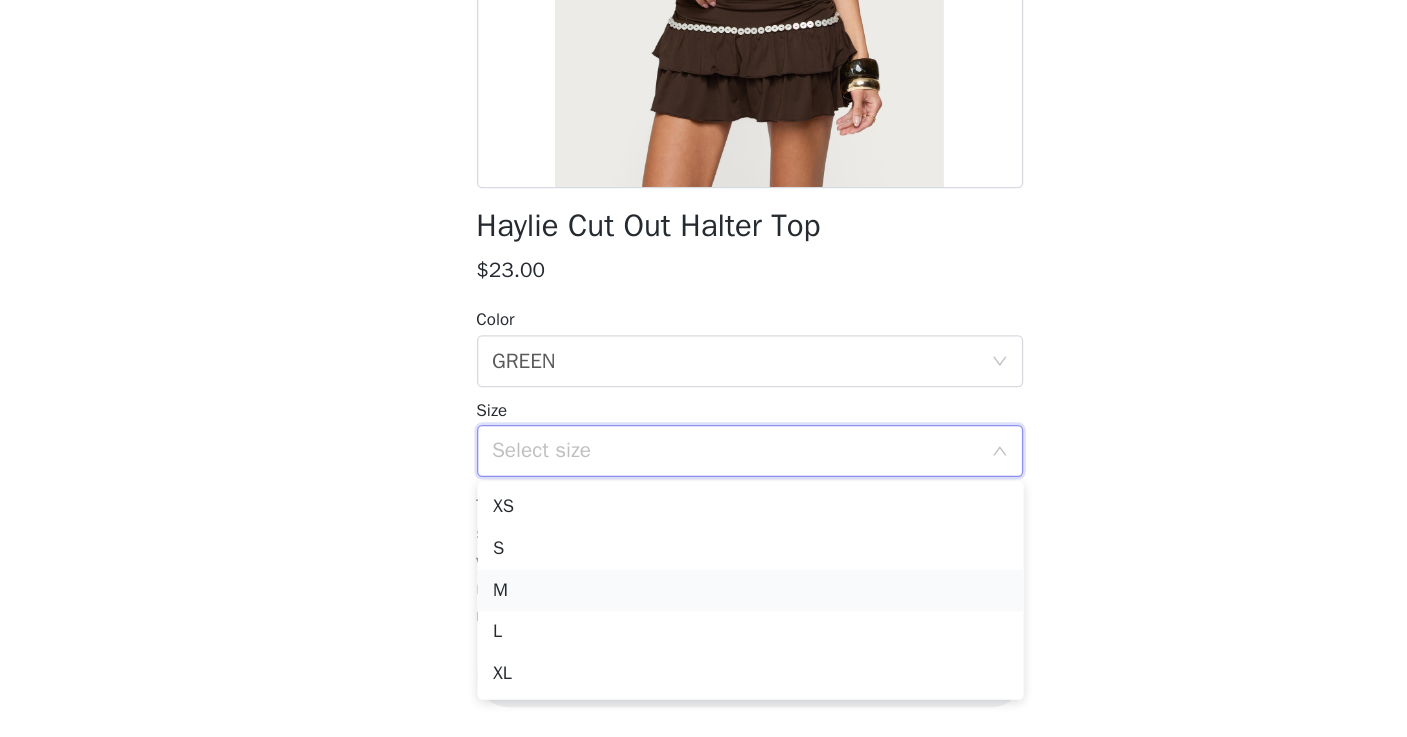click on "M" at bounding box center [704, 624] 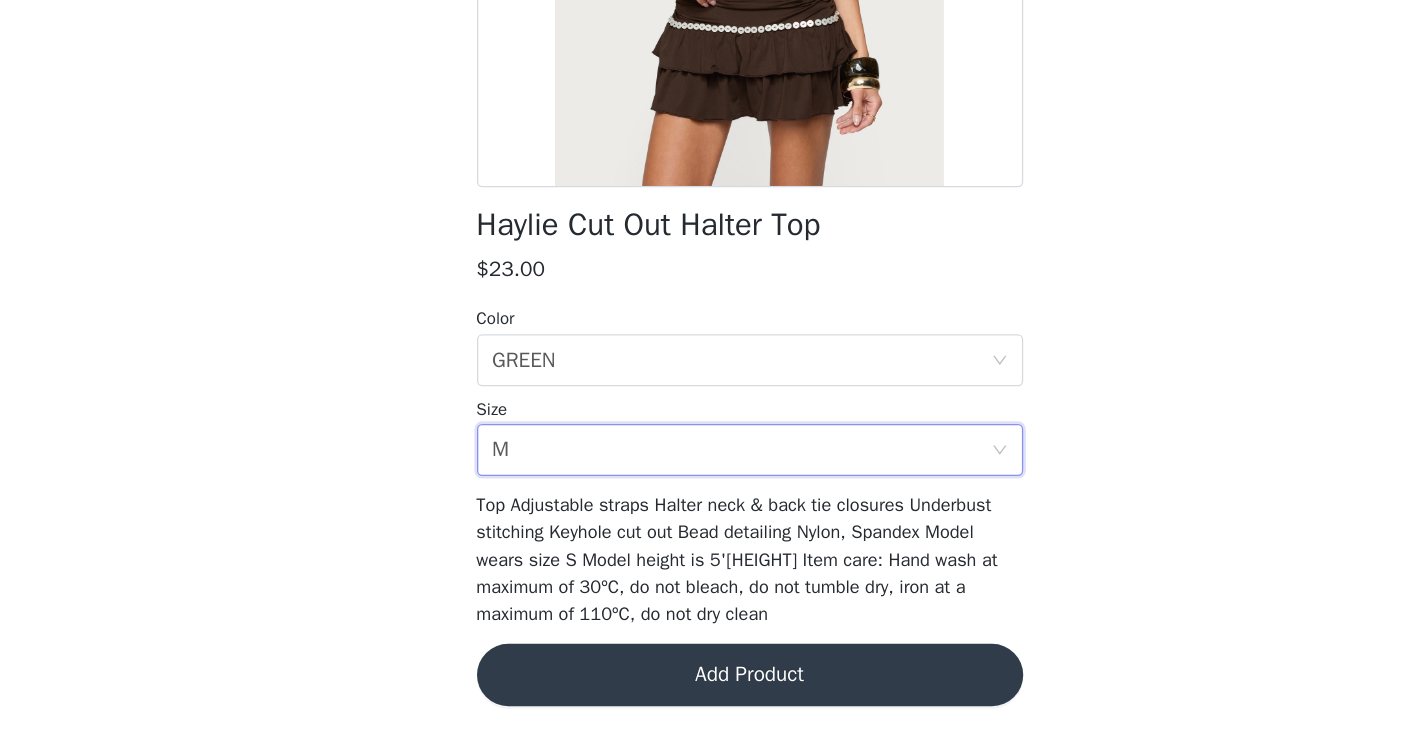 scroll, scrollTop: 235, scrollLeft: 0, axis: vertical 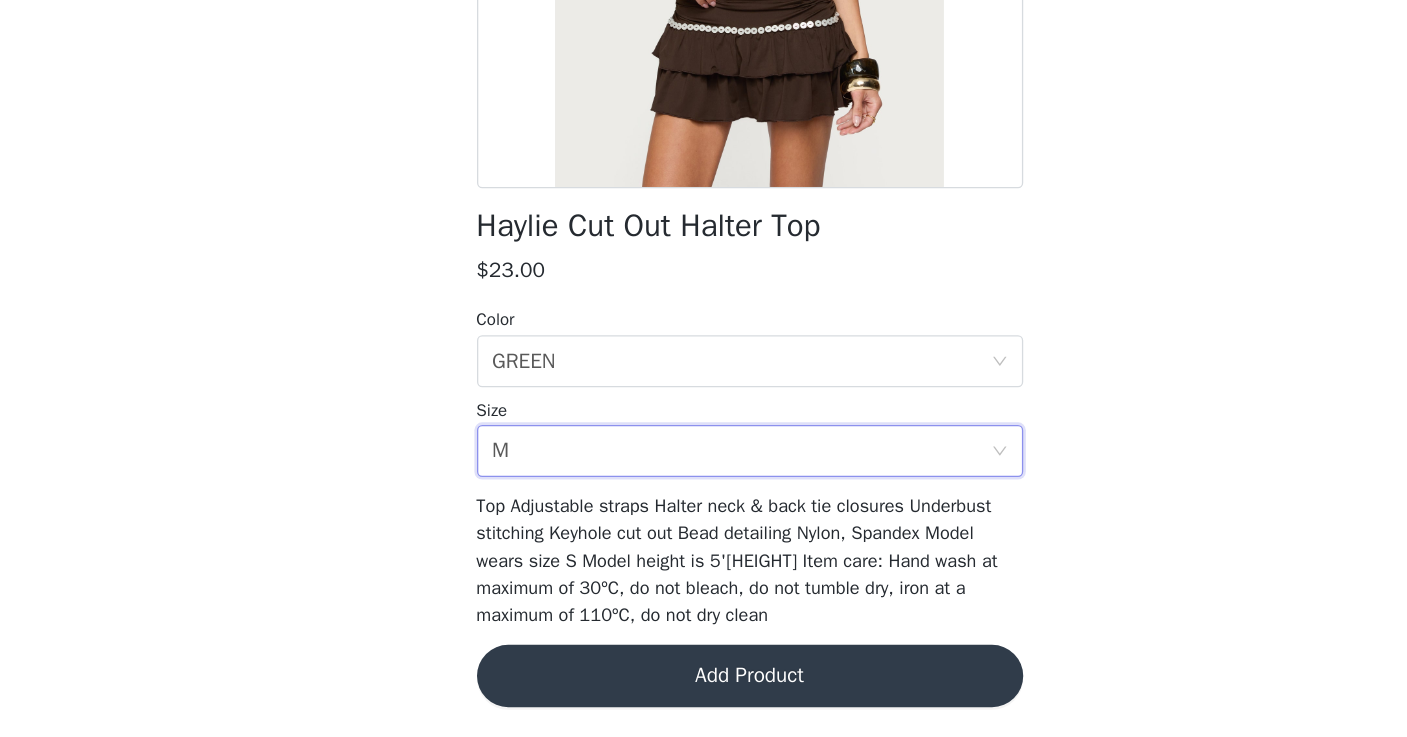 click on "Add Product" at bounding box center (704, 690) 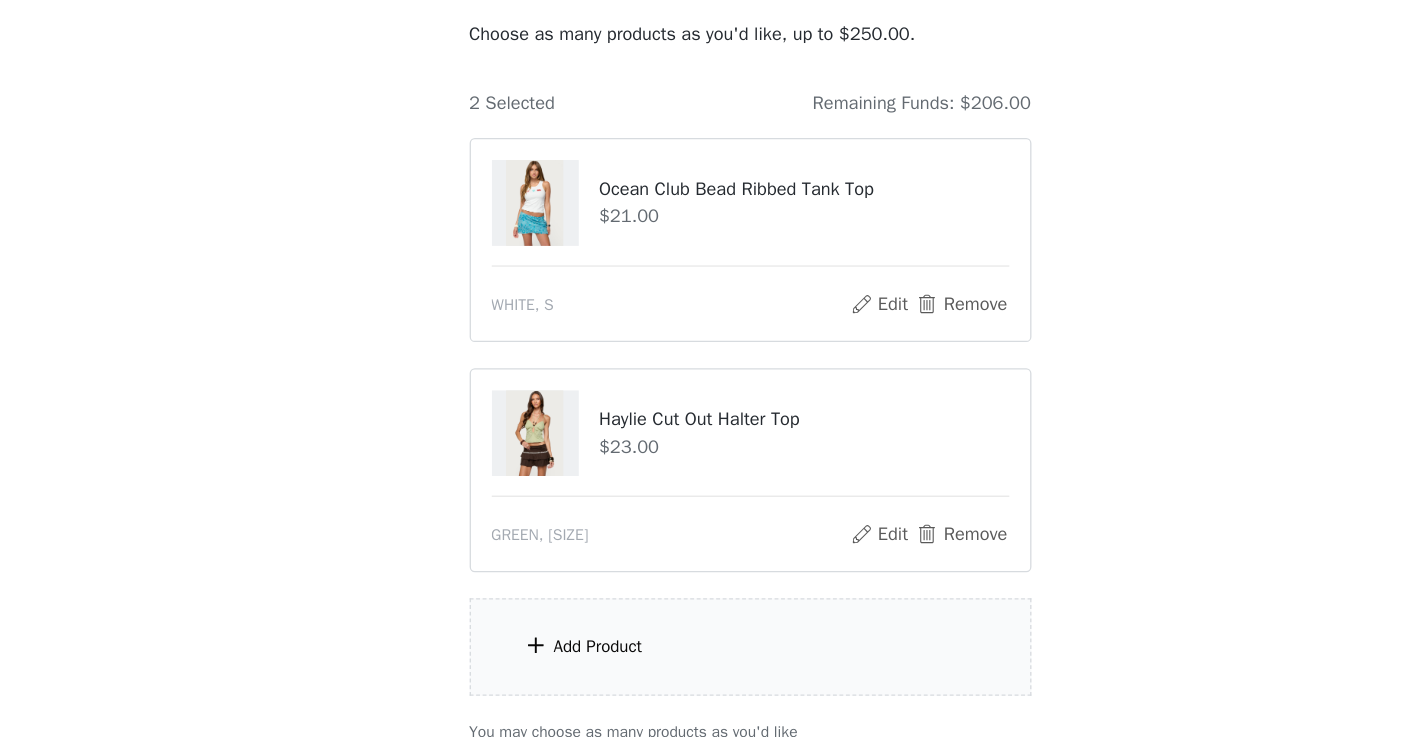 click on "Add Product" at bounding box center [704, 667] 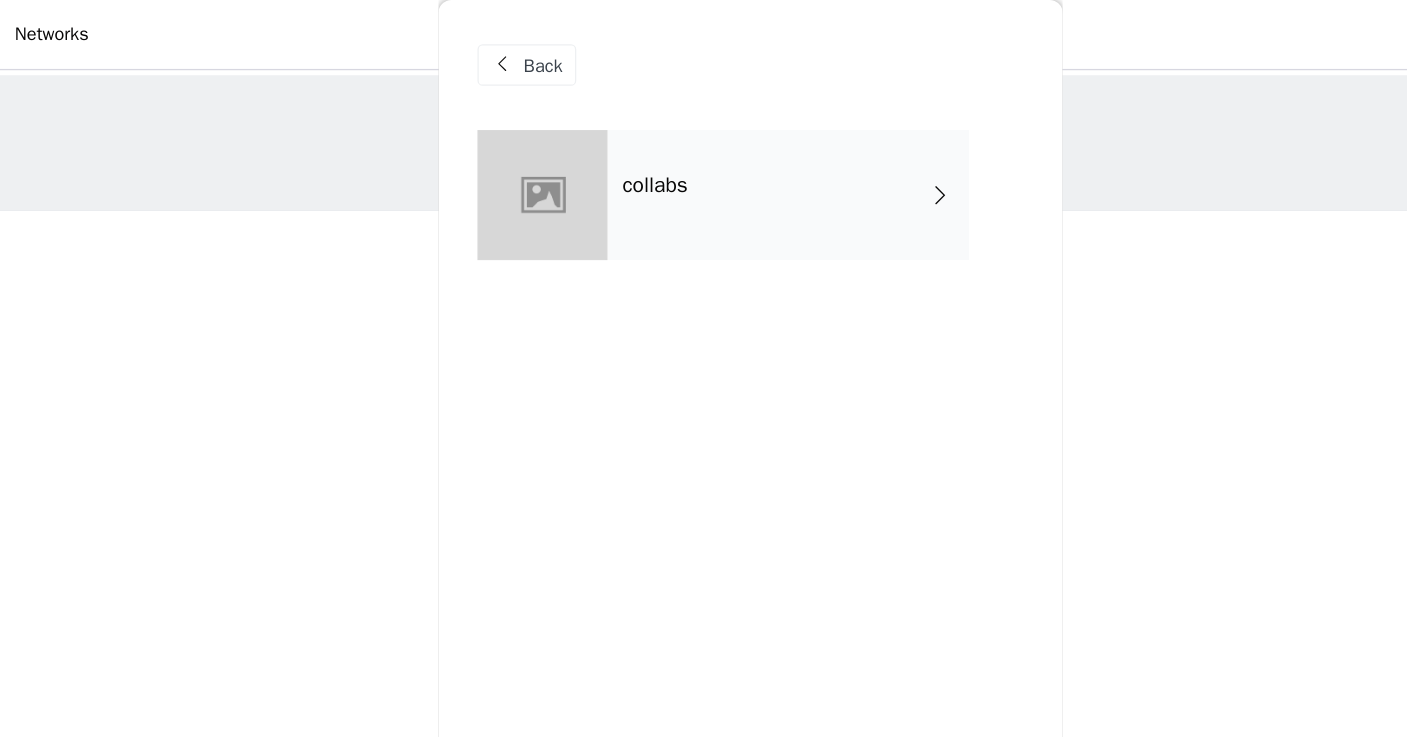 scroll, scrollTop: 0, scrollLeft: 0, axis: both 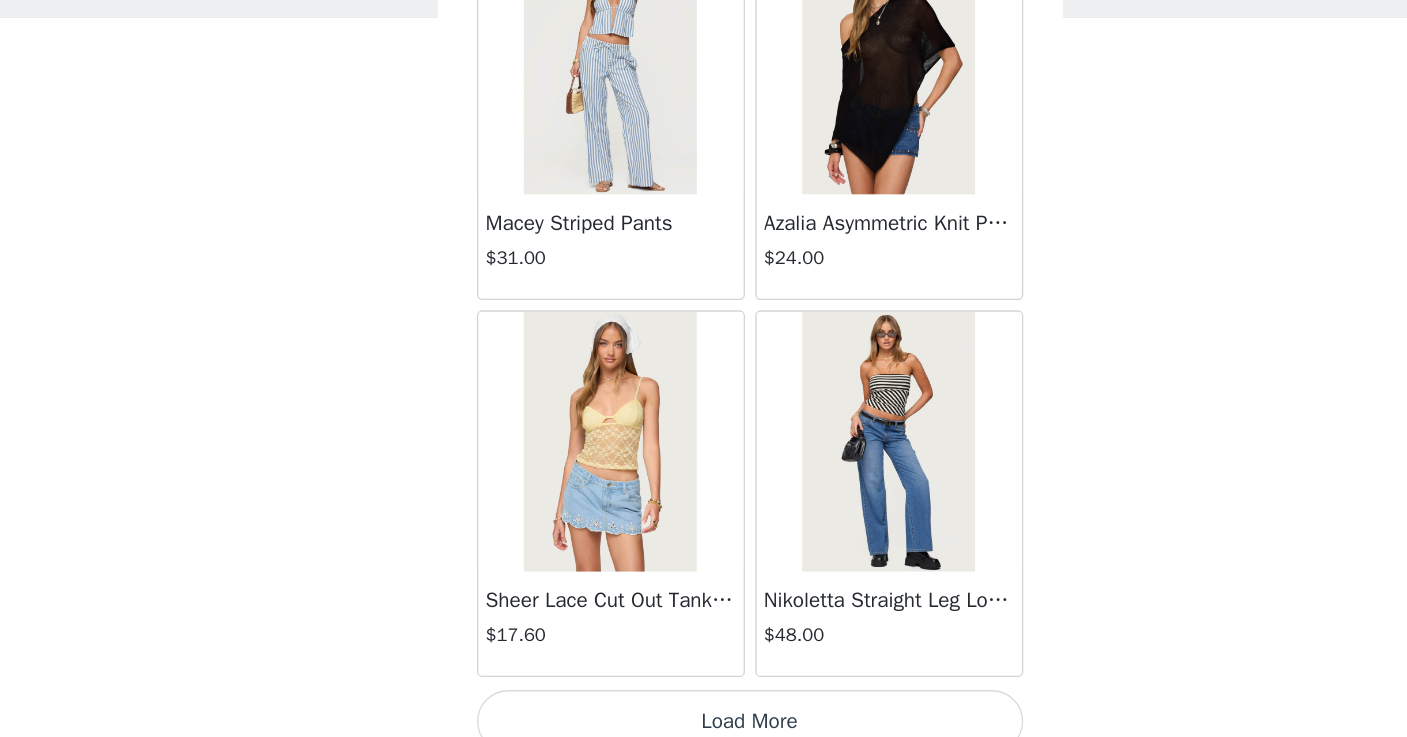 click on "Load More" at bounding box center [704, 703] 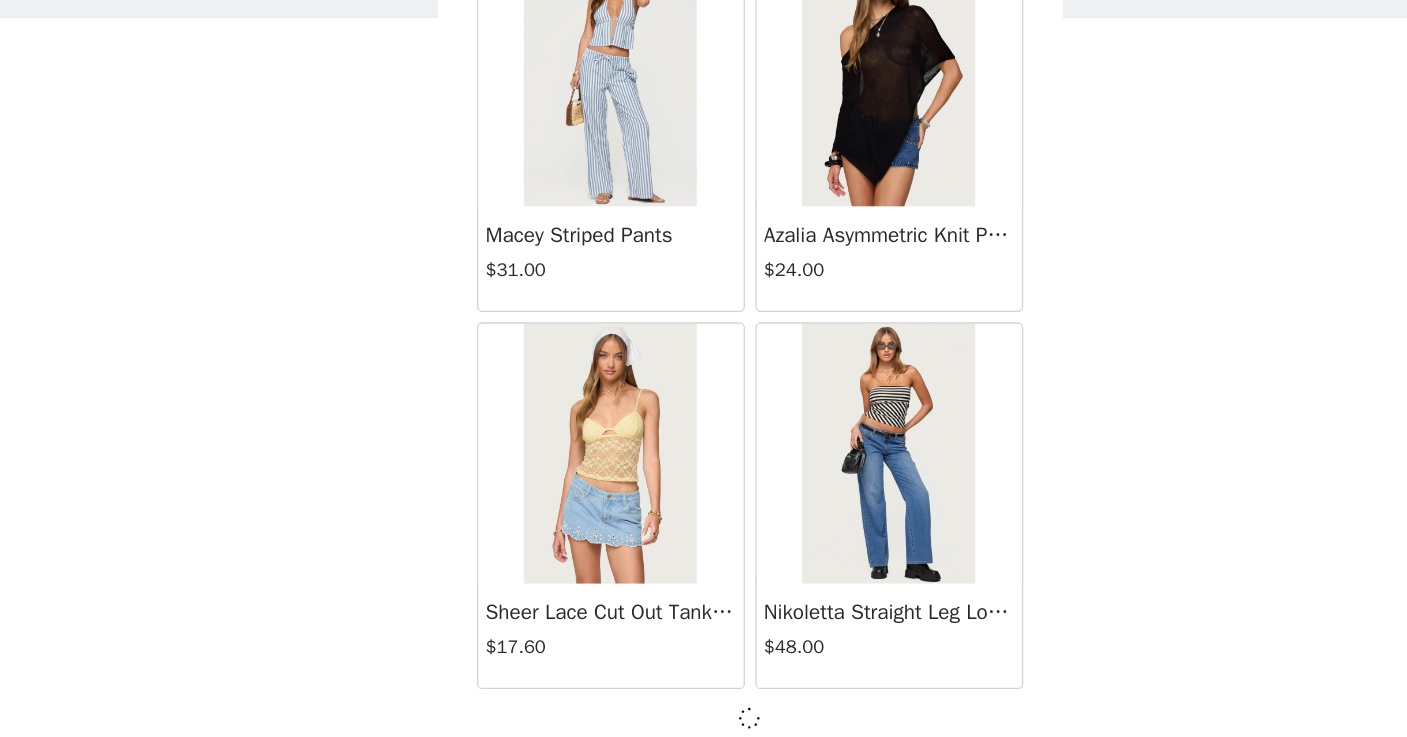 scroll, scrollTop: 2314, scrollLeft: 0, axis: vertical 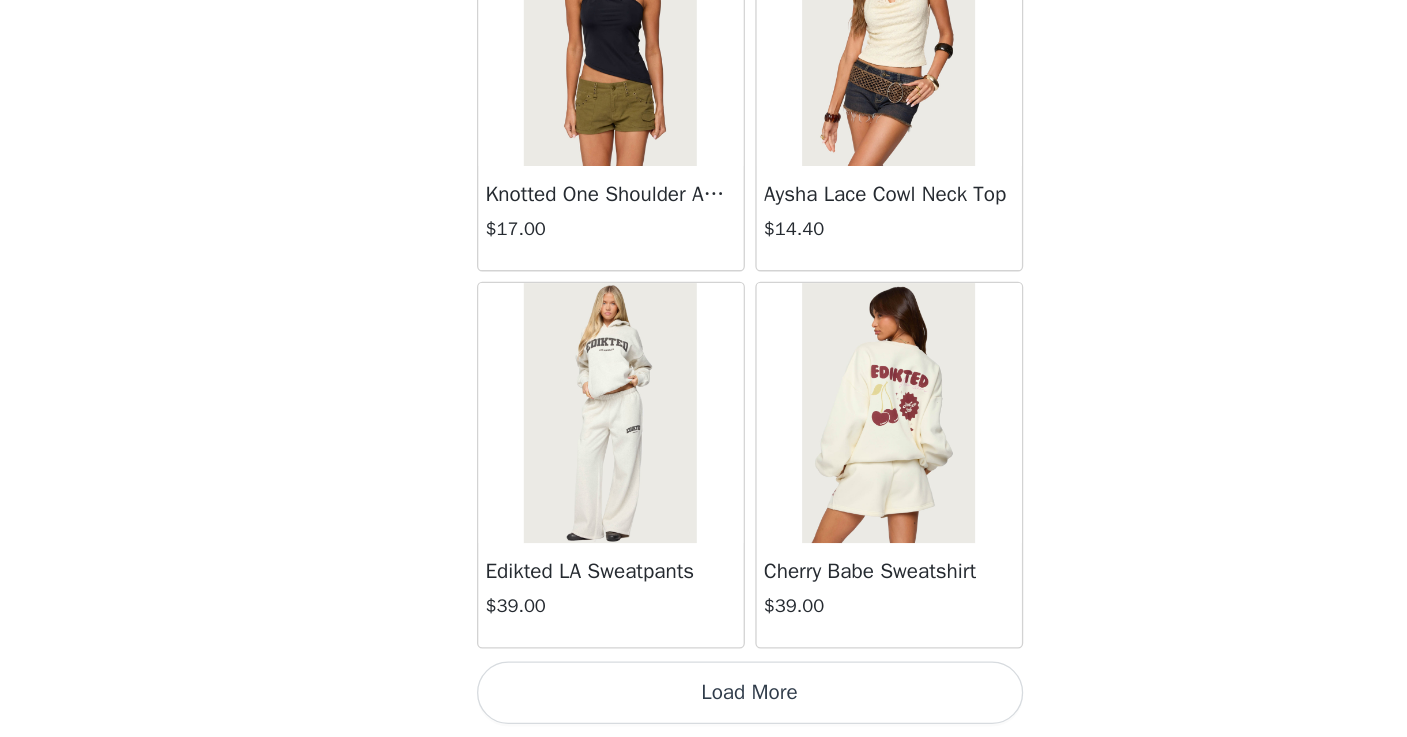 click on "Load More" at bounding box center (704, 703) 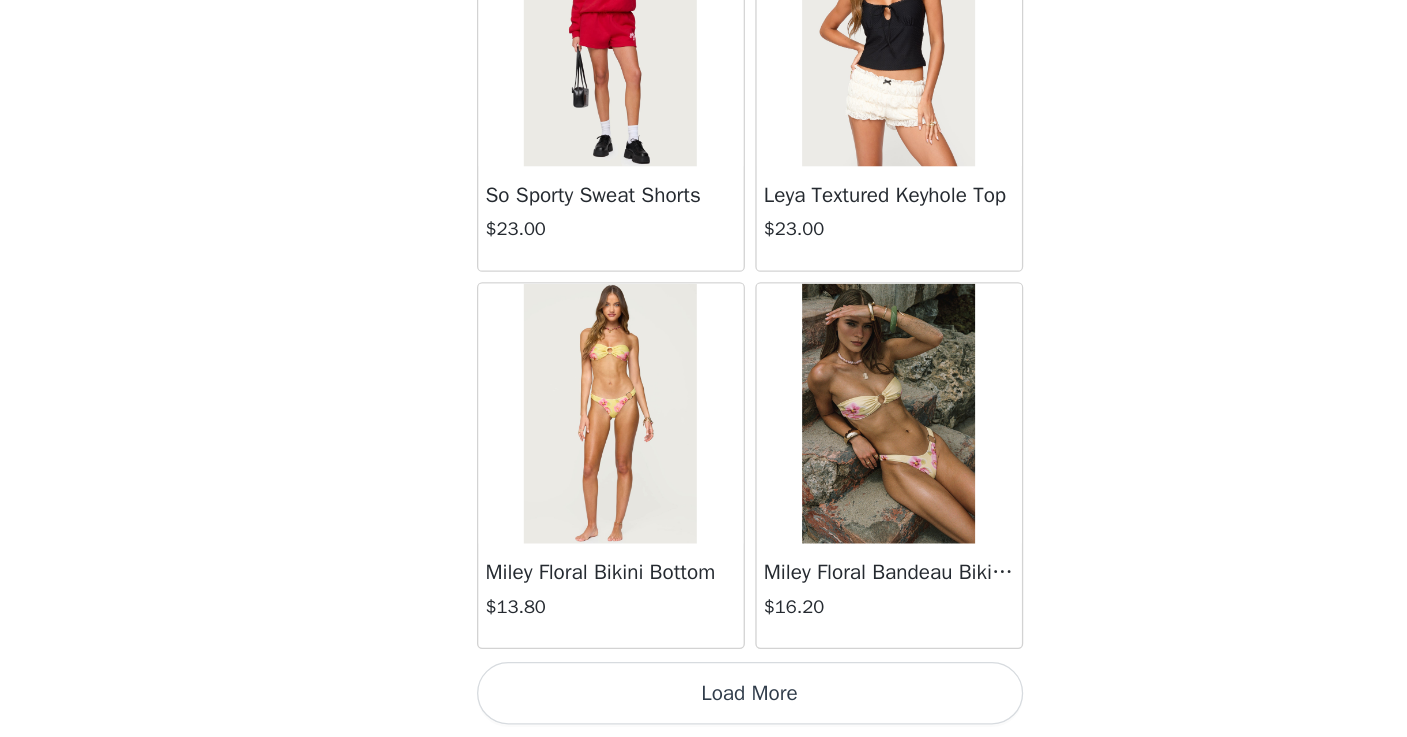 click on "Load More" at bounding box center (704, 703) 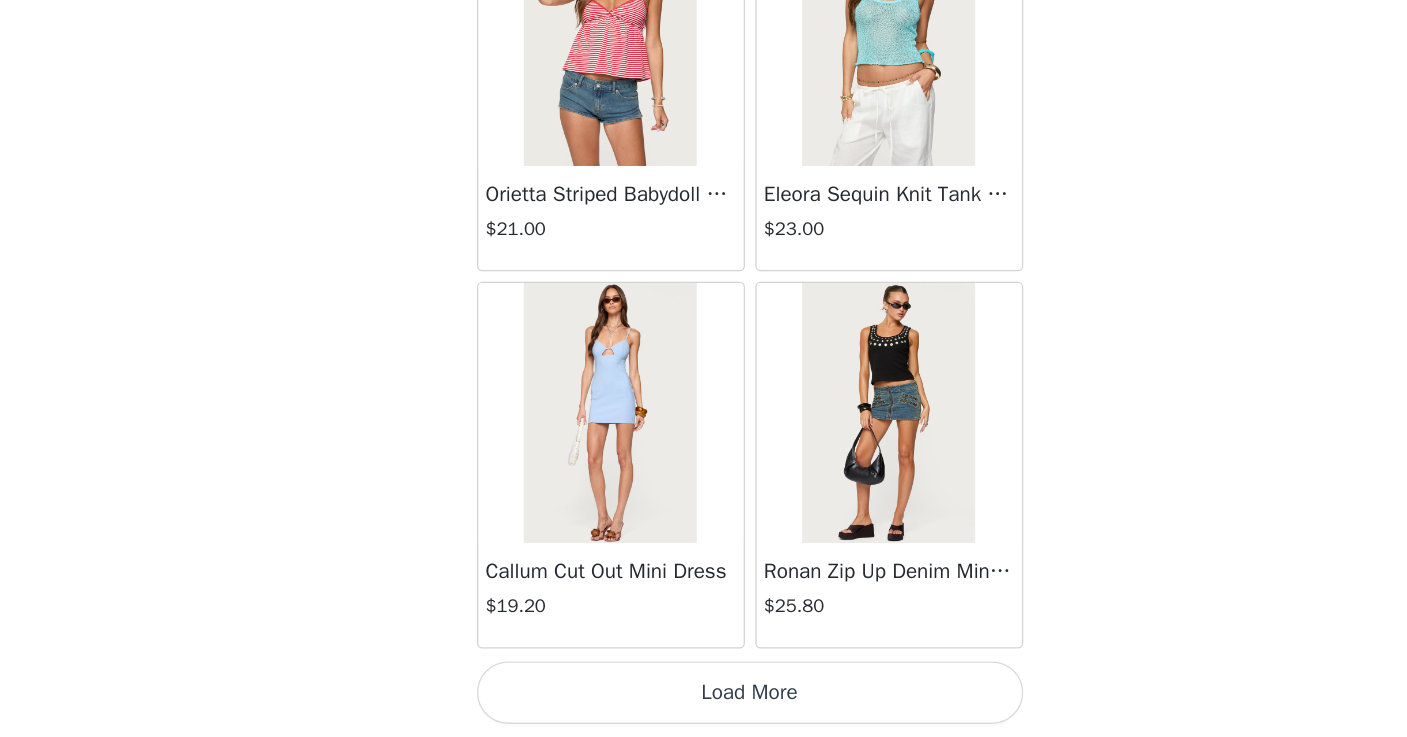 click on "Load More" at bounding box center (704, 703) 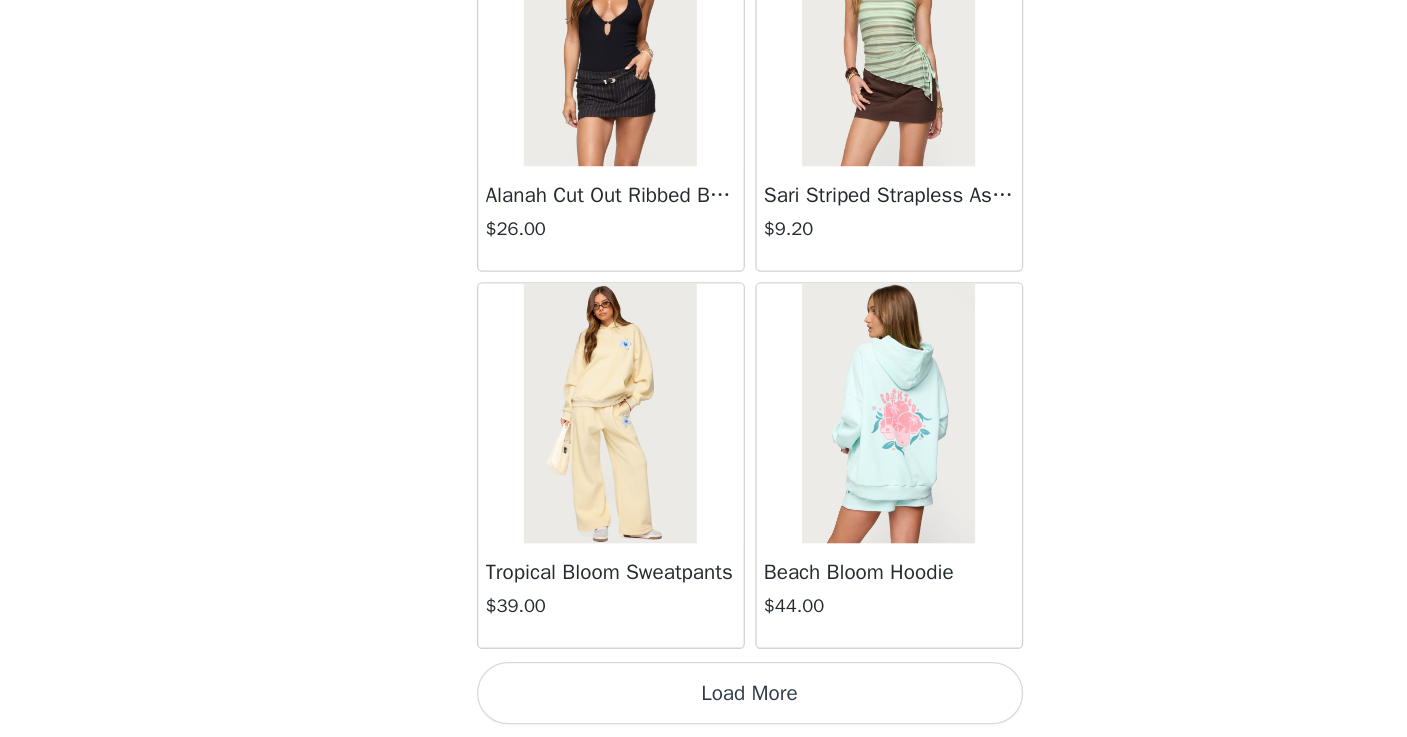 click on "Load More" at bounding box center (704, 703) 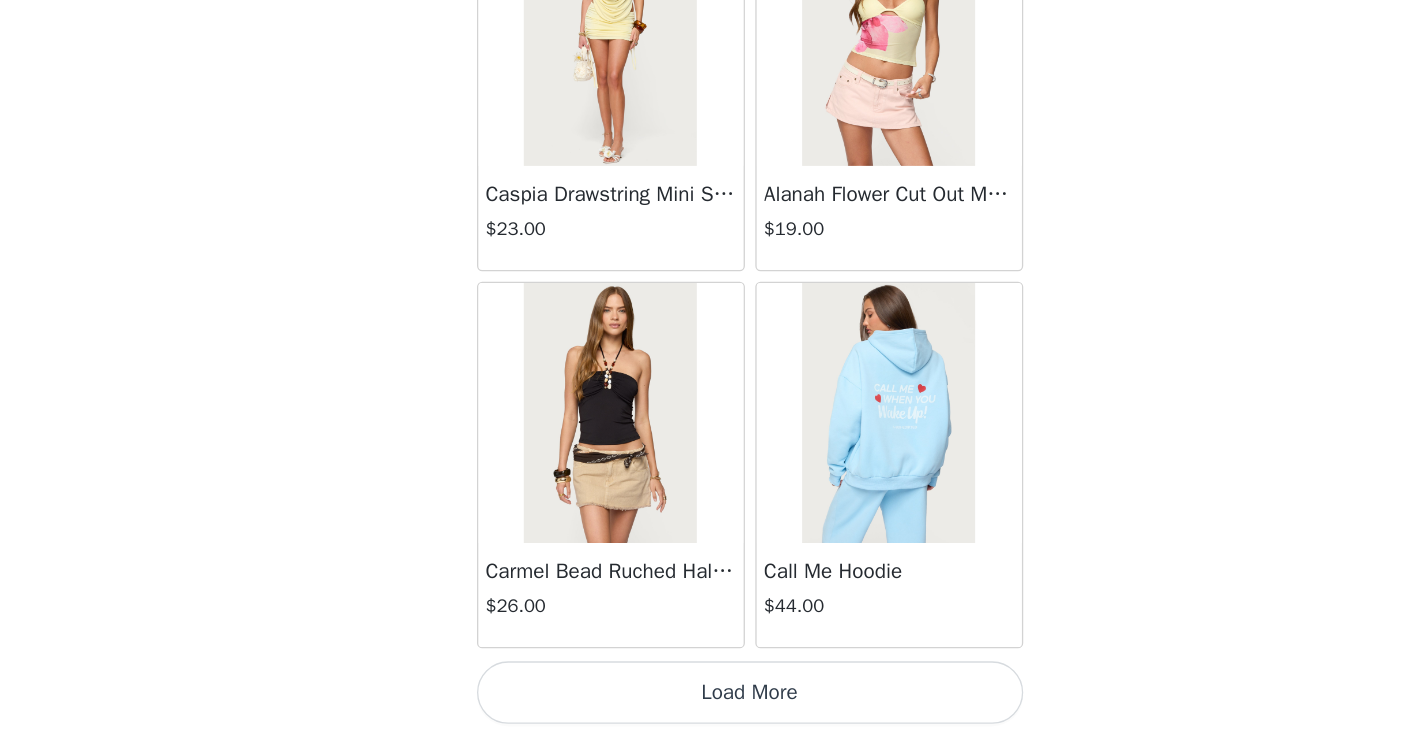 click on "Load More" at bounding box center [704, 703] 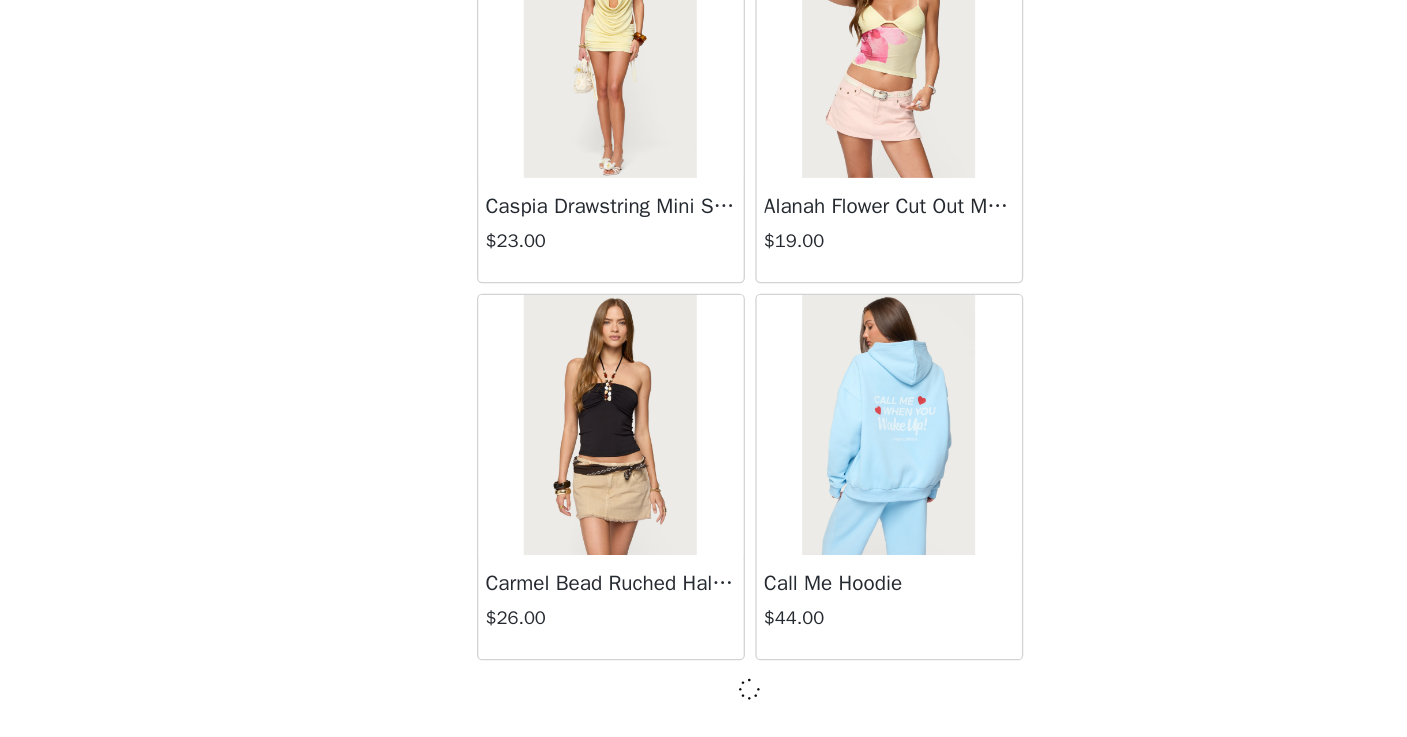 scroll, scrollTop: 16814, scrollLeft: 0, axis: vertical 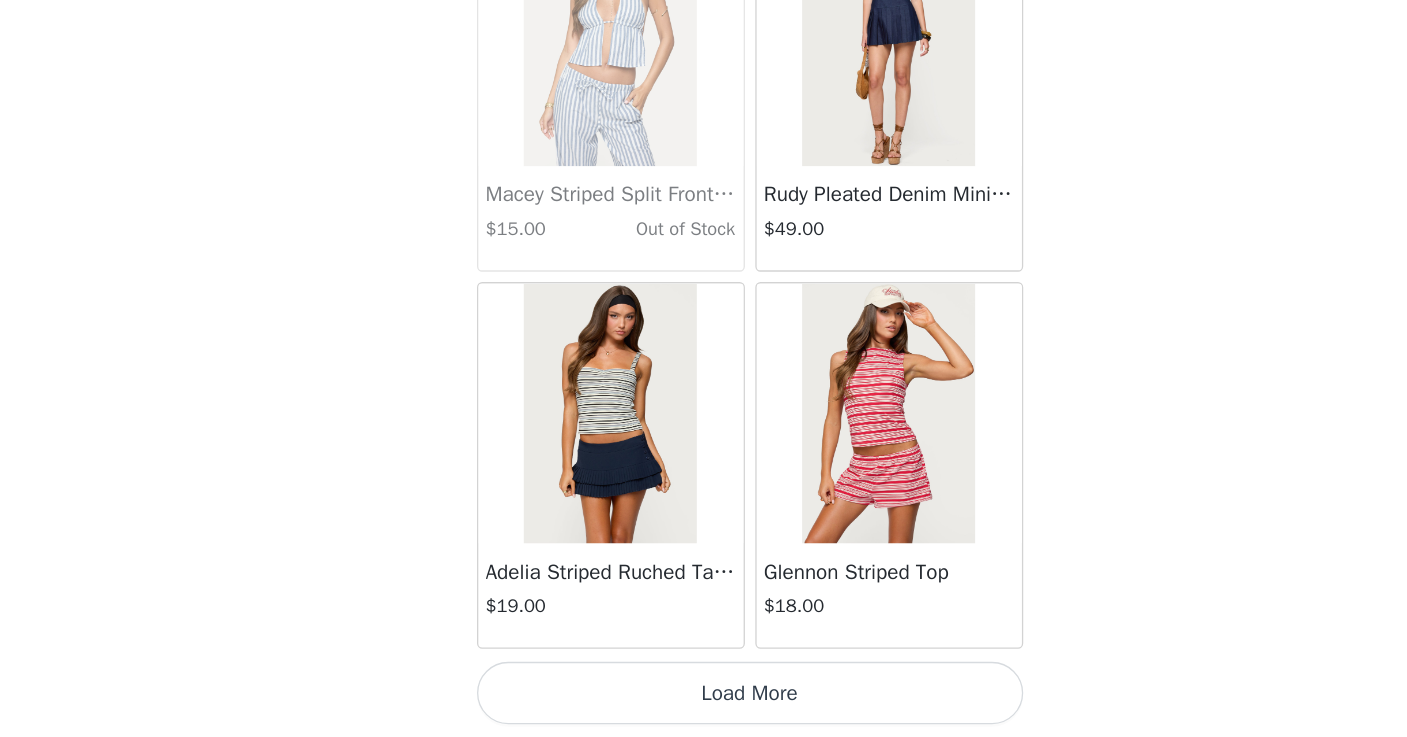 click on "Load More" at bounding box center (704, 703) 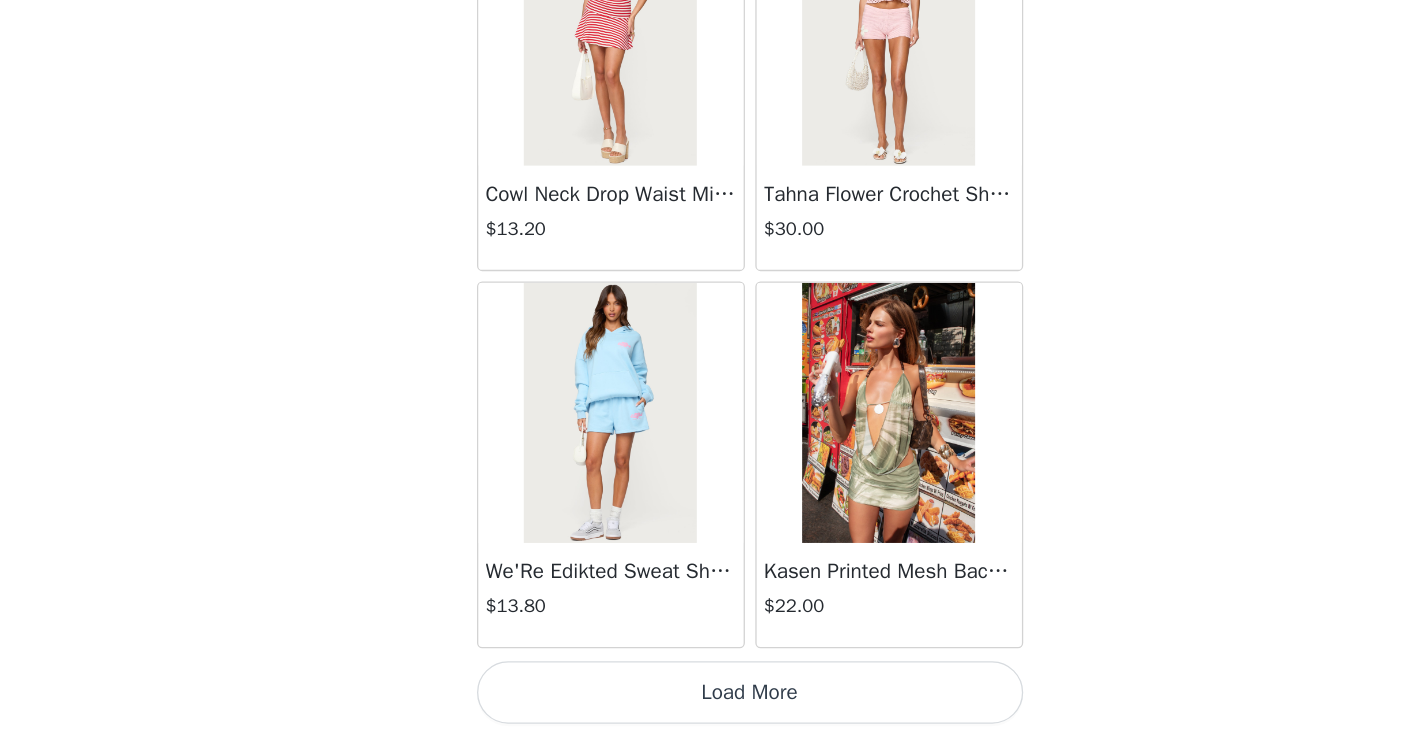 click on "Load More" at bounding box center [704, 703] 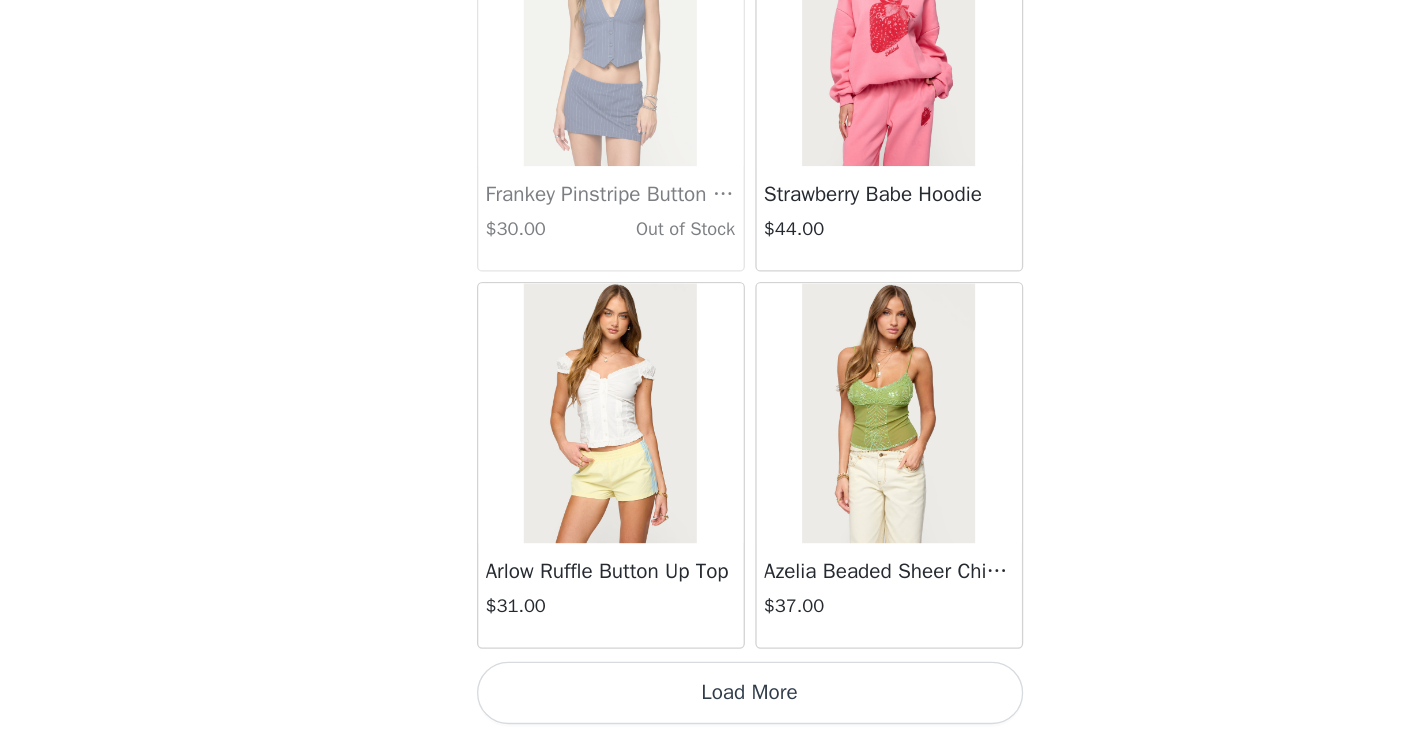 click on "Load More" at bounding box center (704, 703) 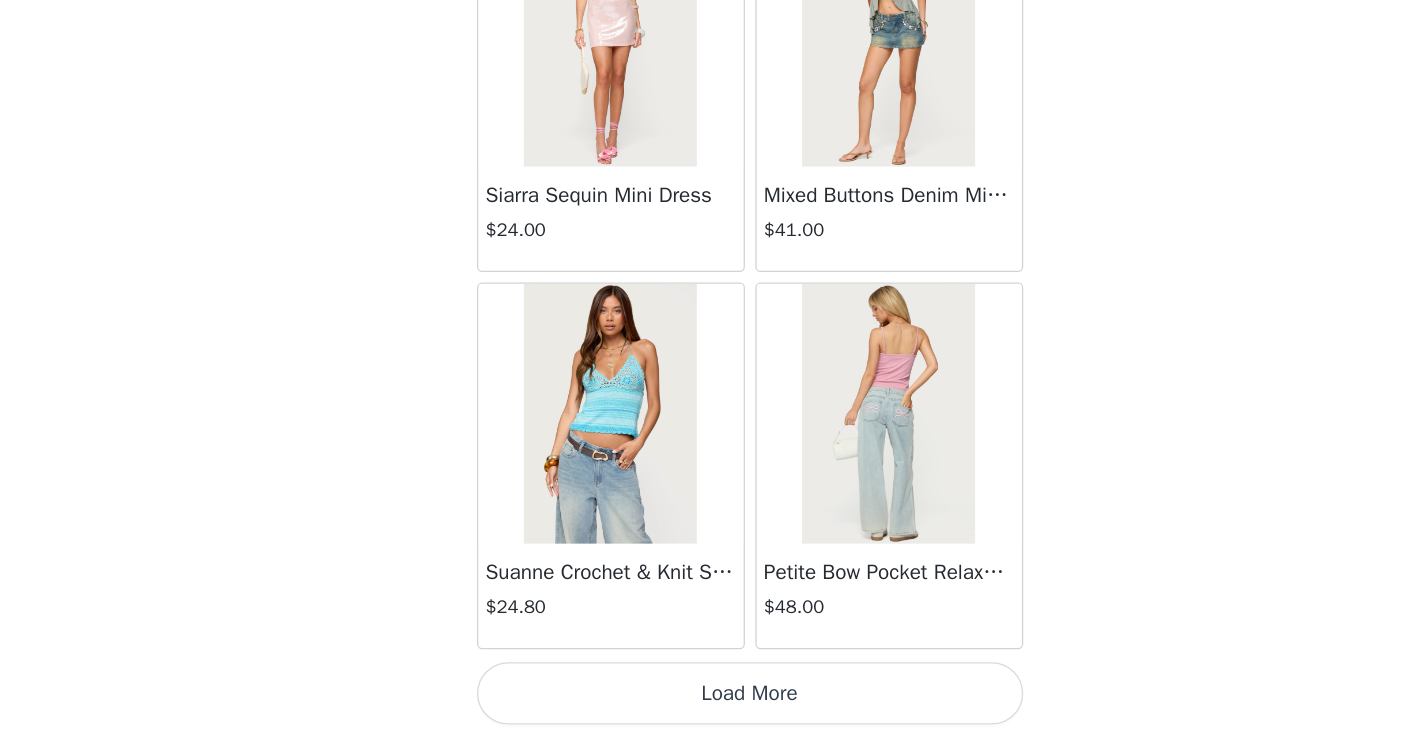 click on "Load More" at bounding box center (704, 703) 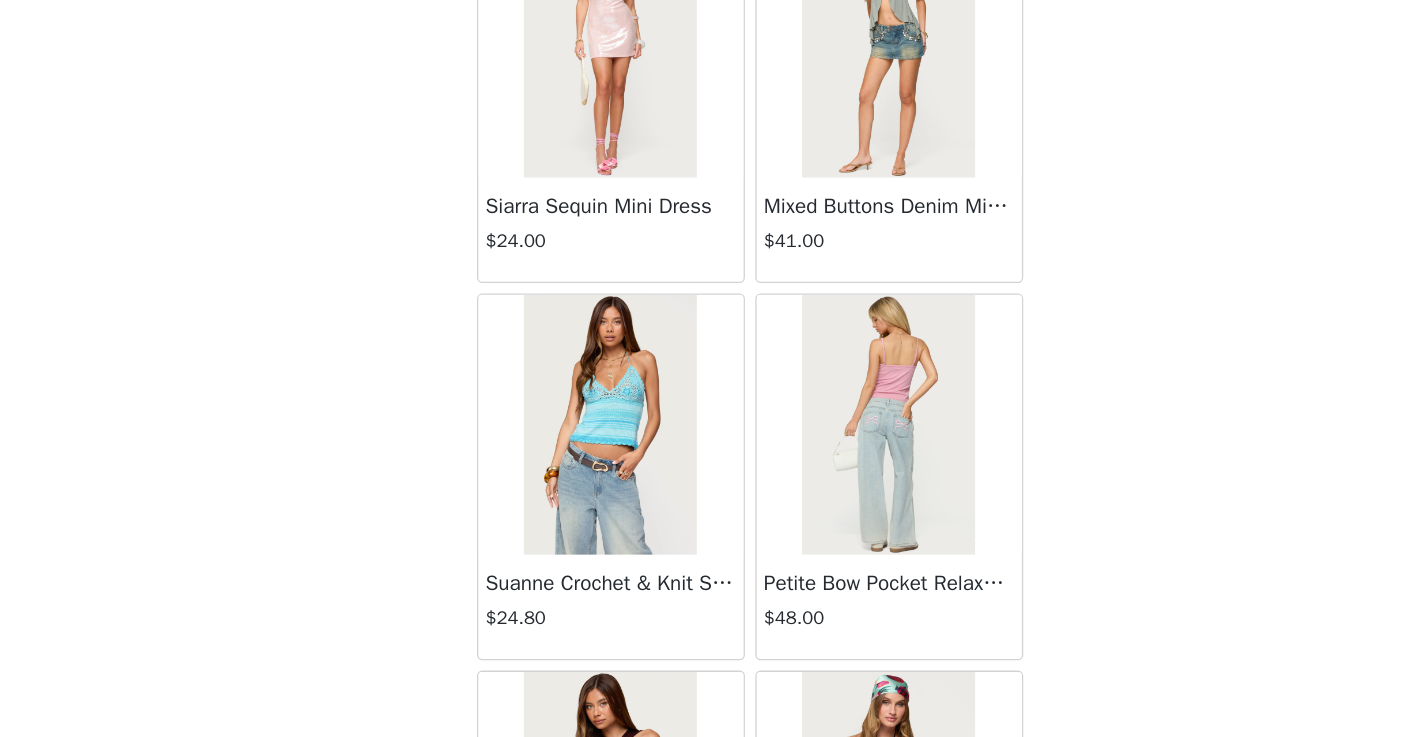 scroll, scrollTop: 173, scrollLeft: 0, axis: vertical 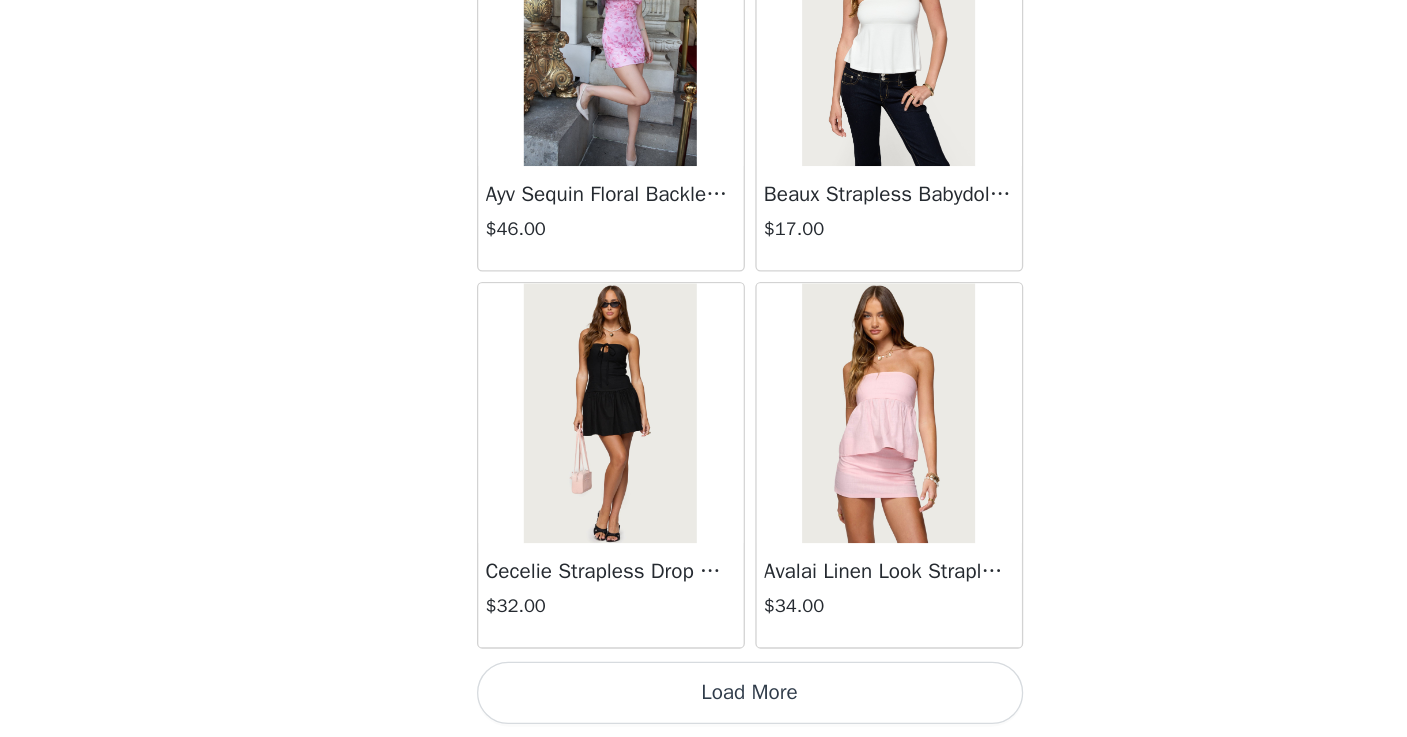 click on "Load More" at bounding box center [704, 703] 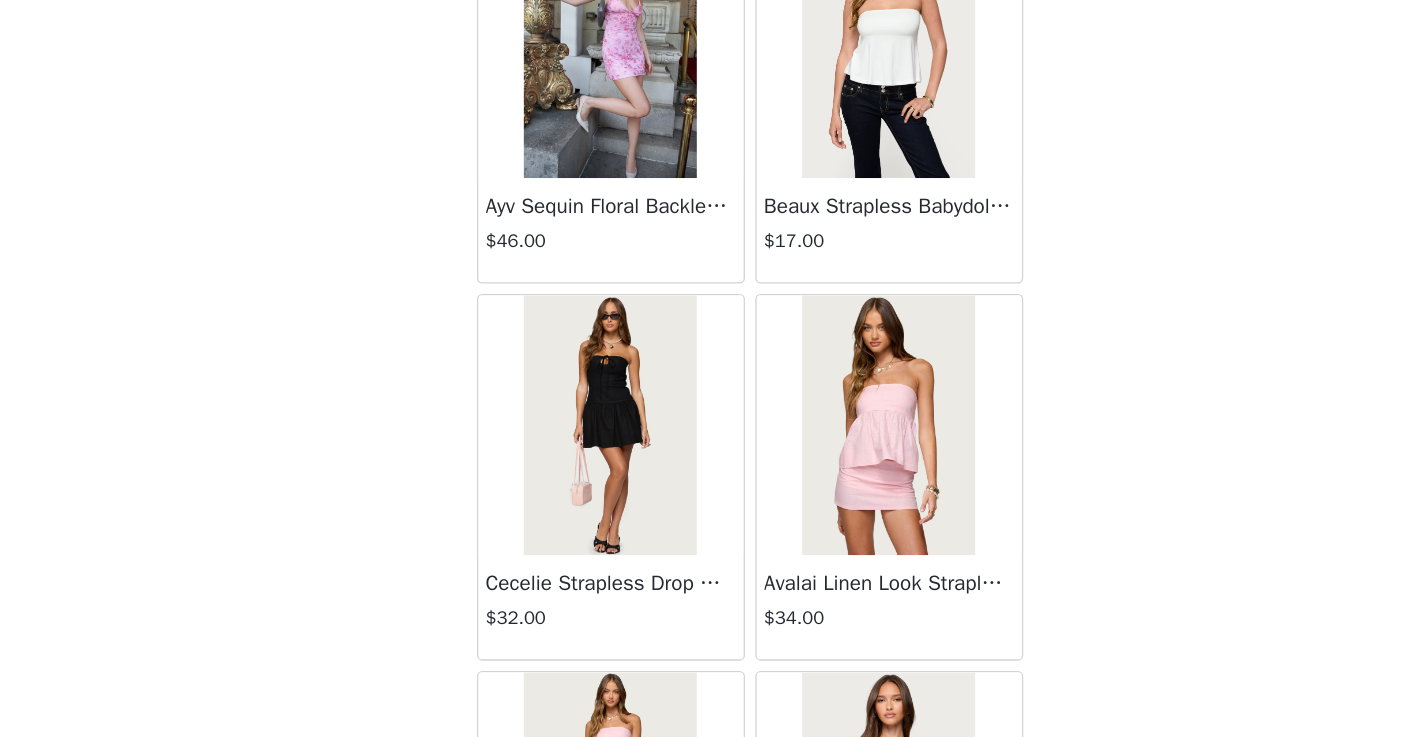 scroll, scrollTop: 172, scrollLeft: 0, axis: vertical 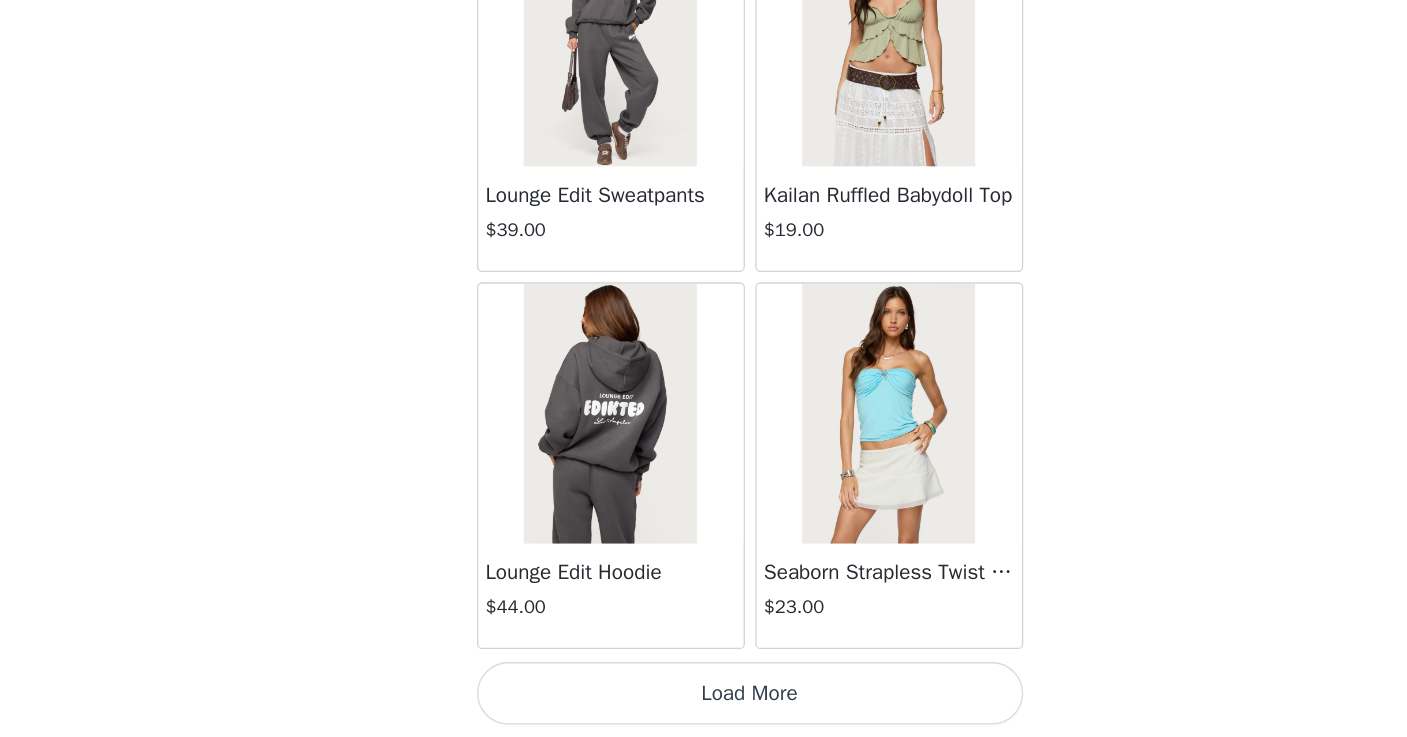 click on "Load More" at bounding box center [704, 703] 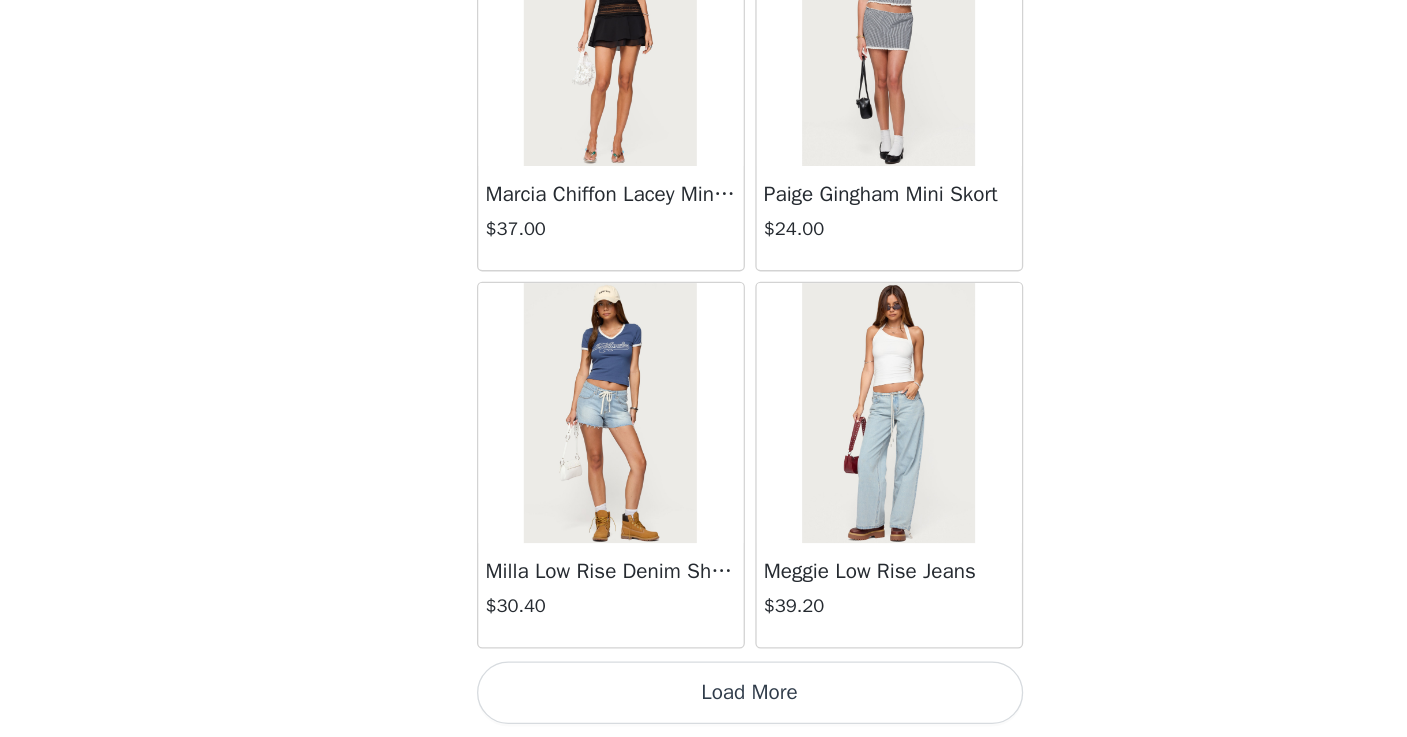 click on "Load More" at bounding box center [704, 703] 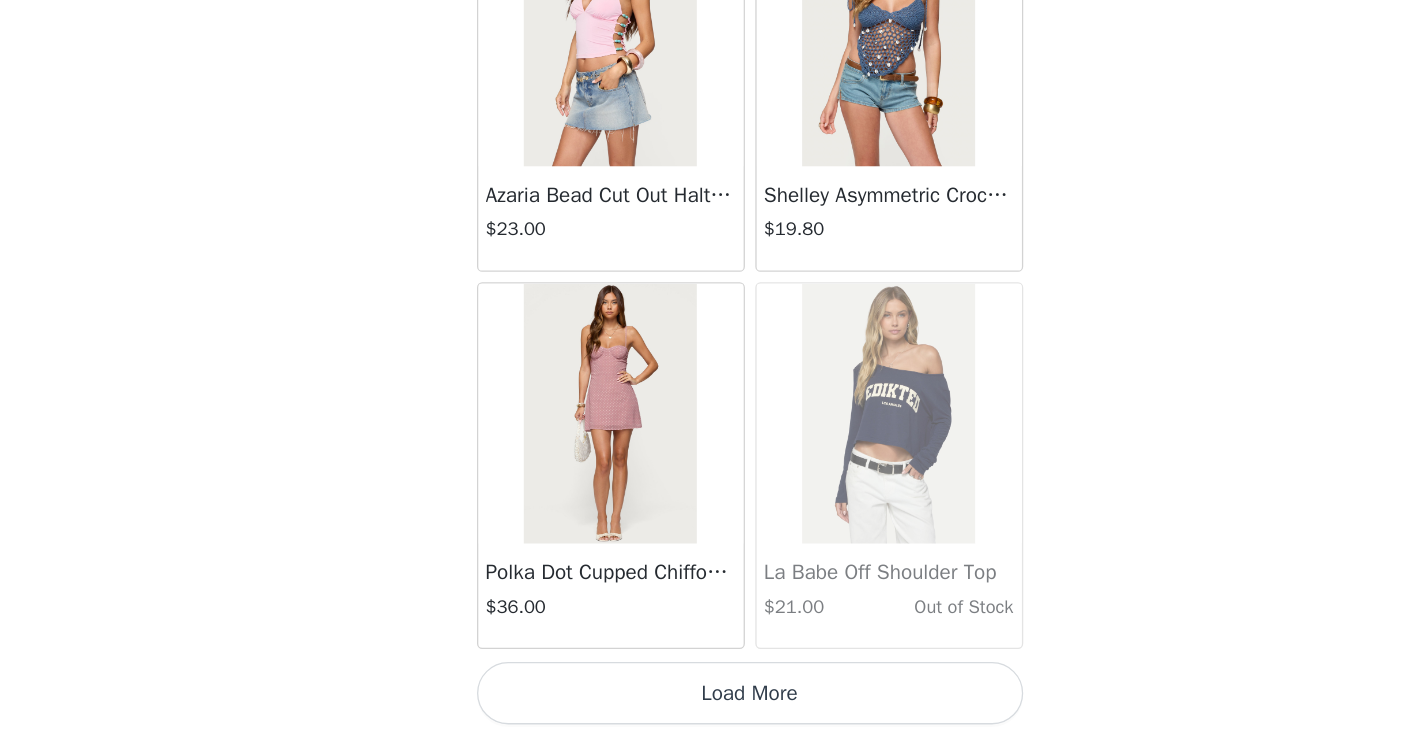 click on "Load More" at bounding box center (704, 703) 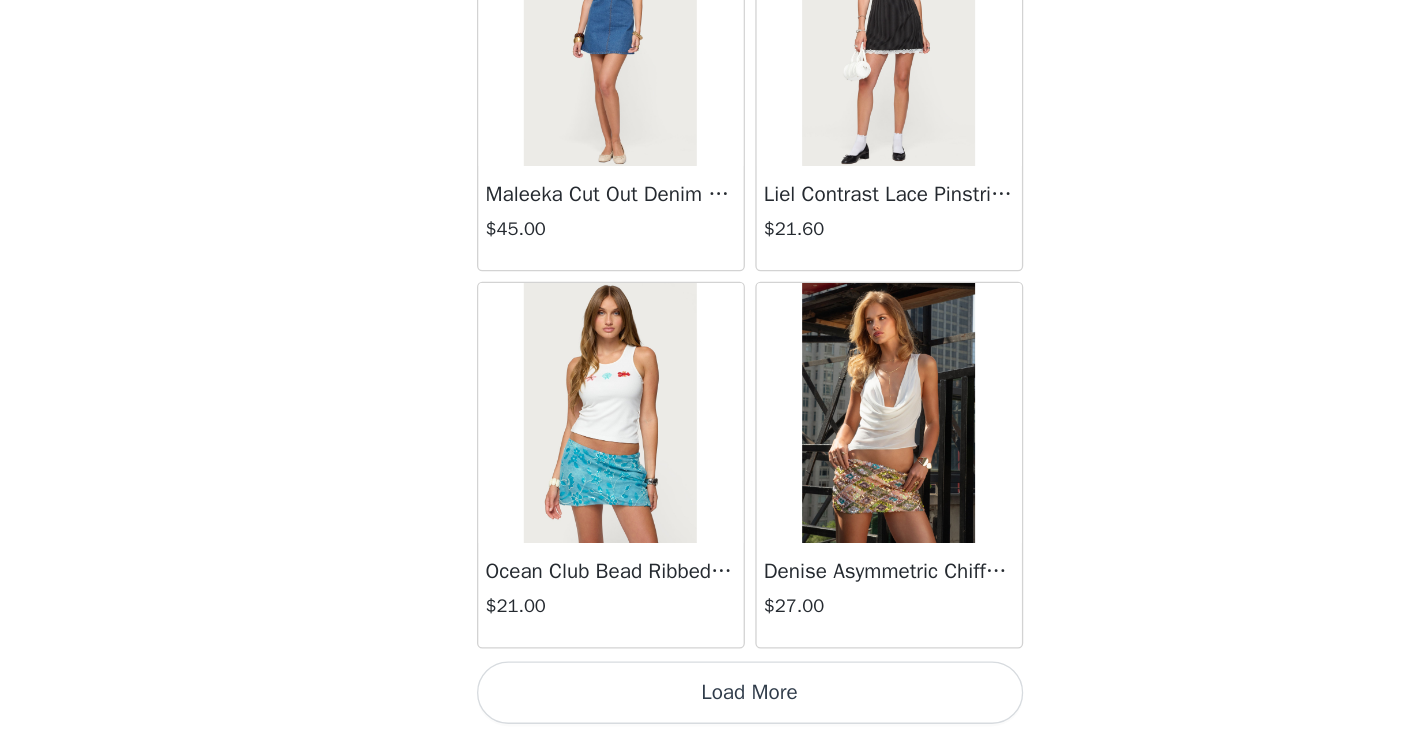 click on "Load More" at bounding box center (704, 703) 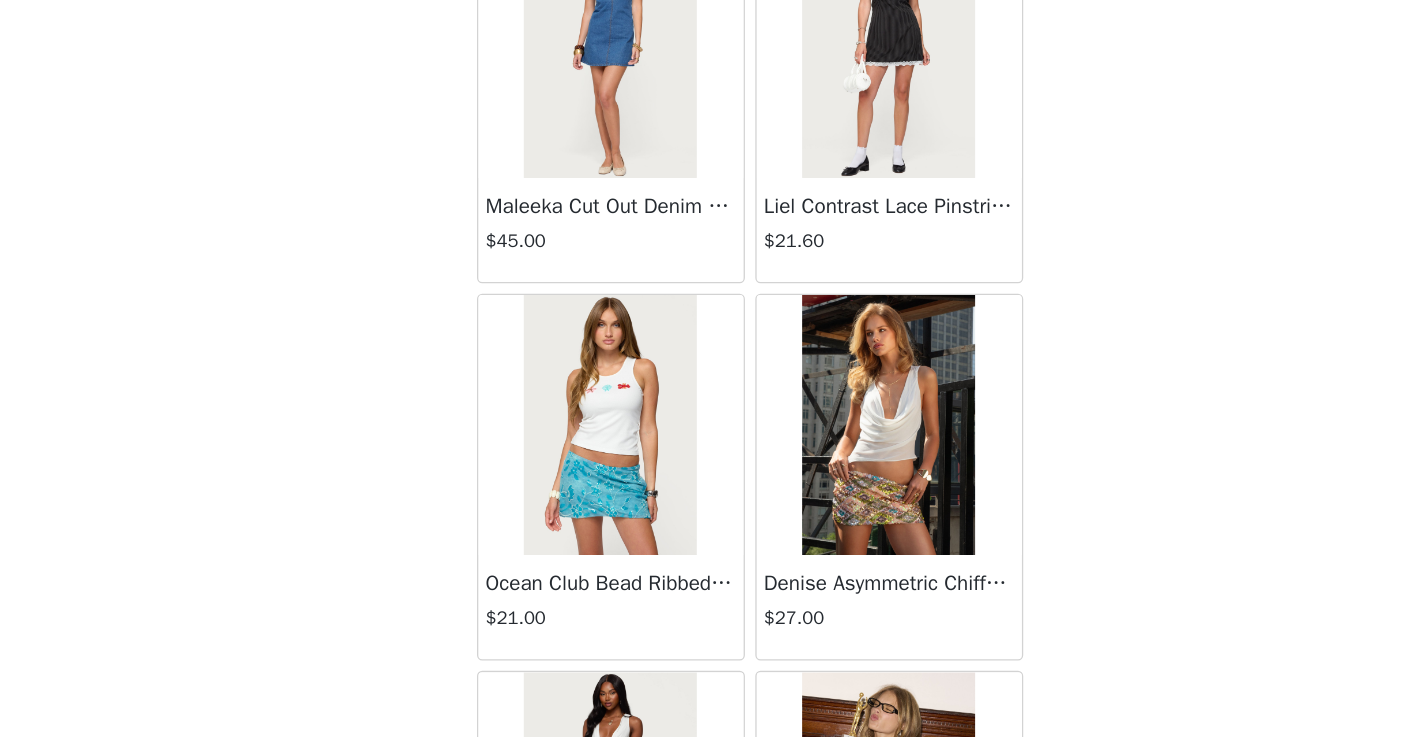 scroll, scrollTop: 174, scrollLeft: 0, axis: vertical 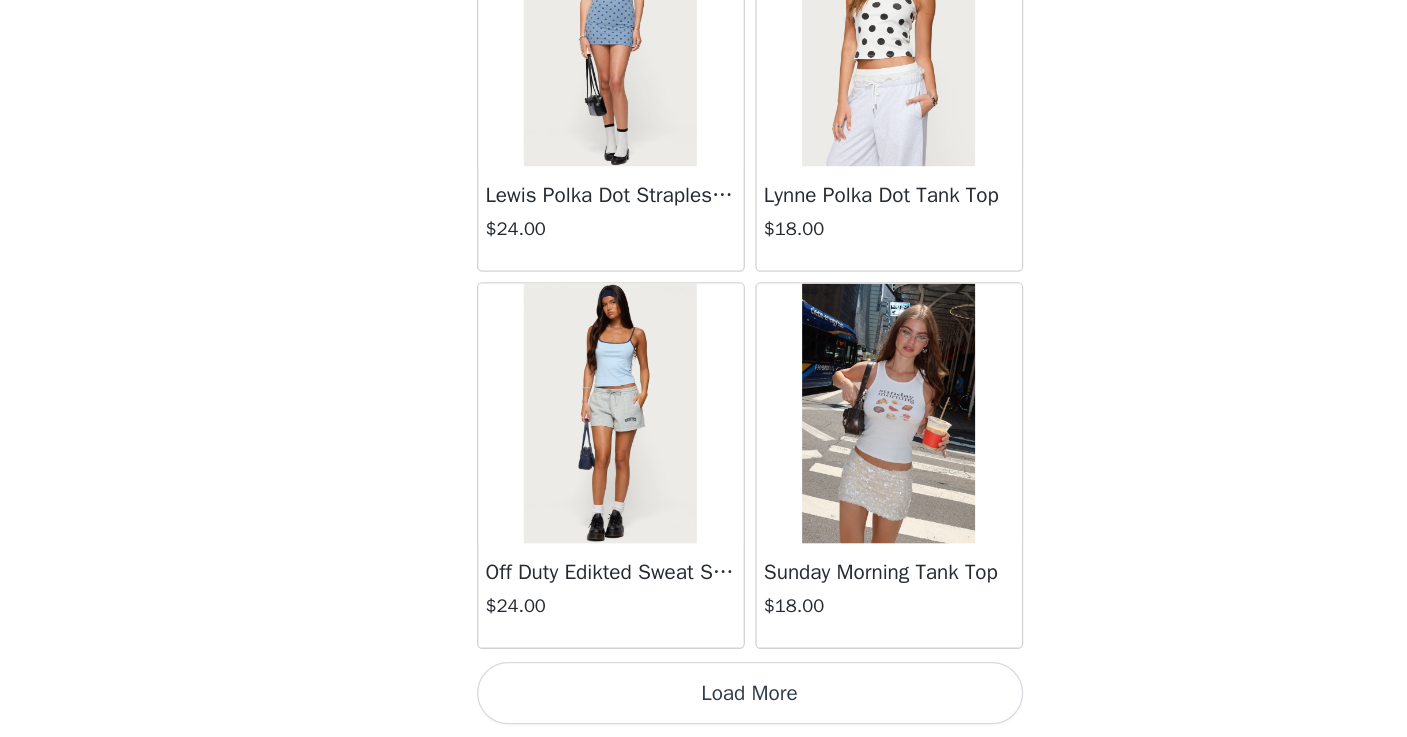 click on "Load More" at bounding box center [704, 703] 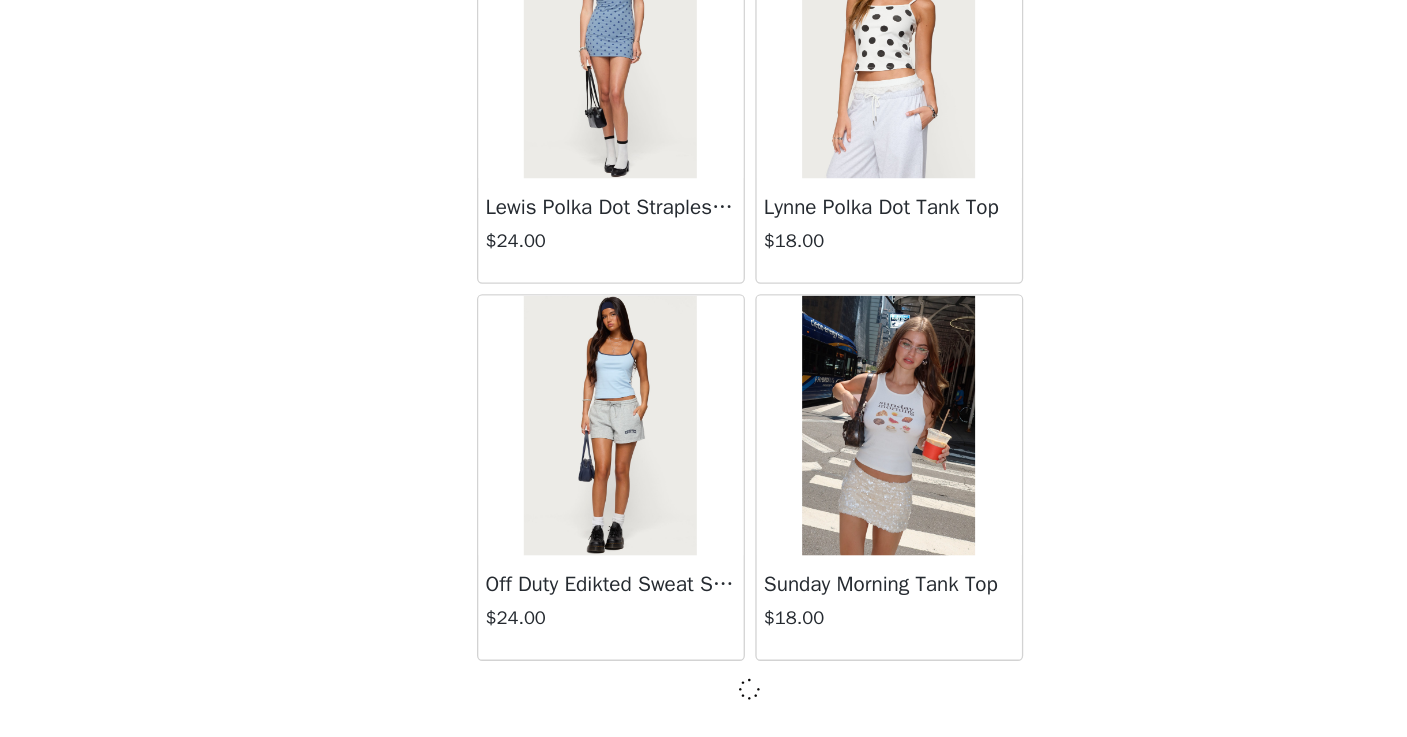 scroll 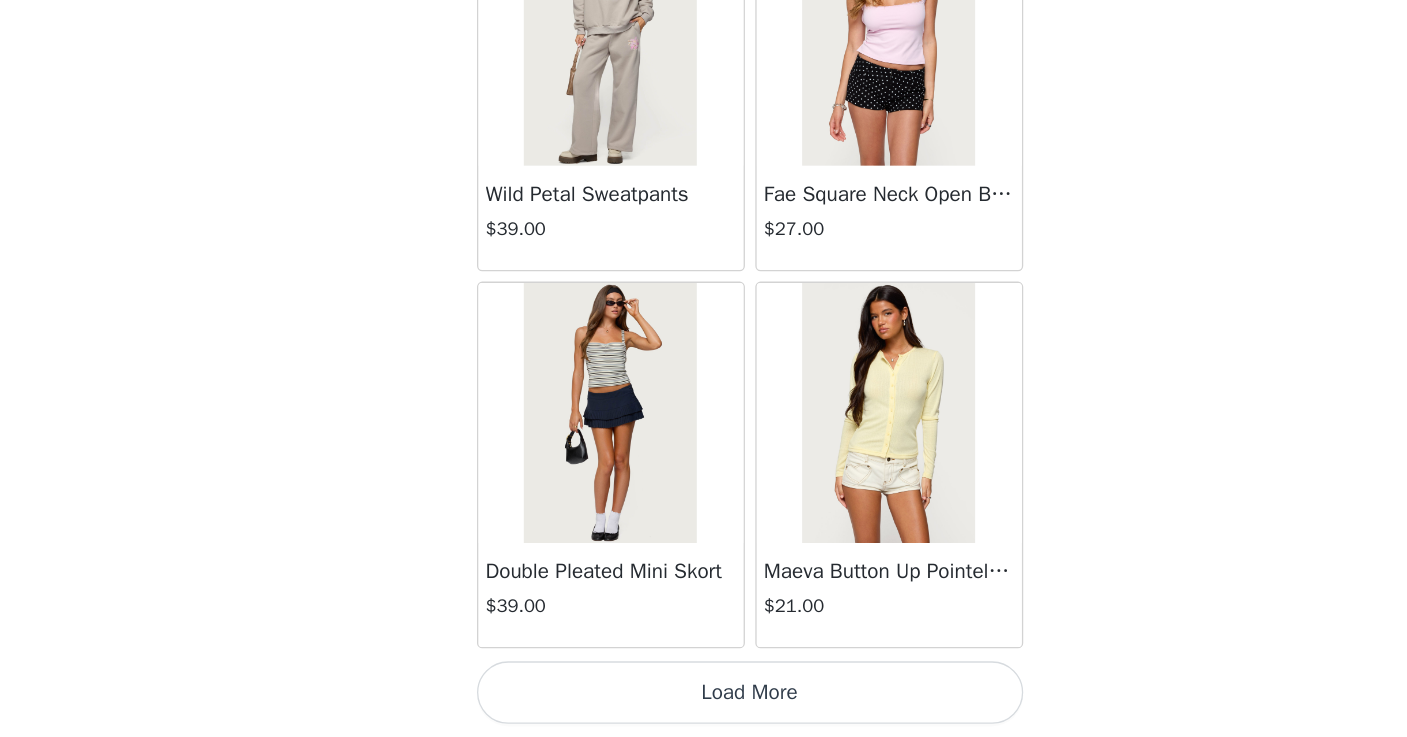 click on "Load More" at bounding box center (704, 703) 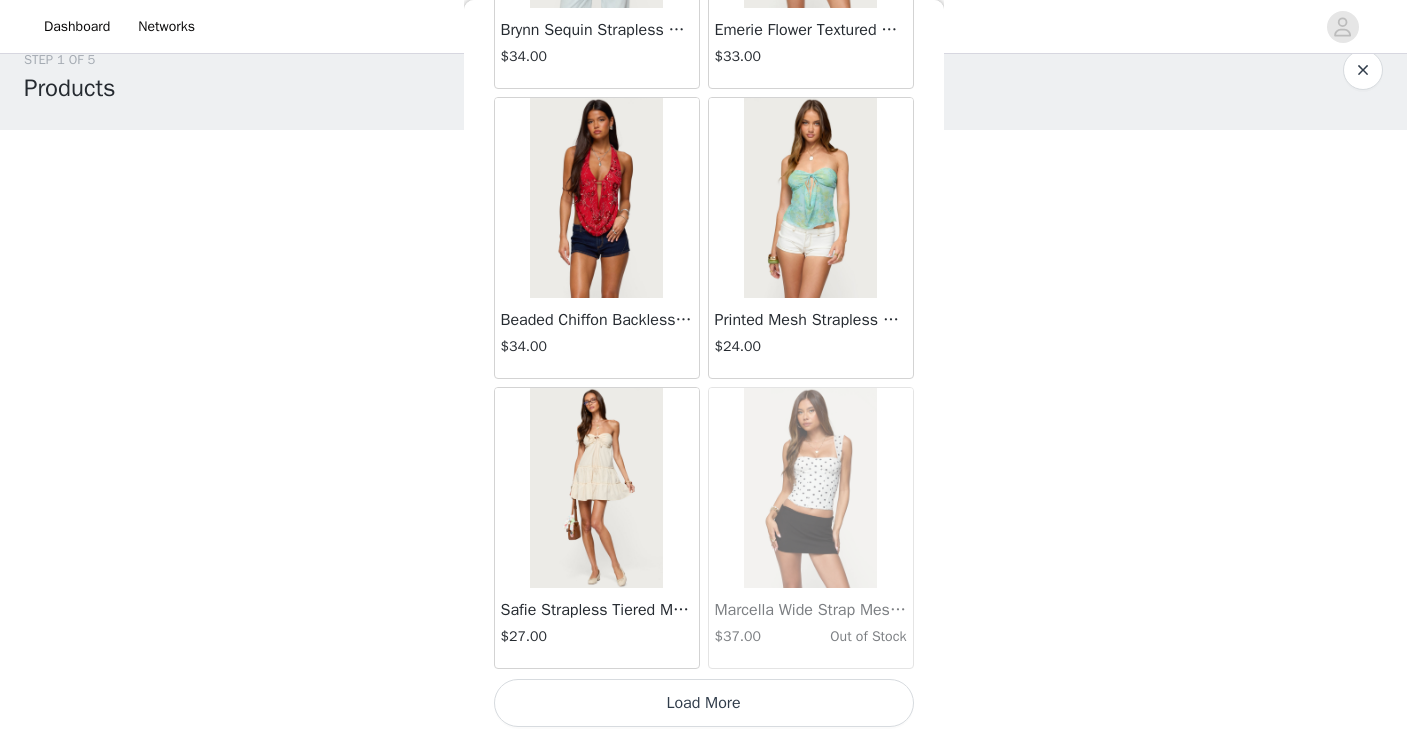 click on "Load More" at bounding box center (704, 703) 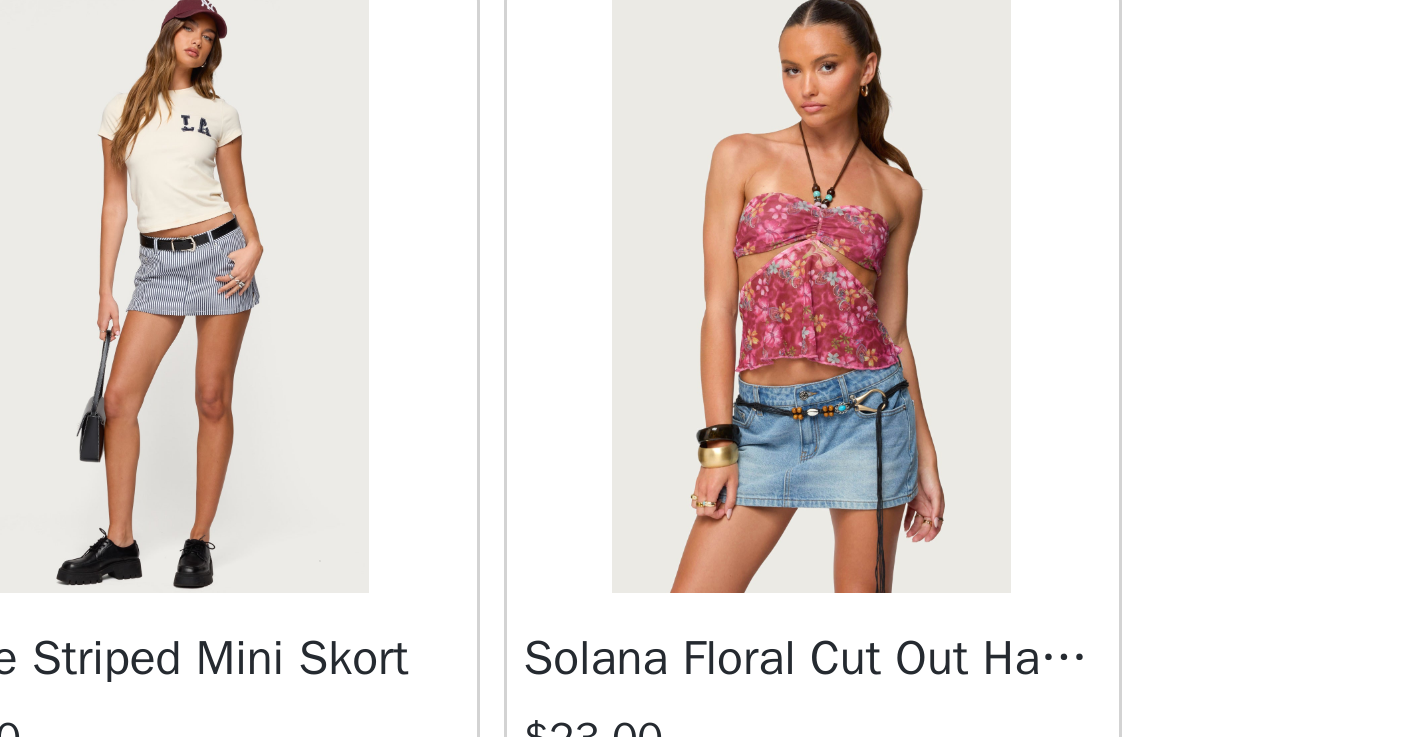 click at bounding box center (810, 434) 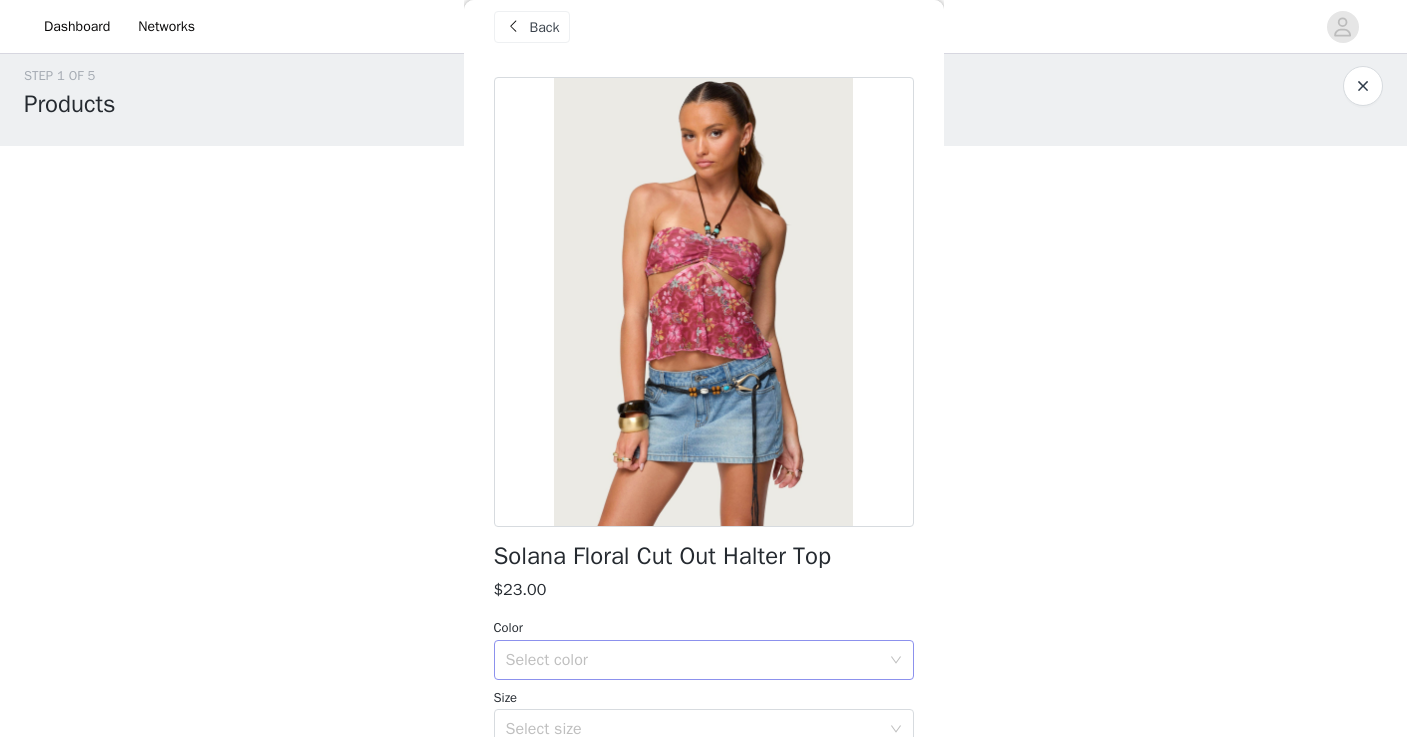 click on "Select color" at bounding box center [693, 660] 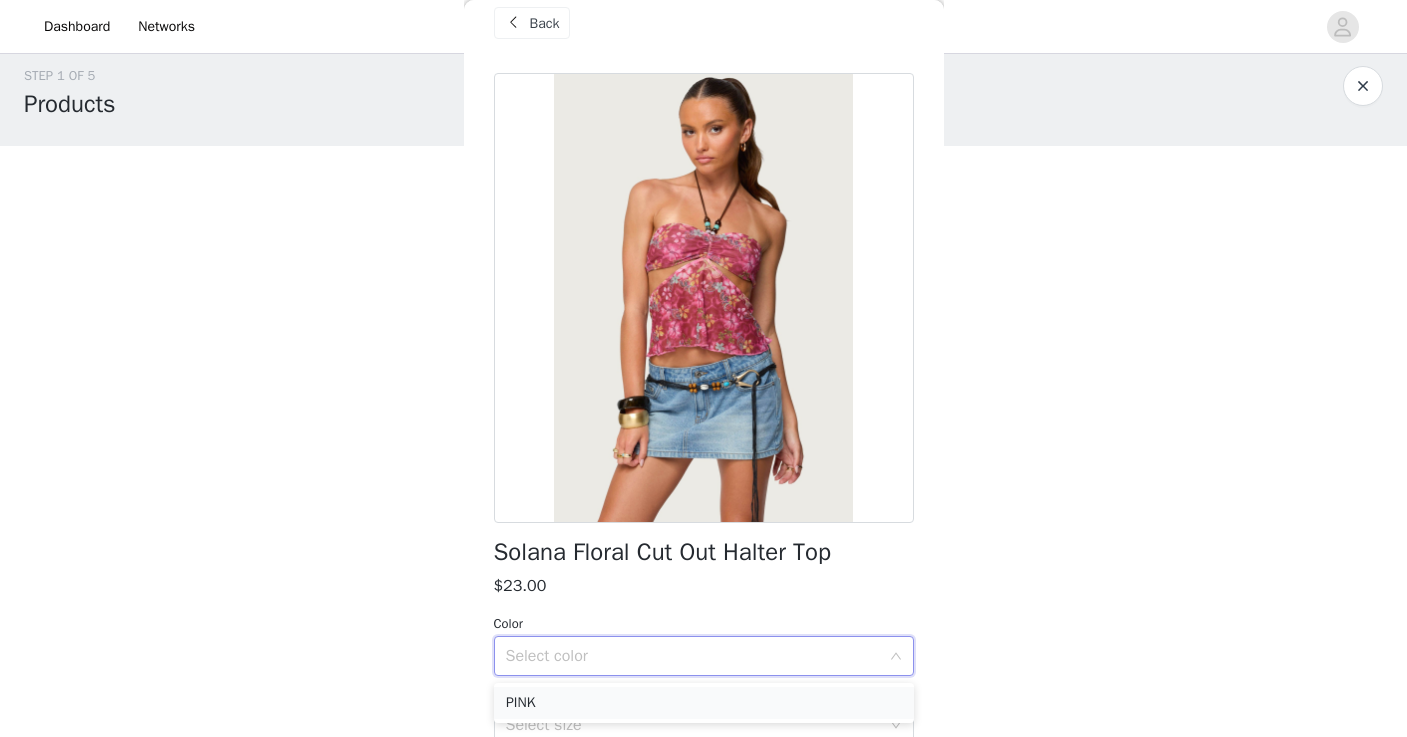 click on "PINK" at bounding box center [704, 703] 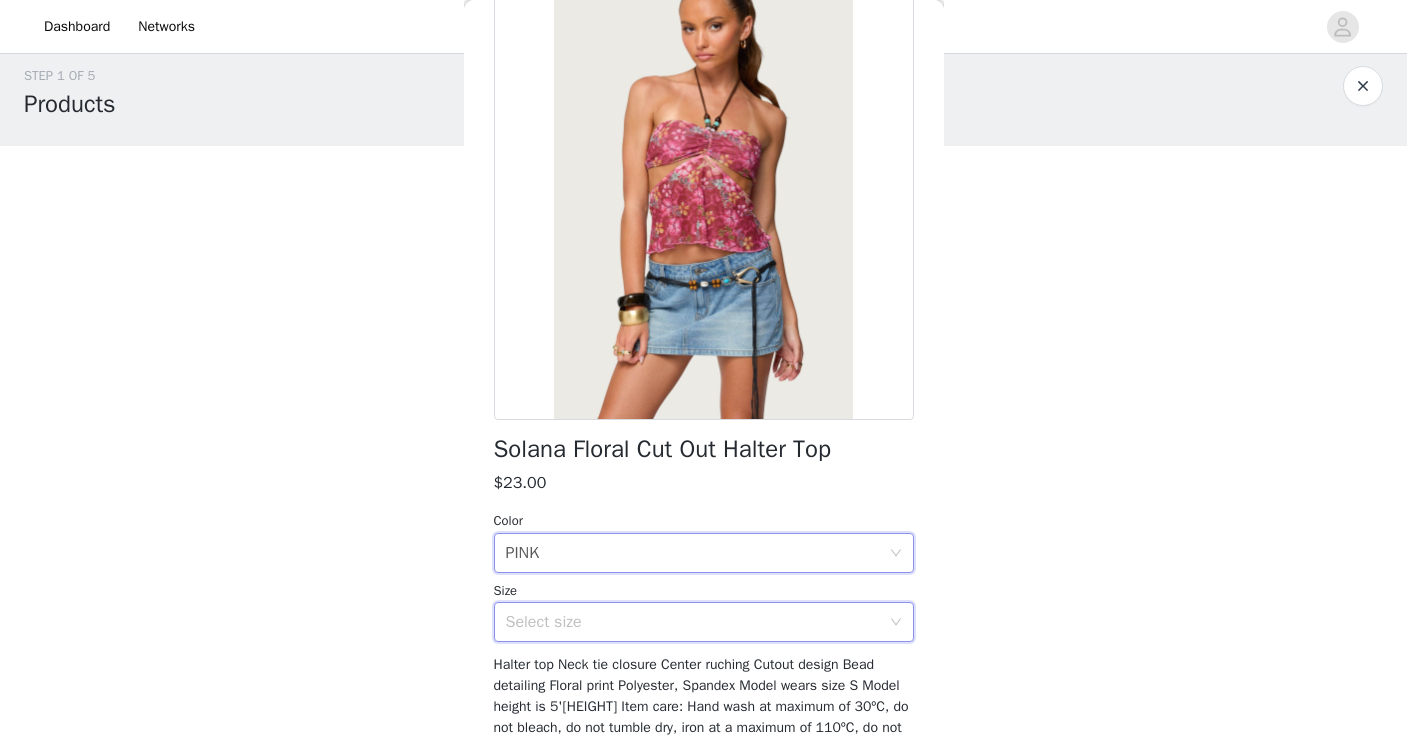 click on "Select size" at bounding box center [697, 622] 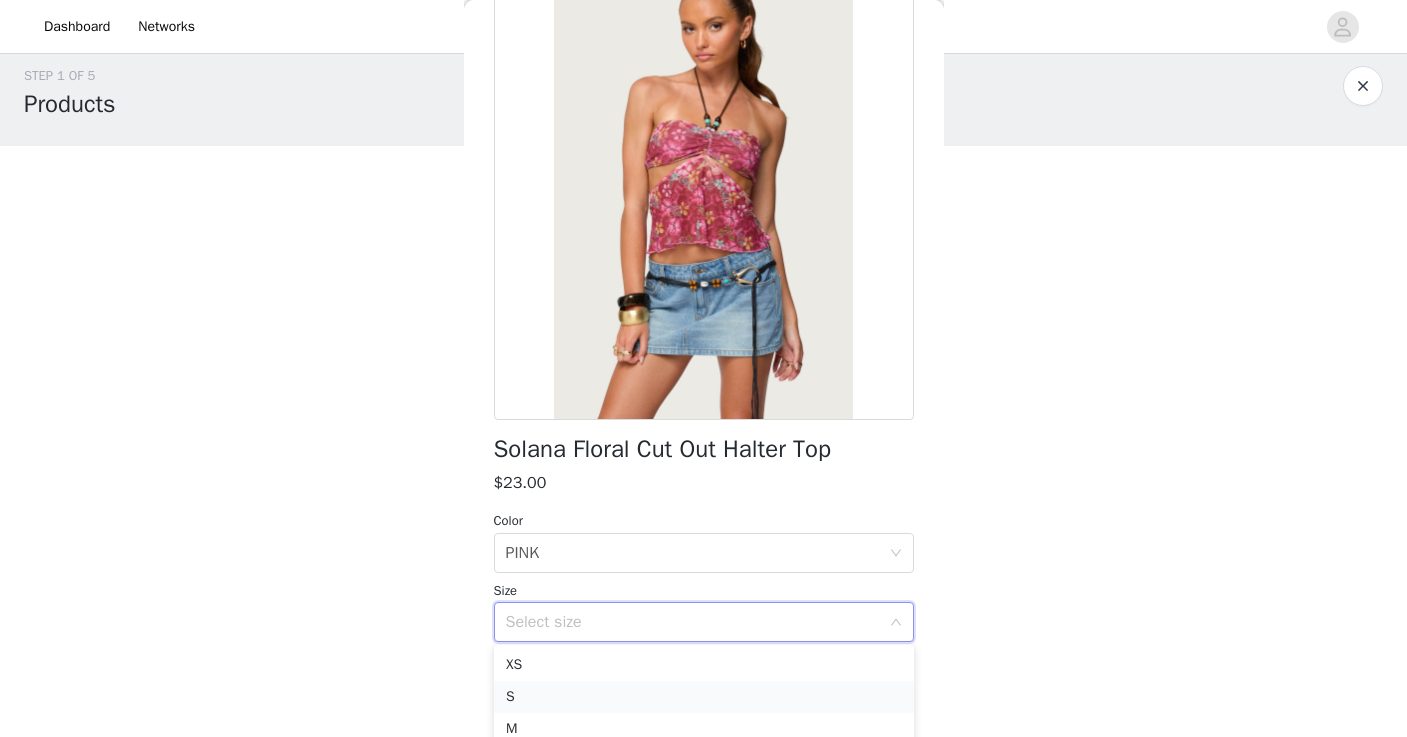 scroll, scrollTop: 56, scrollLeft: 0, axis: vertical 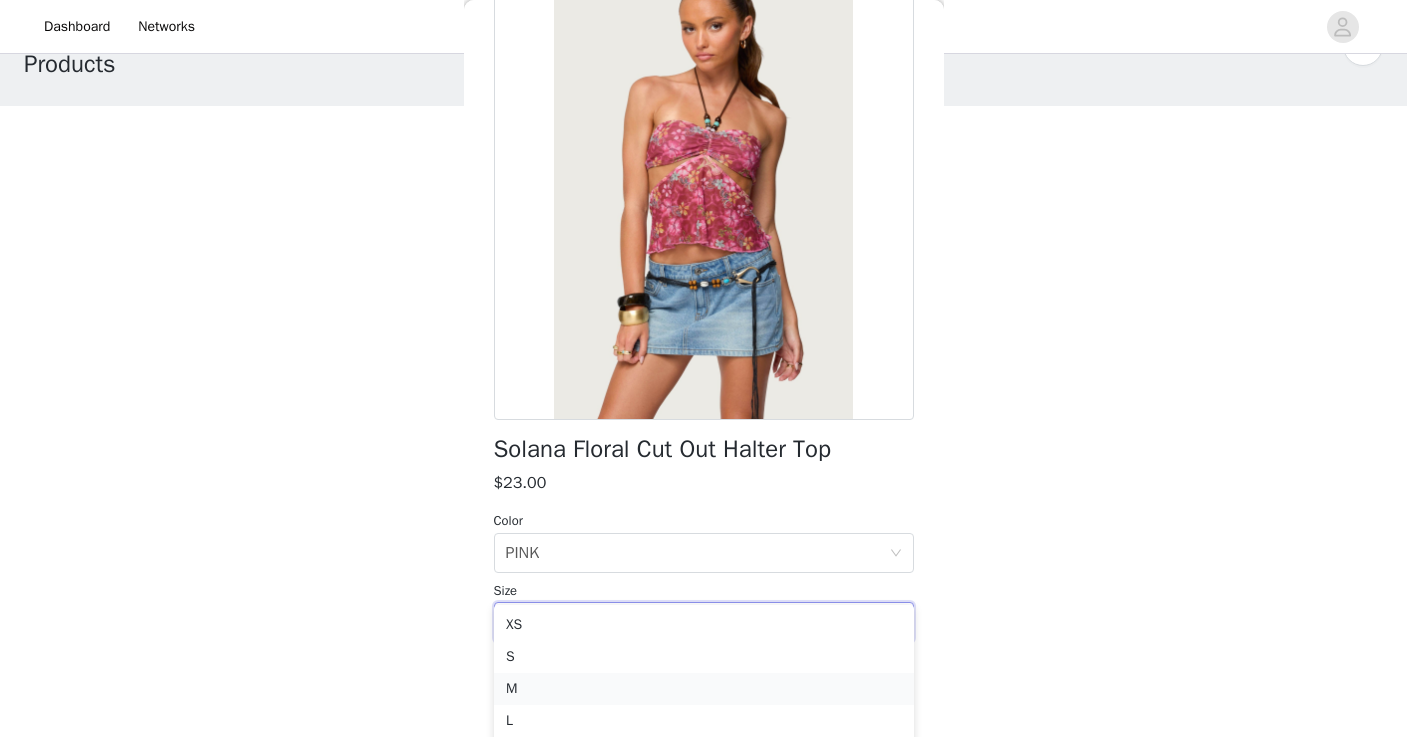 click on "M" at bounding box center (704, 689) 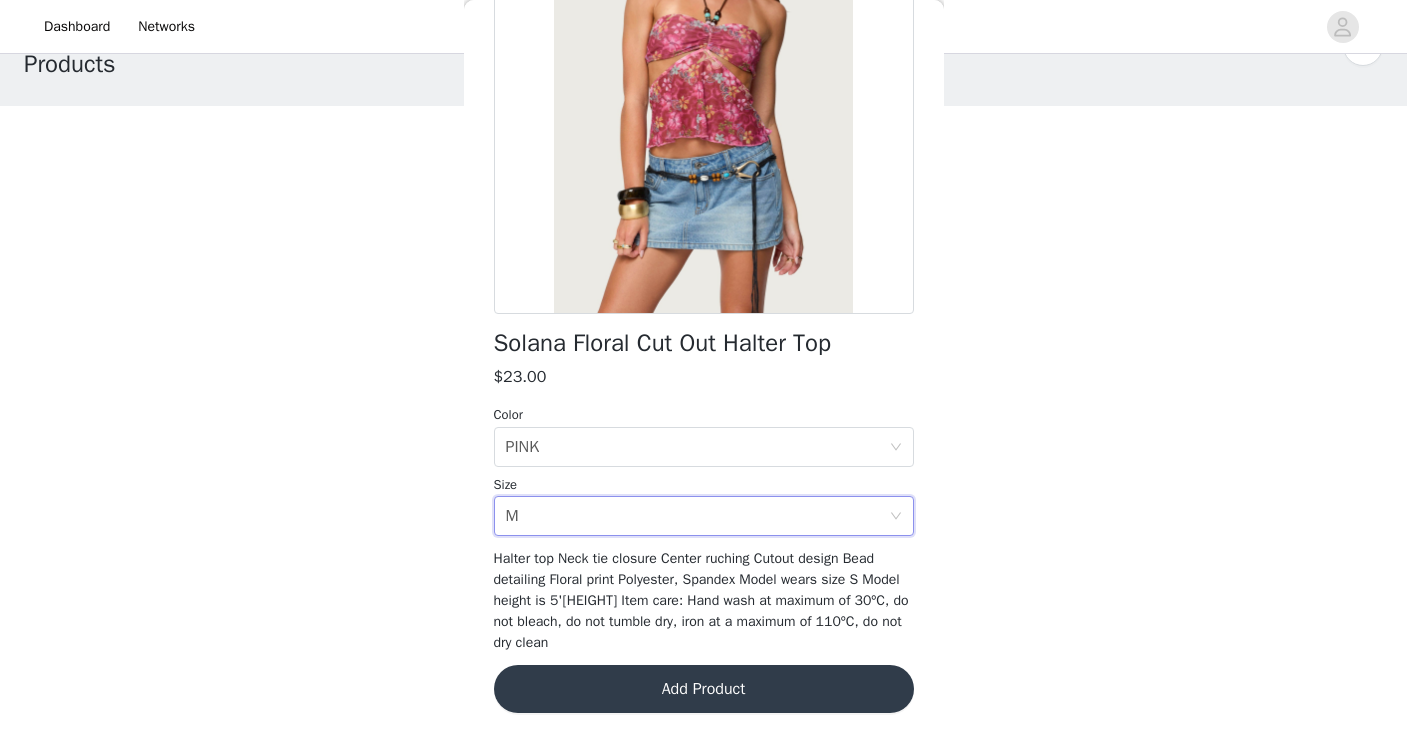 scroll, scrollTop: 235, scrollLeft: 0, axis: vertical 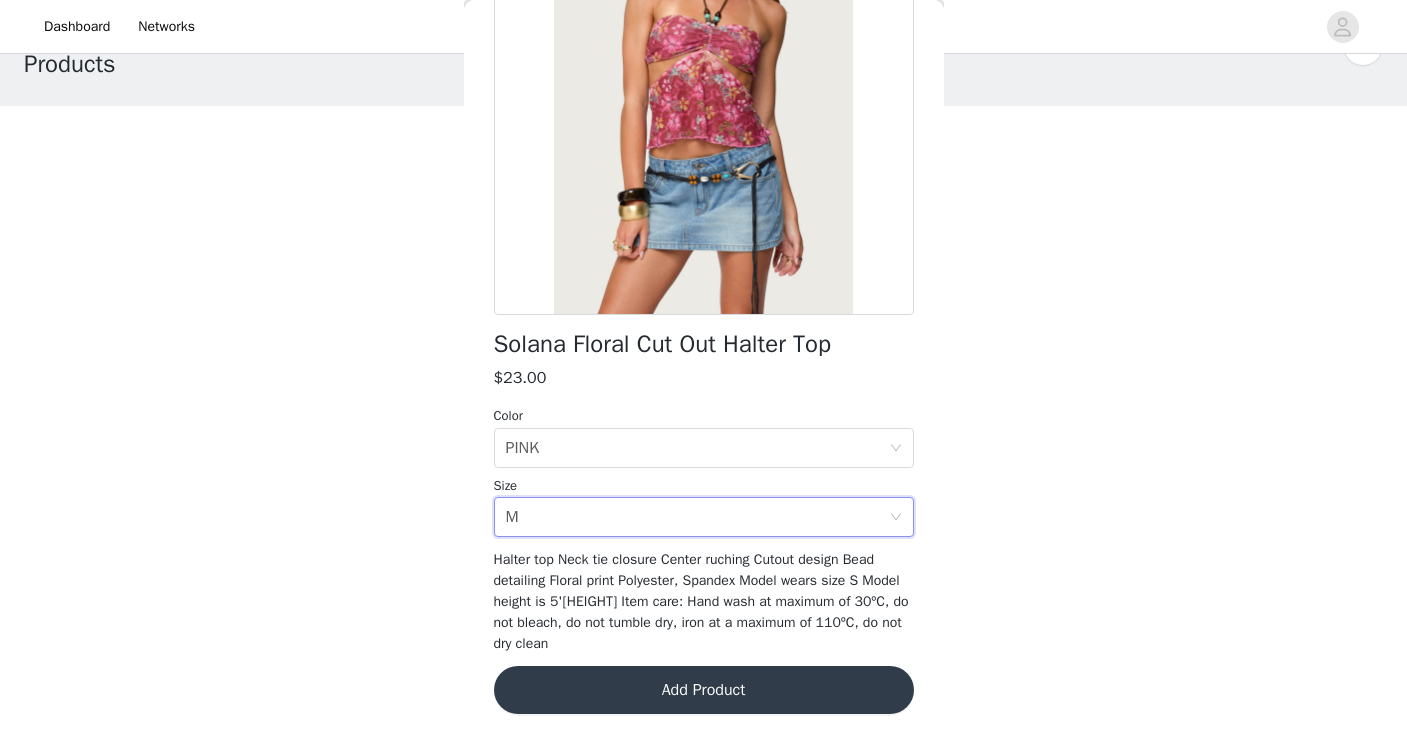 click on "Add Product" at bounding box center [704, 690] 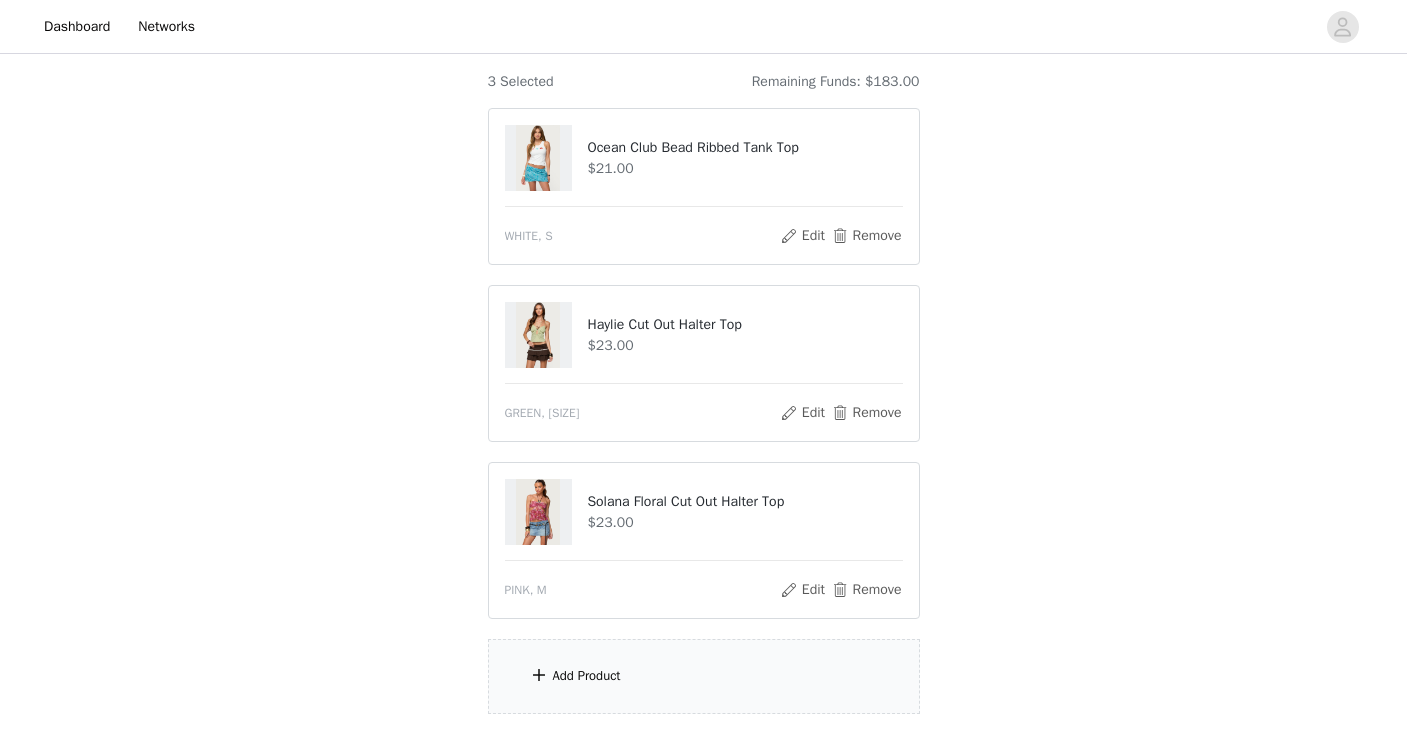 scroll, scrollTop: 223, scrollLeft: 0, axis: vertical 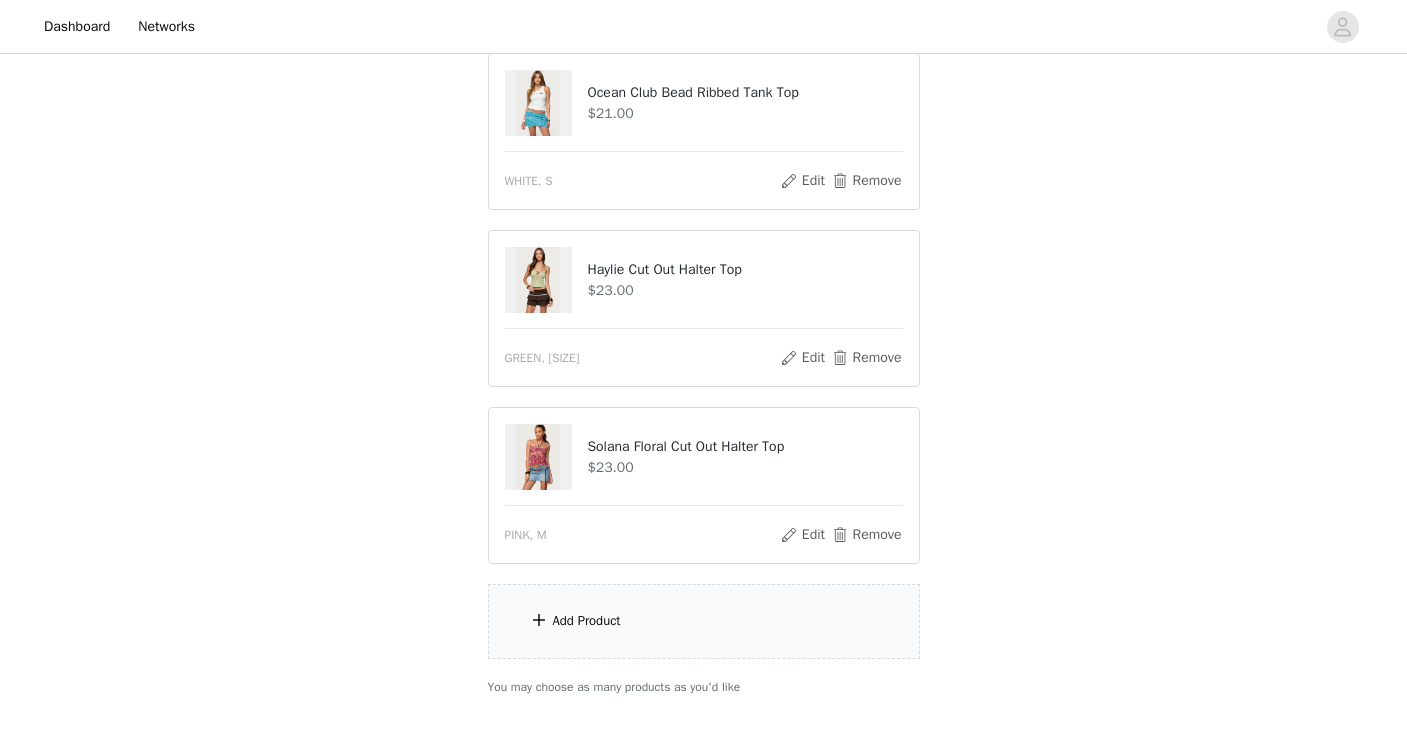 click on "Add Product" at bounding box center (587, 621) 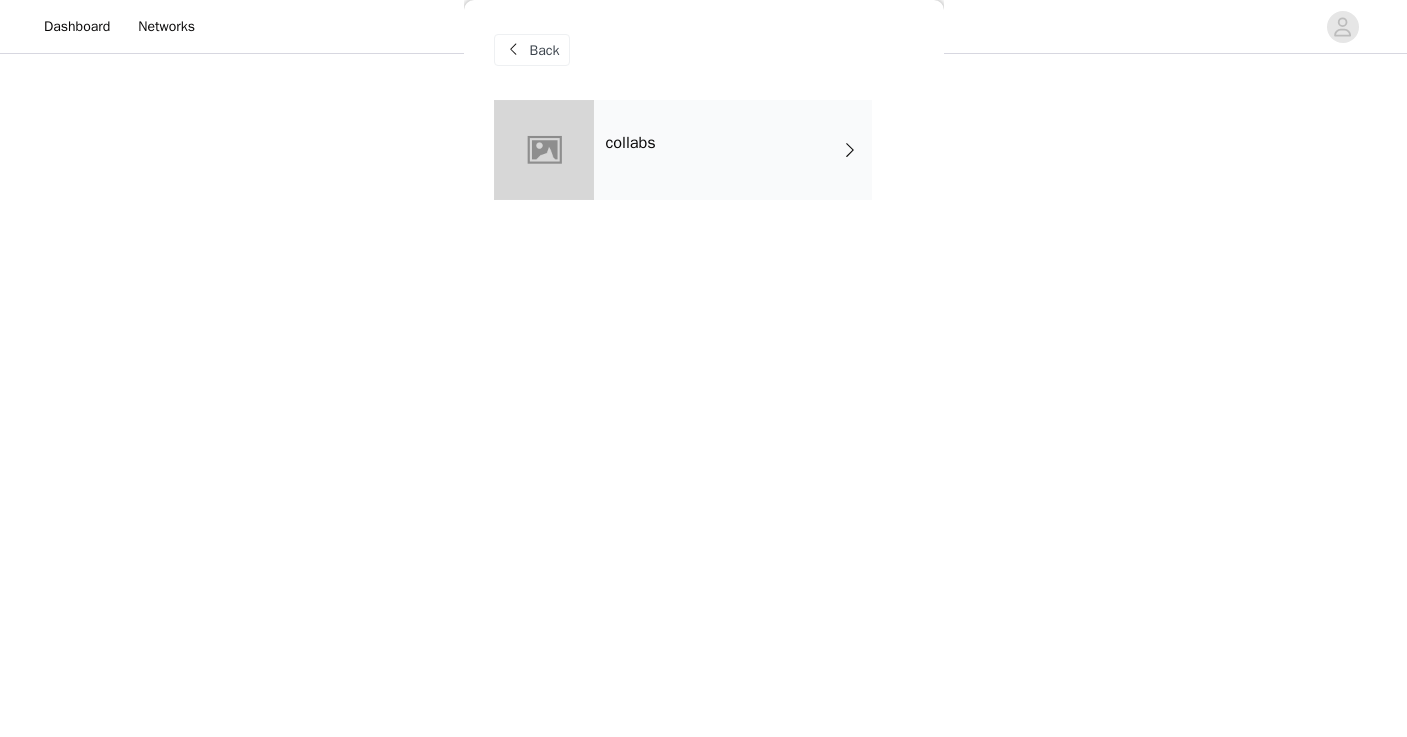 click on "collabs" at bounding box center (733, 150) 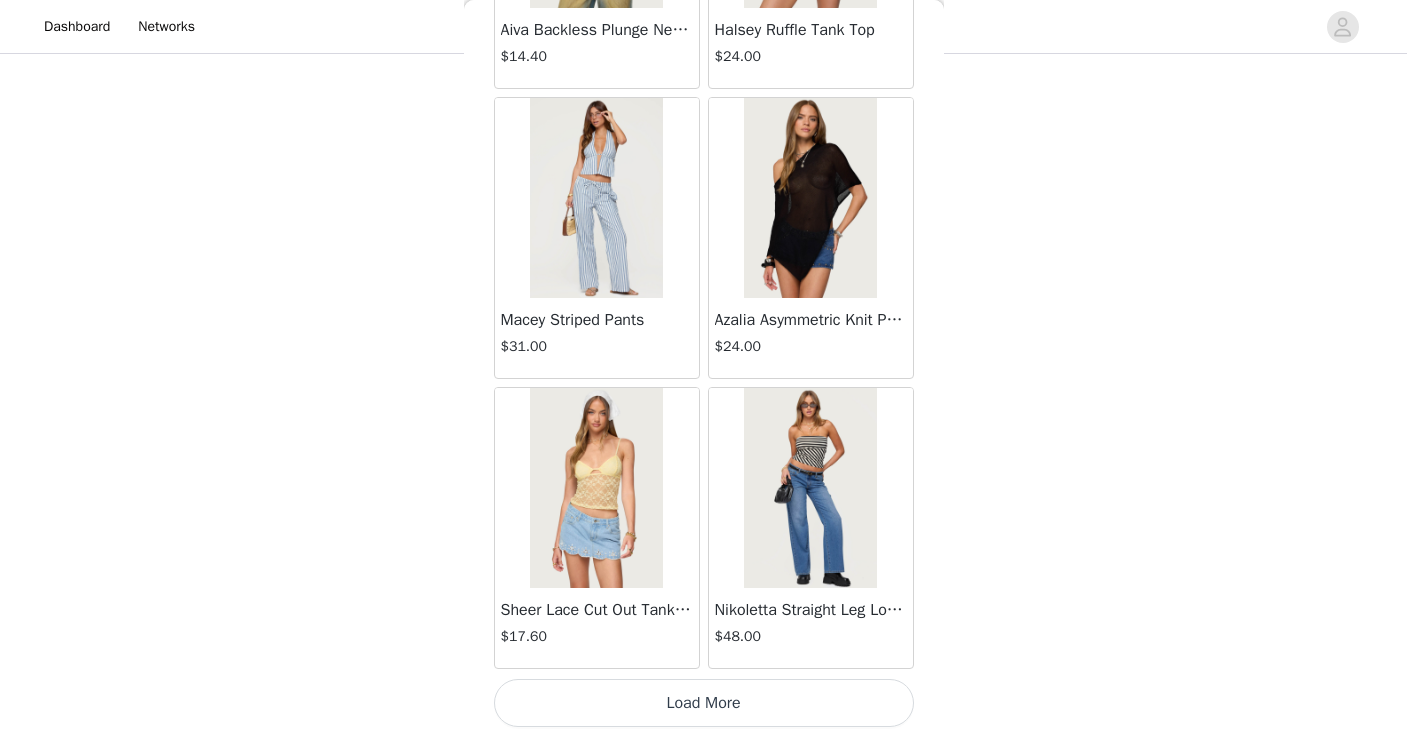 scroll, scrollTop: 2323, scrollLeft: 0, axis: vertical 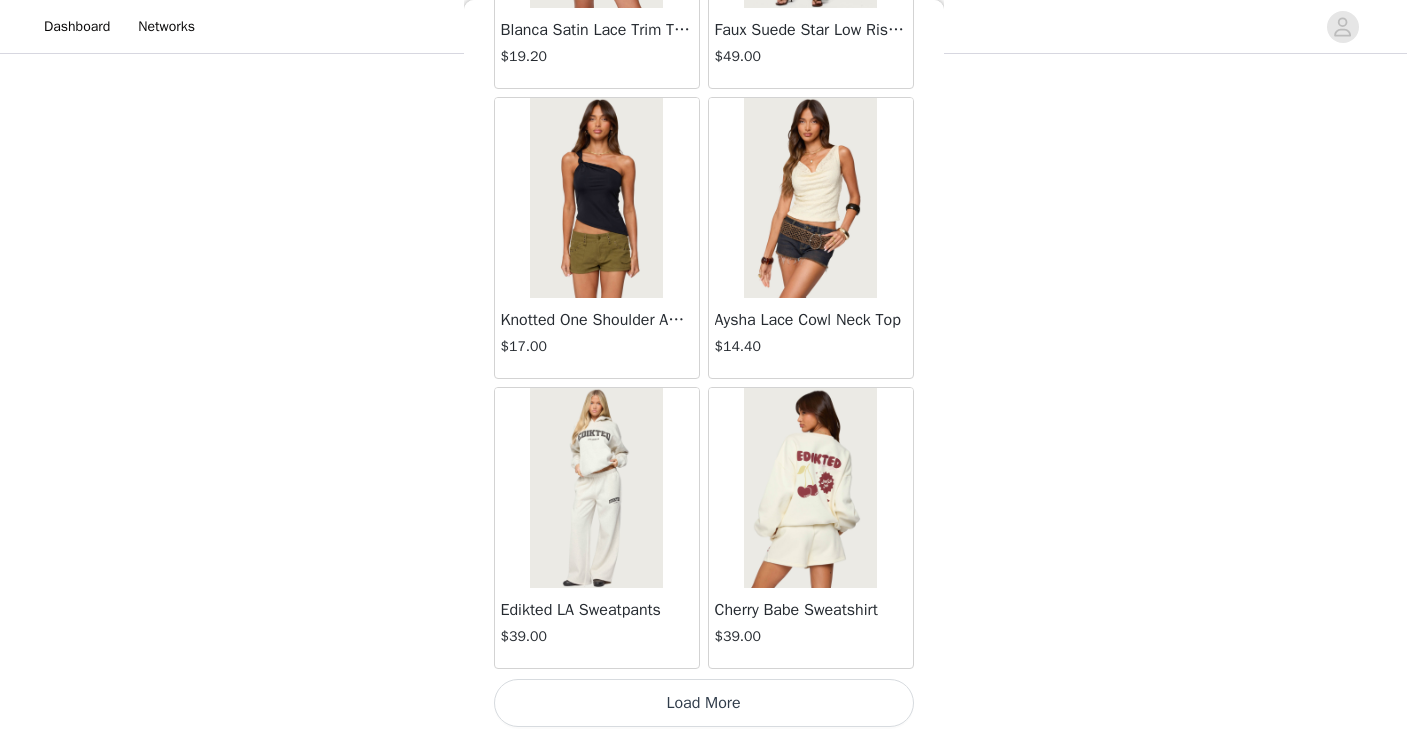 click on "Load More" at bounding box center (704, 703) 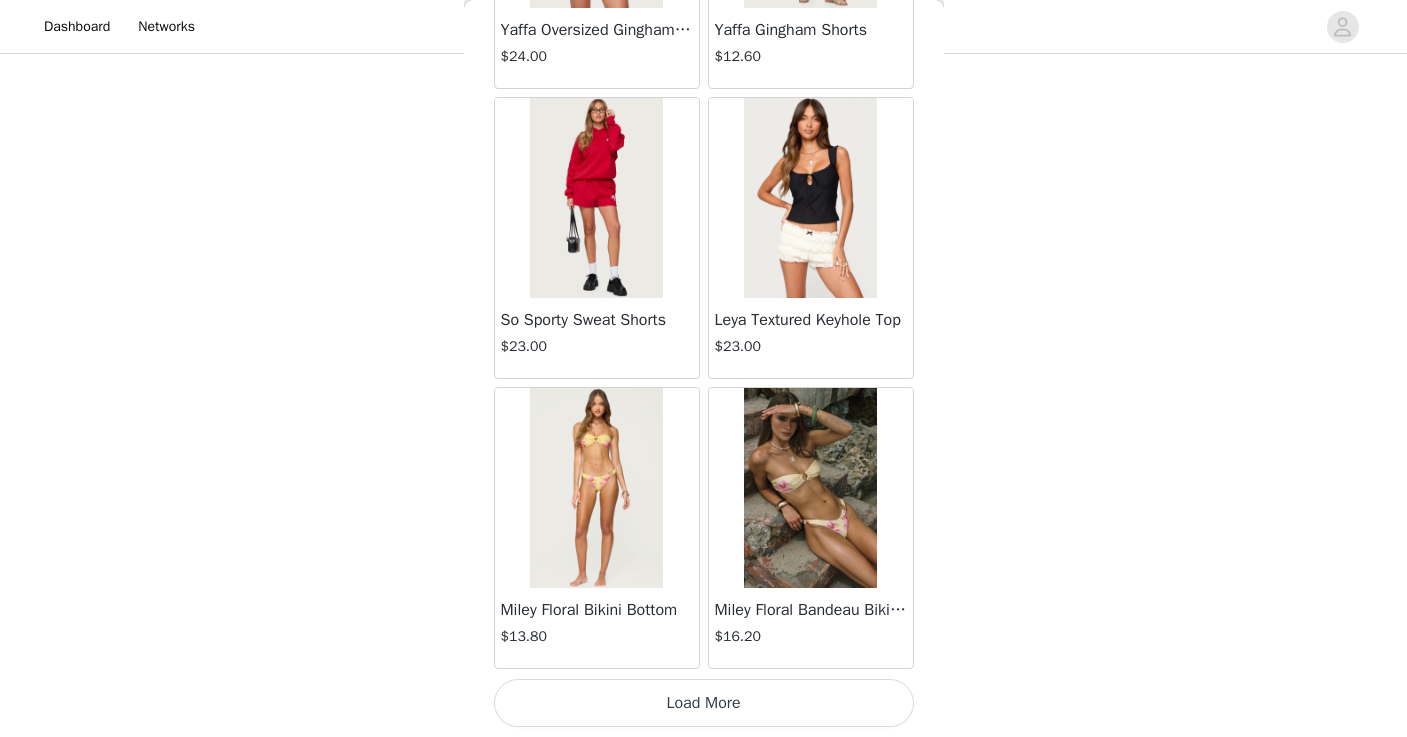 click on "Load More" at bounding box center (704, 703) 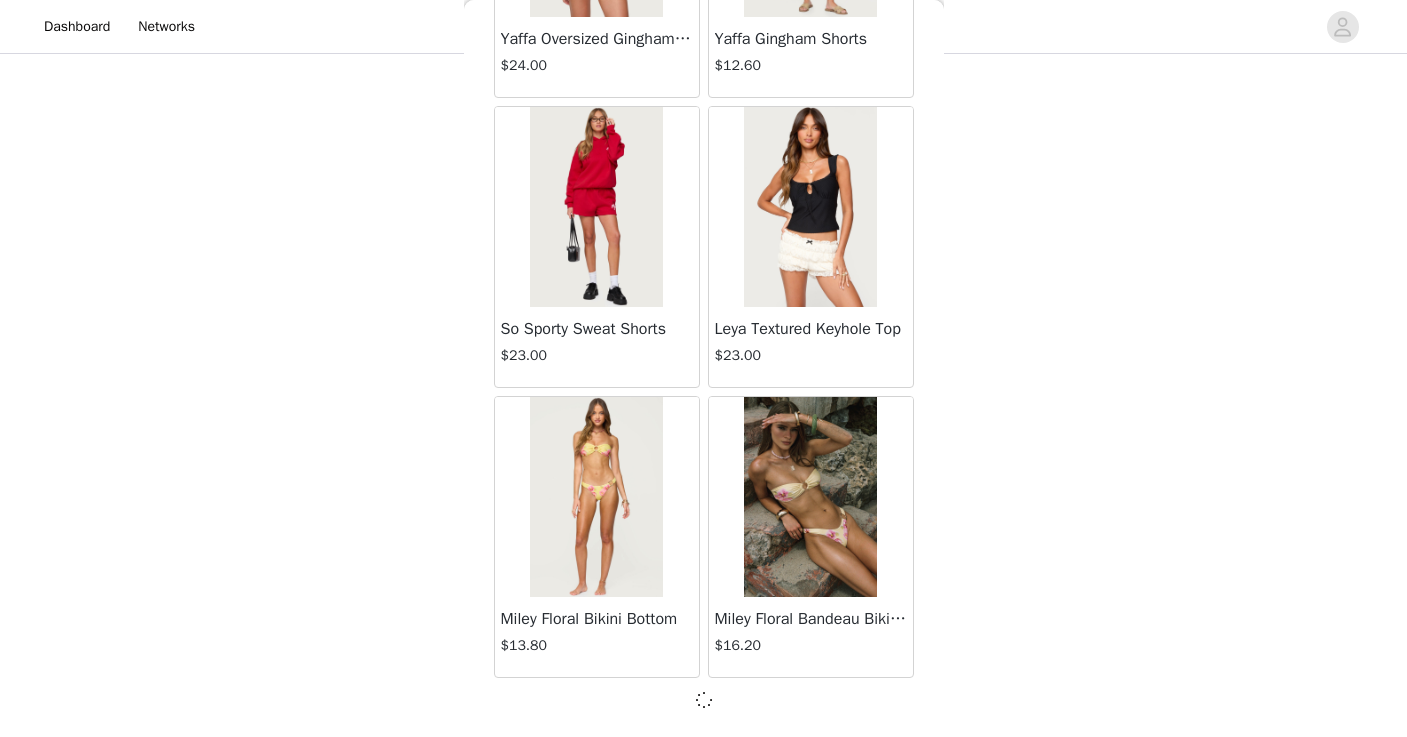 scroll, scrollTop: 8114, scrollLeft: 0, axis: vertical 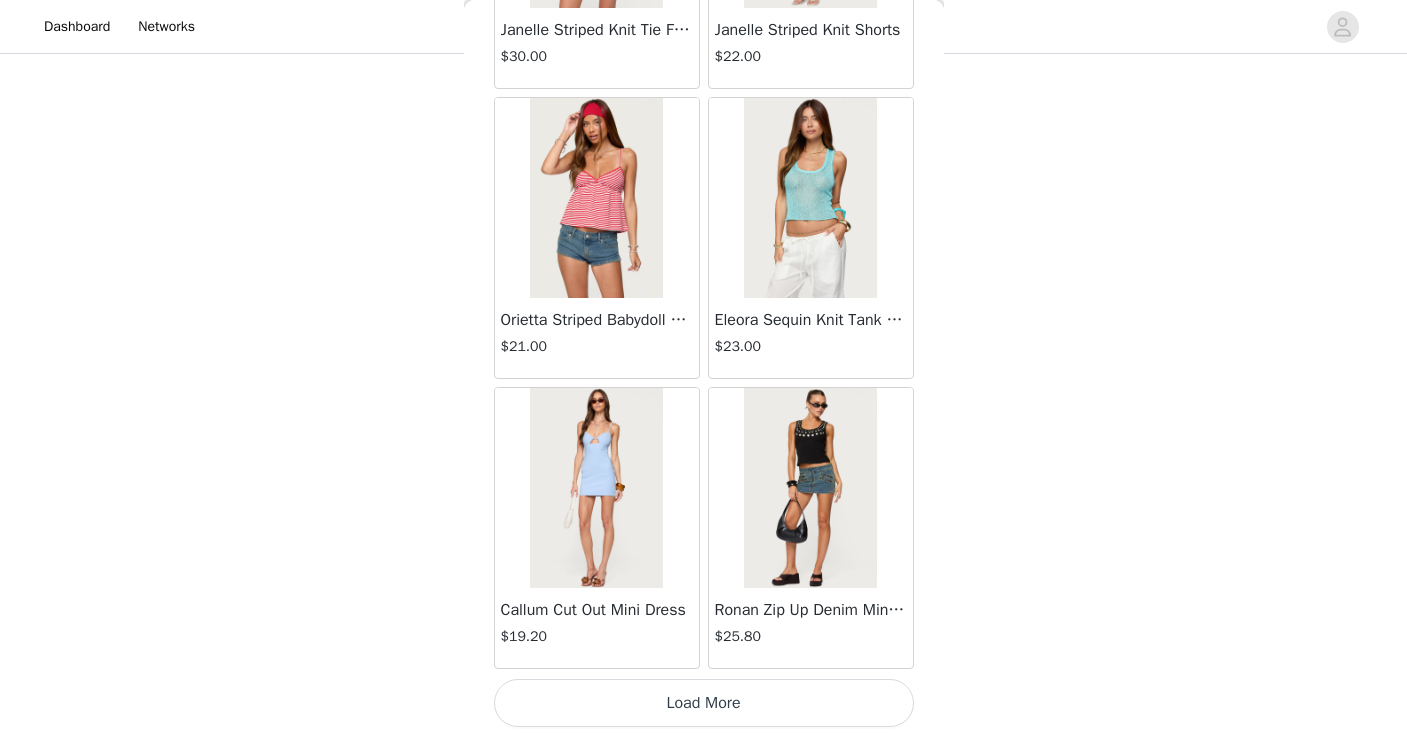 click on "Load More" at bounding box center (704, 703) 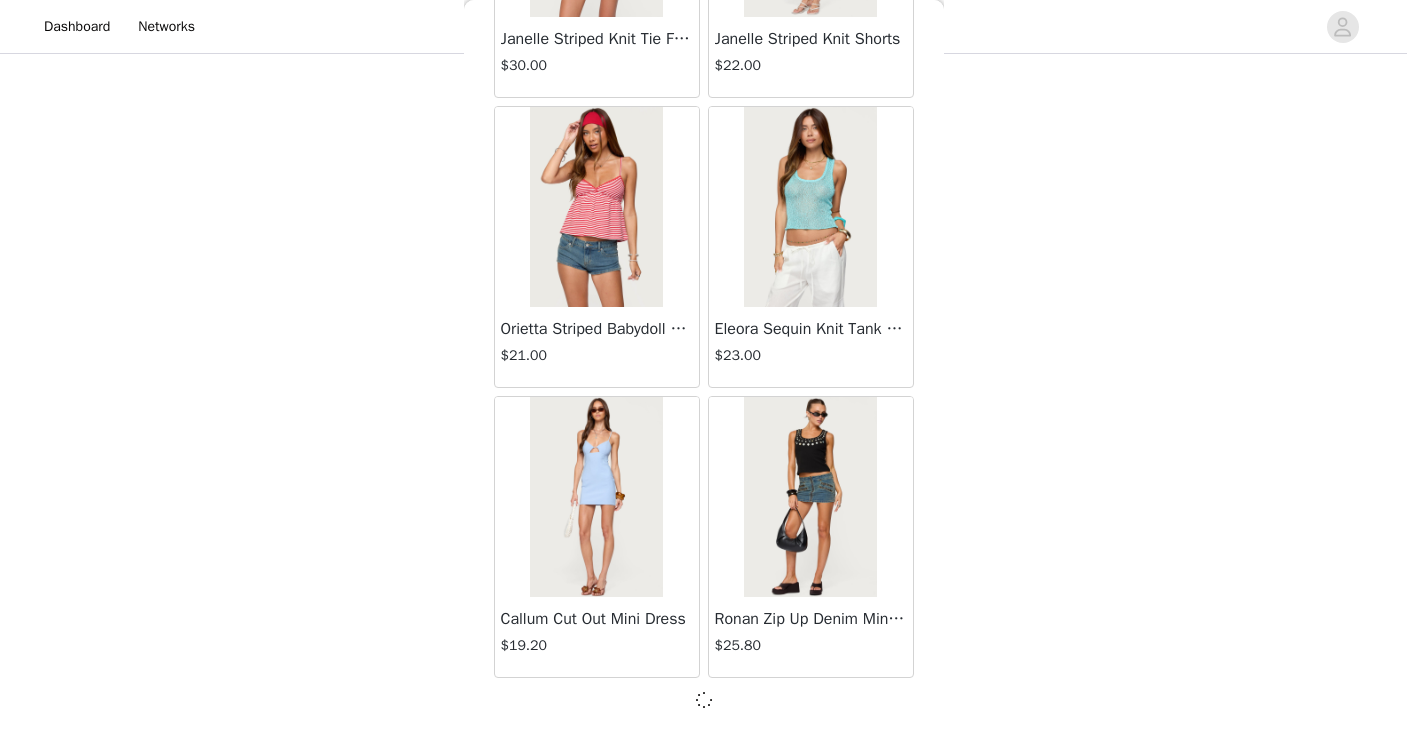 scroll, scrollTop: 11014, scrollLeft: 0, axis: vertical 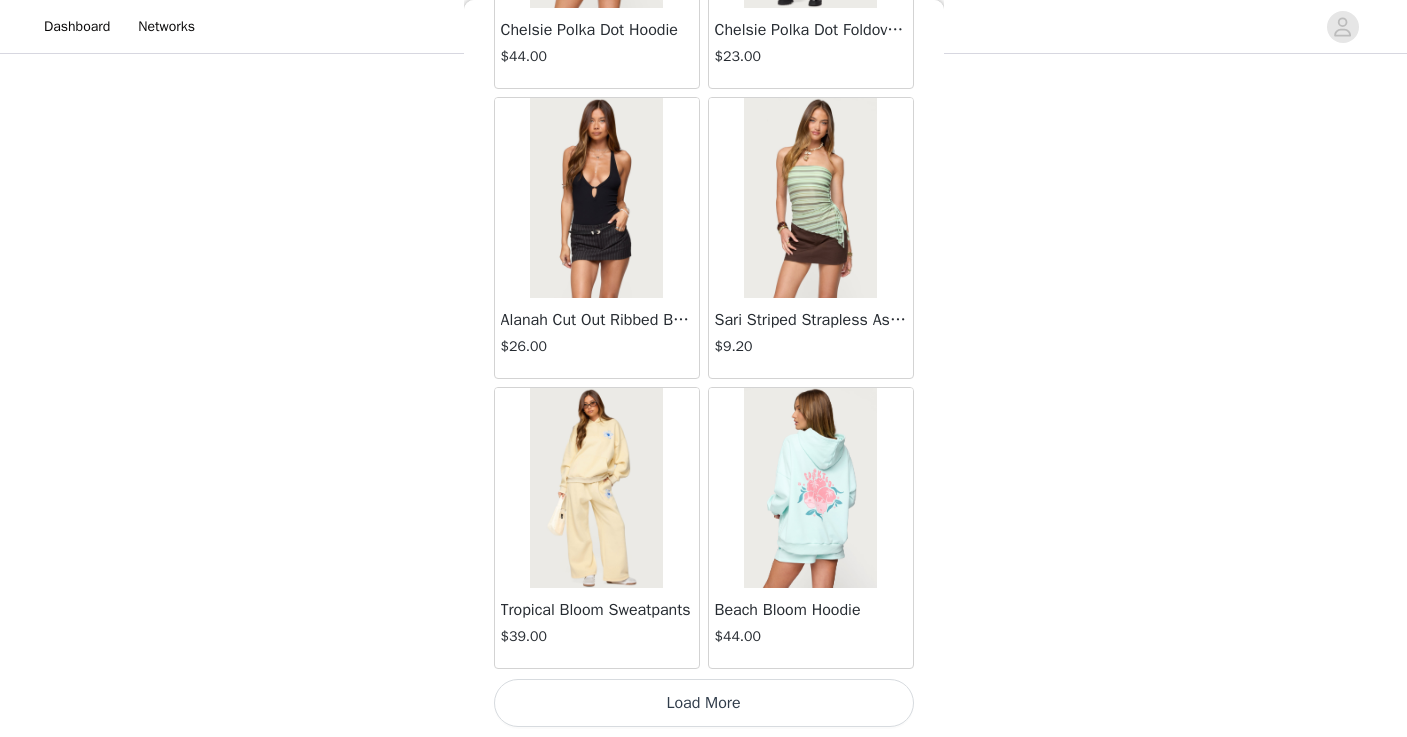 click on "Load More" at bounding box center [704, 703] 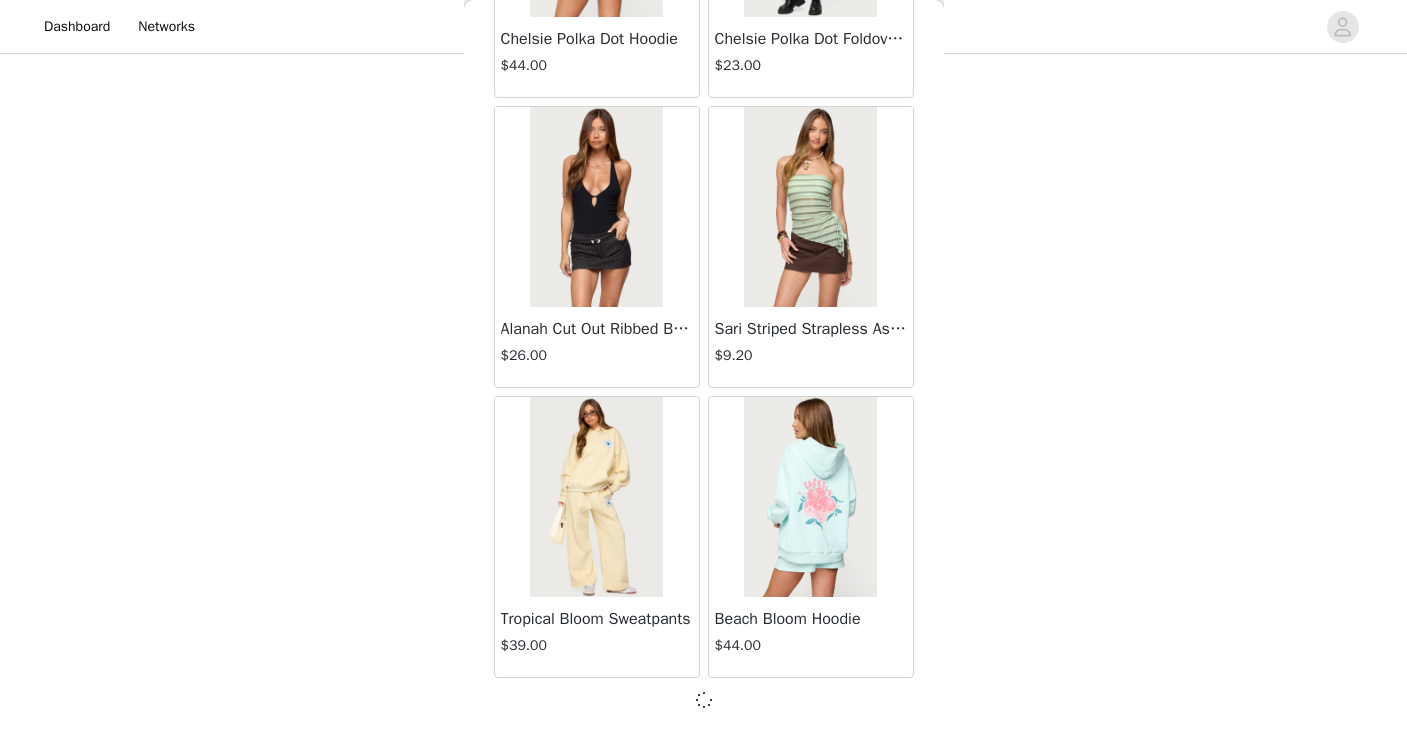scroll, scrollTop: 13914, scrollLeft: 0, axis: vertical 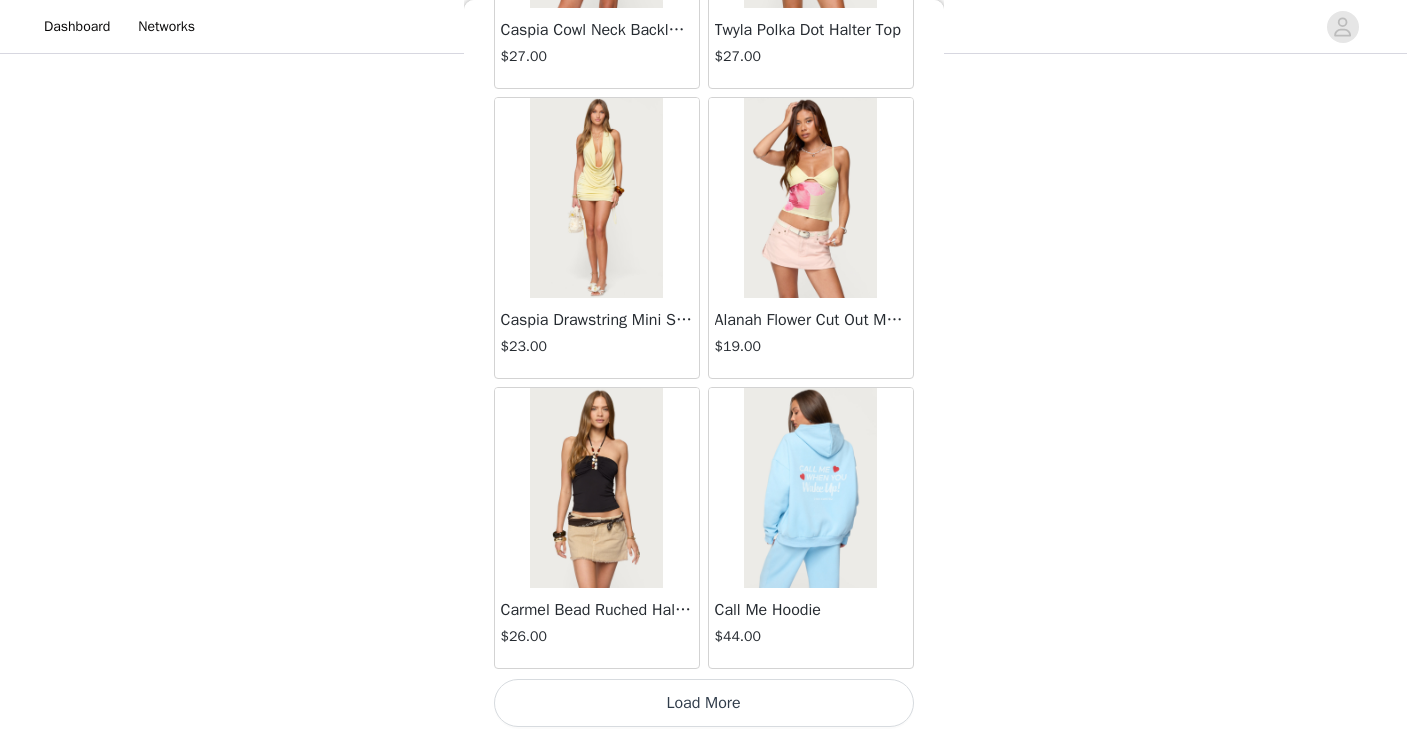 click on "Load More" at bounding box center [704, 703] 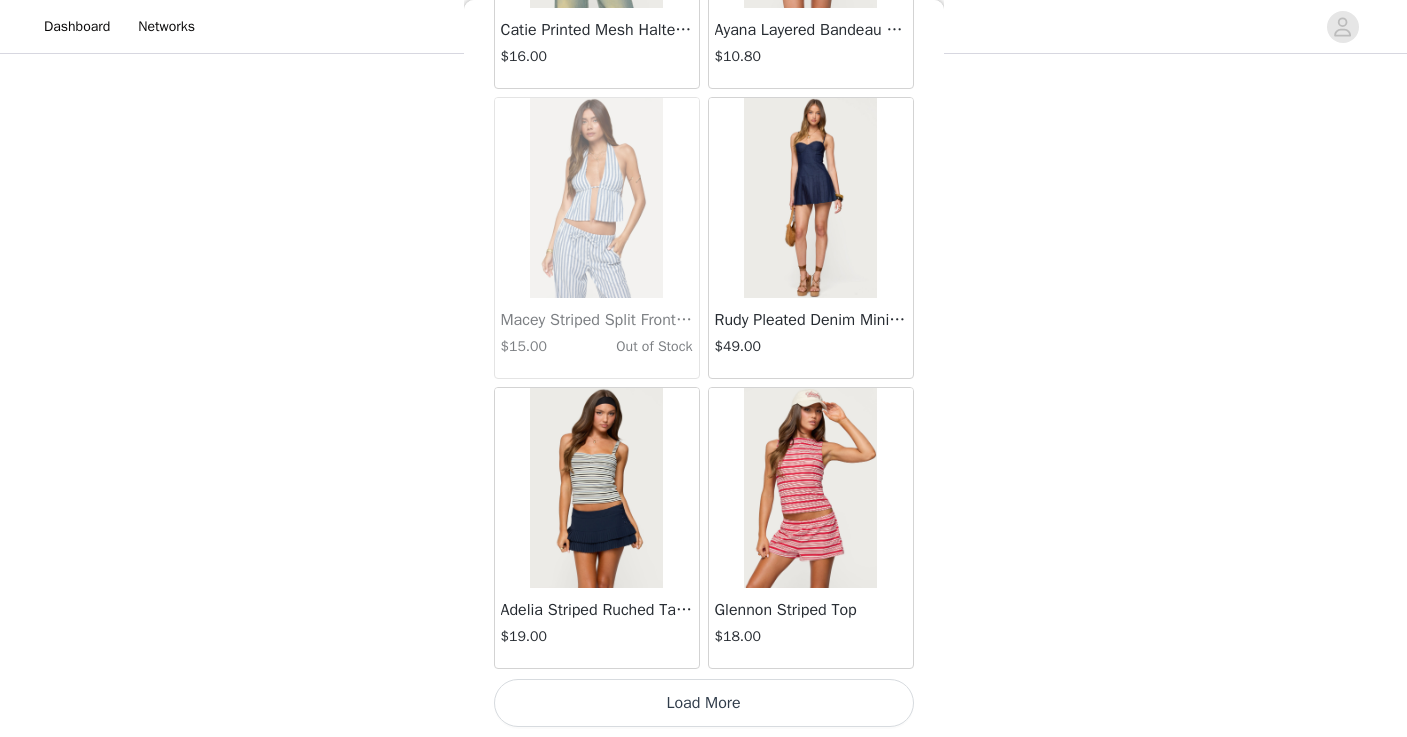 click on "Load More" at bounding box center [704, 703] 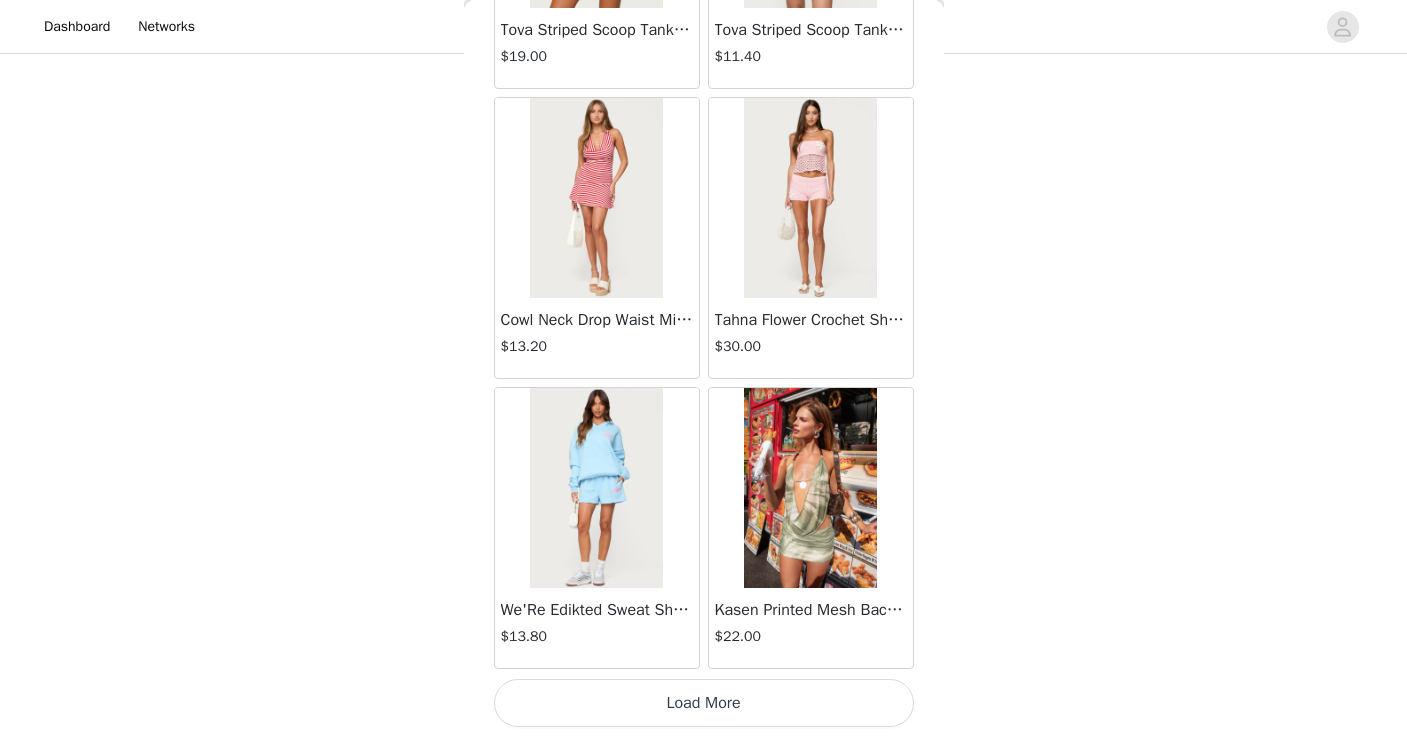 click on "Load More" at bounding box center (704, 703) 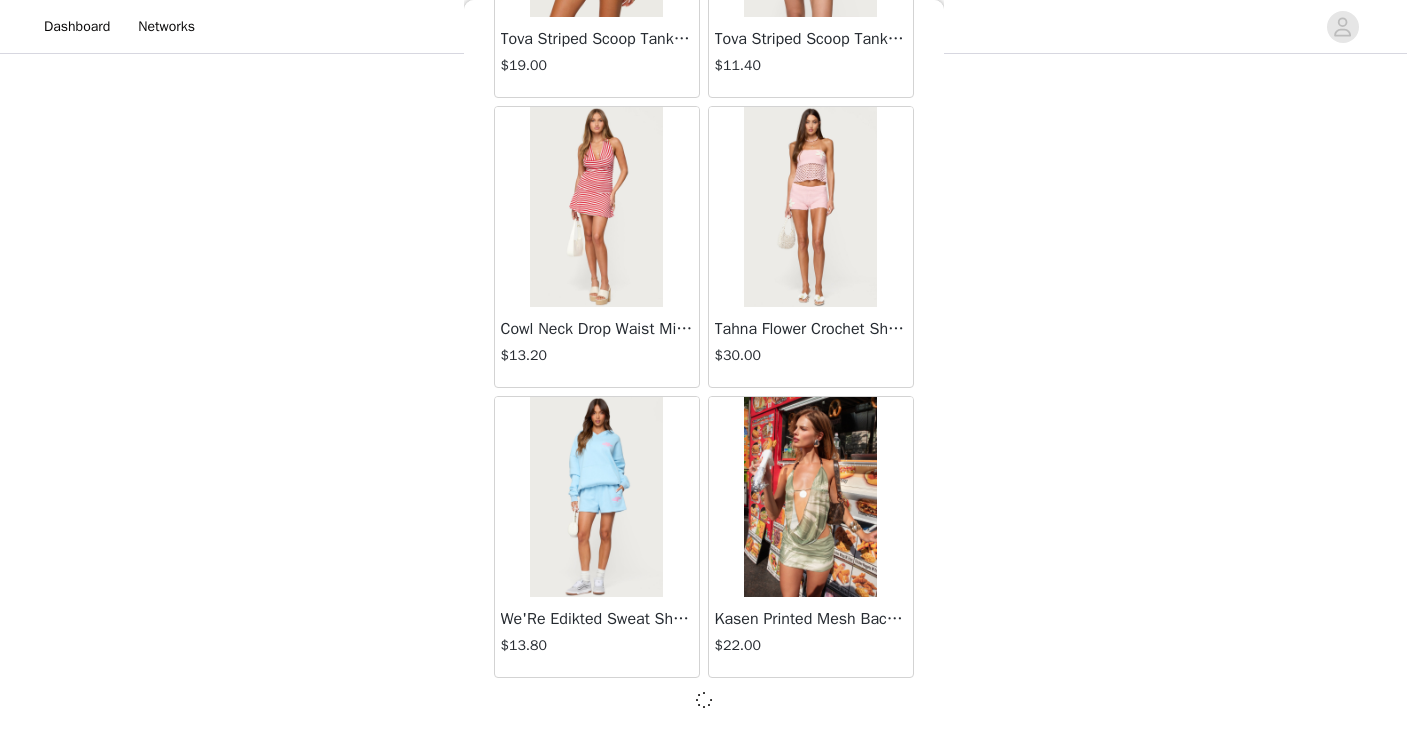 scroll, scrollTop: 22614, scrollLeft: 0, axis: vertical 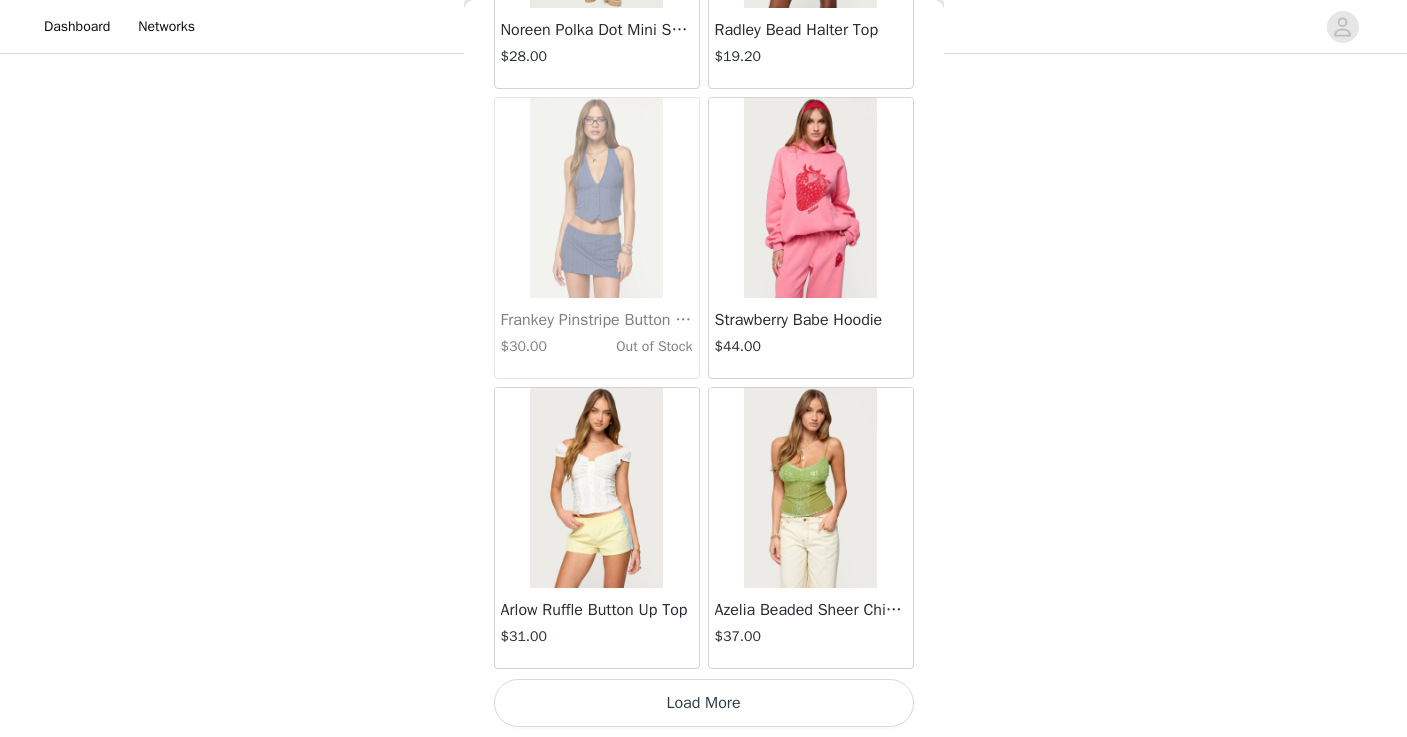 click on "Load More" at bounding box center [704, 703] 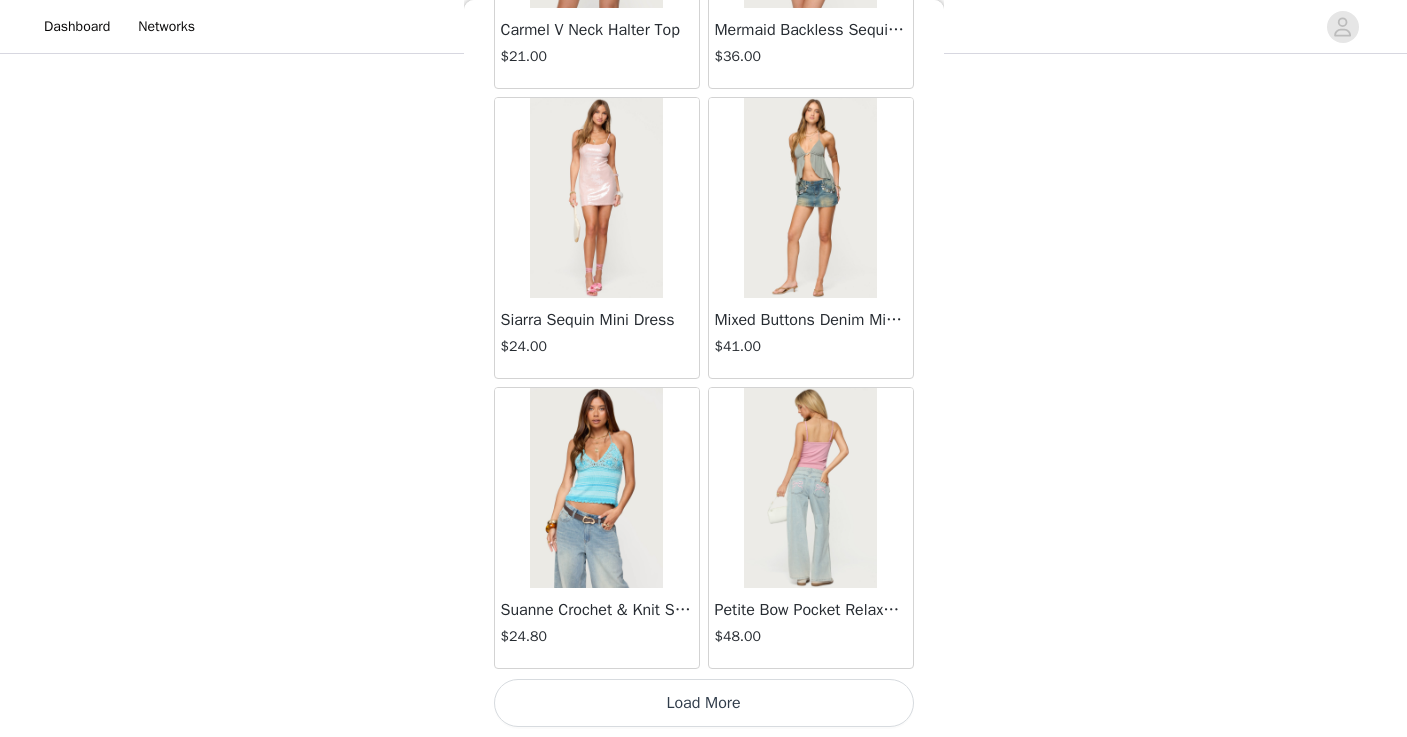 click on "Load More" at bounding box center [704, 703] 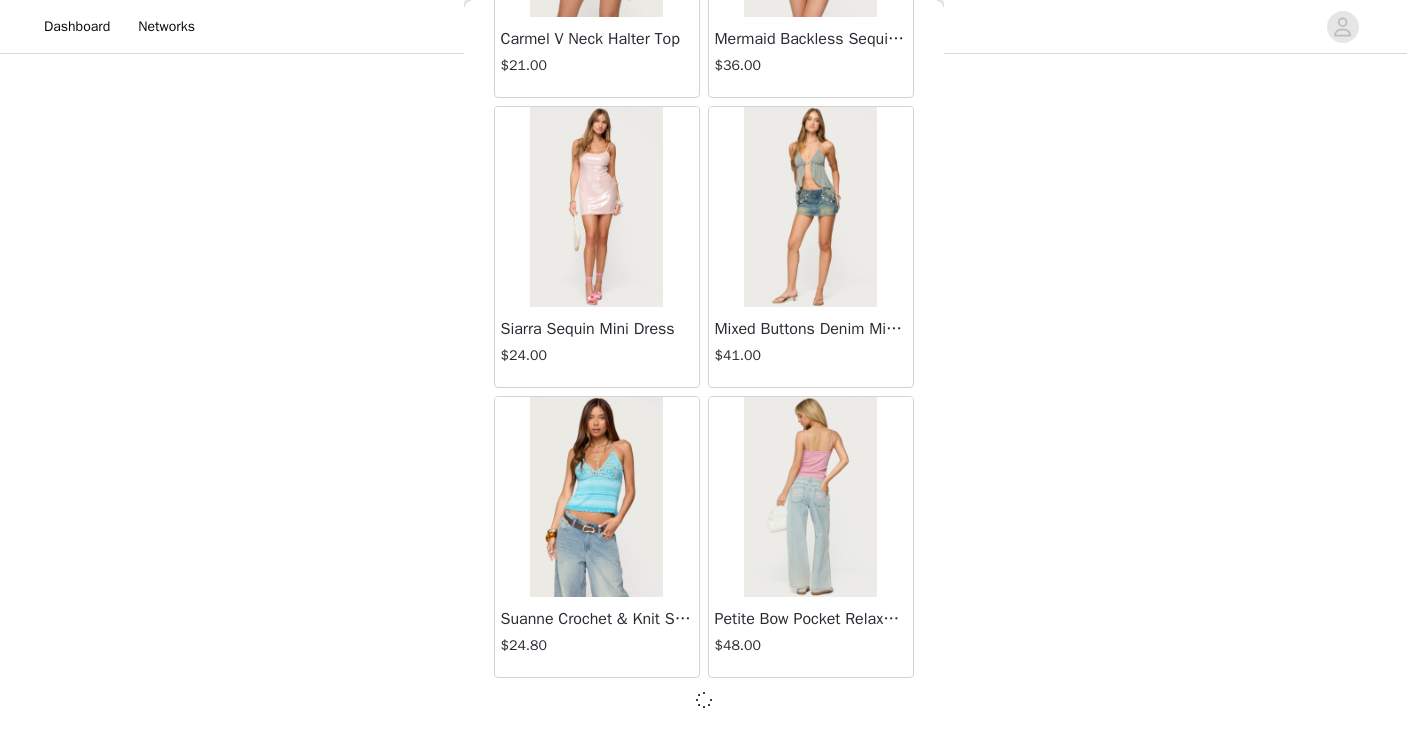 scroll, scrollTop: 28414, scrollLeft: 0, axis: vertical 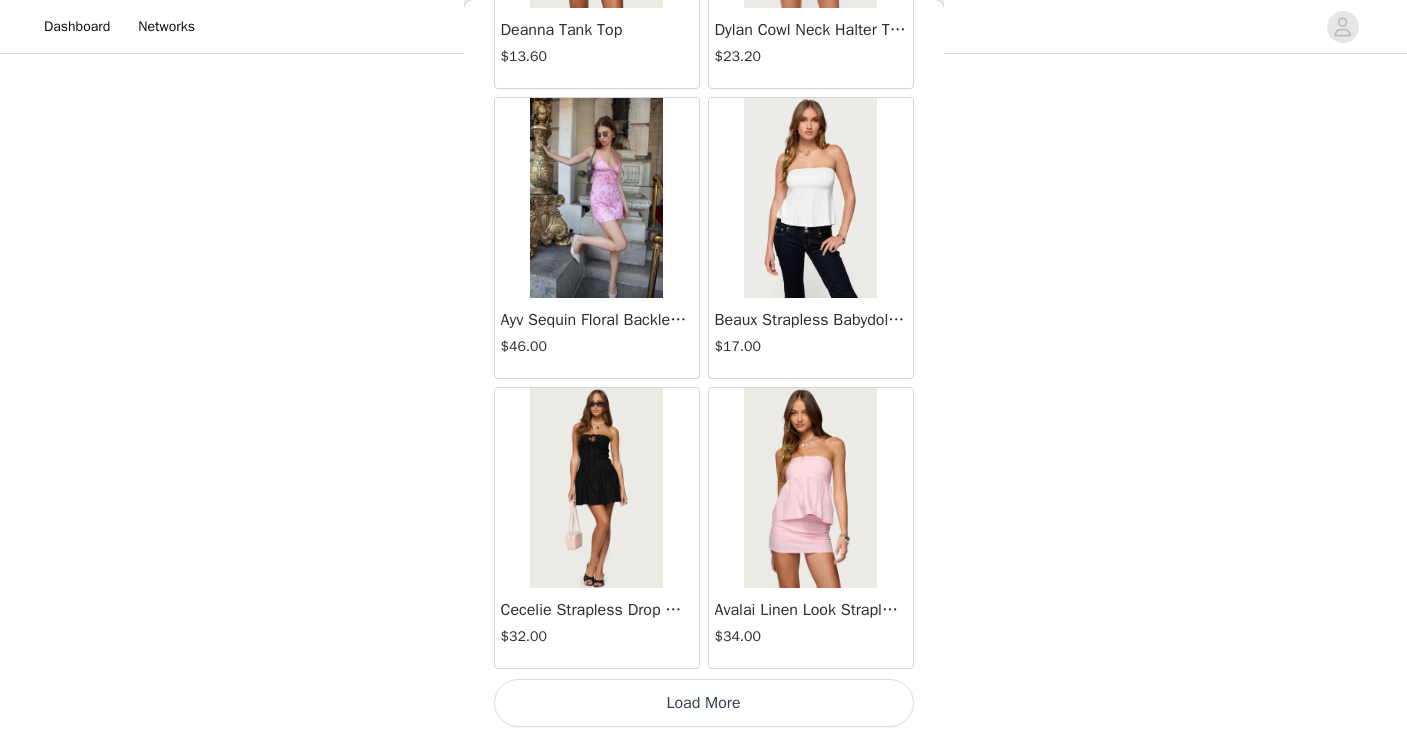 click on "Load More" at bounding box center (704, 703) 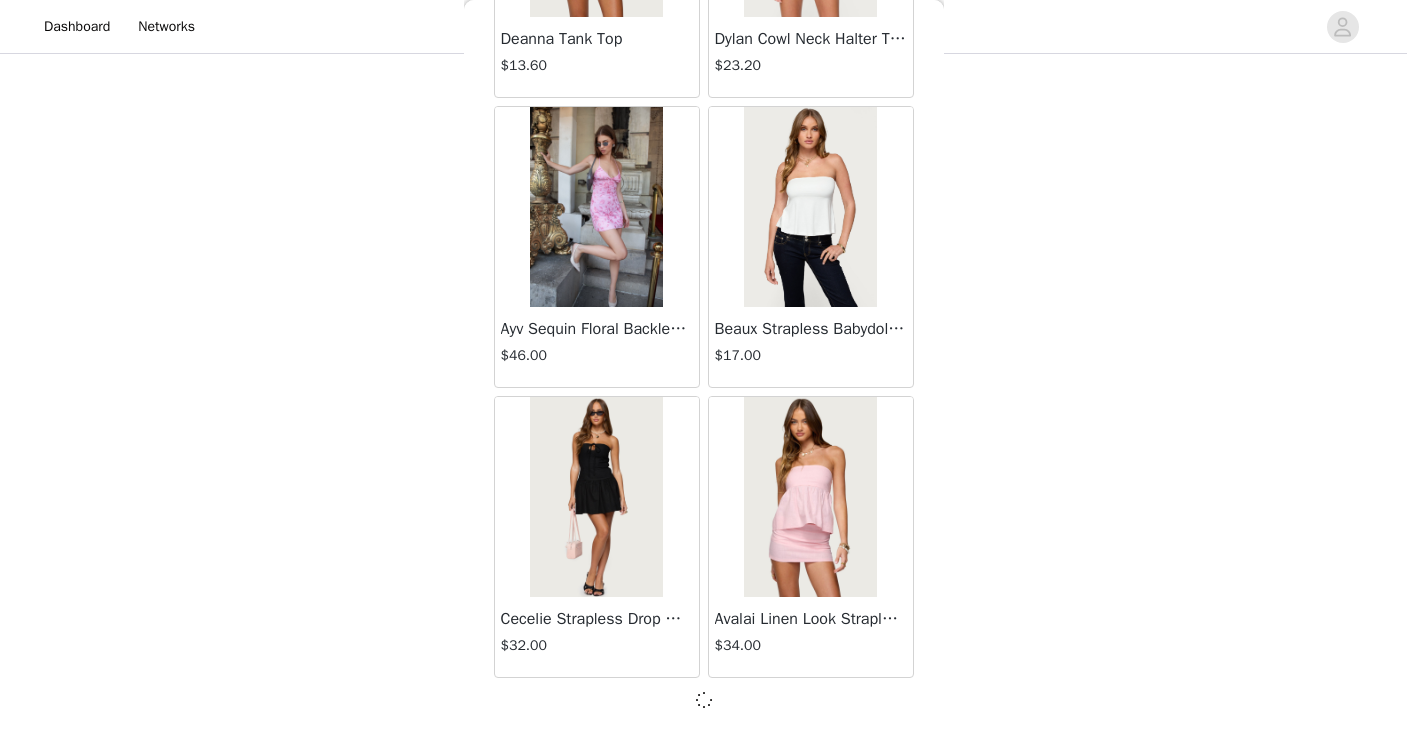 scroll, scrollTop: 31314, scrollLeft: 0, axis: vertical 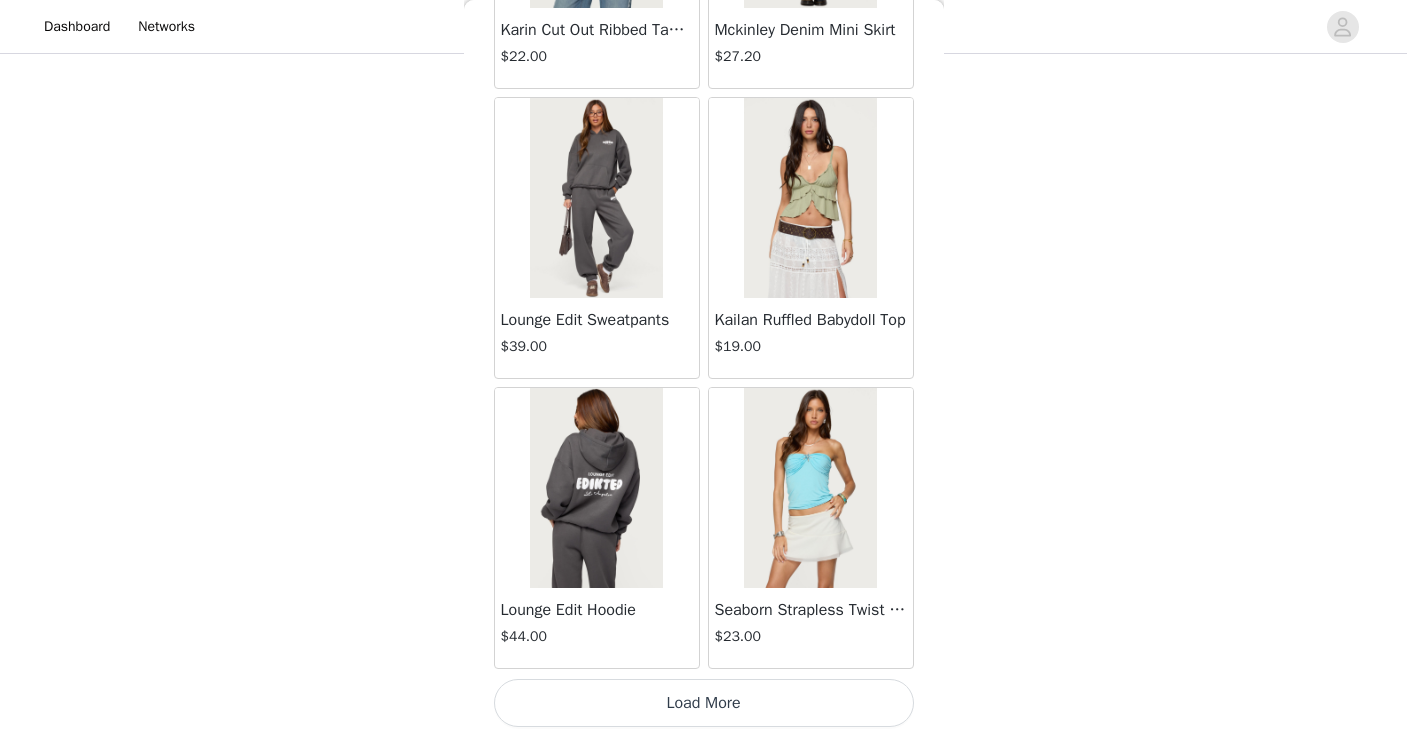 click on "Load More" at bounding box center [704, 703] 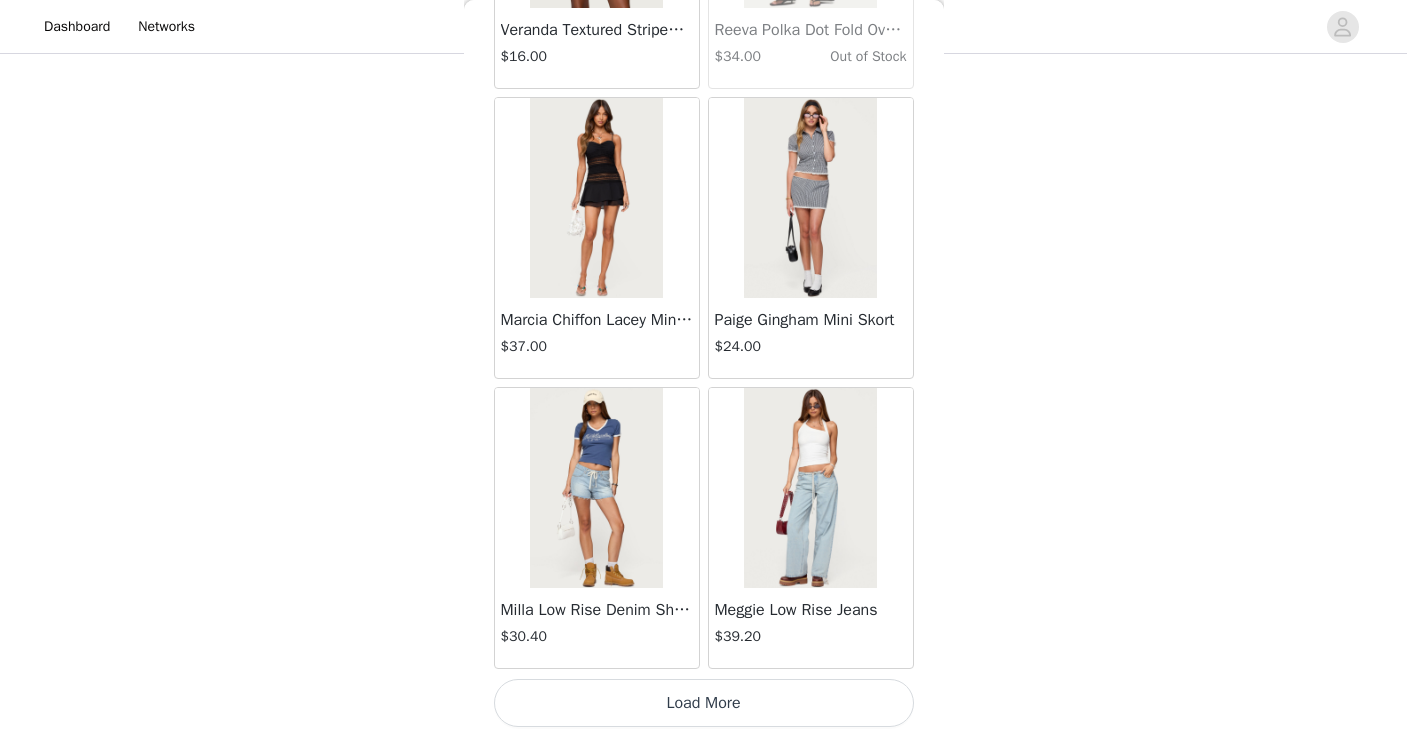 click on "Load More" at bounding box center (704, 703) 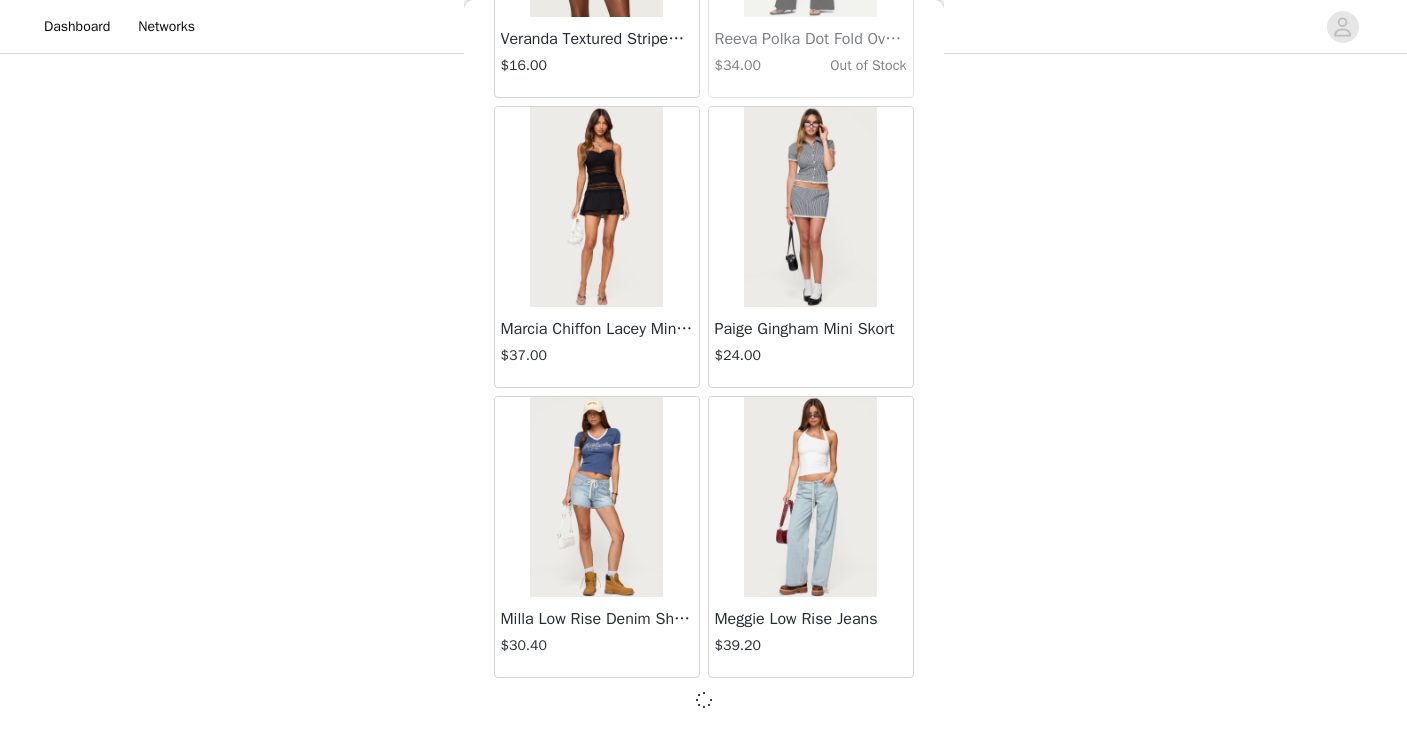 scroll, scrollTop: 37114, scrollLeft: 0, axis: vertical 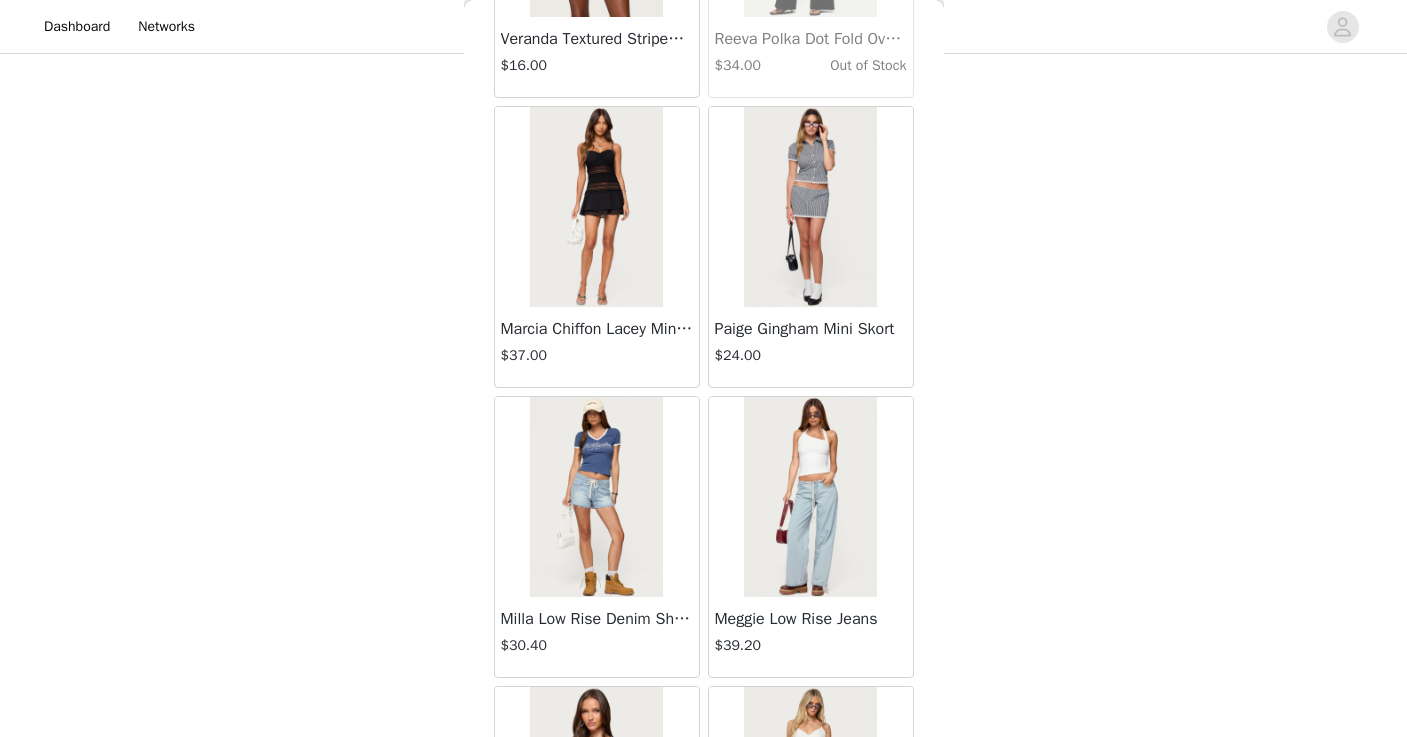 click on "STEP 1 OF 5
Products
Choose as many products as you'd like, up to $250.00.       3 Selected   Remaining Funds: $183.00         Ocean Club Bead Ribbed Tank Top     $21.00       WHITE, [SIZE]       Edit   Remove     Haylie Cut Out Halter Top     $23.00       GREEN, [SIZE]       Edit   Remove     Solana Floral Cut Out Halter Top     $23.00       PINK, [SIZE]       Edit   Remove     Add Product     You may choose as many products as you'd like     Back       Jaynee Halter Top   $7.60       Tropical Fruits Graphic T Shirt   $19.00       Patti Floral Mini Dress   $27.20       Starrie Panel Stitch Low Rise Jeans   $53.00       Fringe Sequin Crochet Poncho   $39.00       Macee Gingham Romper   $34.00       Malena Asymmetric Halter Top   $9.20       Clementina Eyelet Bodysuit   $18.40       Edikted LA Hoodie   $44.00       Keryn Striped Asymmetric Top   $14.40       Helsa Grommet T Shirt   $18.40         $24.00         $22.00" at bounding box center [703, 151] 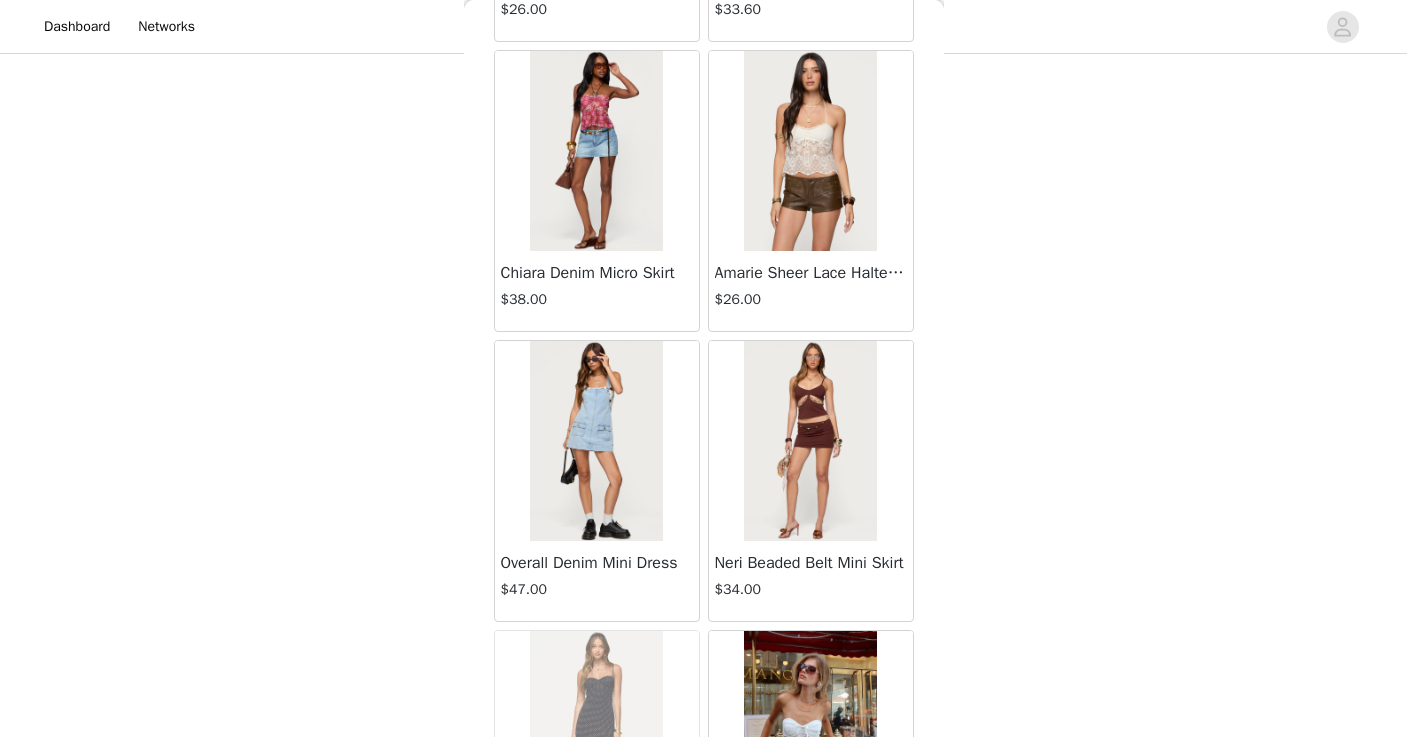 scroll, scrollTop: 38038, scrollLeft: 0, axis: vertical 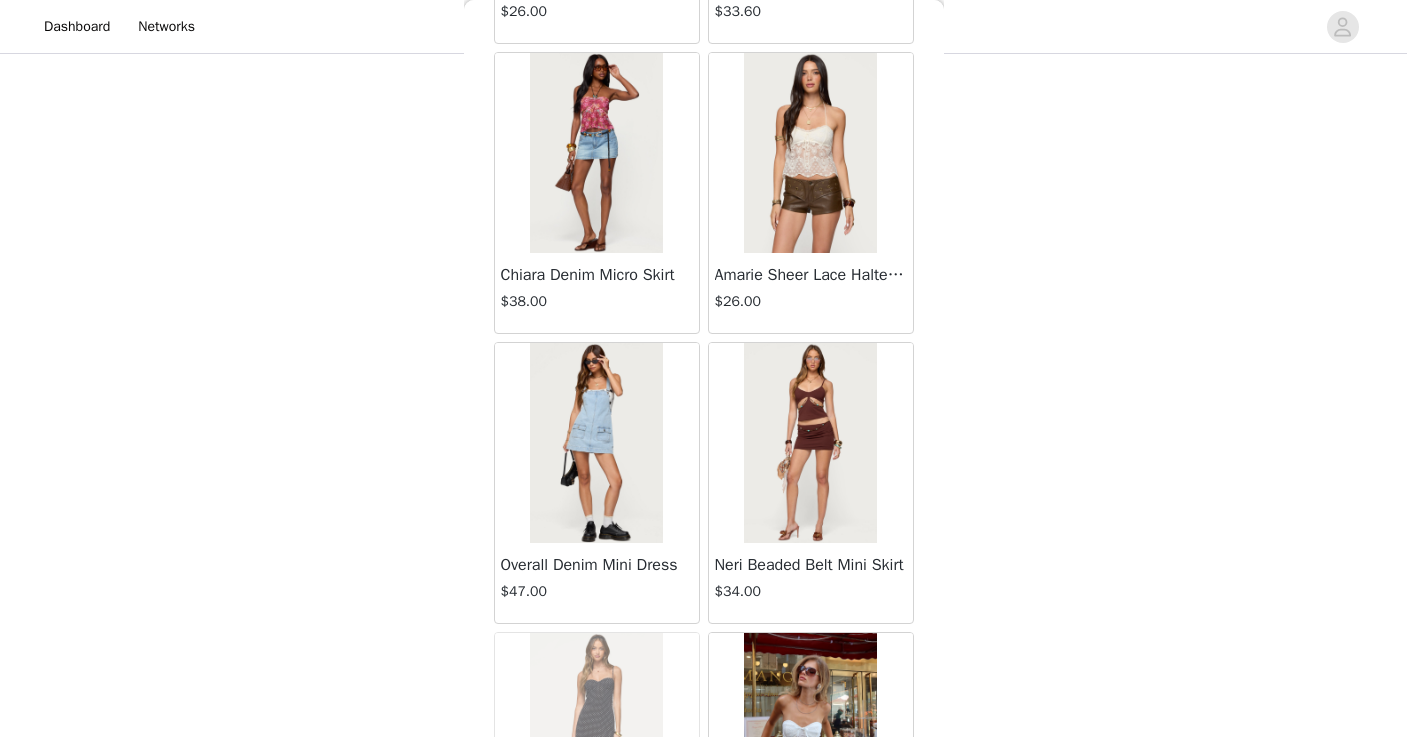 click on "STEP 1 OF 5
Products
Choose as many products as you'd like, up to $250.00.       3 Selected   Remaining Funds: $183.00         Ocean Club Bead Ribbed Tank Top     $21.00       WHITE, [SIZE]       Edit   Remove     Haylie Cut Out Halter Top     $23.00       GREEN, [SIZE]       Edit   Remove     Solana Floral Cut Out Halter Top     $23.00       PINK, [SIZE]       Edit   Remove     Add Product     You may choose as many products as you'd like     Back       Jaynee Halter Top   $7.60       Tropical Fruits Graphic T Shirt   $19.00       Patti Floral Mini Dress   $27.20       Starrie Panel Stitch Low Rise Jeans   $53.00       Fringe Sequin Crochet Poncho   $39.00       Macee Gingham Romper   $34.00       Malena Asymmetric Halter Top   $9.20       Clementina Eyelet Bodysuit   $18.40       Edikted LA Hoodie   $44.00       Keryn Striped Asymmetric Top   $14.40       Helsa Grommet T Shirt   $18.40         $24.00         $22.00" at bounding box center (703, 151) 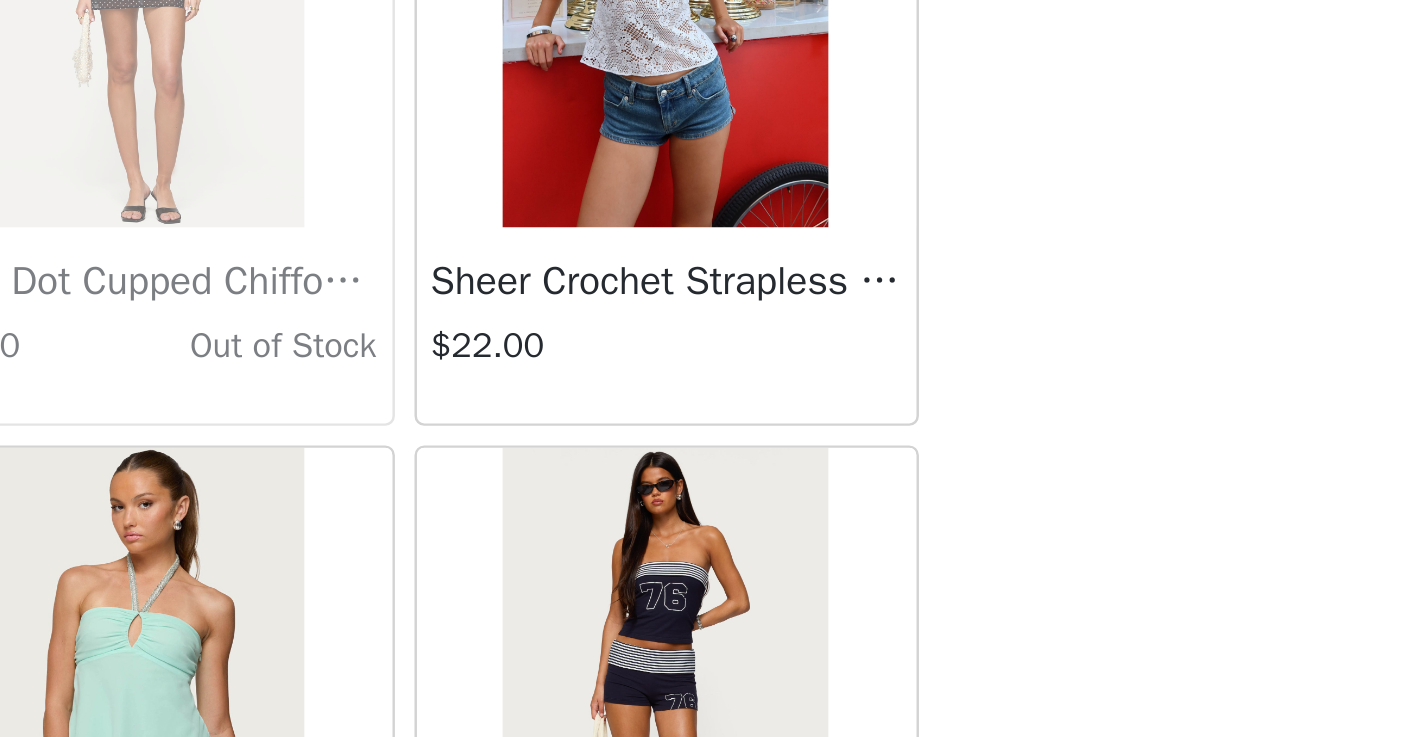 scroll, scrollTop: 38415, scrollLeft: 0, axis: vertical 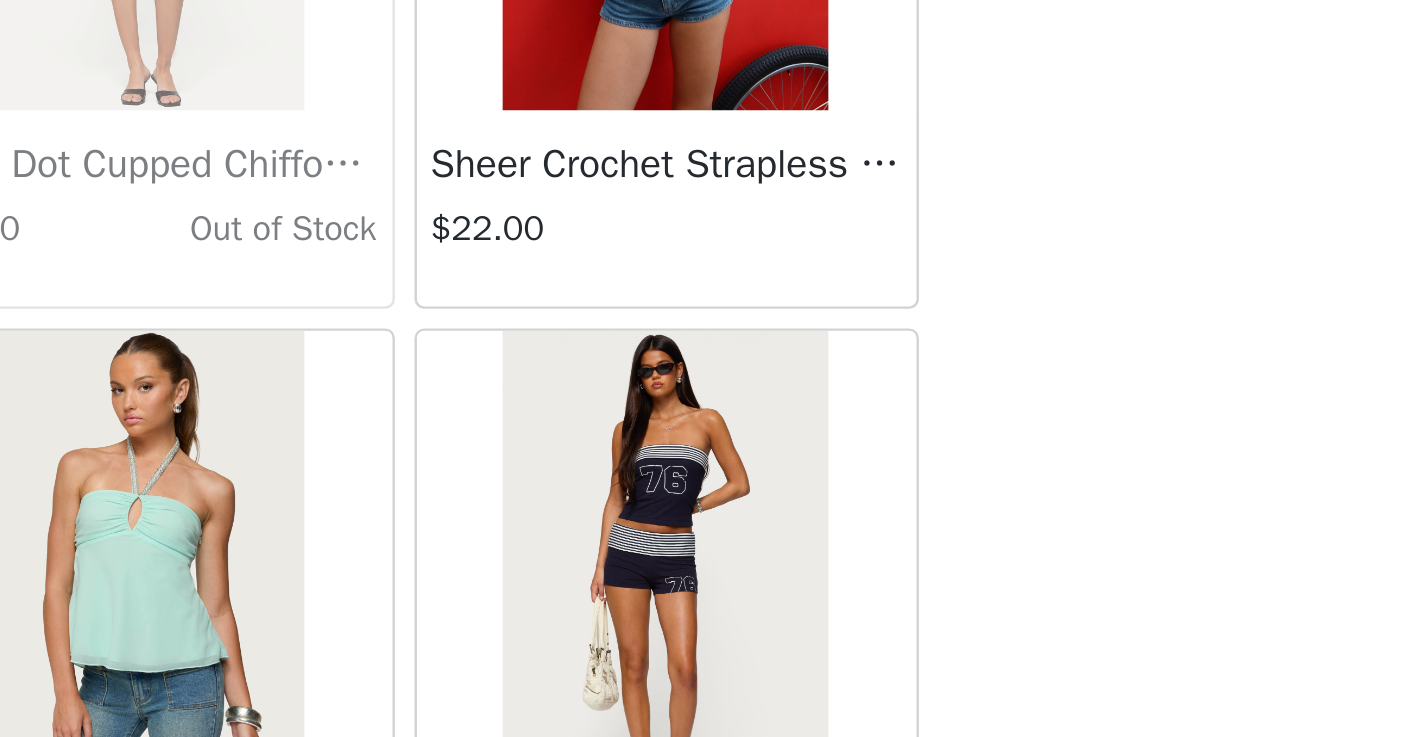 click at bounding box center [811, 646] 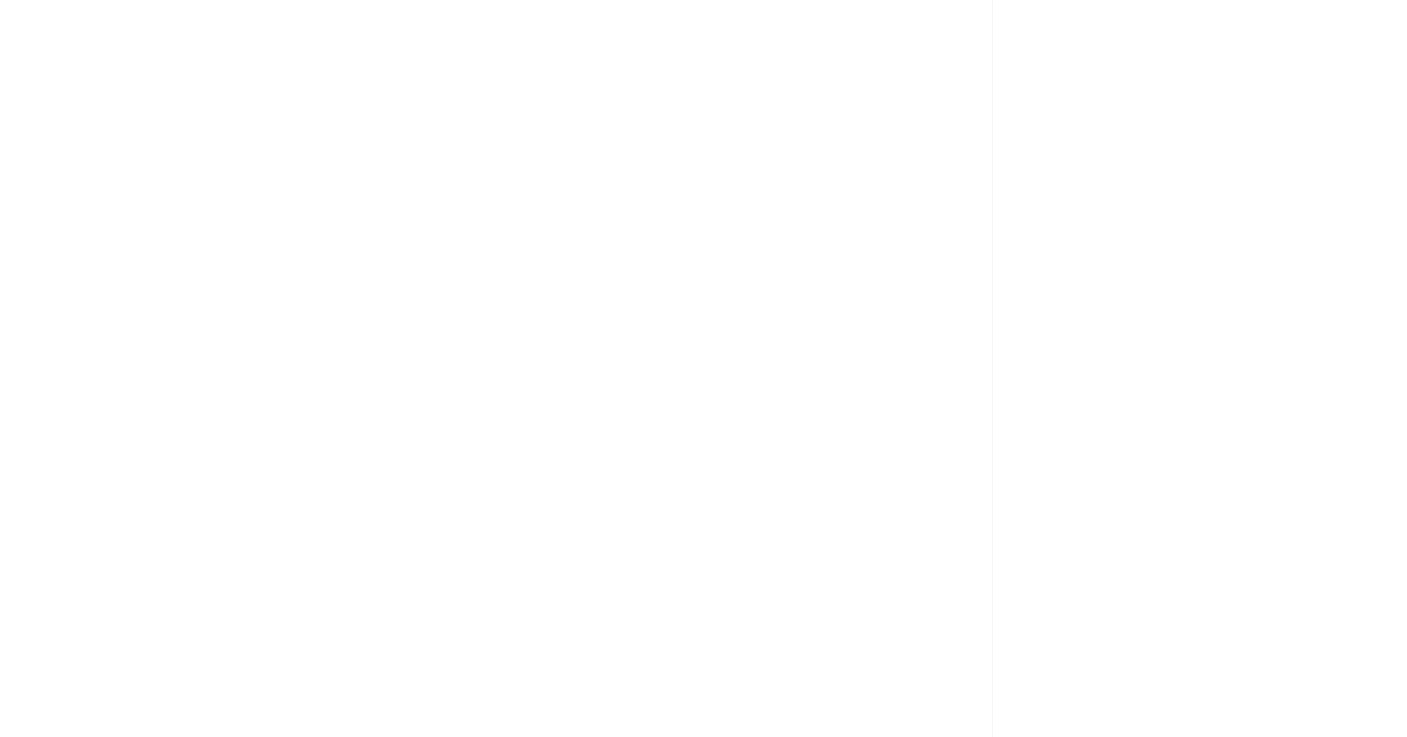 scroll, scrollTop: 0, scrollLeft: 0, axis: both 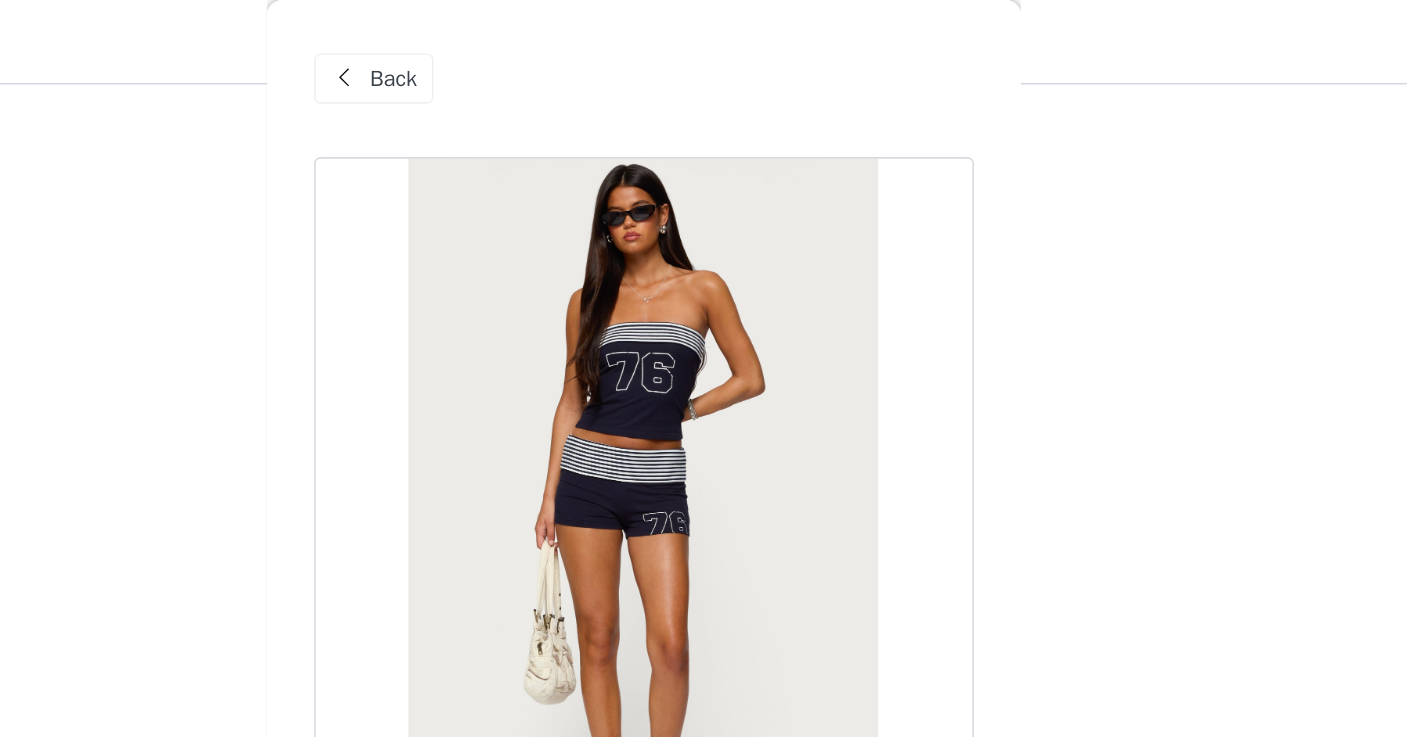 click on "Back" at bounding box center (532, 50) 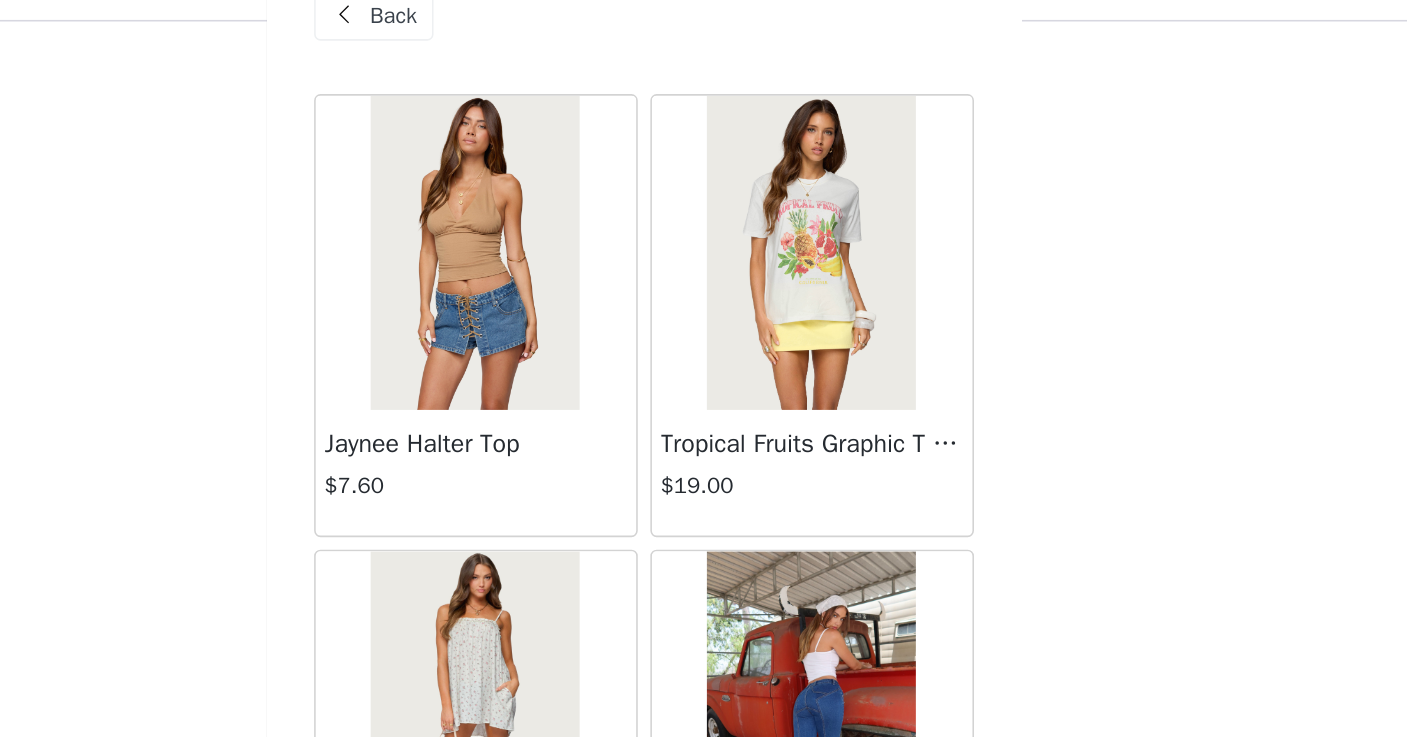 scroll, scrollTop: 107, scrollLeft: 0, axis: vertical 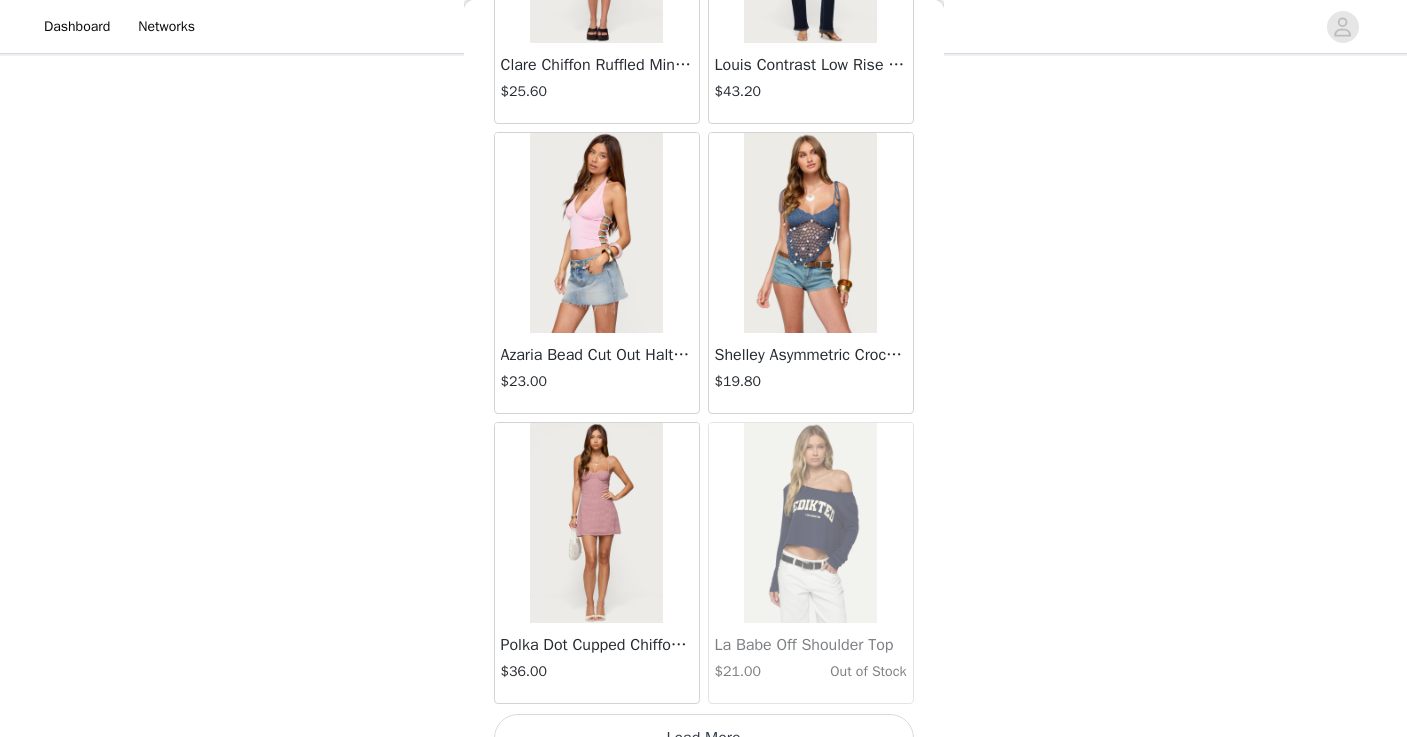 click at bounding box center (596, 233) 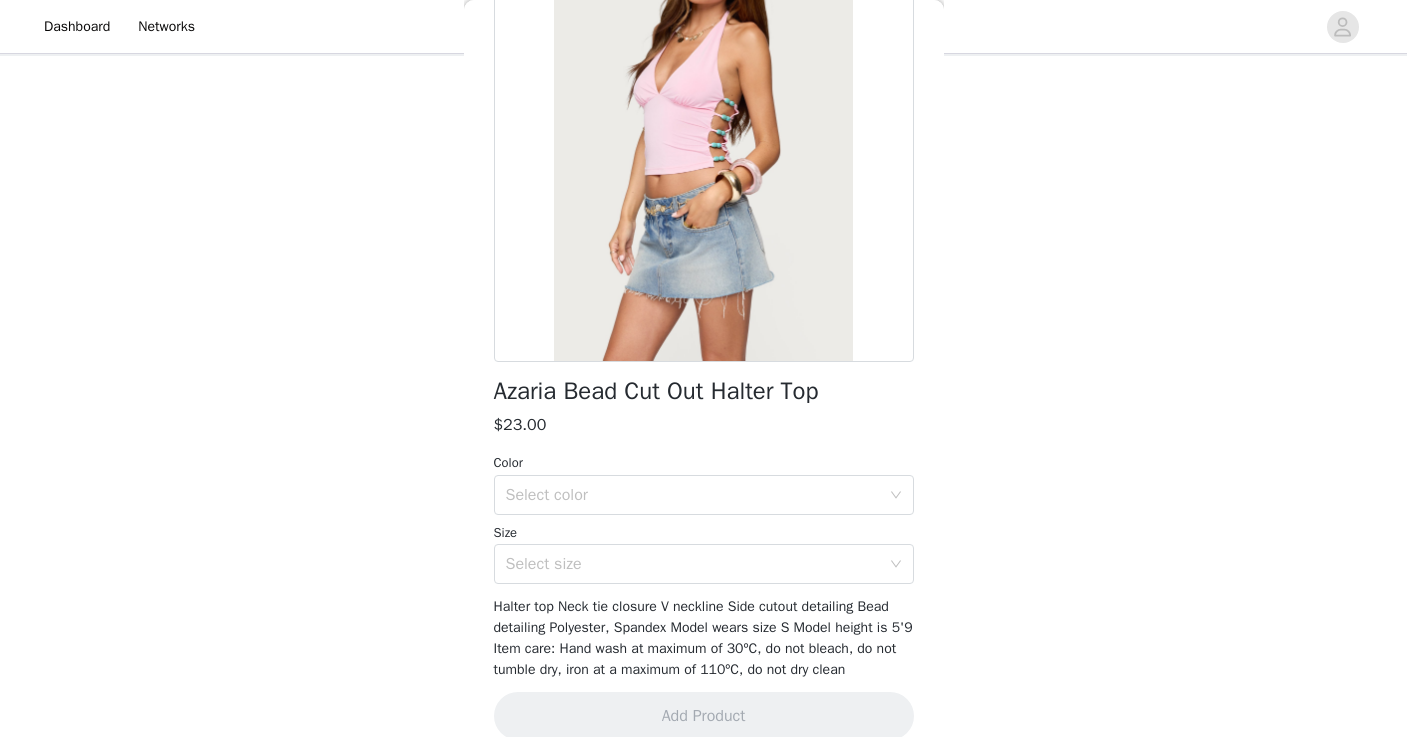 scroll, scrollTop: 84, scrollLeft: 0, axis: vertical 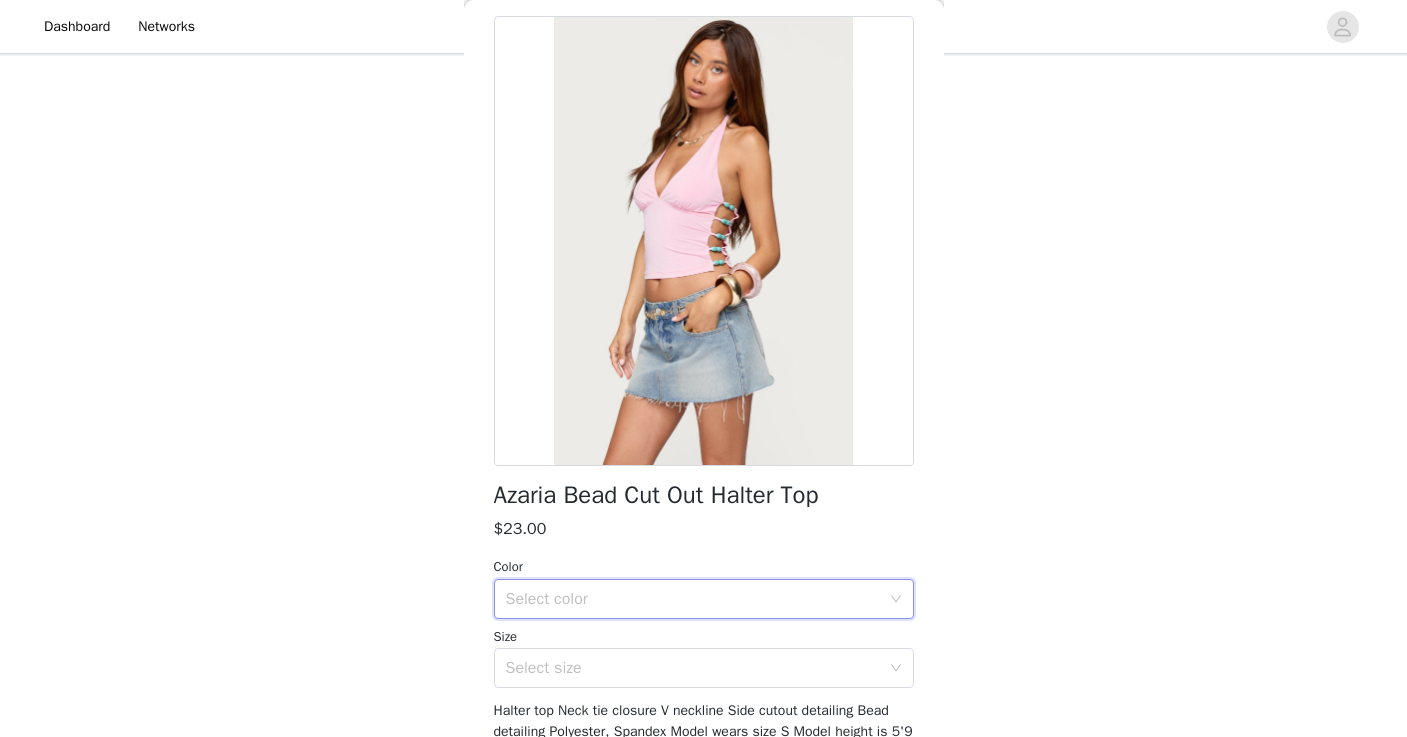 click on "Select color" at bounding box center [697, 599] 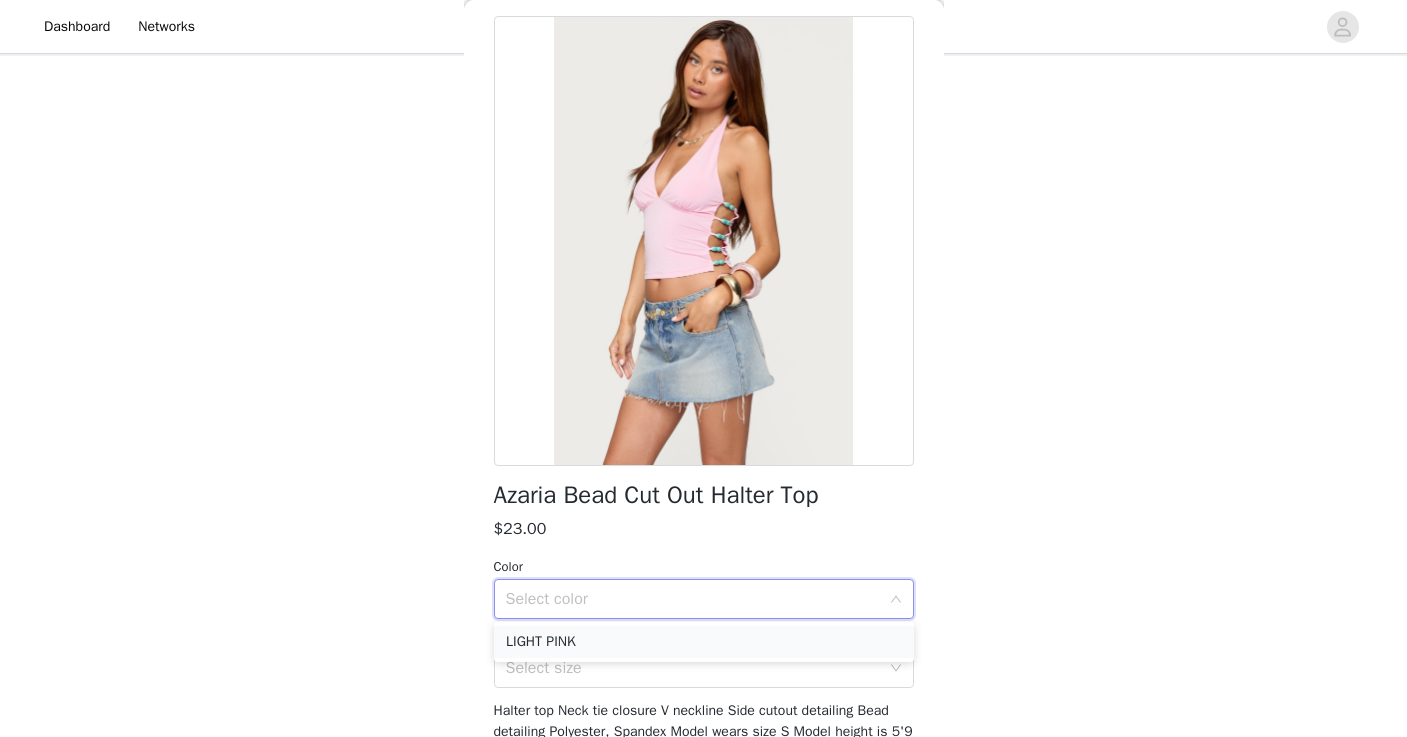 click on "LIGHT PINK" at bounding box center (704, 642) 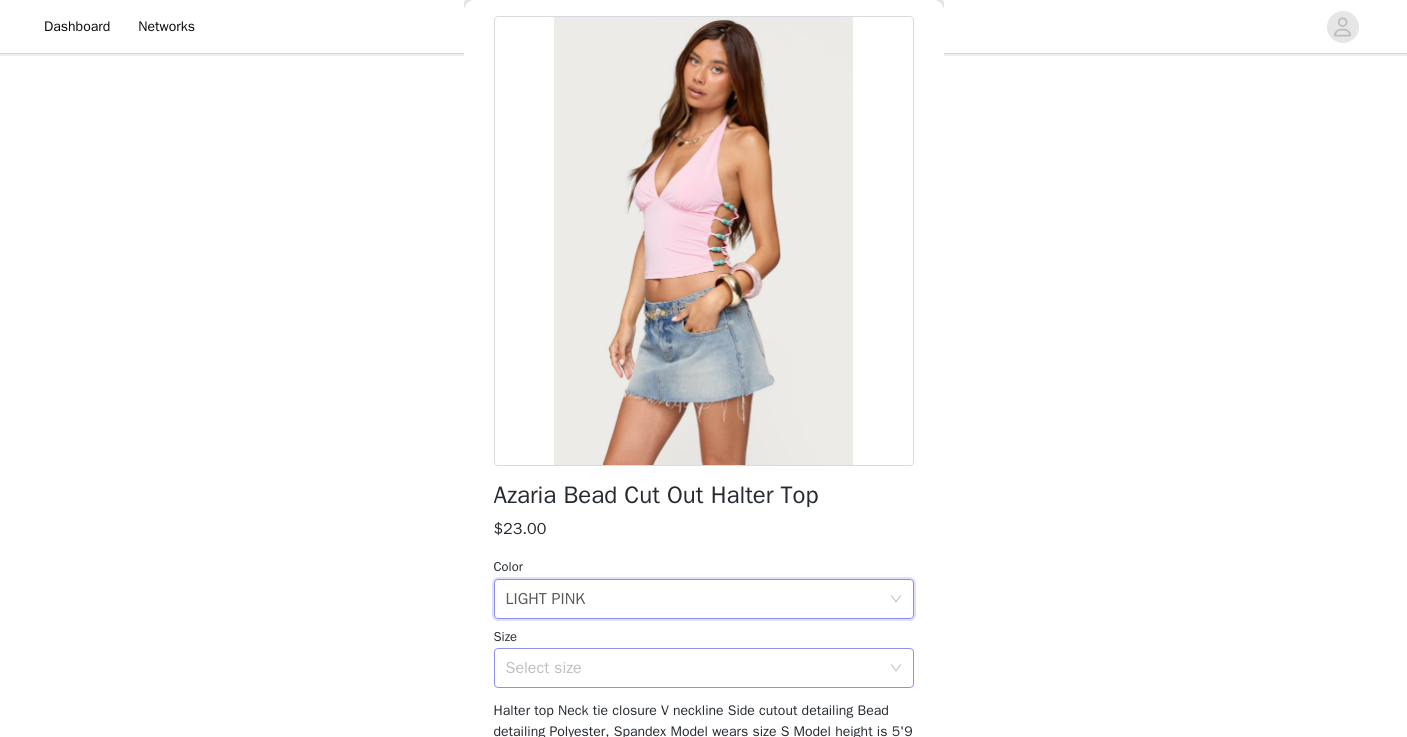 click on "Select size" at bounding box center [693, 668] 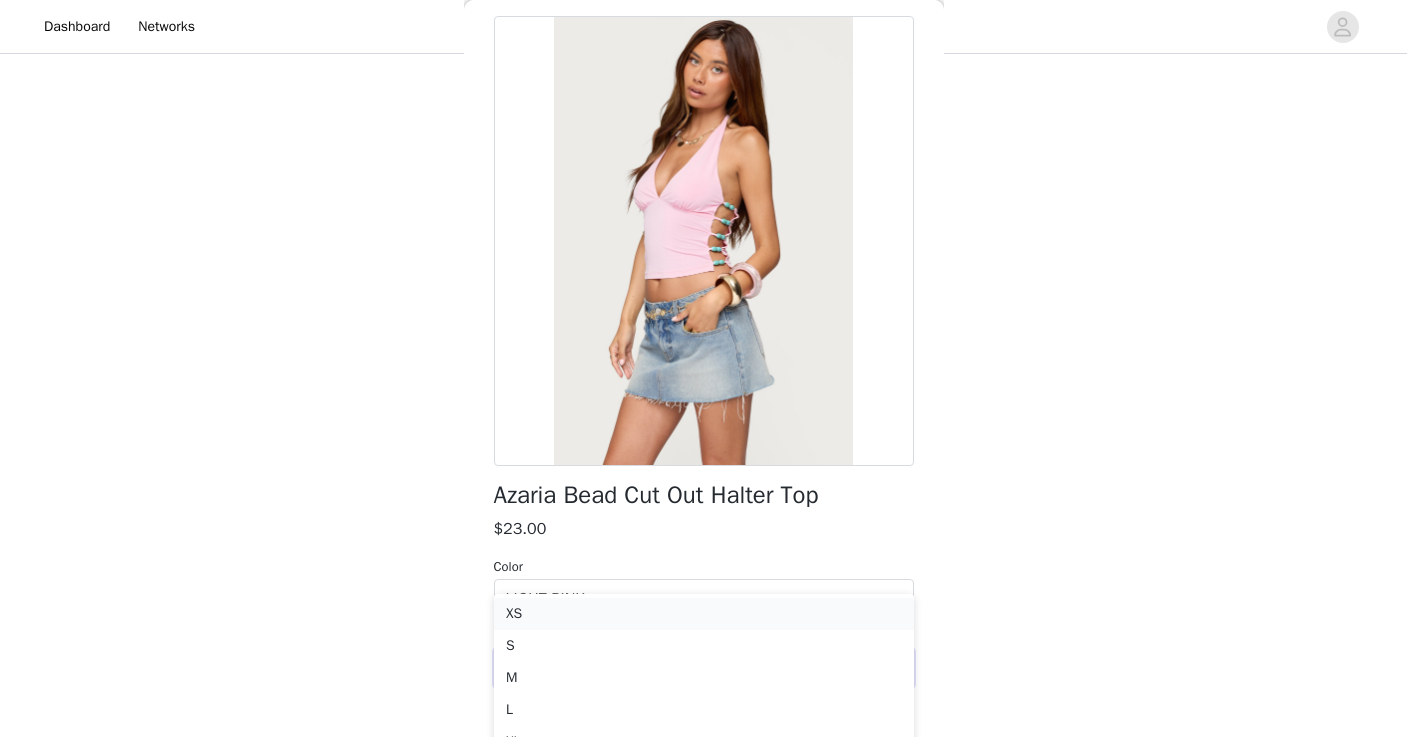 scroll, scrollTop: 205, scrollLeft: 0, axis: vertical 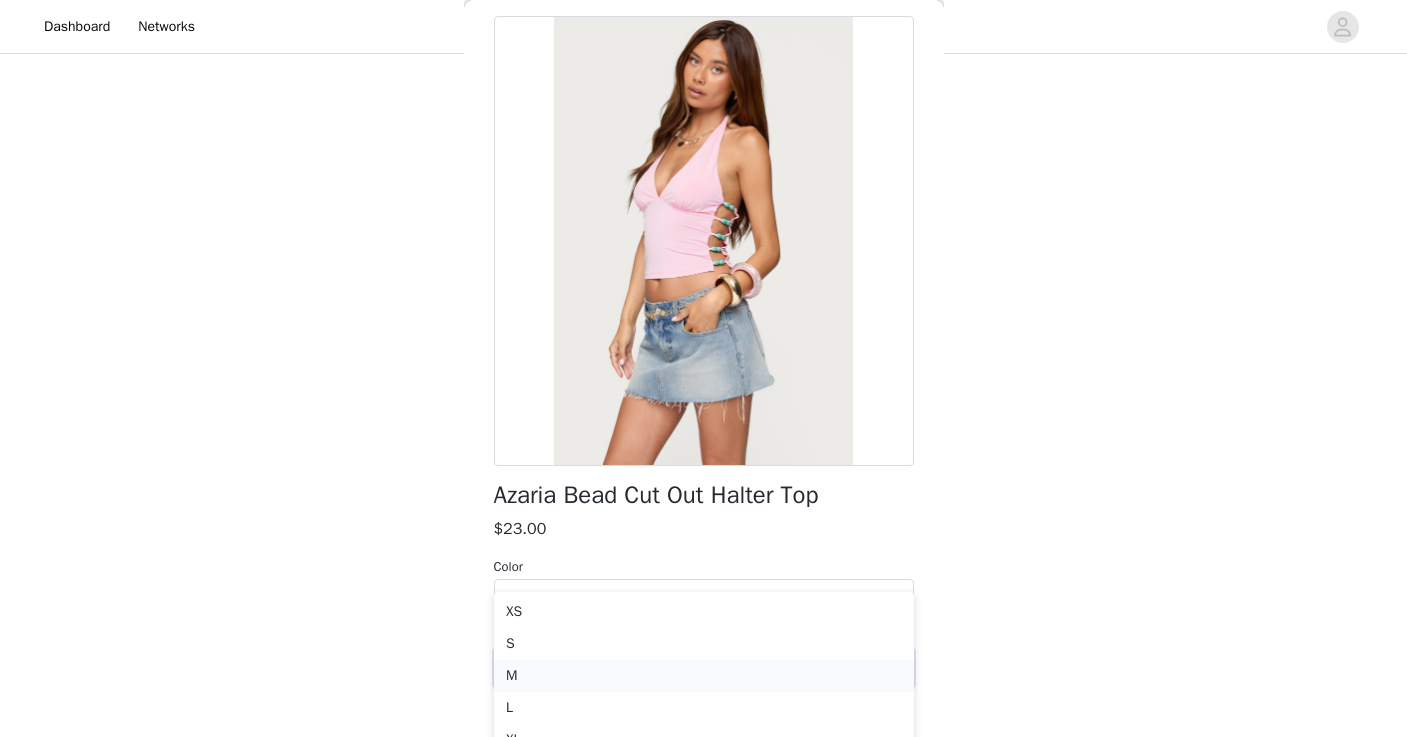 click on "M" at bounding box center [704, 676] 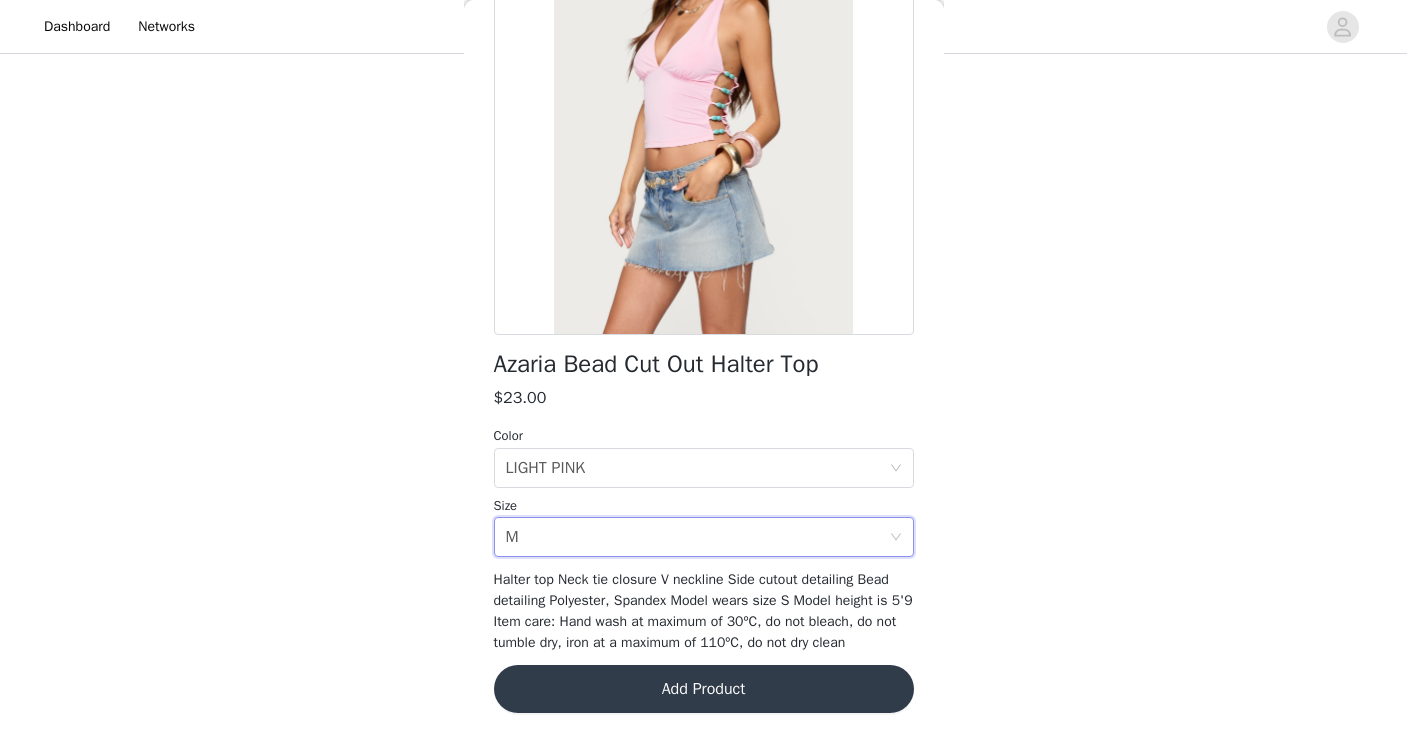 scroll, scrollTop: 214, scrollLeft: 0, axis: vertical 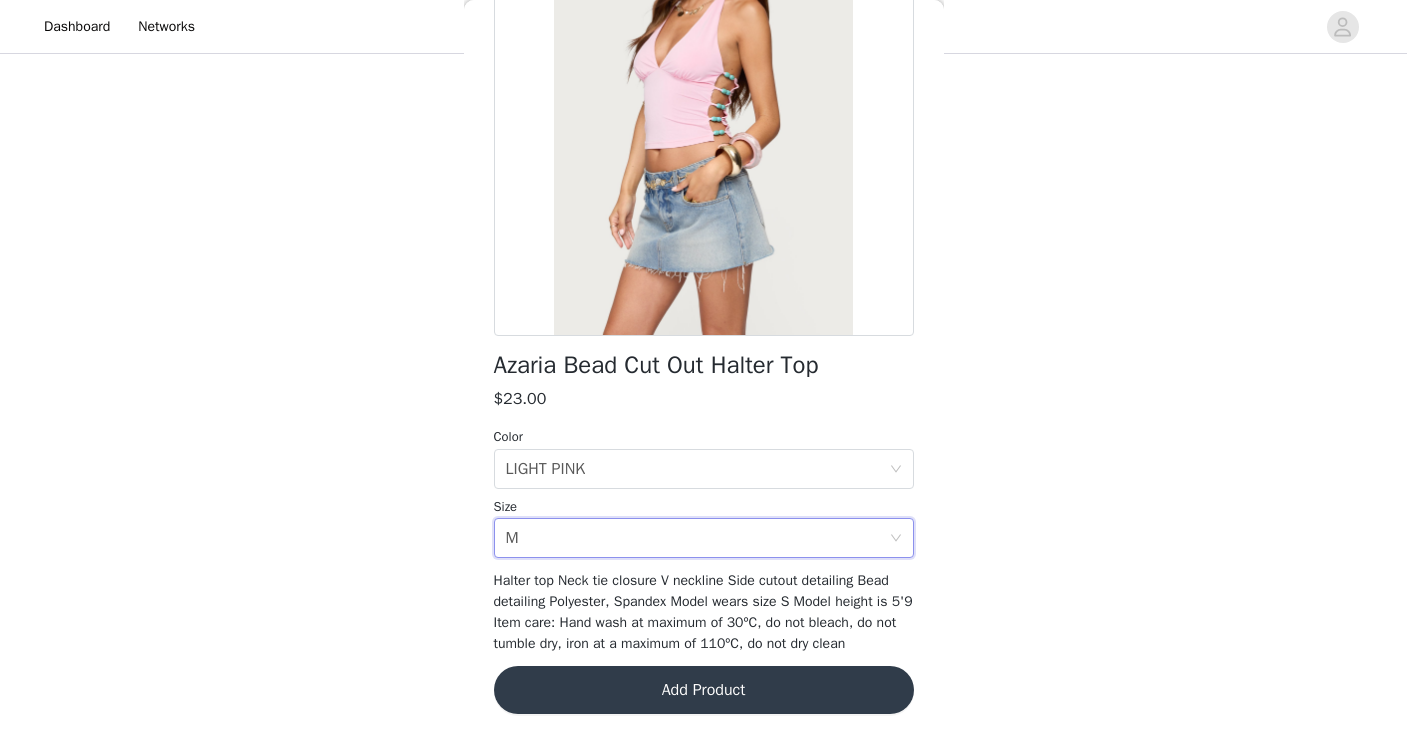click on "Add Product" at bounding box center [704, 690] 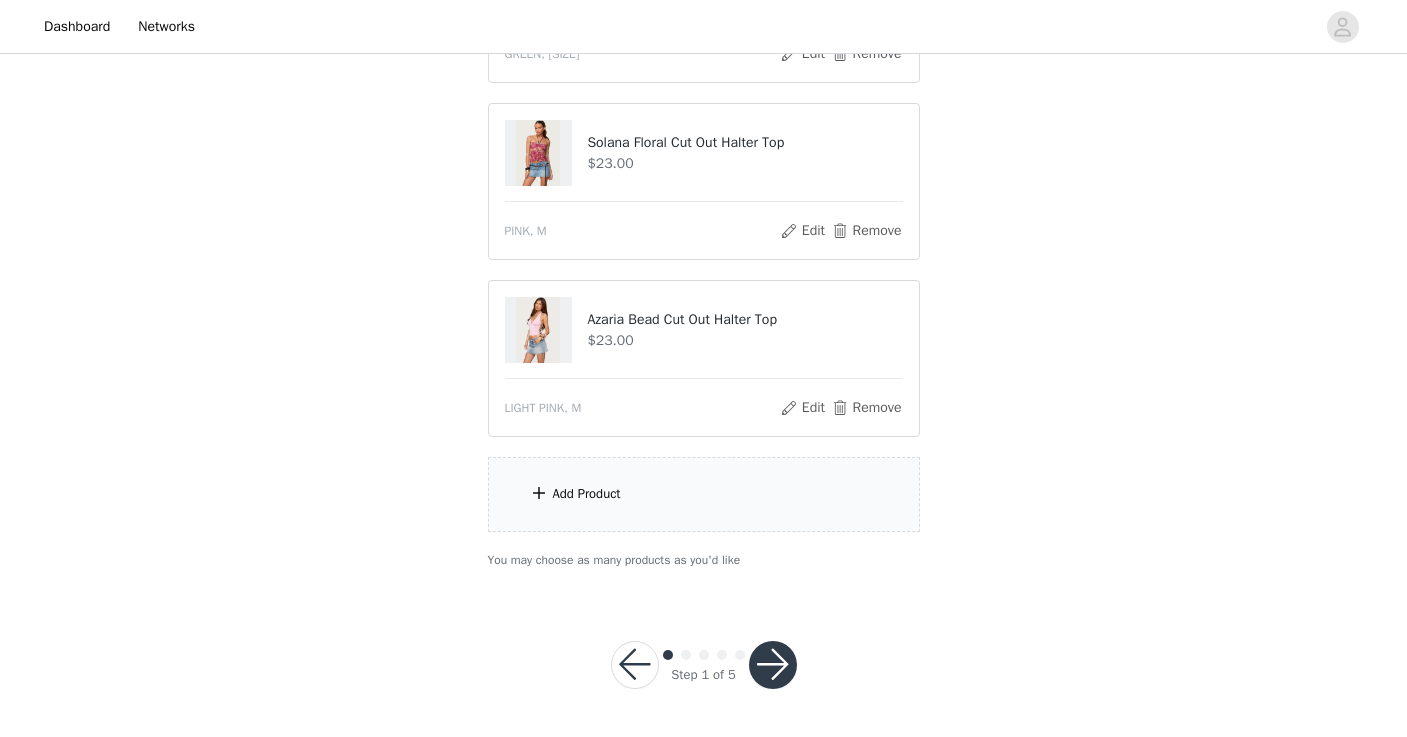 scroll, scrollTop: 526, scrollLeft: 0, axis: vertical 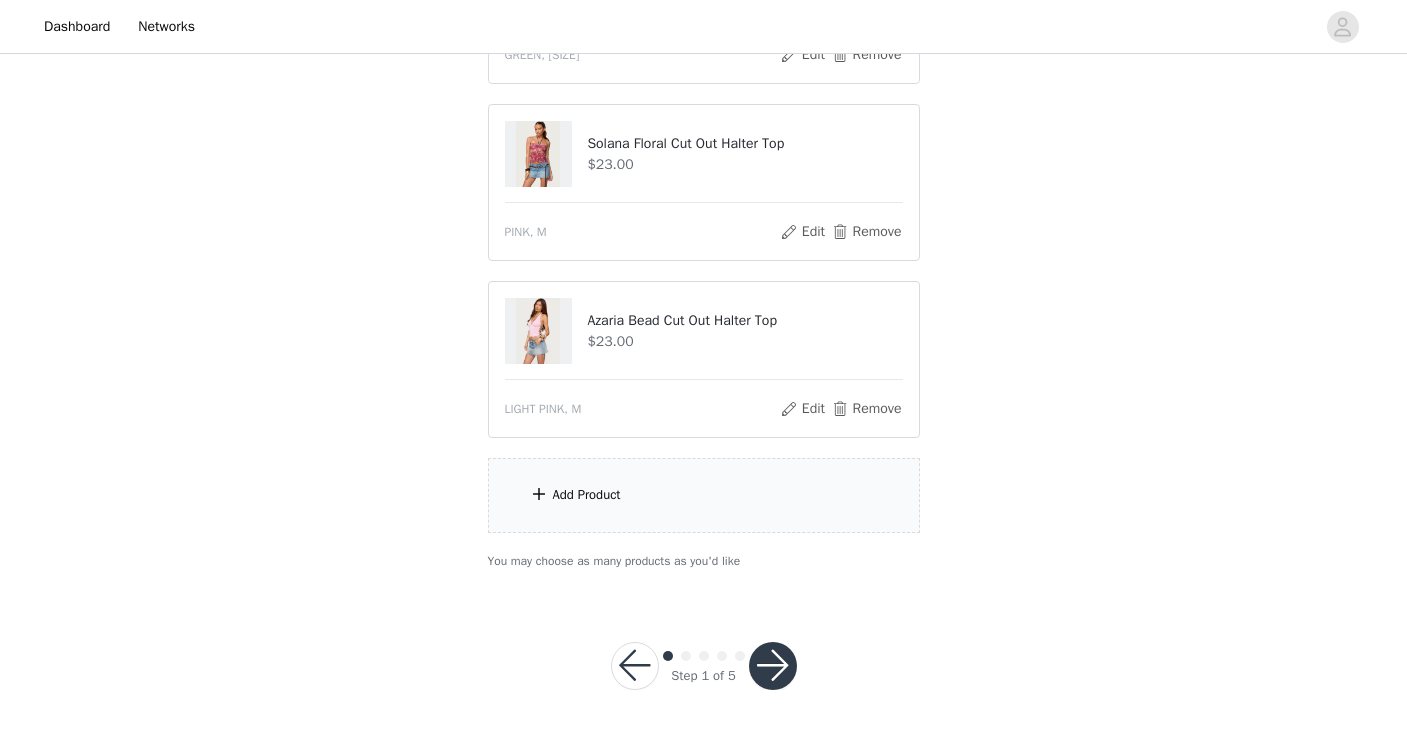 click at bounding box center [539, 494] 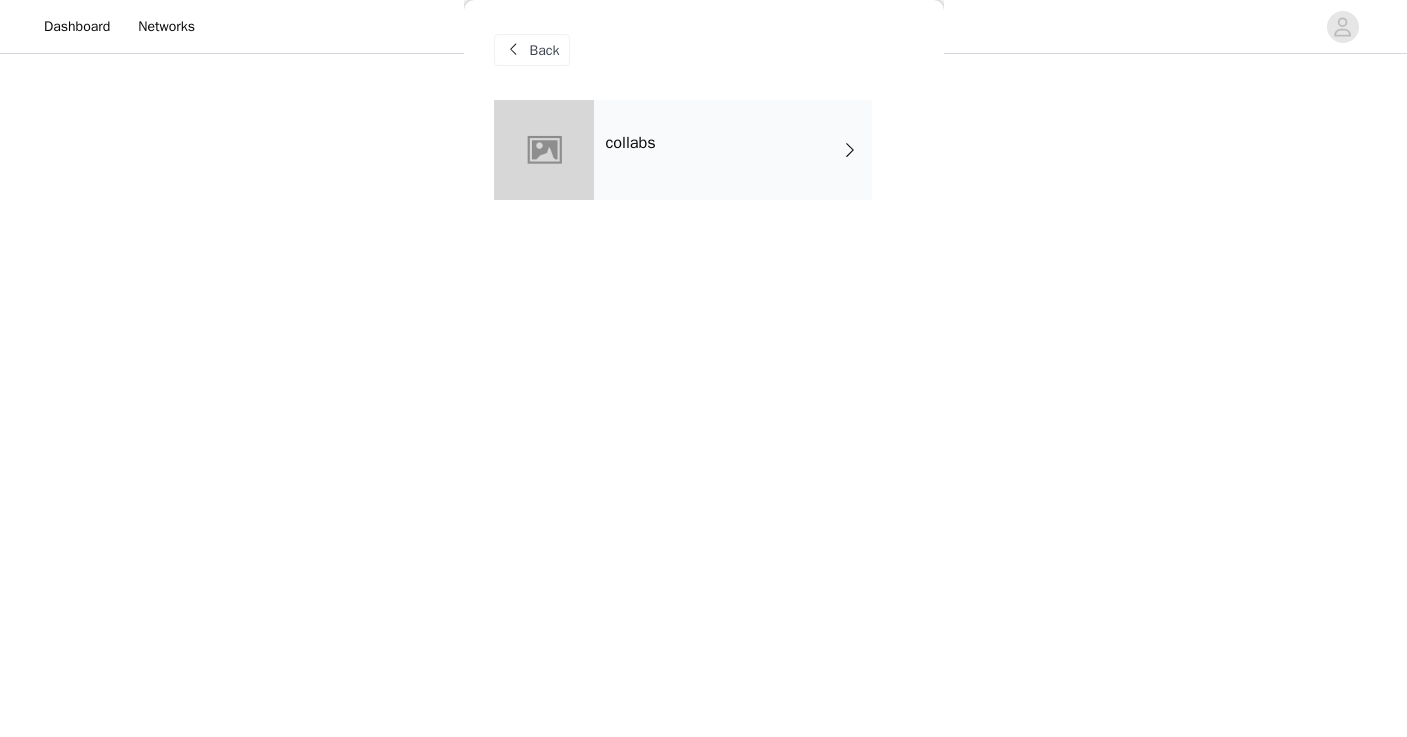 click on "collabs" at bounding box center [733, 150] 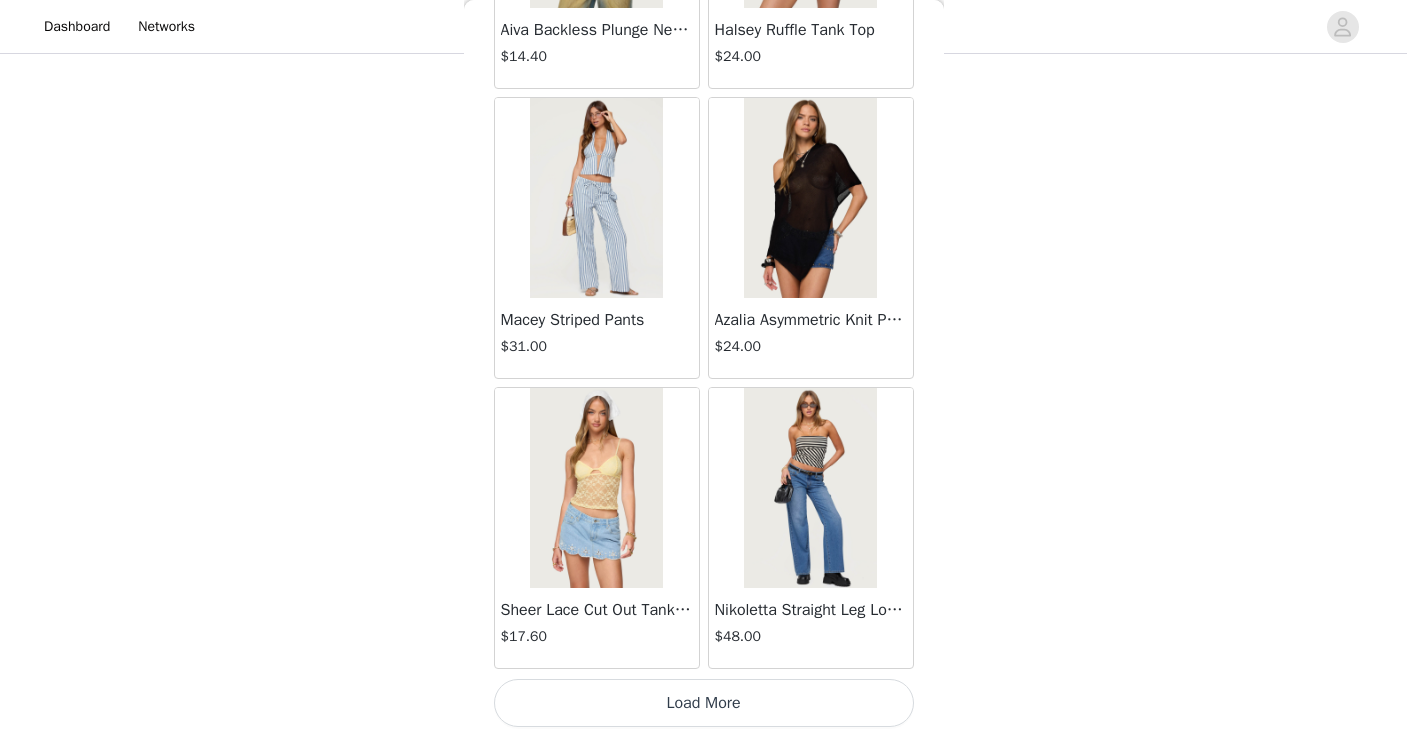 scroll, scrollTop: 2323, scrollLeft: 0, axis: vertical 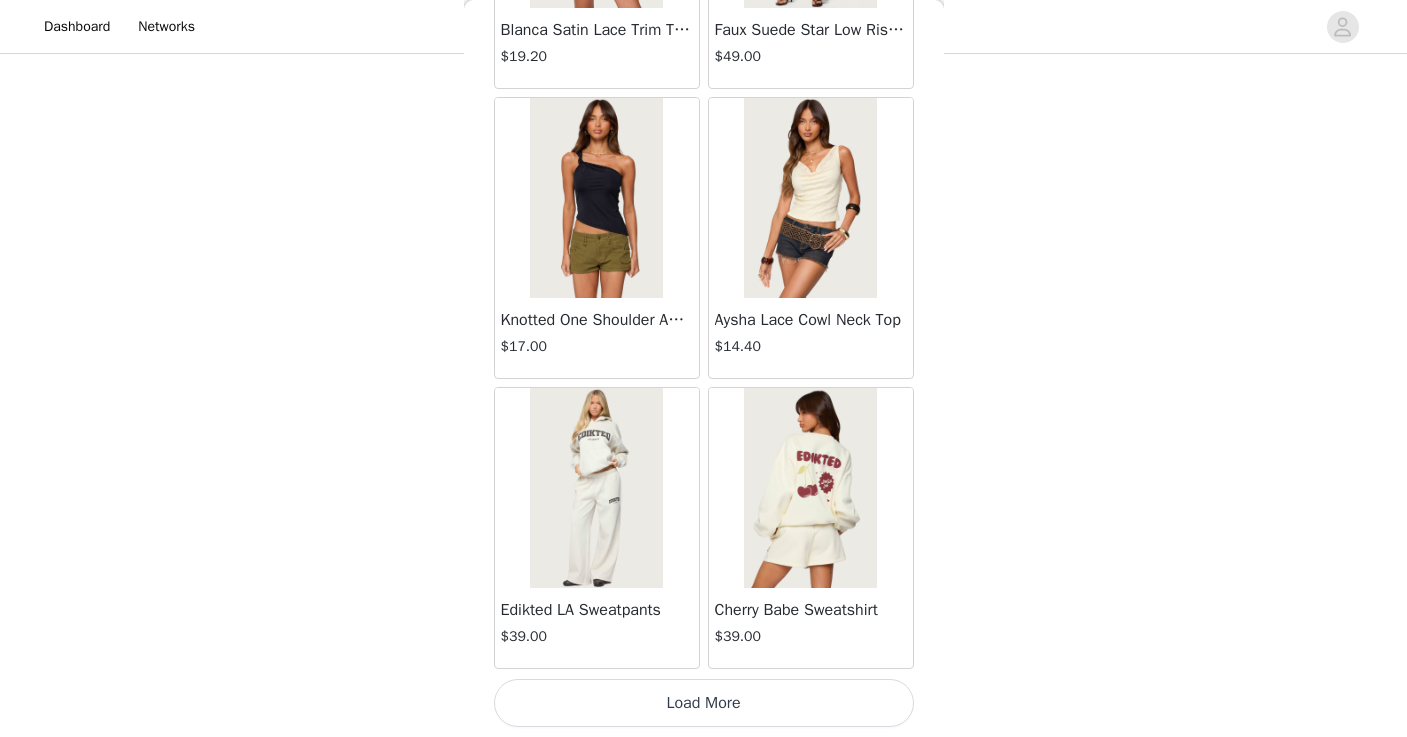 click on "Load More" at bounding box center (704, 703) 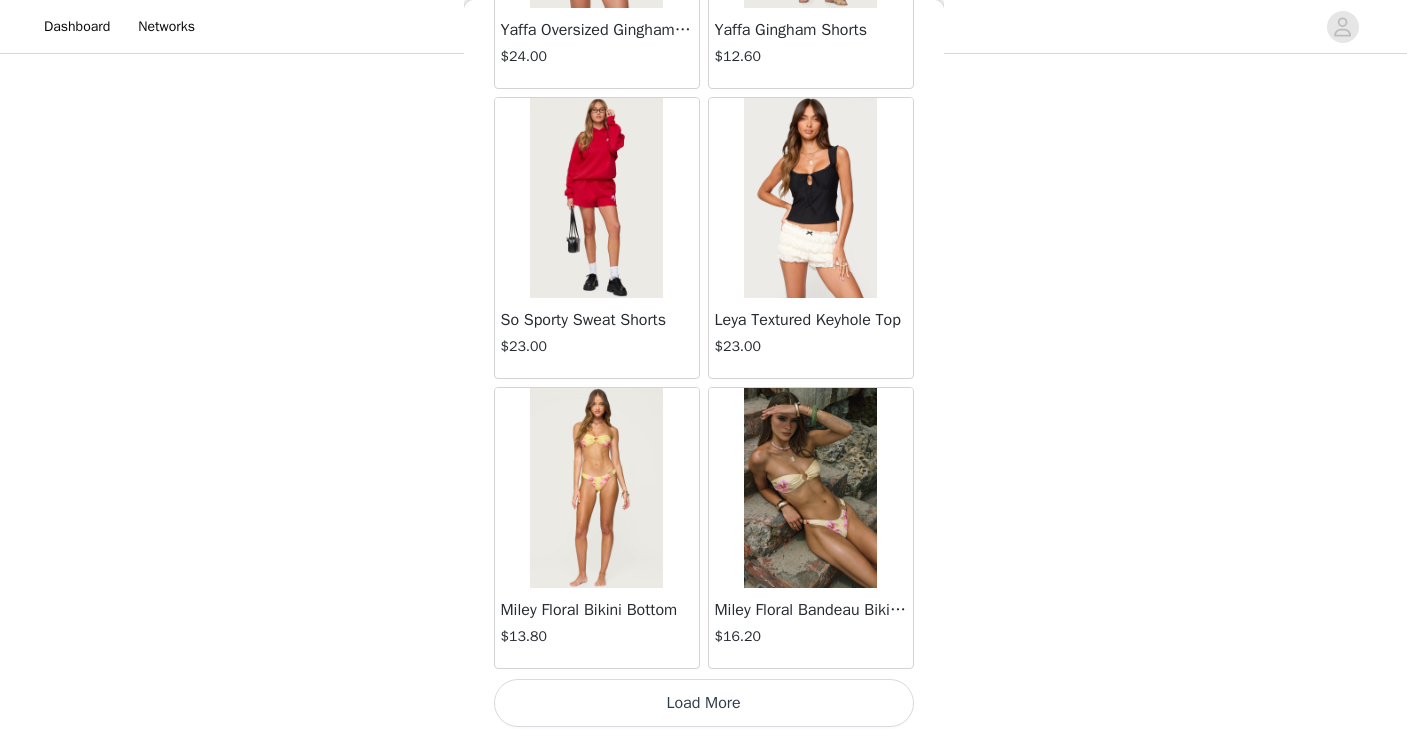 click on "Load More" at bounding box center (704, 703) 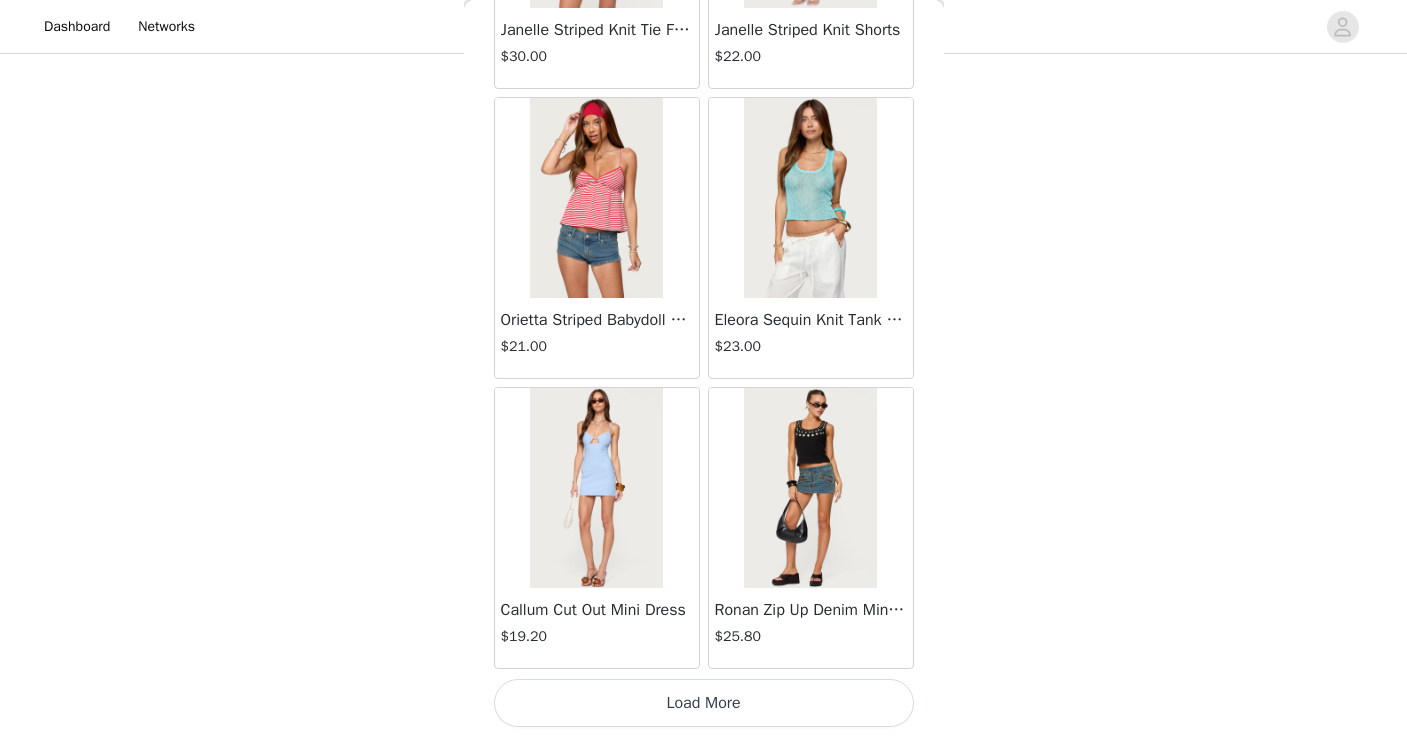 scroll, scrollTop: 11046, scrollLeft: 0, axis: vertical 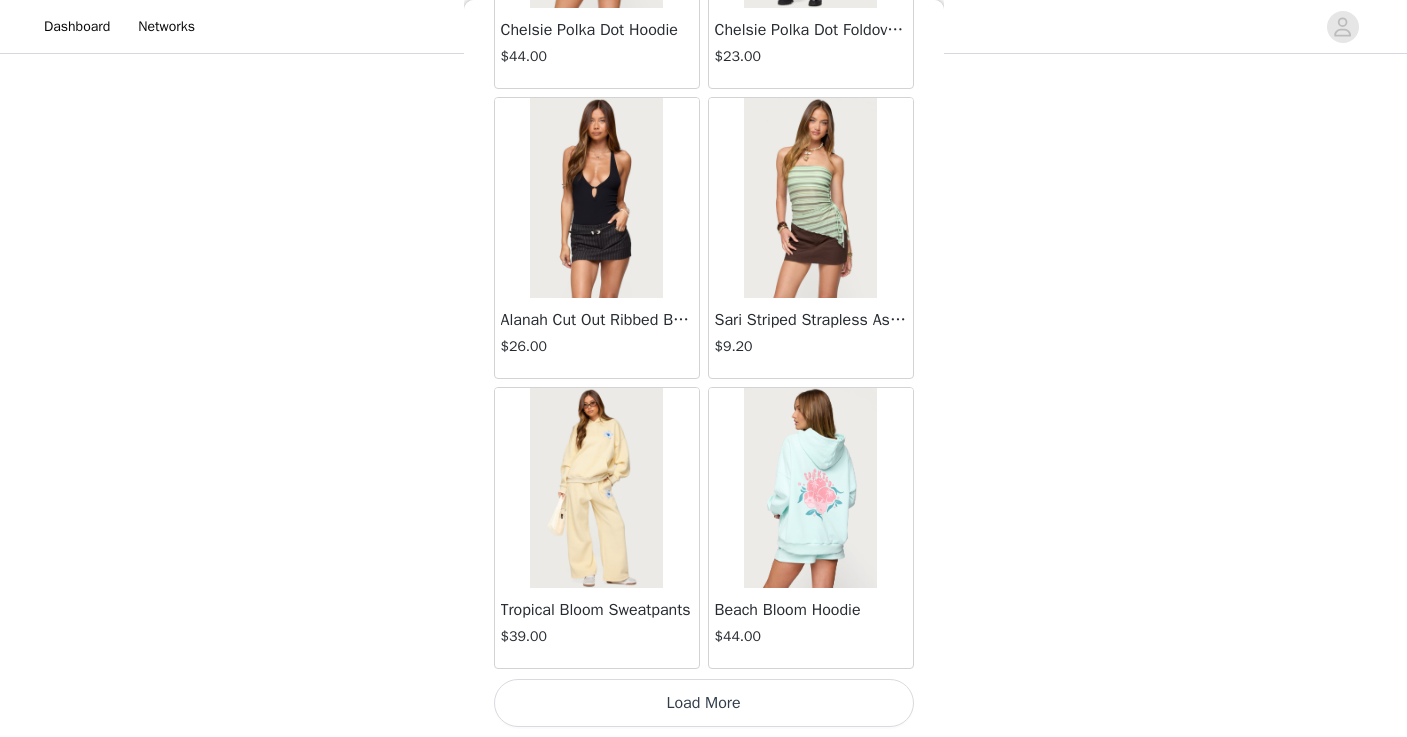 click on "Load More" at bounding box center (704, 703) 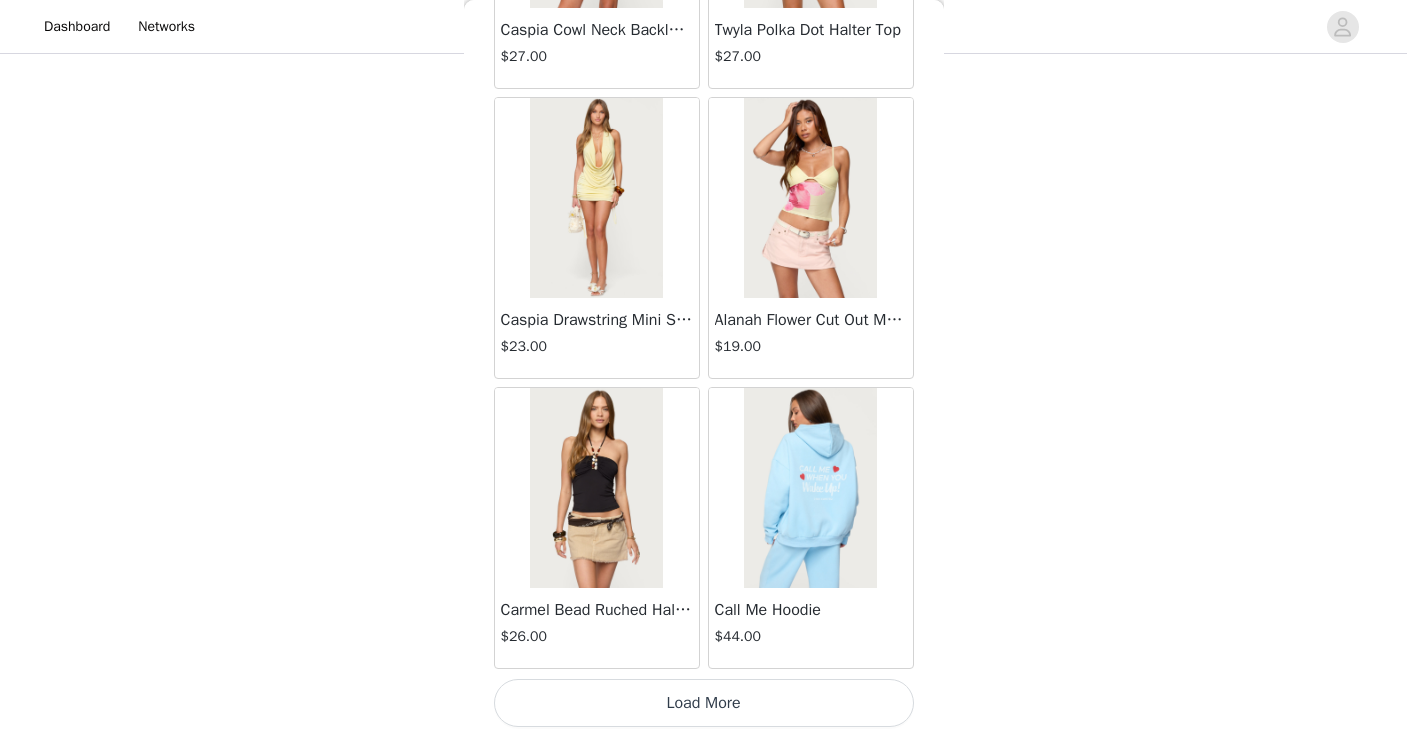 click on "Load More" at bounding box center [704, 703] 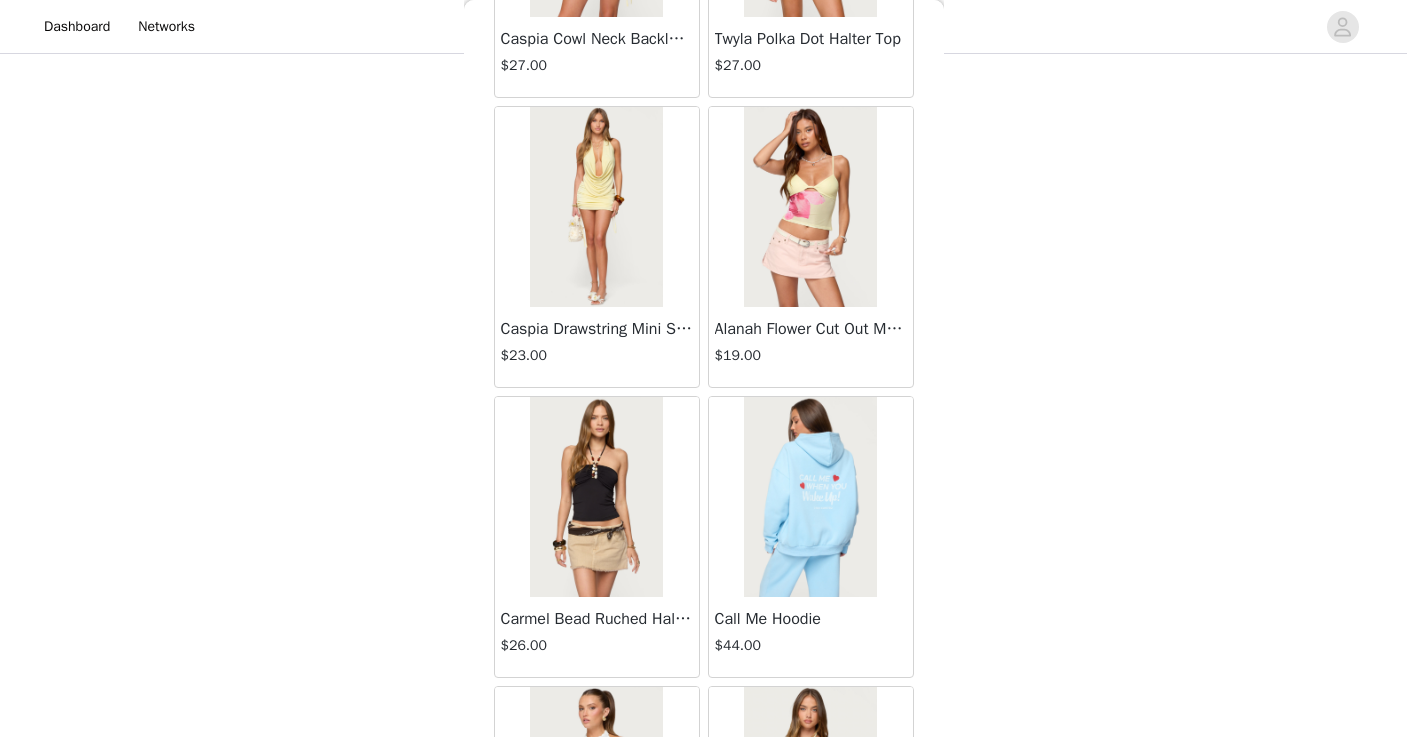 scroll, scrollTop: 530, scrollLeft: 0, axis: vertical 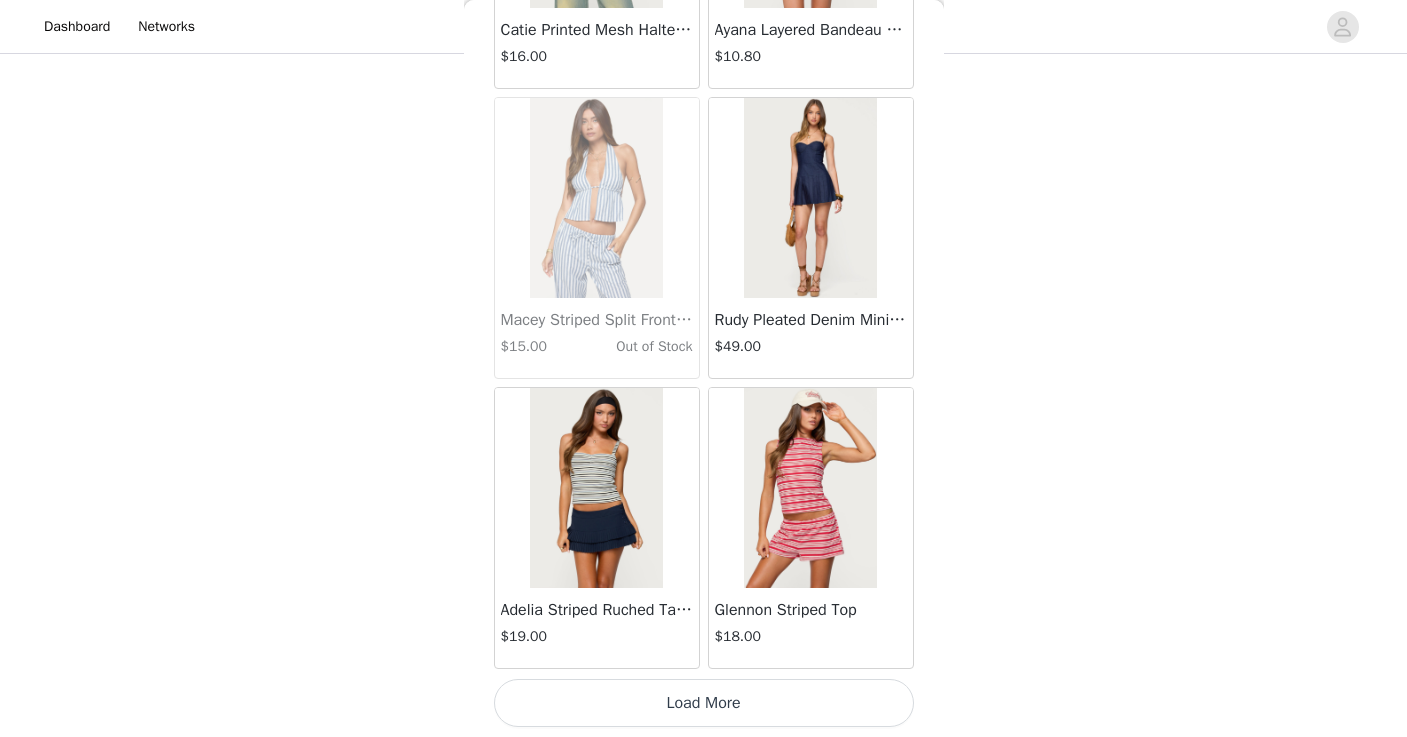 click on "Load More" at bounding box center [704, 703] 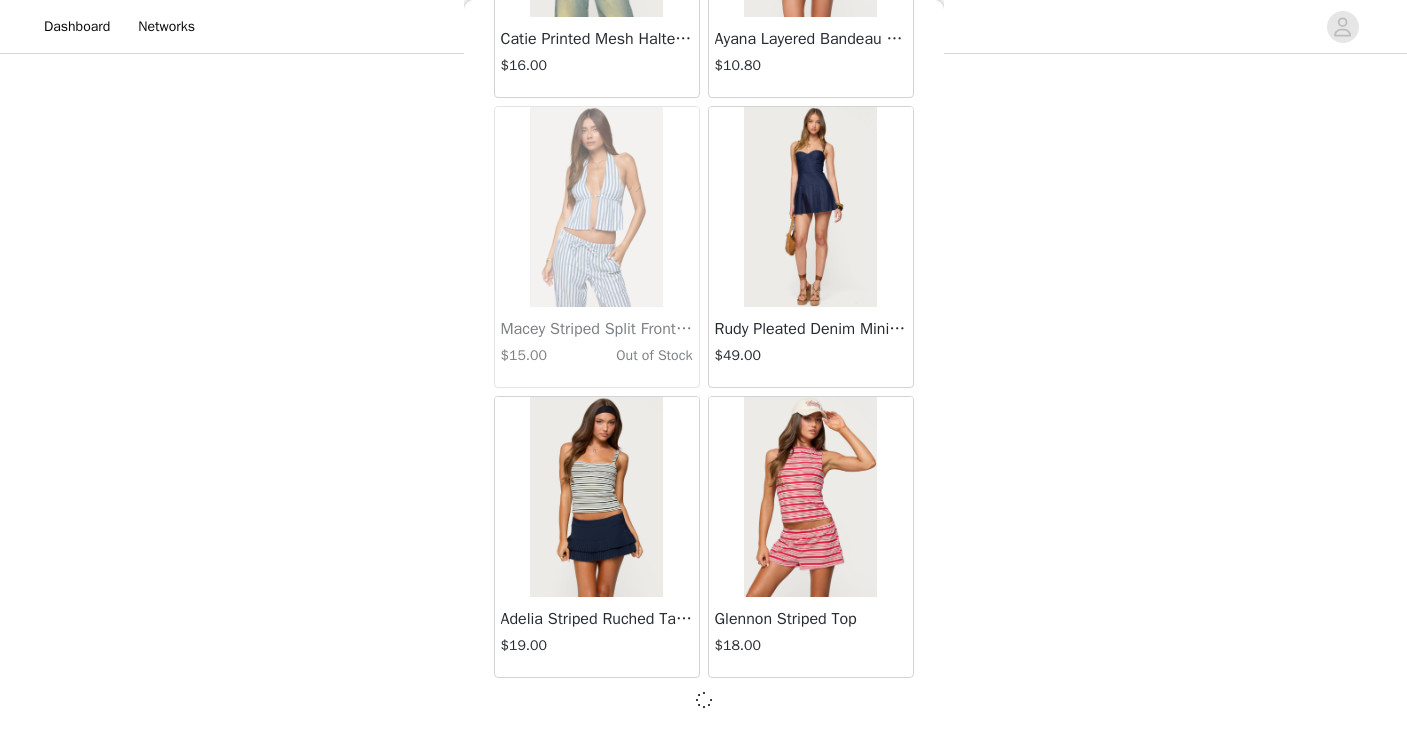 scroll, scrollTop: 19714, scrollLeft: 0, axis: vertical 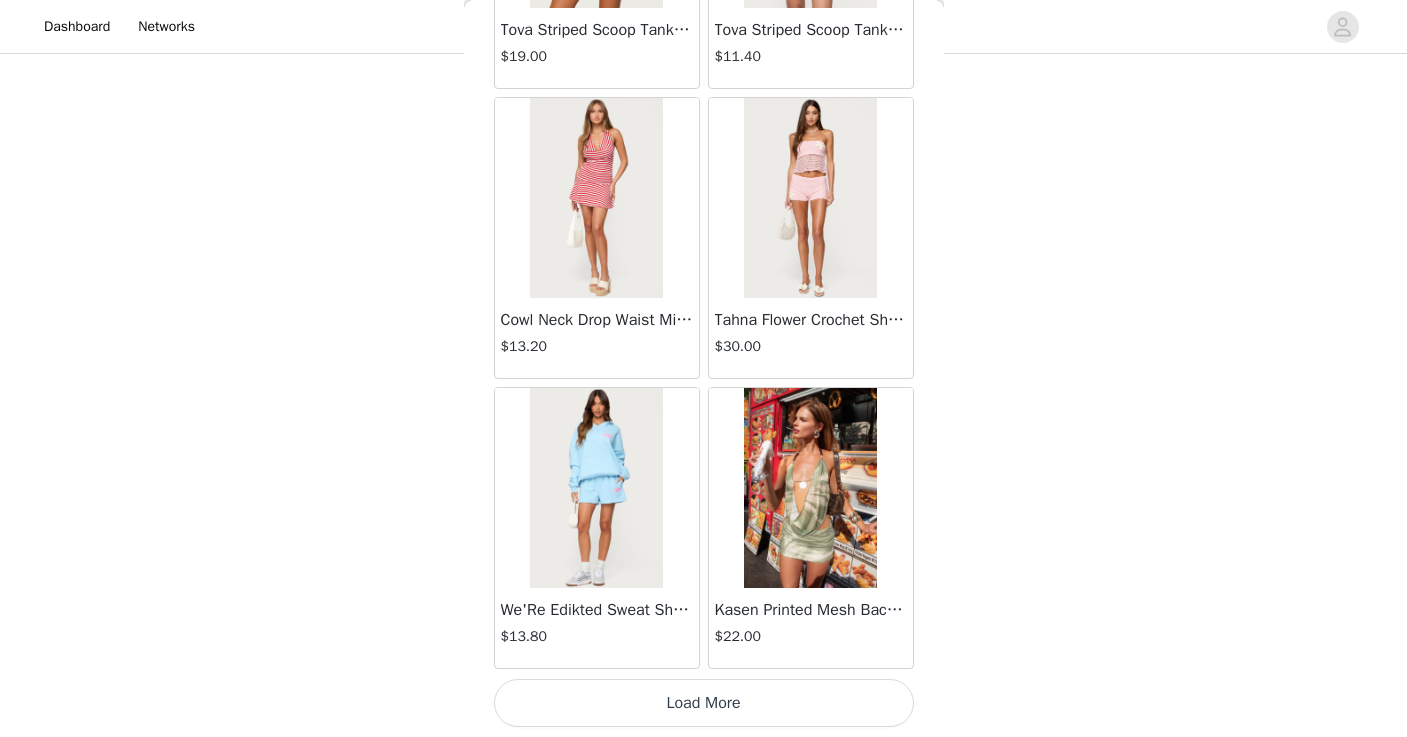 click on "Load More" at bounding box center [704, 703] 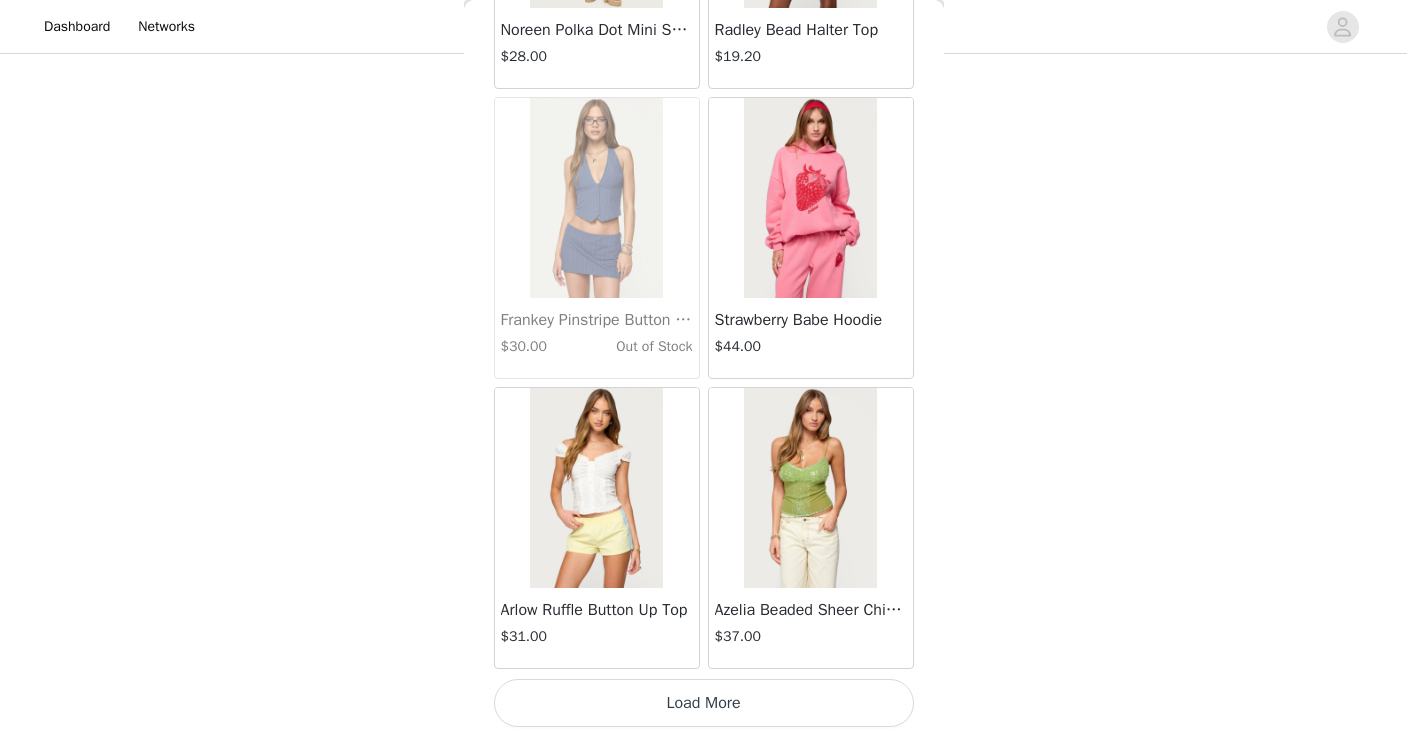 scroll, scrollTop: 25523, scrollLeft: 0, axis: vertical 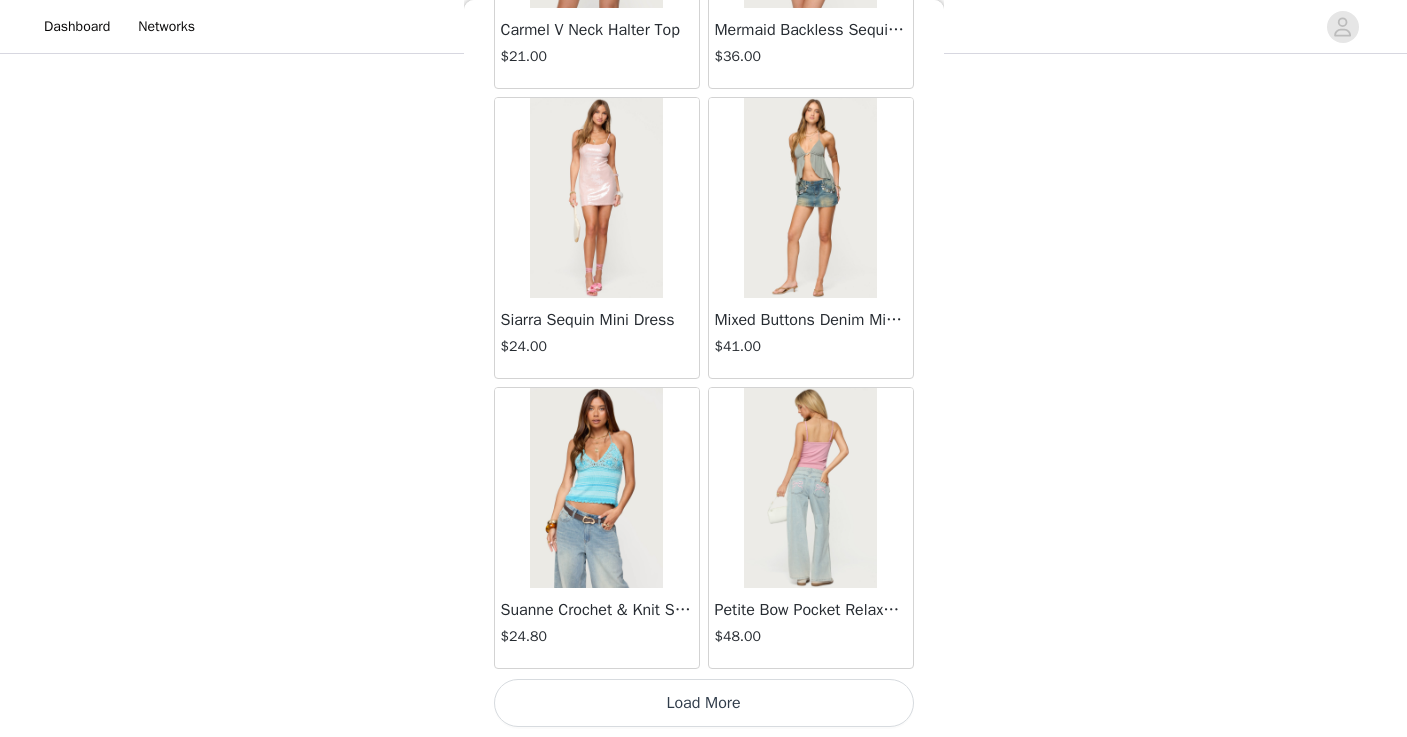 click on "Load More" at bounding box center [704, 703] 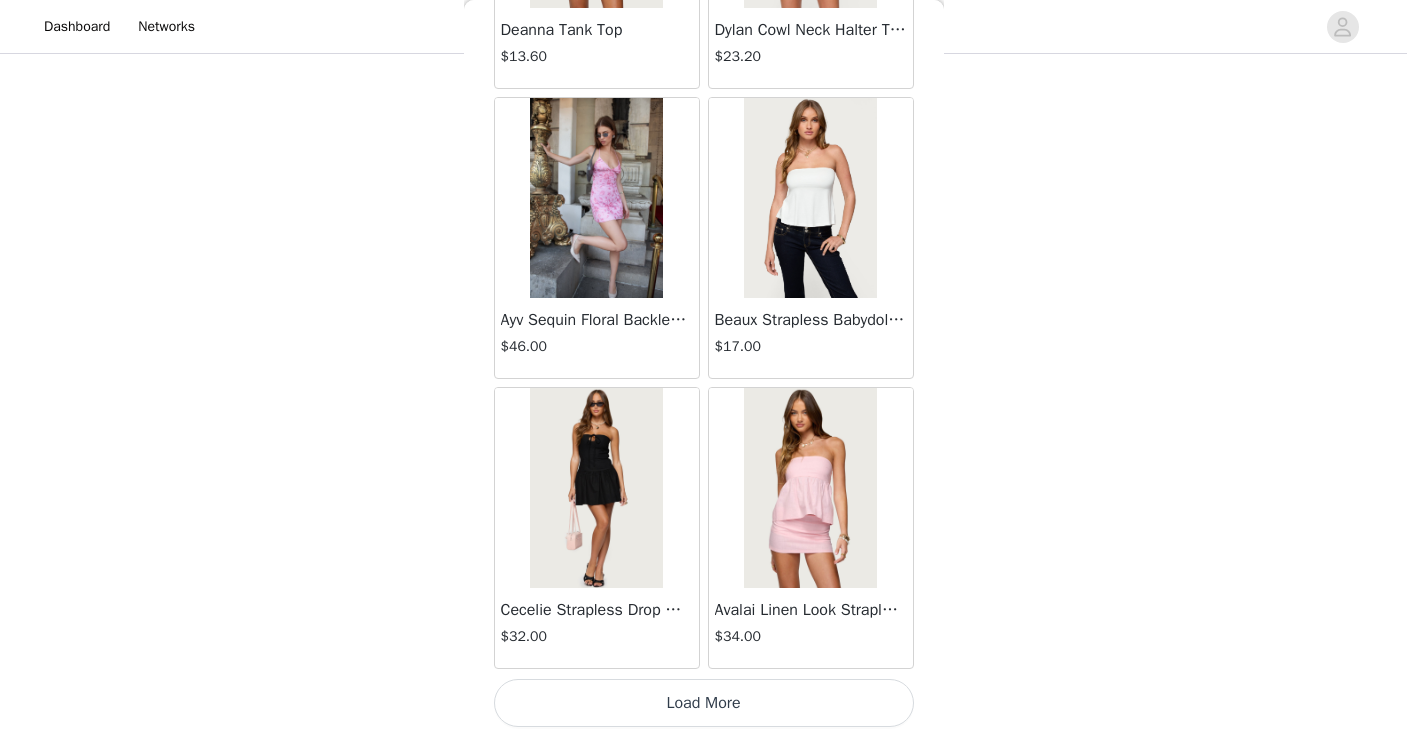 click on "Load More" at bounding box center (704, 703) 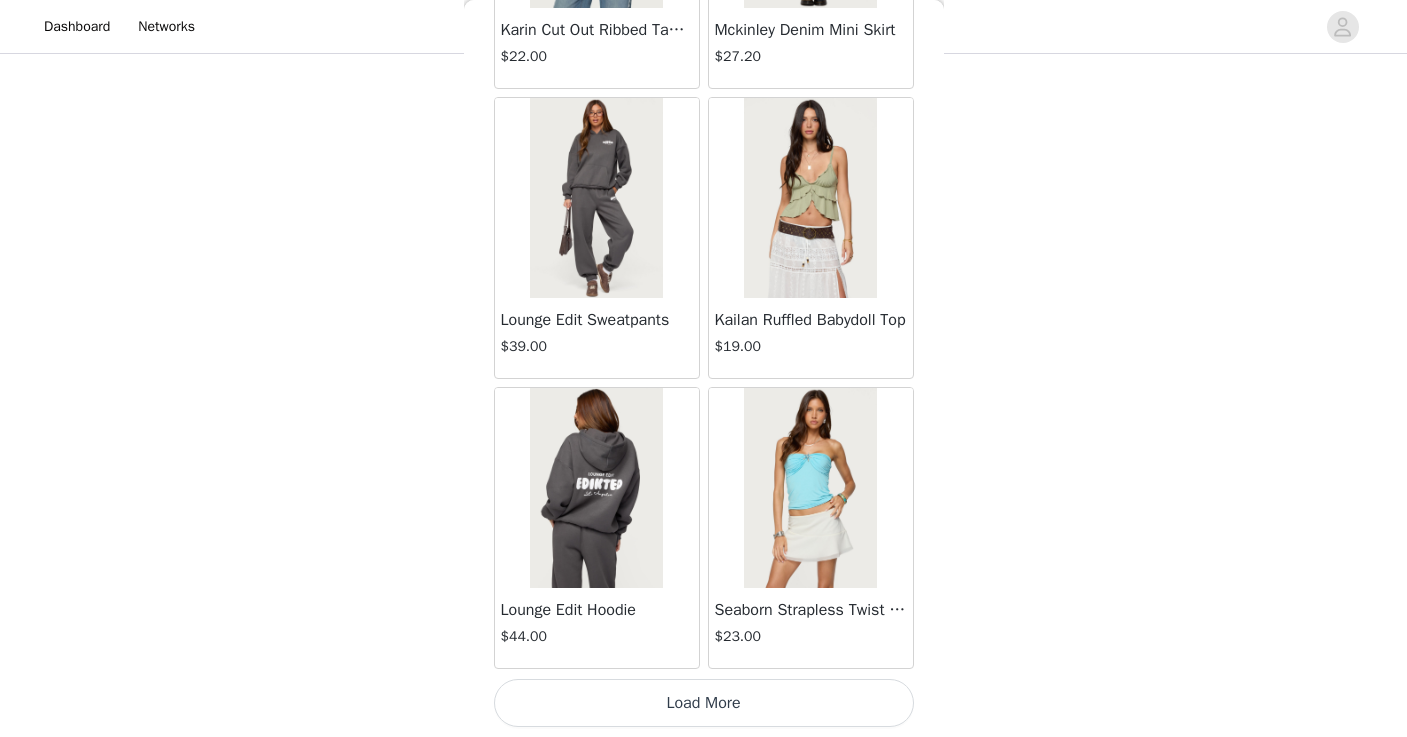 click on "Load More" at bounding box center [704, 703] 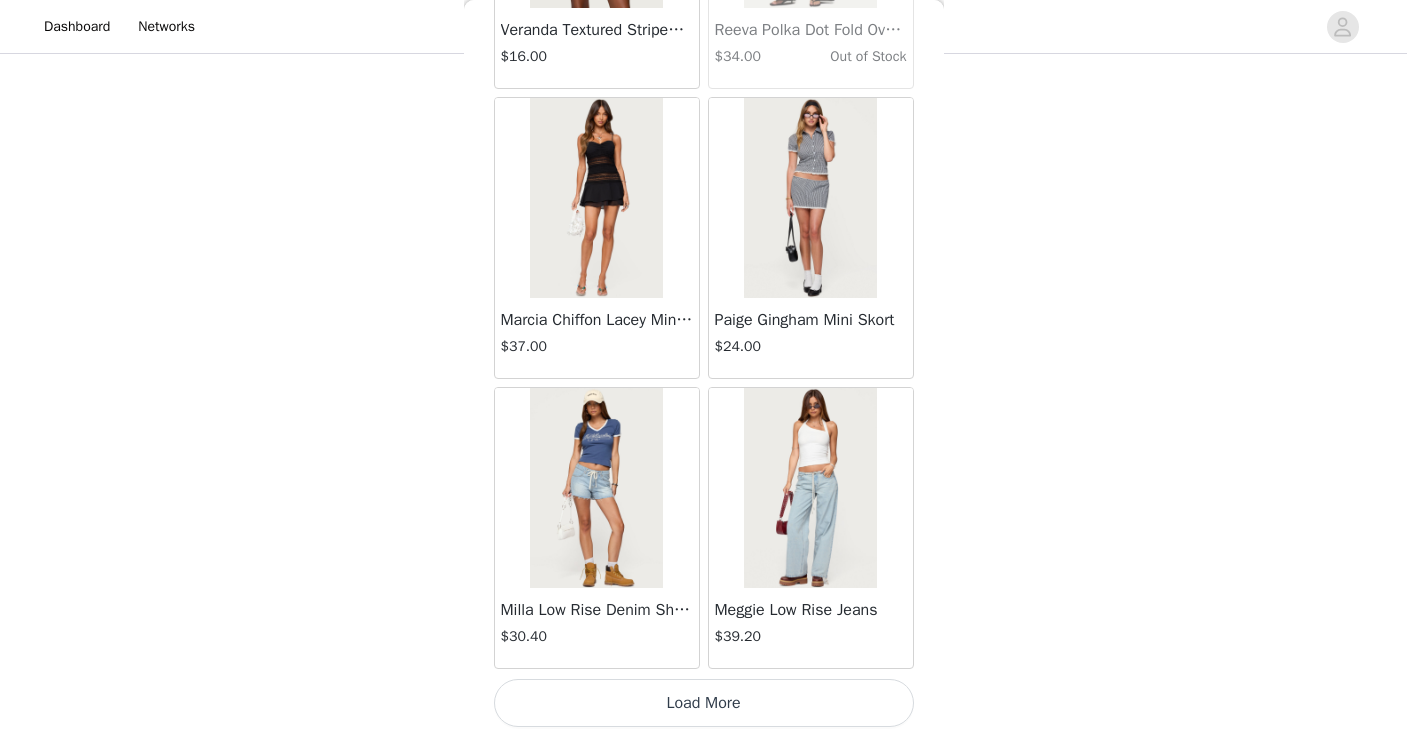 click on "Load More" at bounding box center (704, 703) 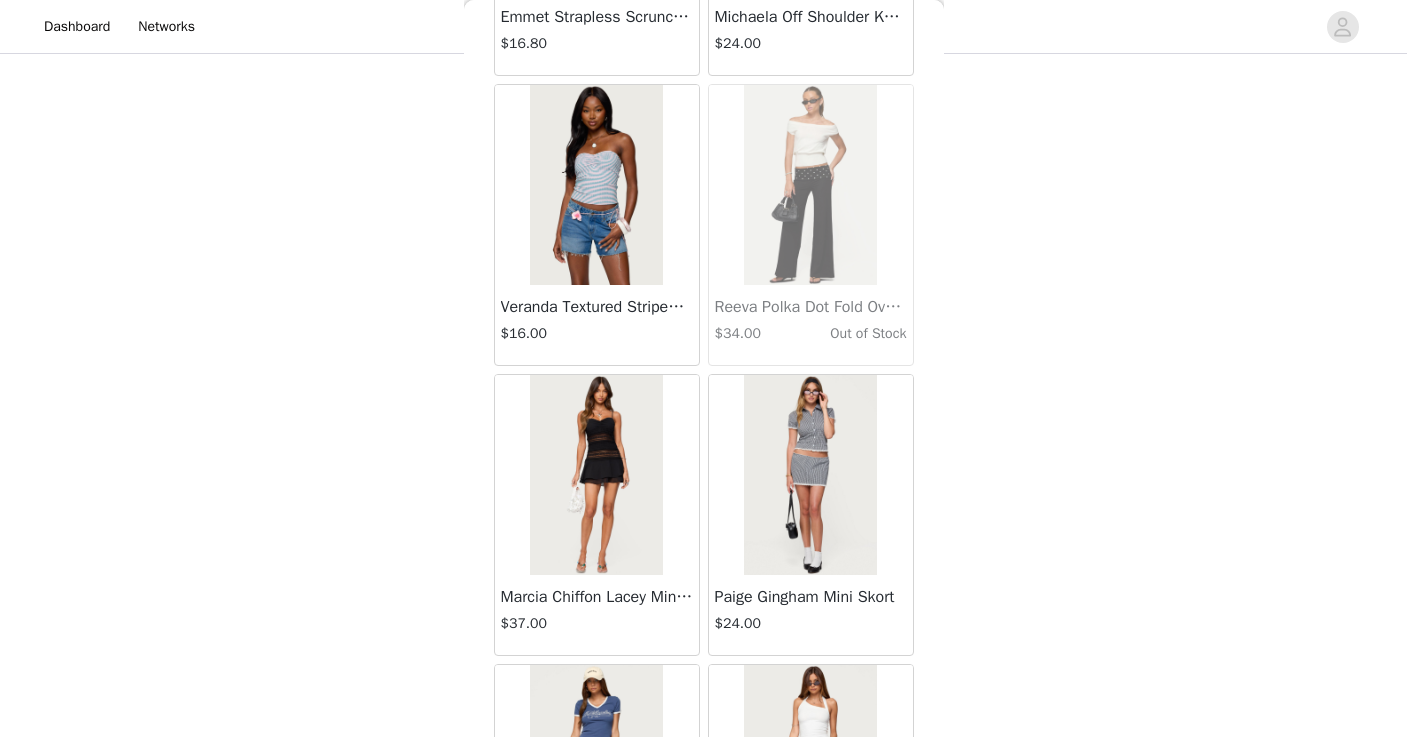 click at bounding box center [596, 475] 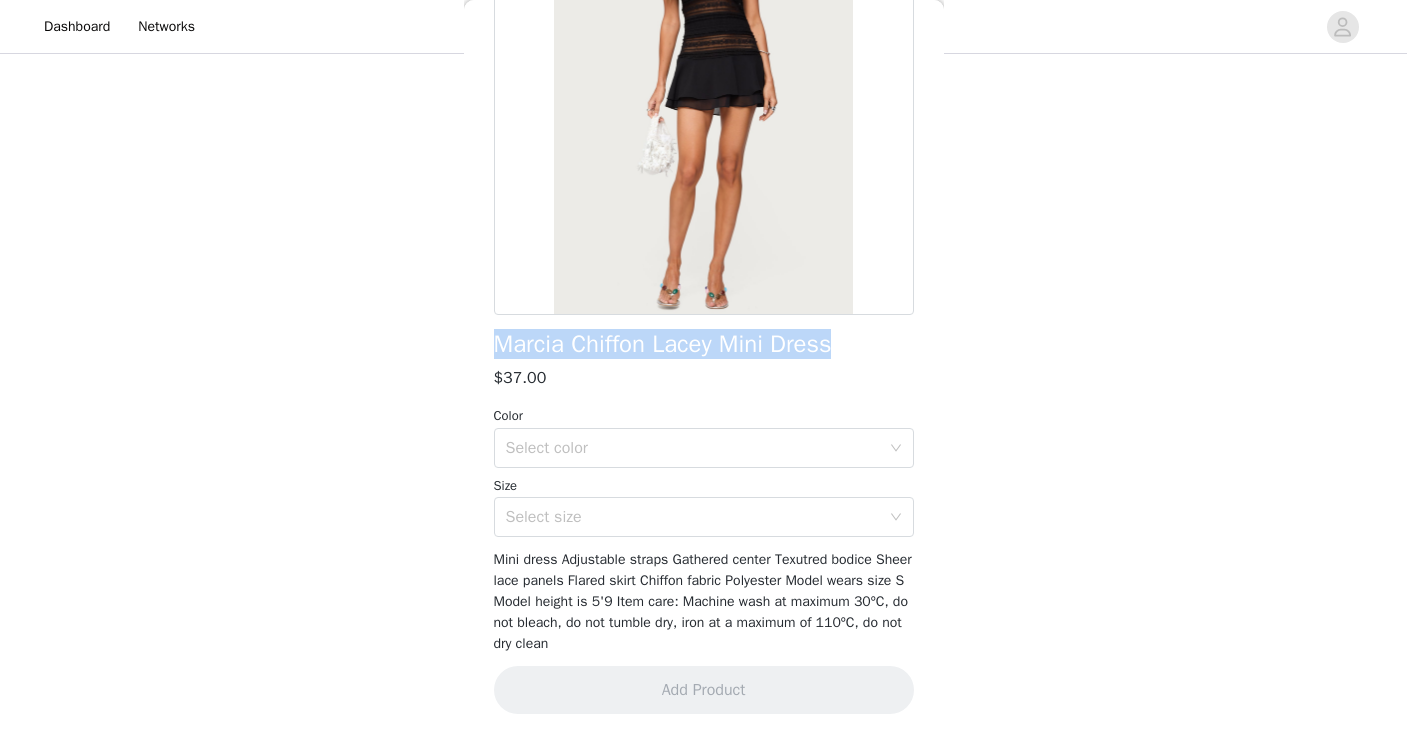 drag, startPoint x: 839, startPoint y: 338, endPoint x: 456, endPoint y: 342, distance: 383.02087 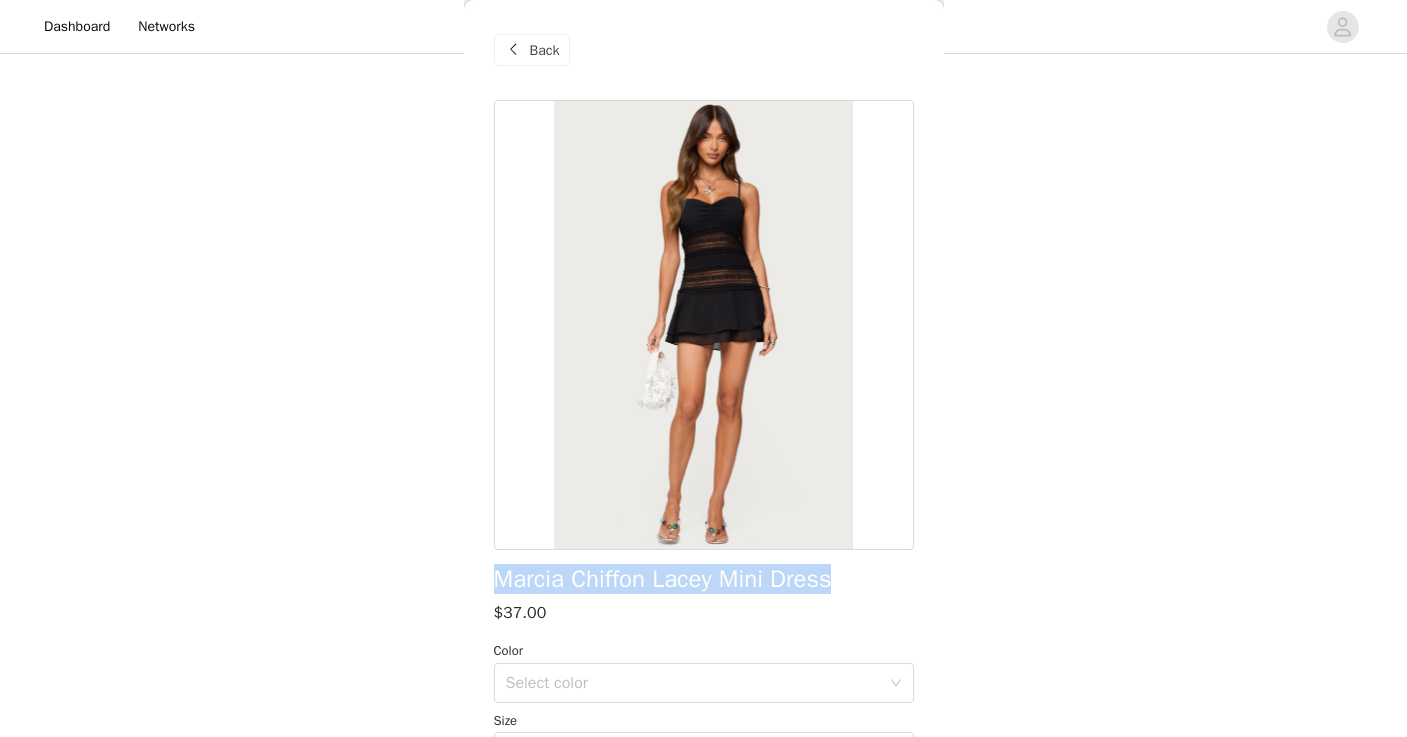 scroll, scrollTop: 0, scrollLeft: 0, axis: both 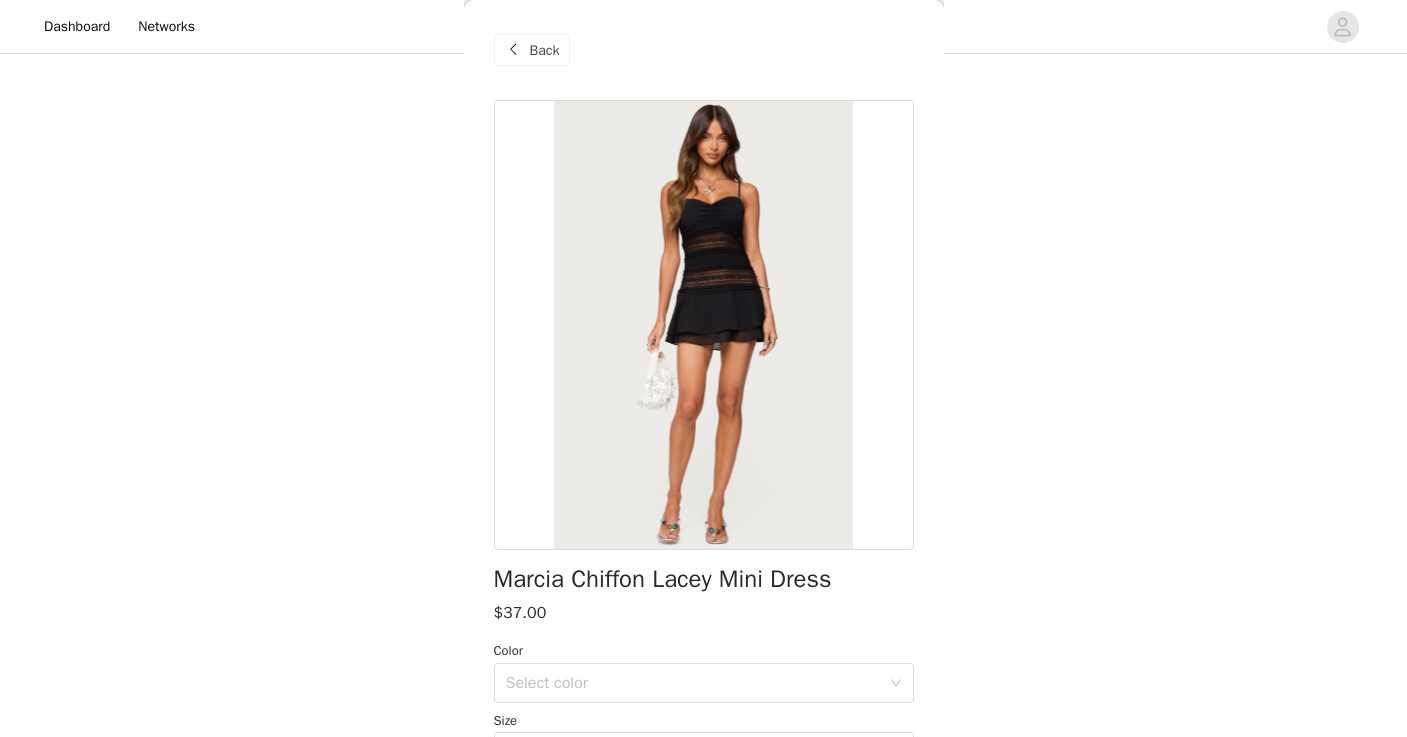 click on "Back" at bounding box center [545, 50] 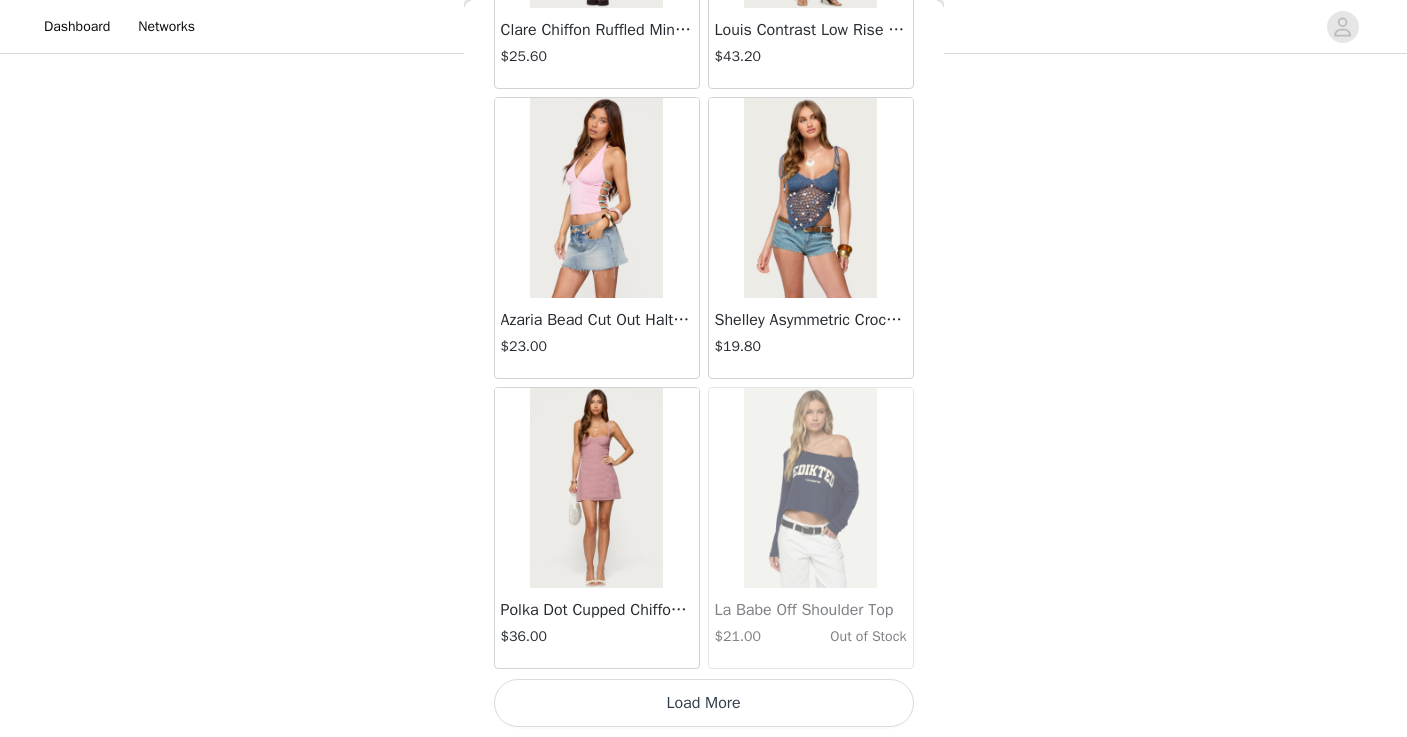 scroll, scrollTop: 39970, scrollLeft: 0, axis: vertical 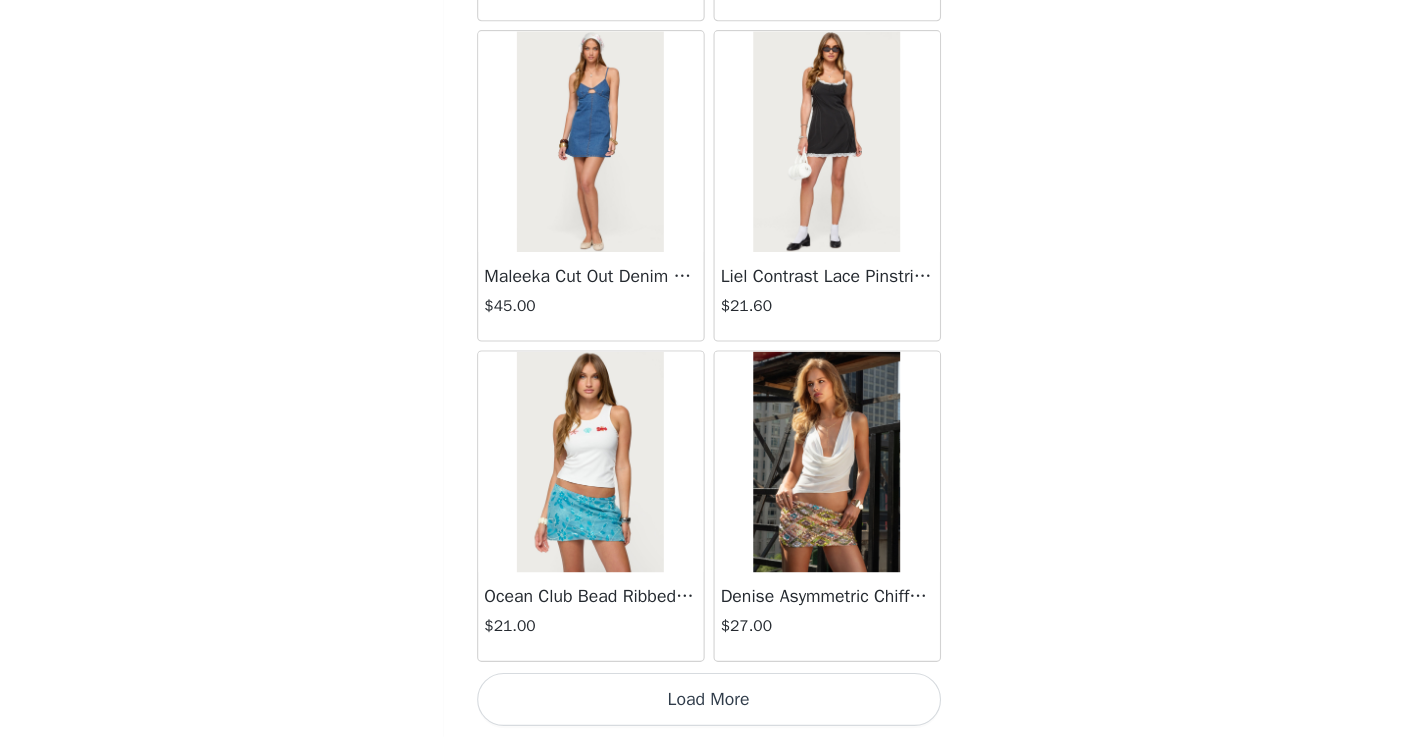 click on "Load More" at bounding box center (704, 703) 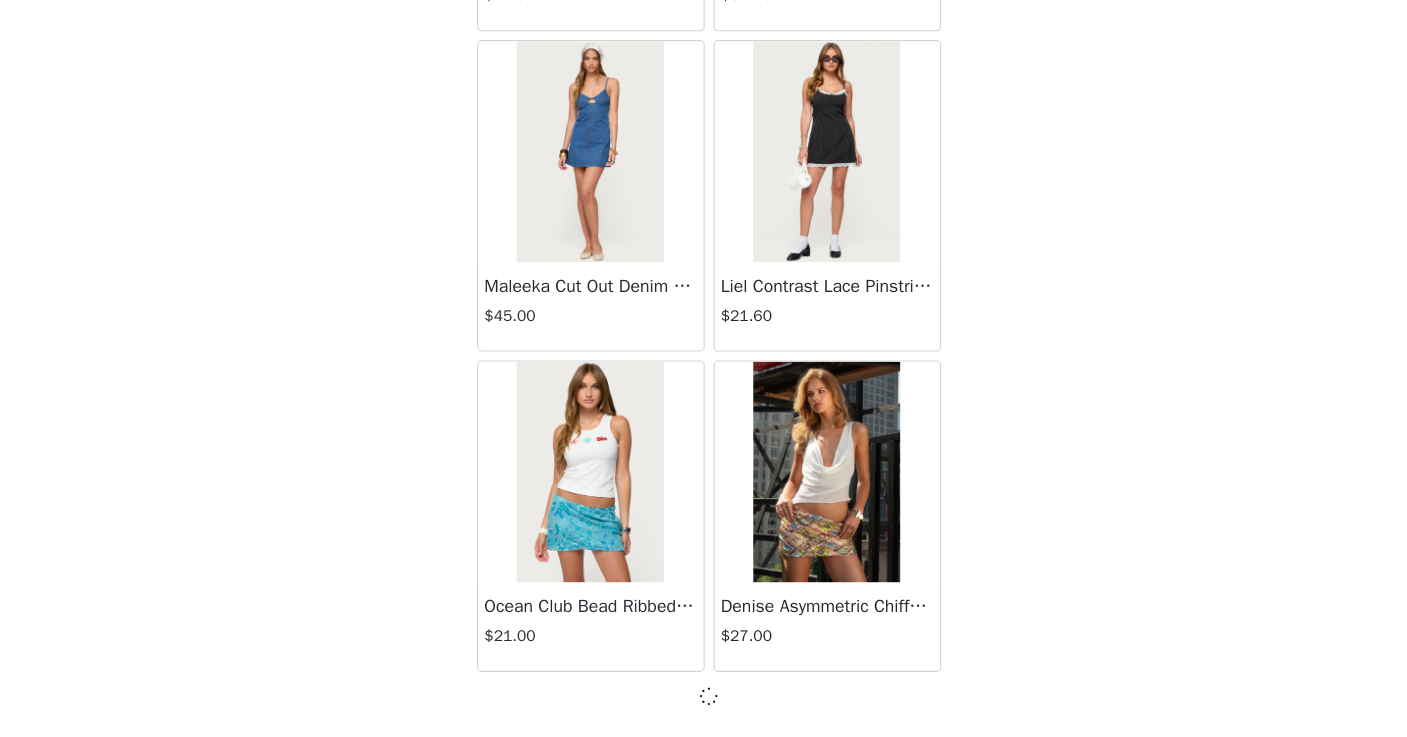 scroll, scrollTop: 42914, scrollLeft: 0, axis: vertical 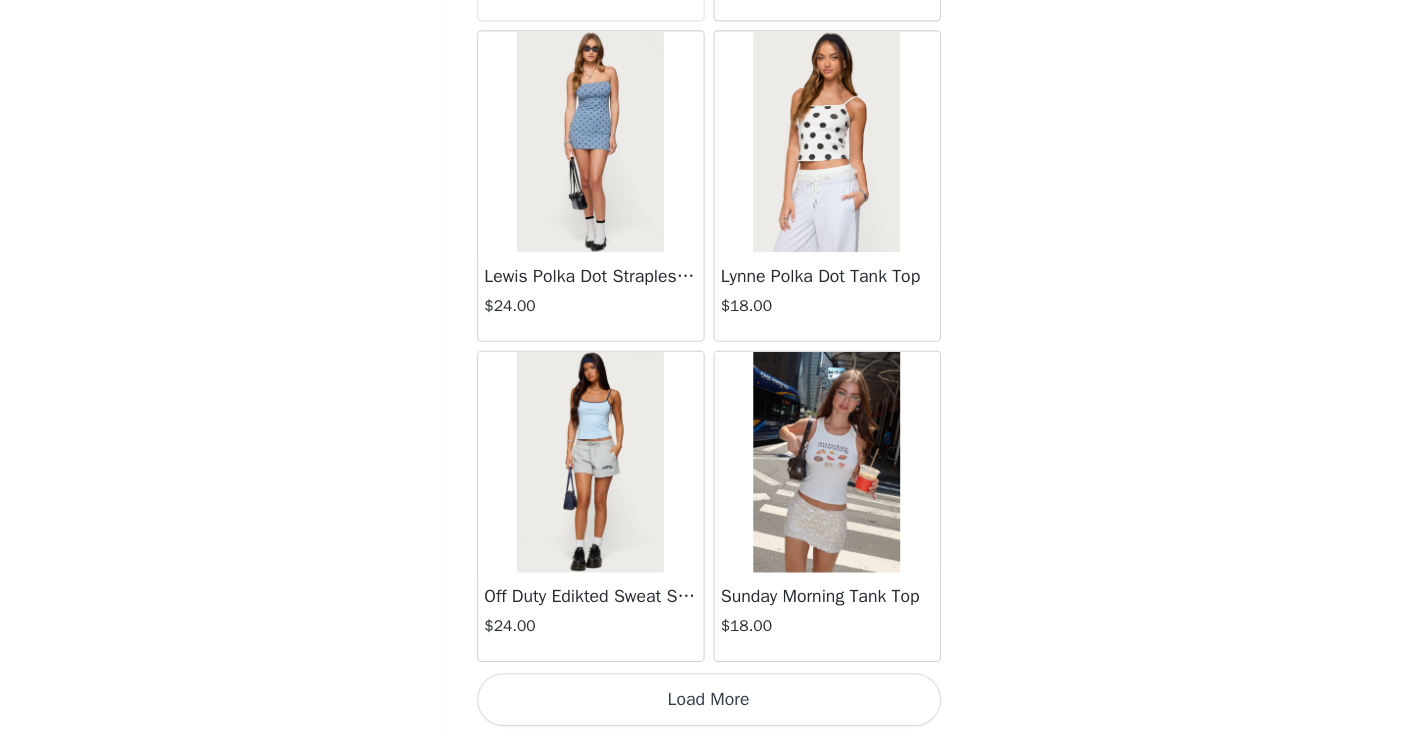 click on "Load More" at bounding box center (704, 703) 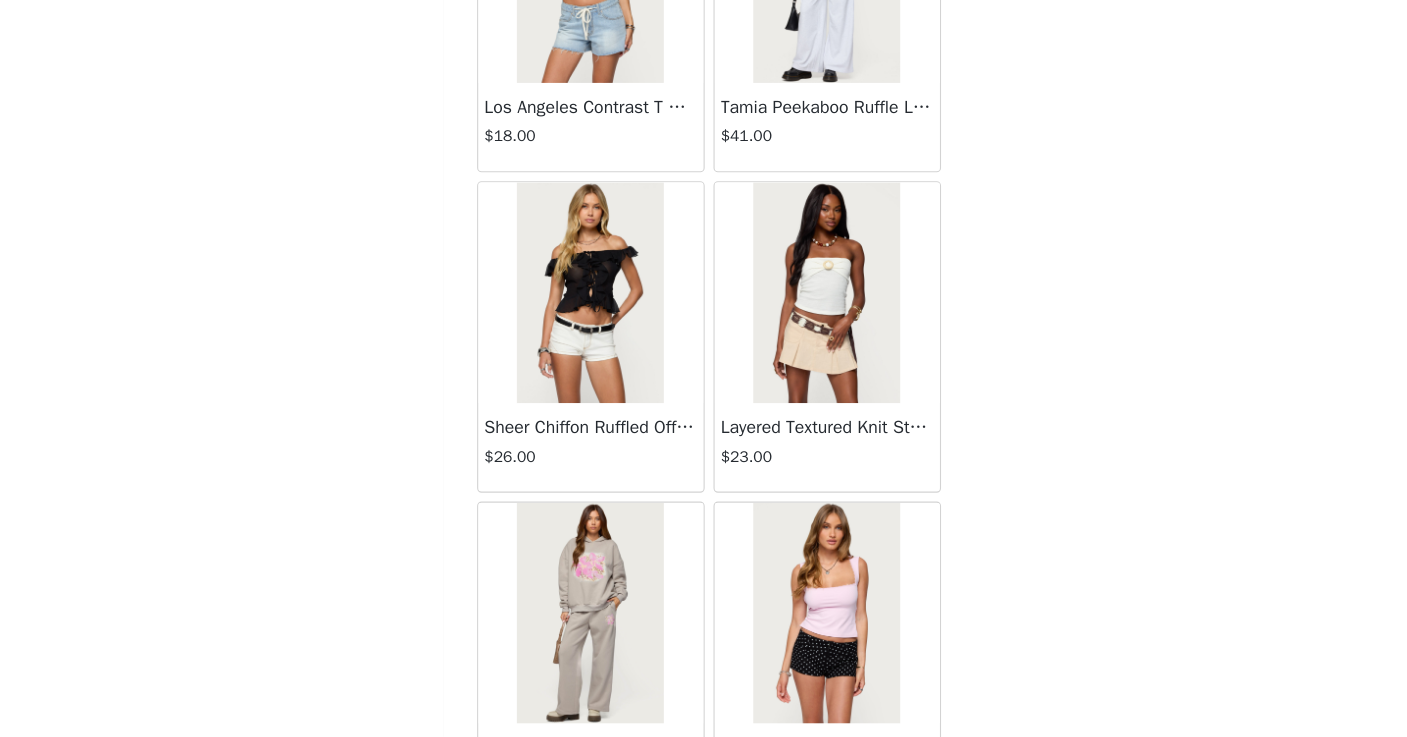 scroll, scrollTop: 48723, scrollLeft: 0, axis: vertical 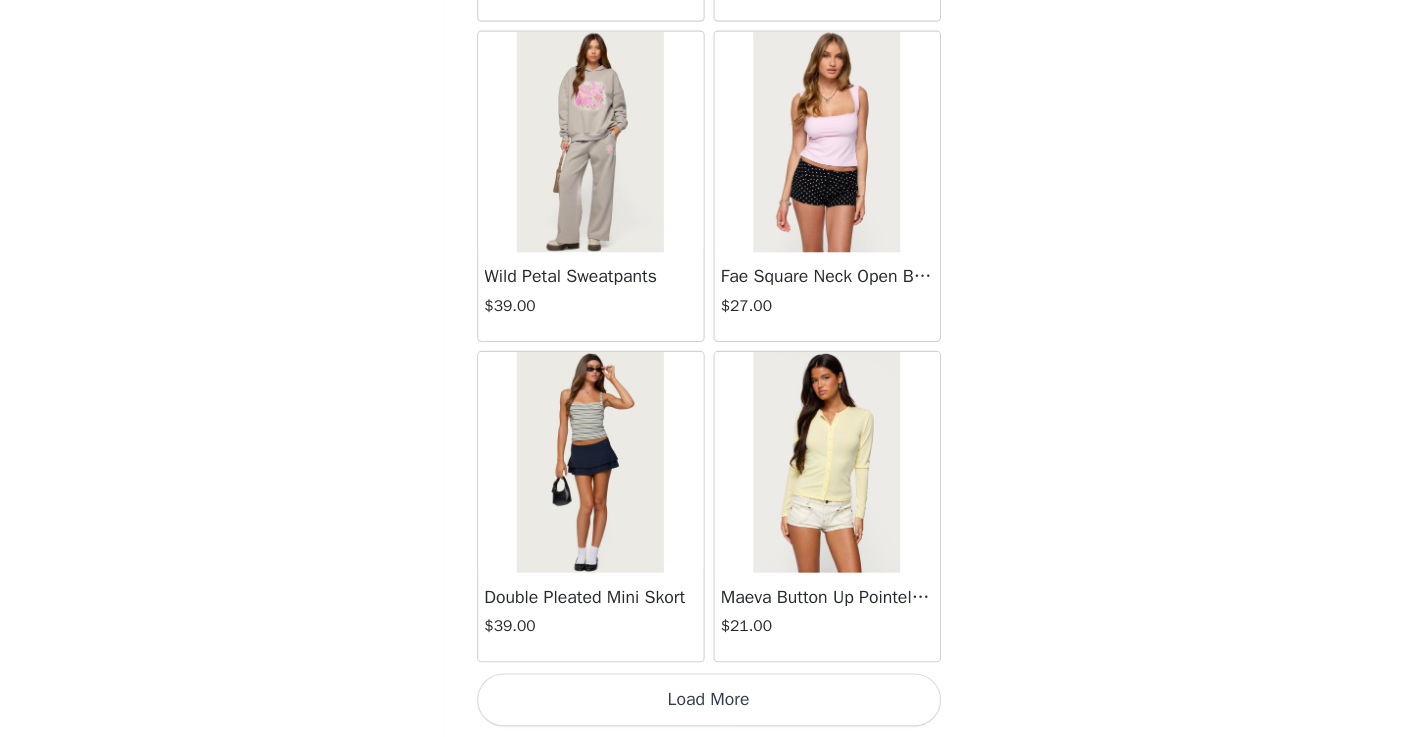 click on "Load More" at bounding box center [704, 703] 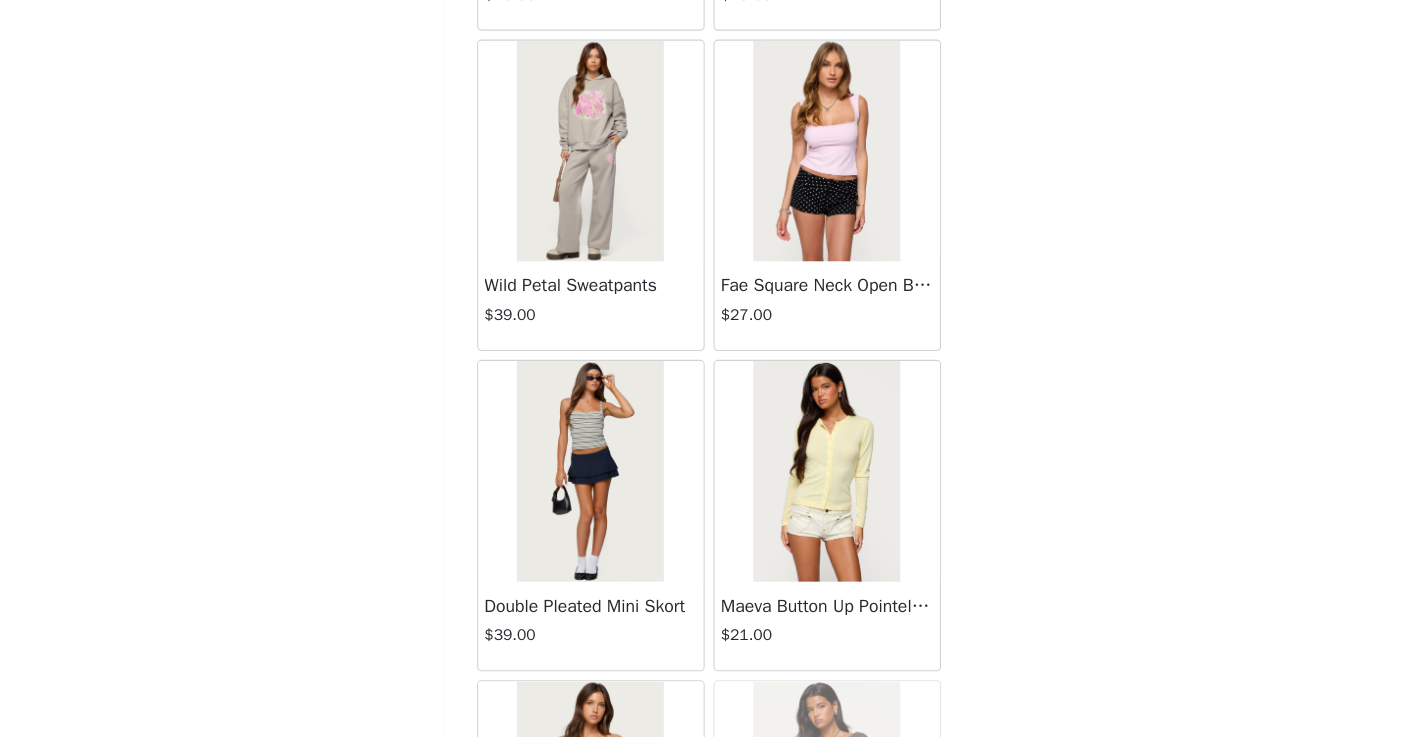 scroll, scrollTop: 529, scrollLeft: 0, axis: vertical 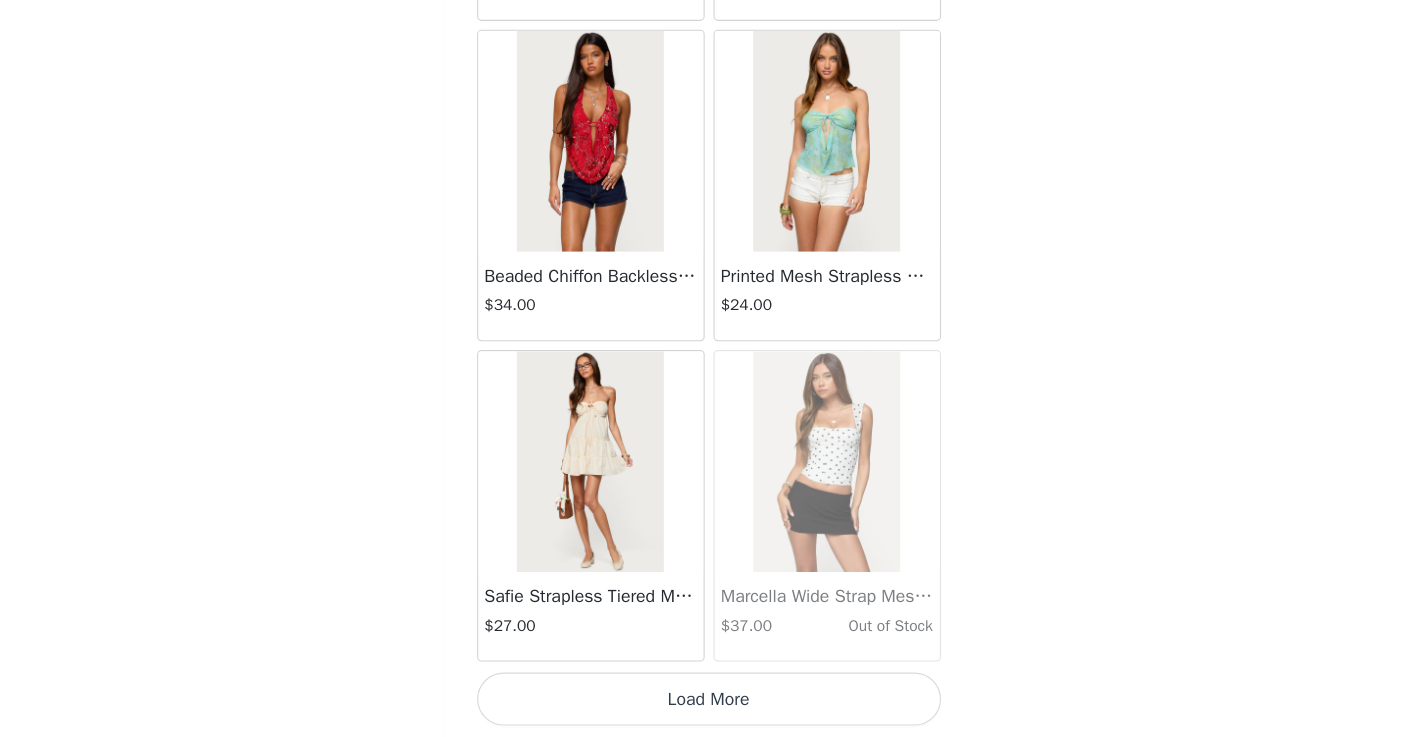 click on "Load More" at bounding box center [704, 703] 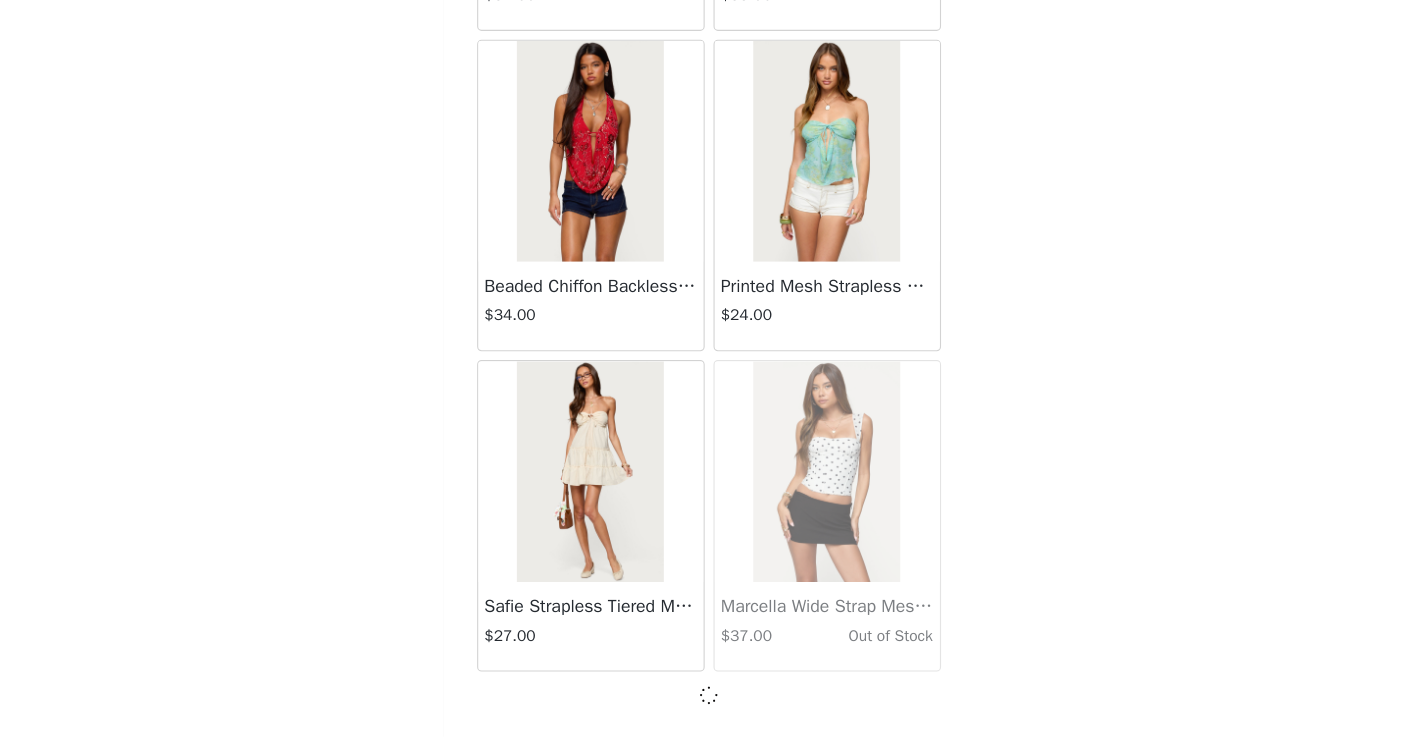 scroll, scrollTop: 51614, scrollLeft: 0, axis: vertical 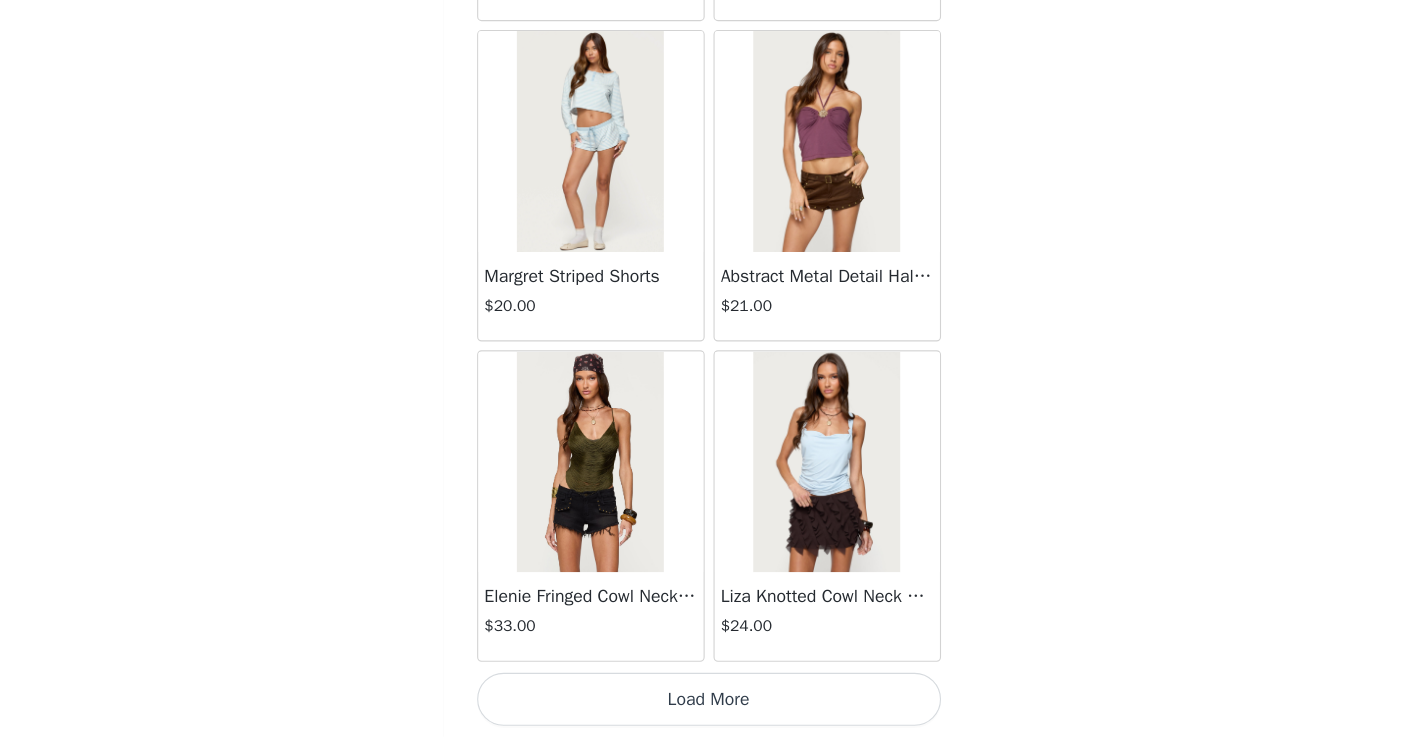click on "Load More" at bounding box center (704, 703) 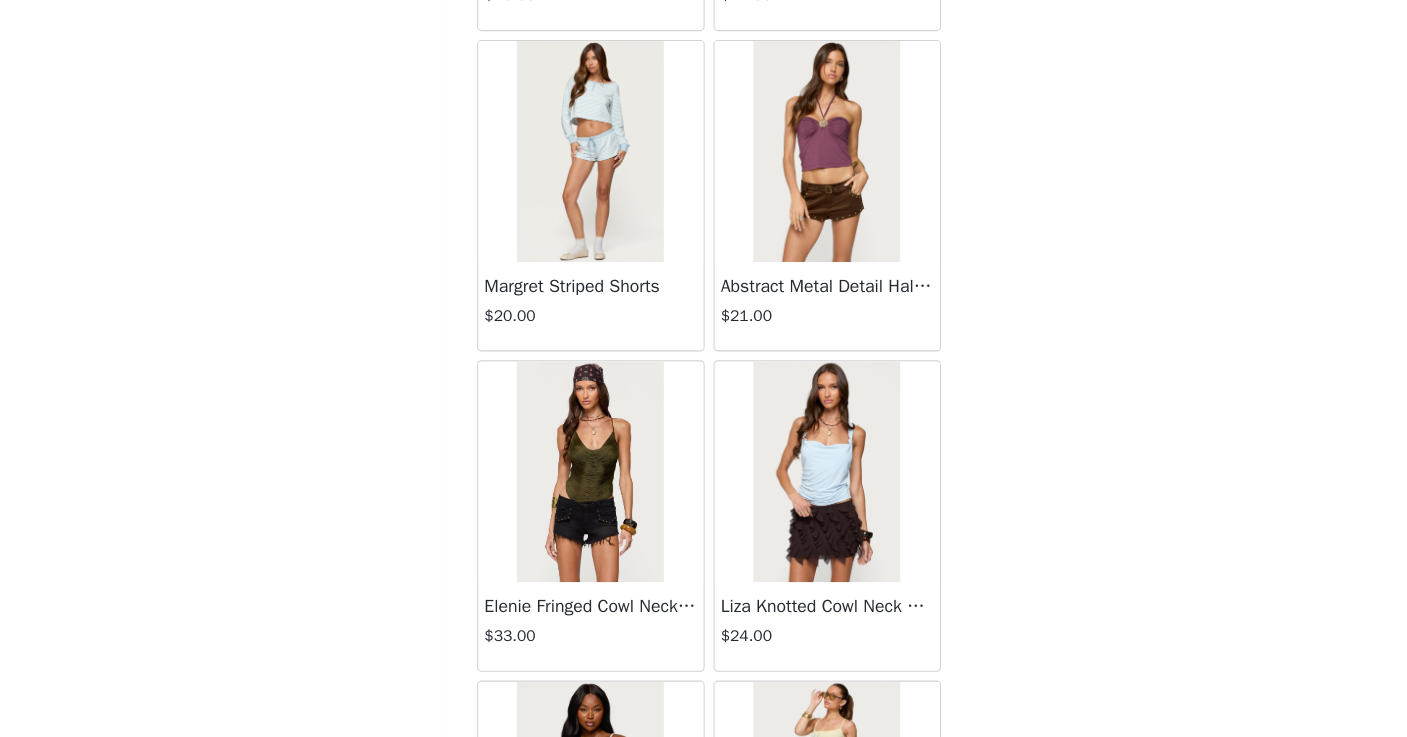 scroll, scrollTop: 526, scrollLeft: 0, axis: vertical 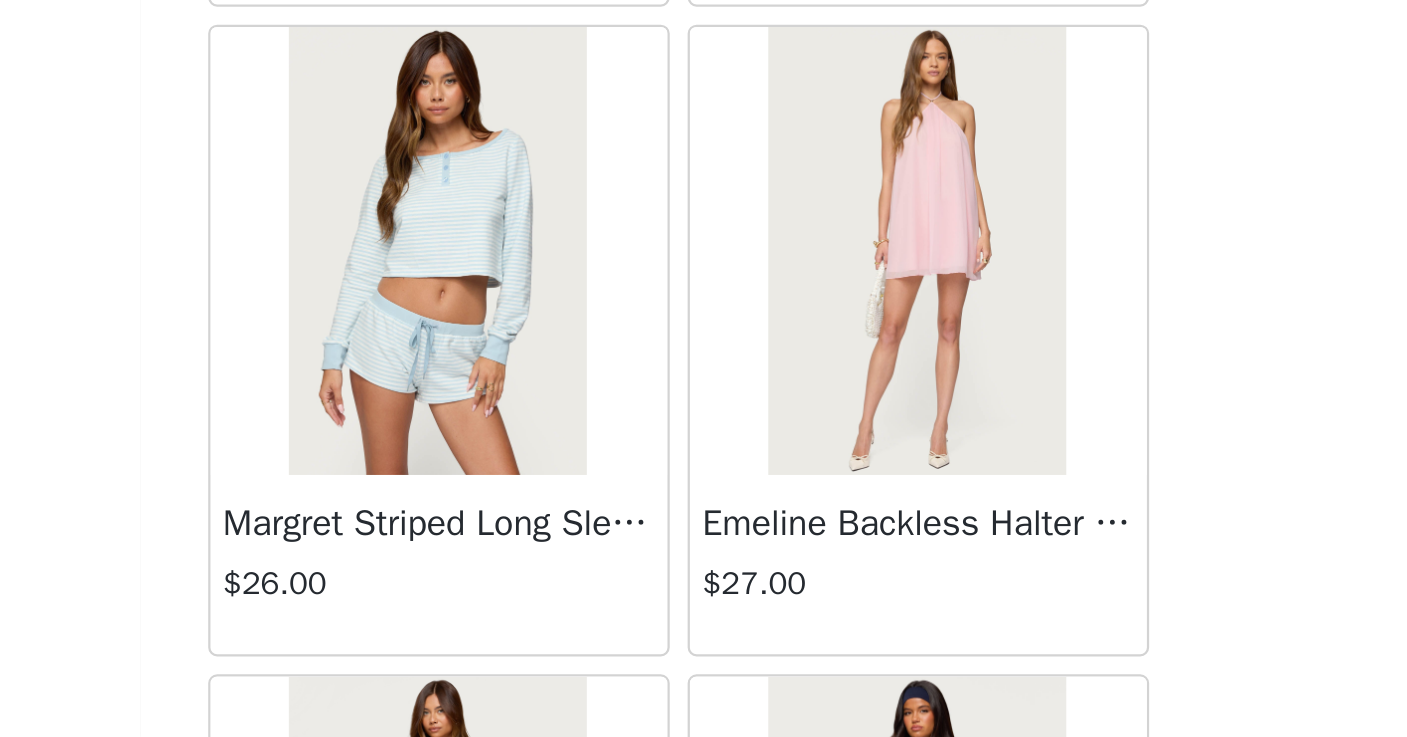 click at bounding box center [810, 520] 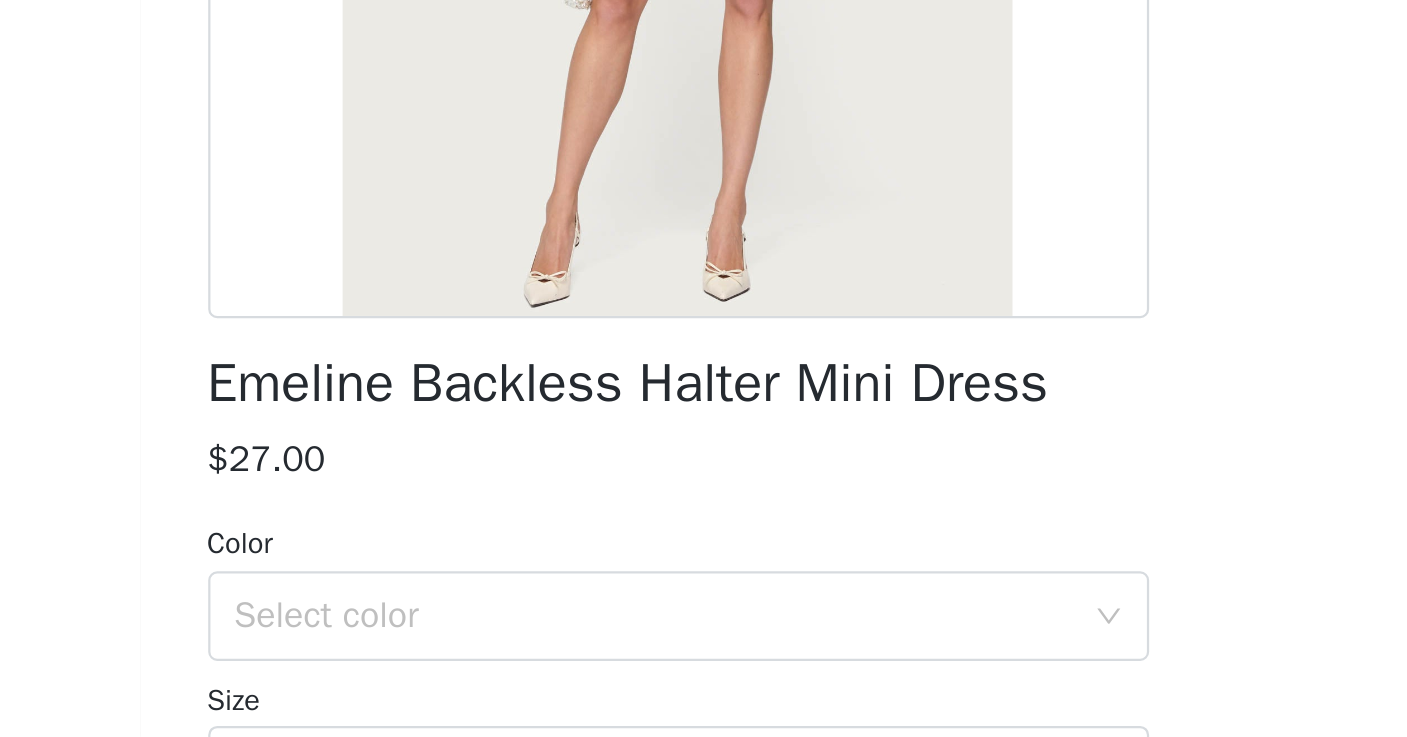 scroll, scrollTop: 0, scrollLeft: 0, axis: both 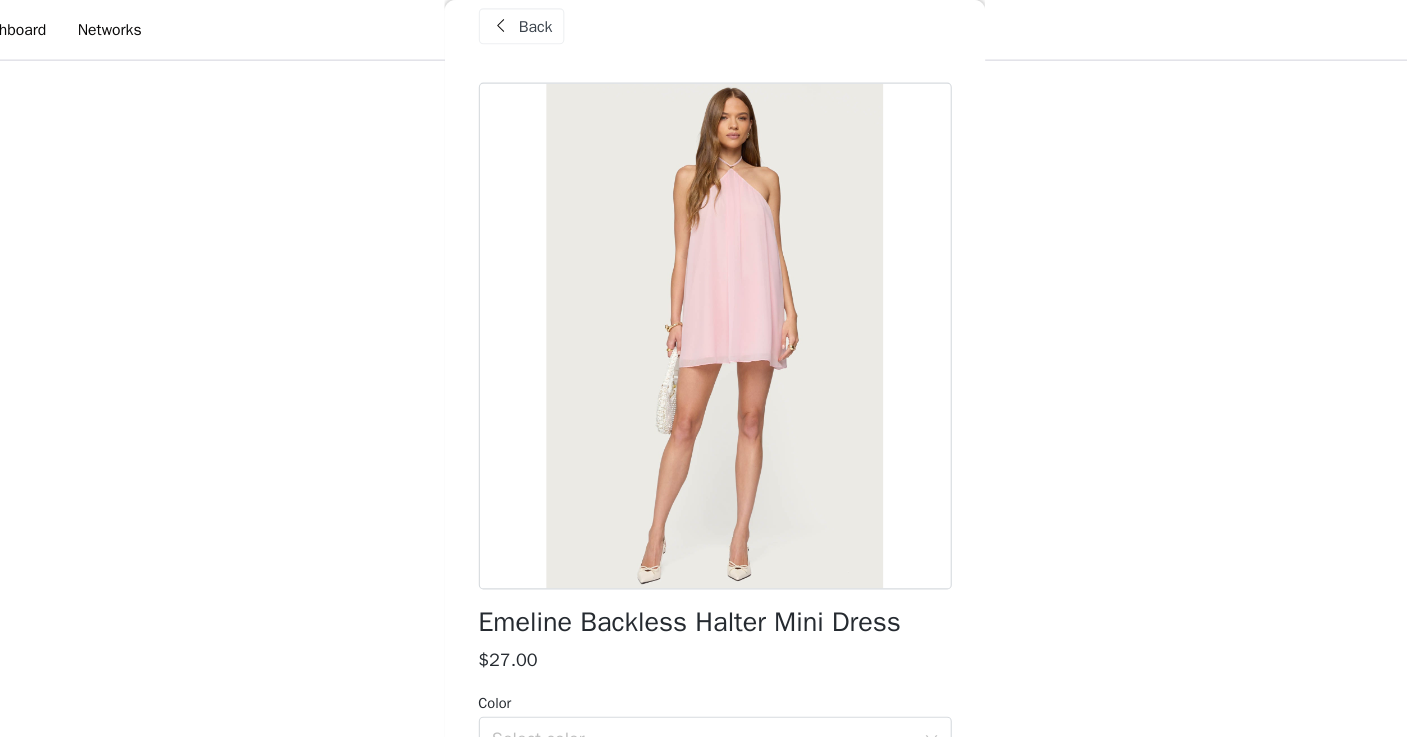 click on "Back" at bounding box center (545, 23) 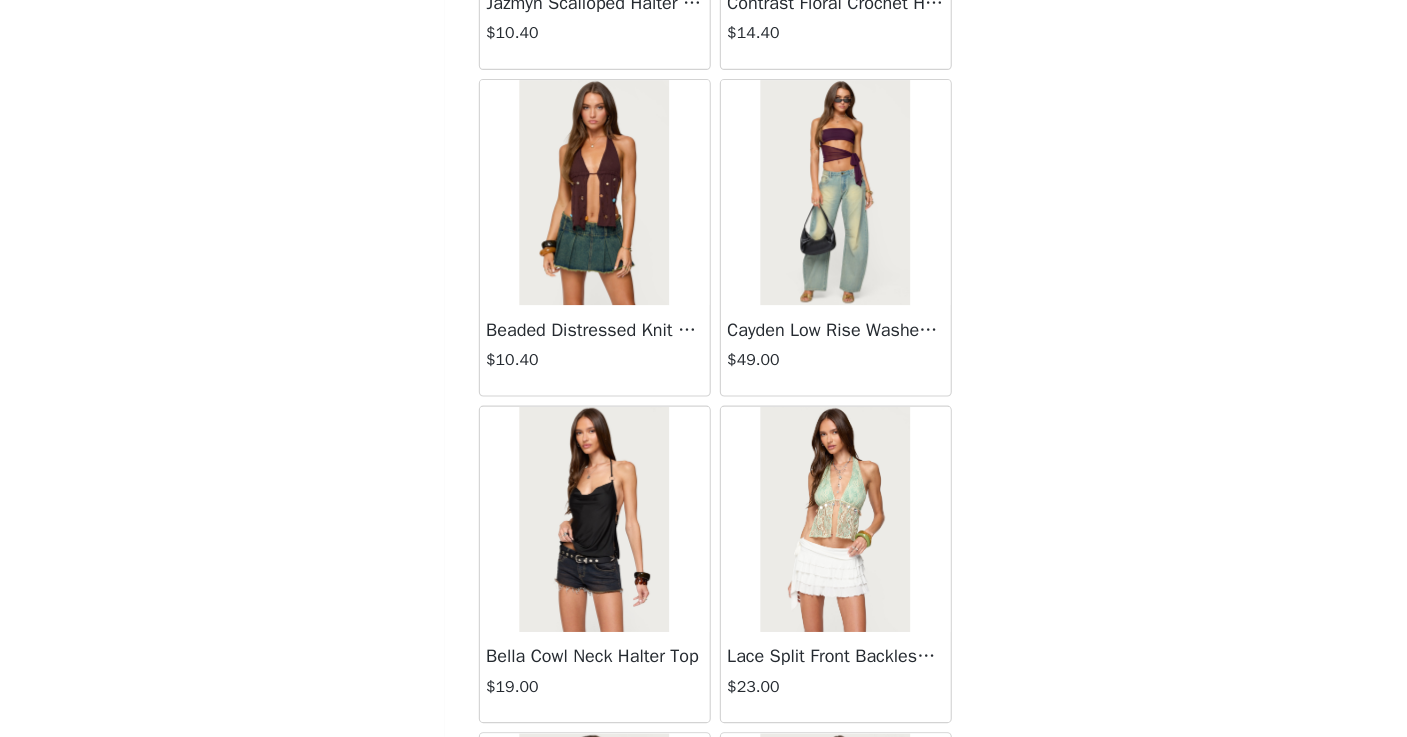 drag, startPoint x: 870, startPoint y: 168, endPoint x: 847, endPoint y: 702, distance: 534.4951 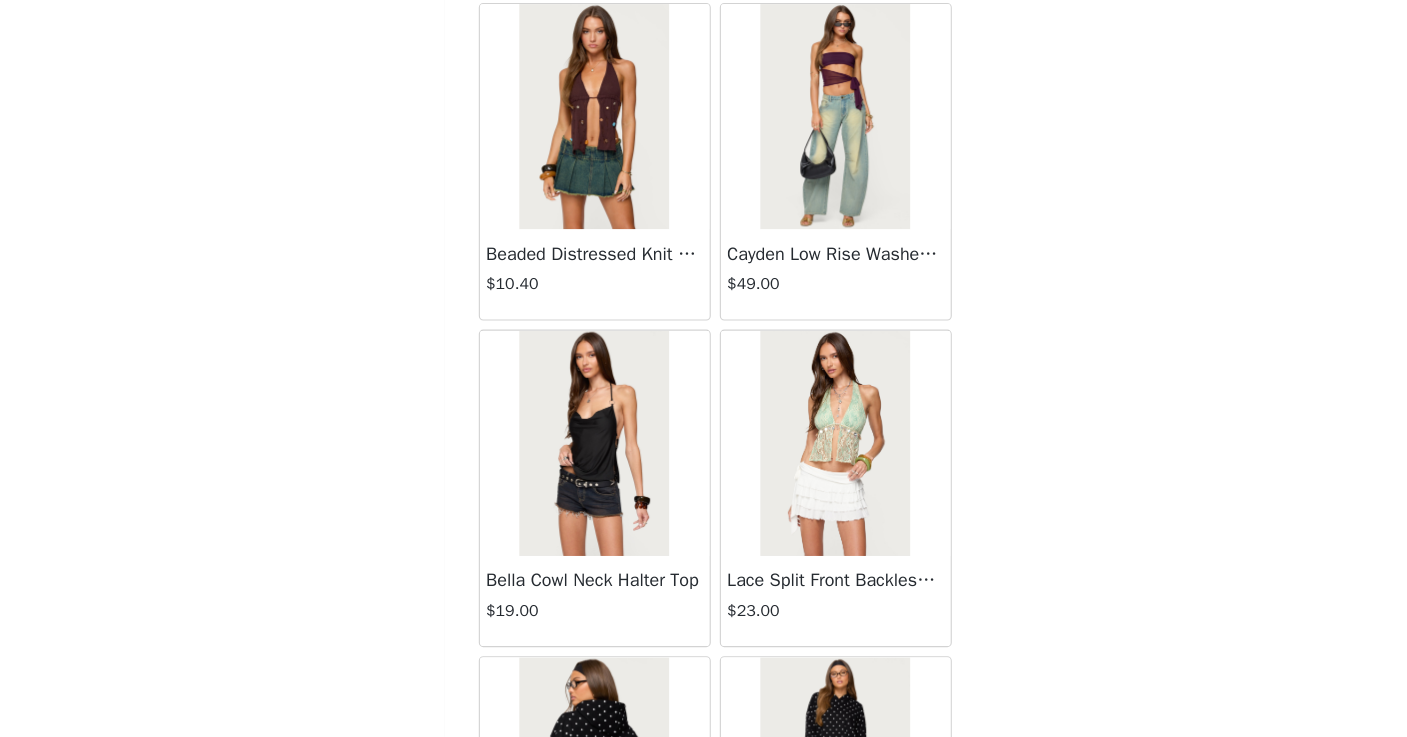 click on "STEP 1 OF 5
Products
Choose as many products as you'd like, up to $250.00.       4 Selected   Remaining Funds: $160.00         Ocean Club Bead Ribbed Tank Top     $21.00       WHITE, [SIZE]       Edit   Remove     Haylie Cut Out Halter Top     $23.00       GREEN, [SIZE]       Edit   Remove     Solana Floral Cut Out Halter Top     $23.00       PINK, [SIZE]       Edit   Remove     Azaria Bead Cut Out Halter Top     $23.00       LIGHTPINK, [SIZE]       Edit   Remove     Add Product     You may choose as many products as you'd like     Back       Jaynee Halter Top   $7.60       Tropical Fruits Graphic T Shirt   $19.00       Patti Floral Mini Dress   $27.20       Starrie Panel Stitch Low Rise Jeans   $53.00       Fringe Sequin Crochet Poncho   $39.00       Macee Gingham Romper   $34.00       Malena Asymmetric Halter Top   $9.20       Clementina Eyelet Bodysuit   $18.40       Edikted LA Hoodie   $44.00" at bounding box center (703, 75) 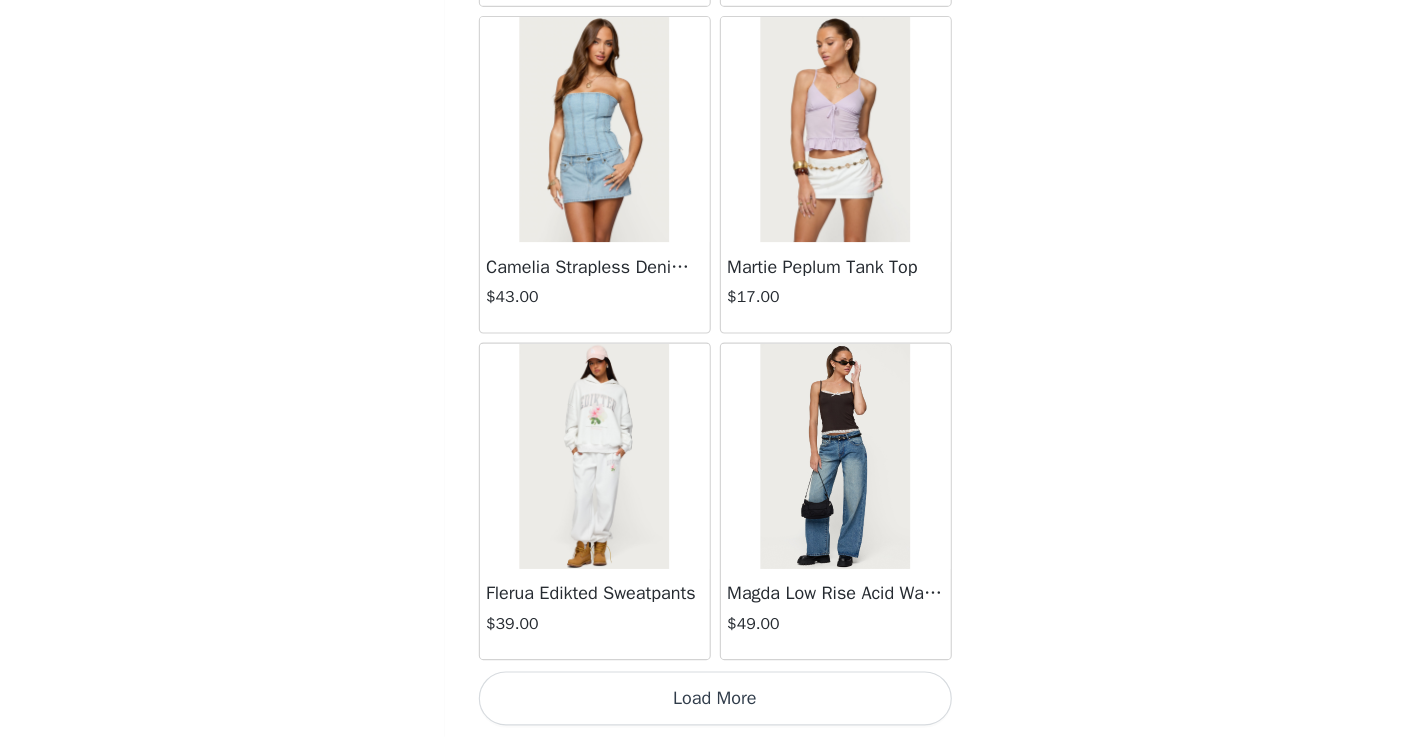 click on "Load More" at bounding box center [704, 703] 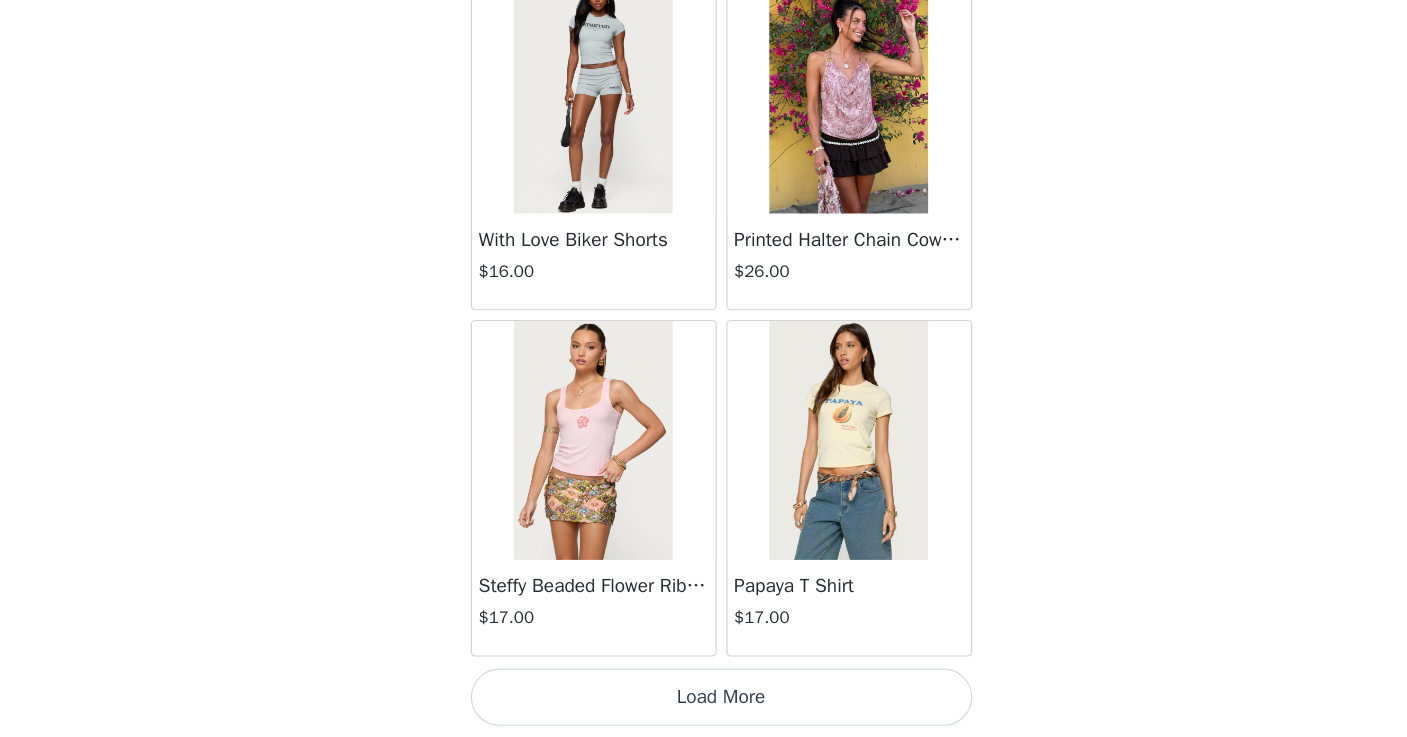 click at bounding box center [596, 488] 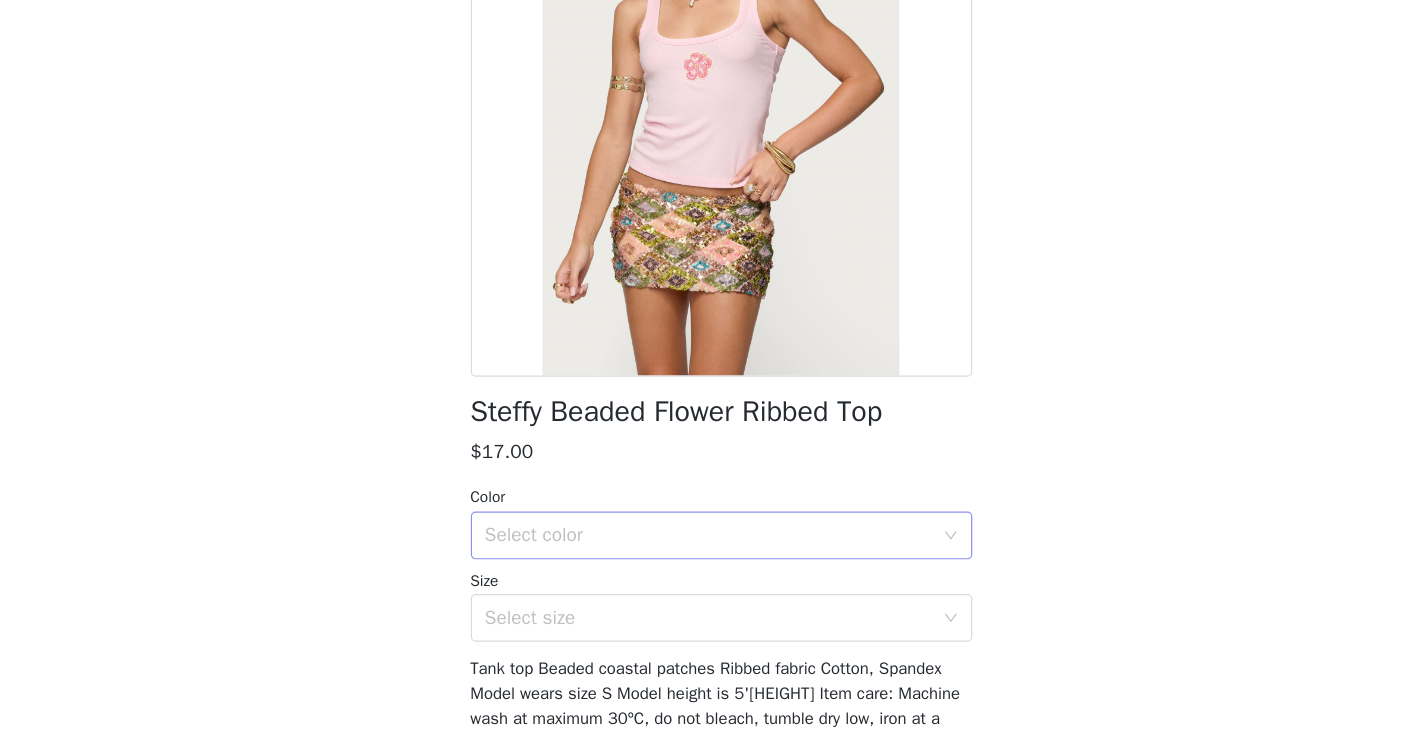 click on "Select color" at bounding box center [693, 567] 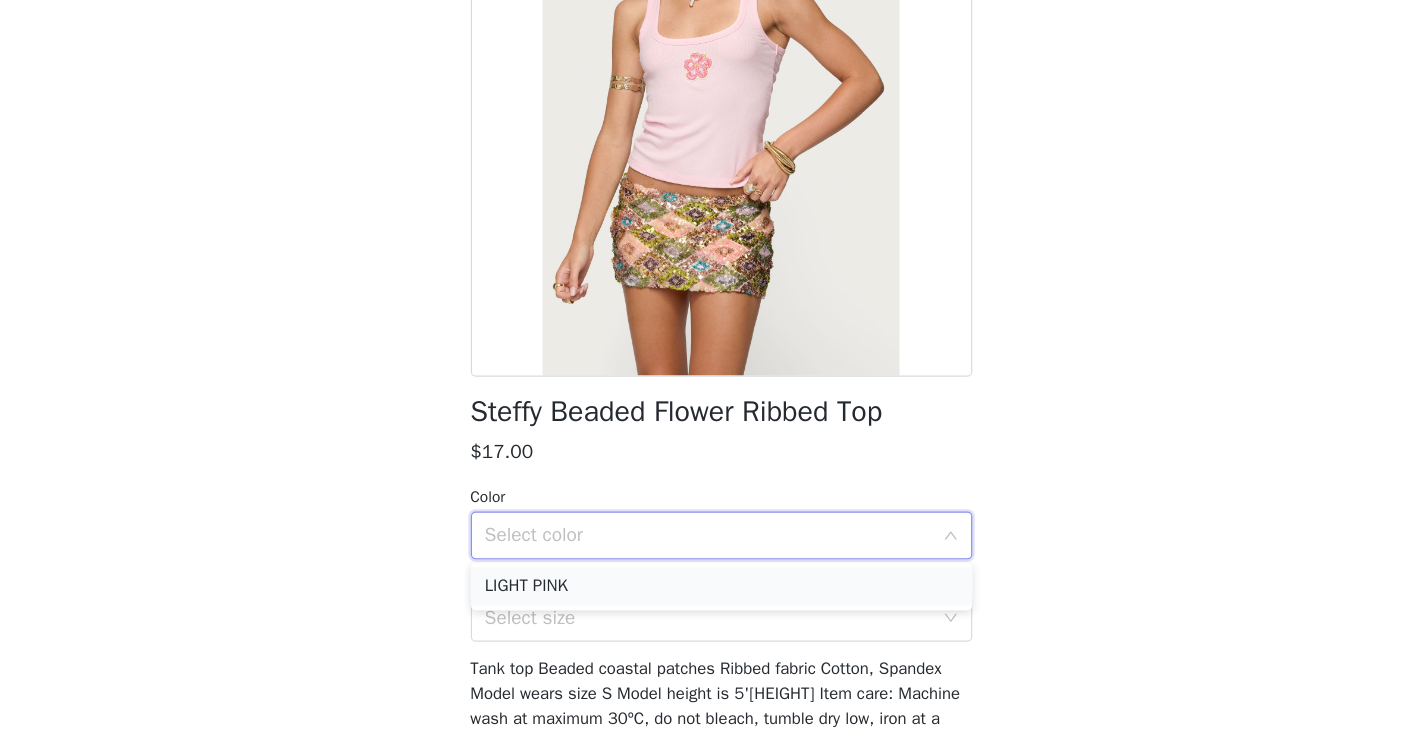 click on "LIGHT PINK" at bounding box center [704, 610] 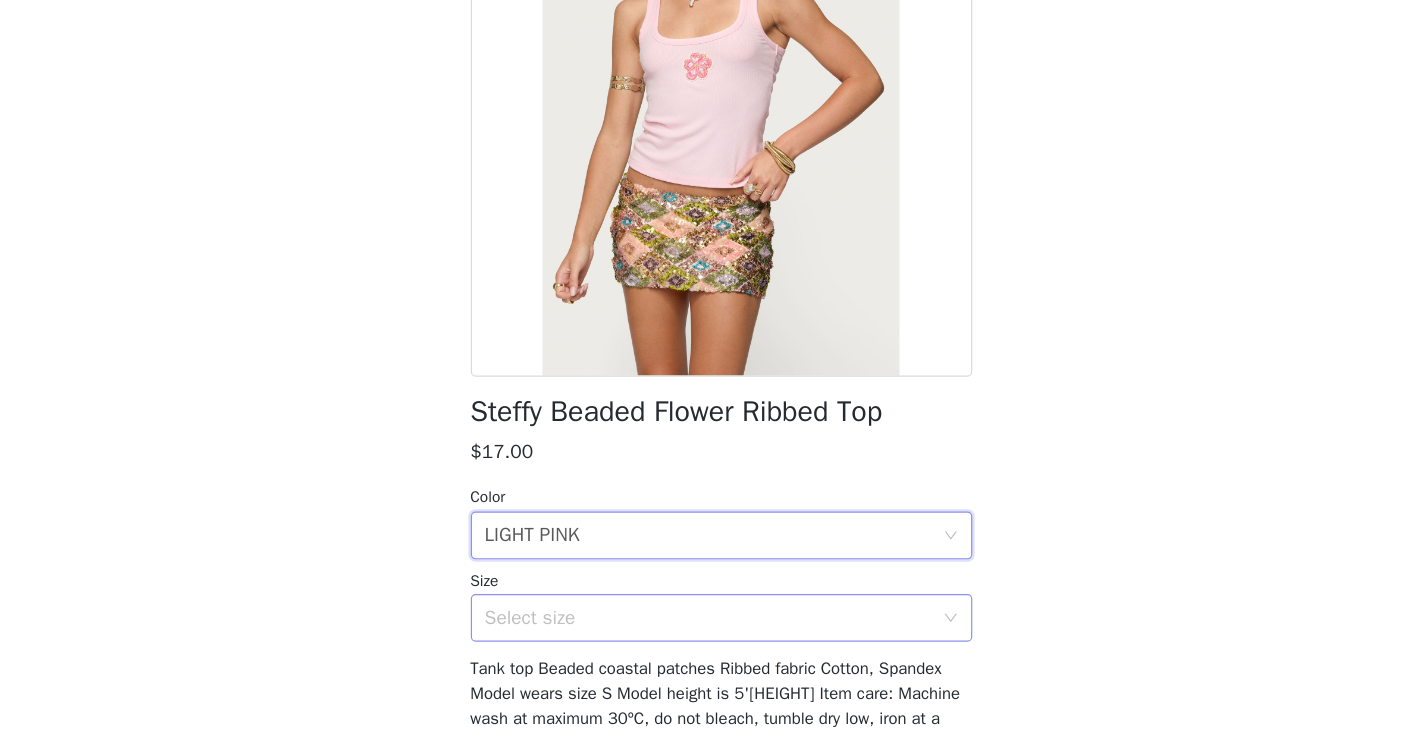 click on "Select size" at bounding box center (697, 636) 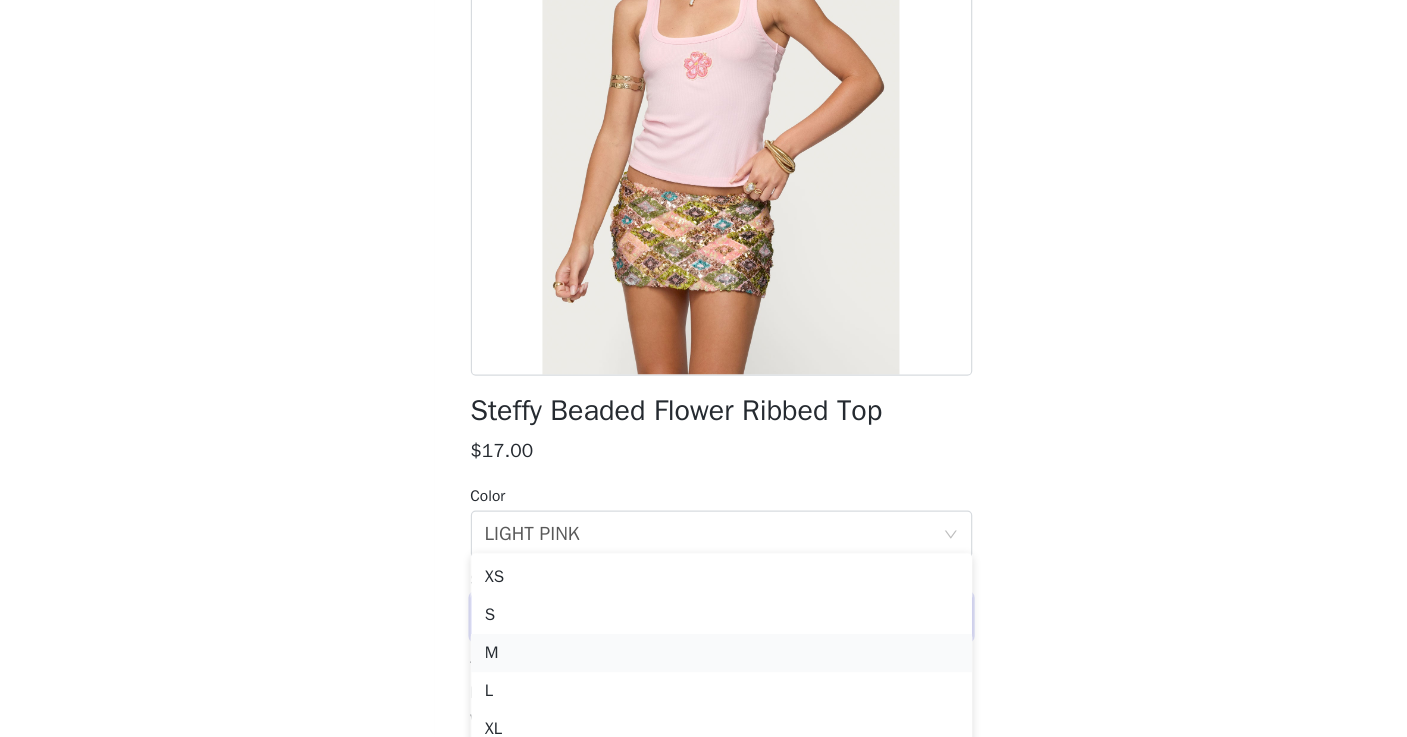 click on "M" at bounding box center (704, 667) 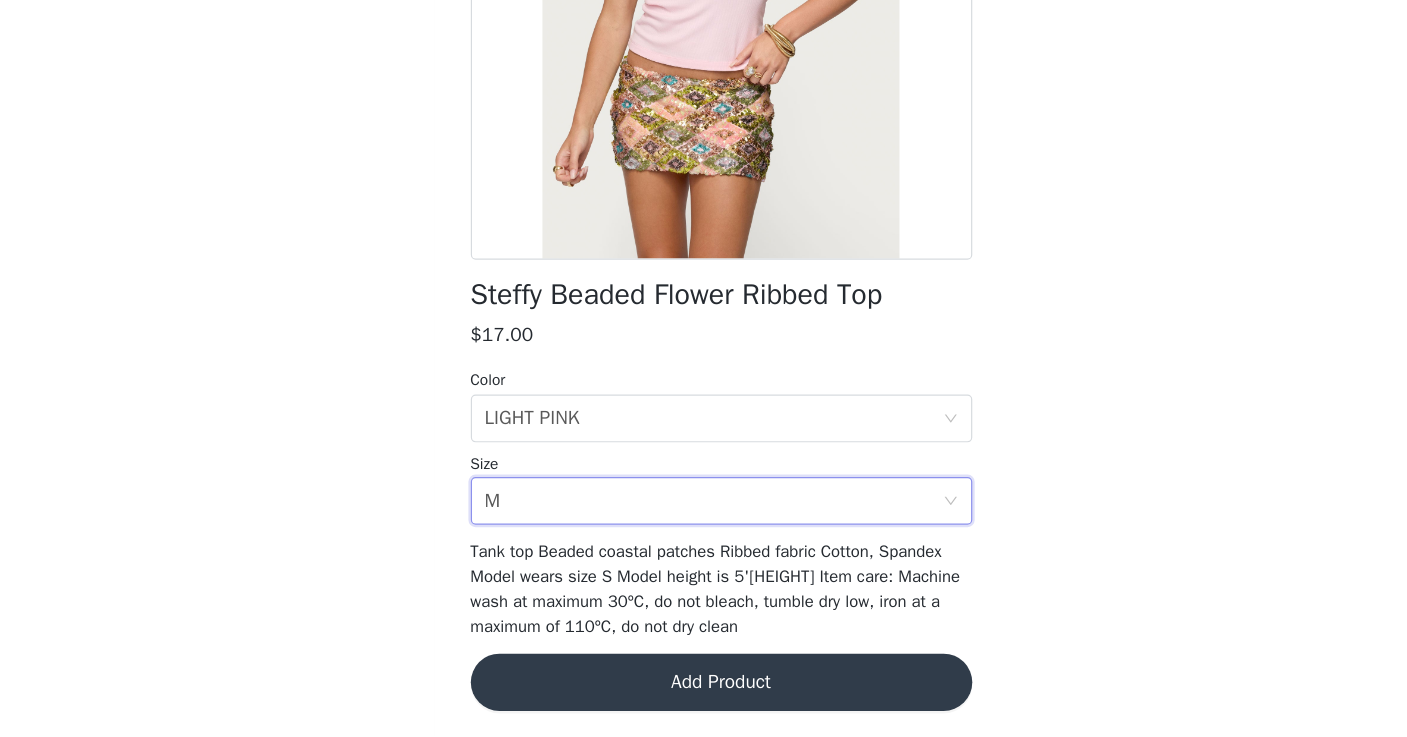 click on "Add Product" at bounding box center (704, 690) 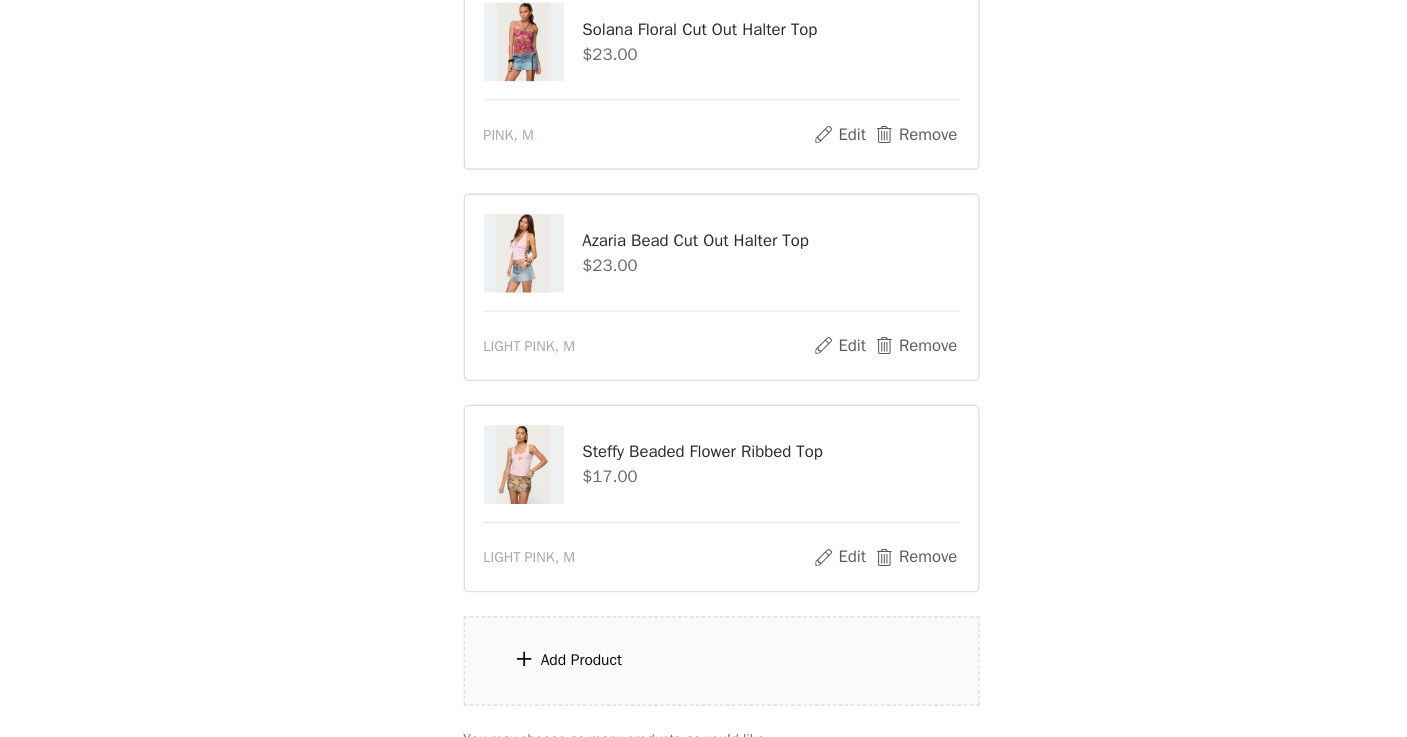 click on "Add Product" at bounding box center [587, 672] 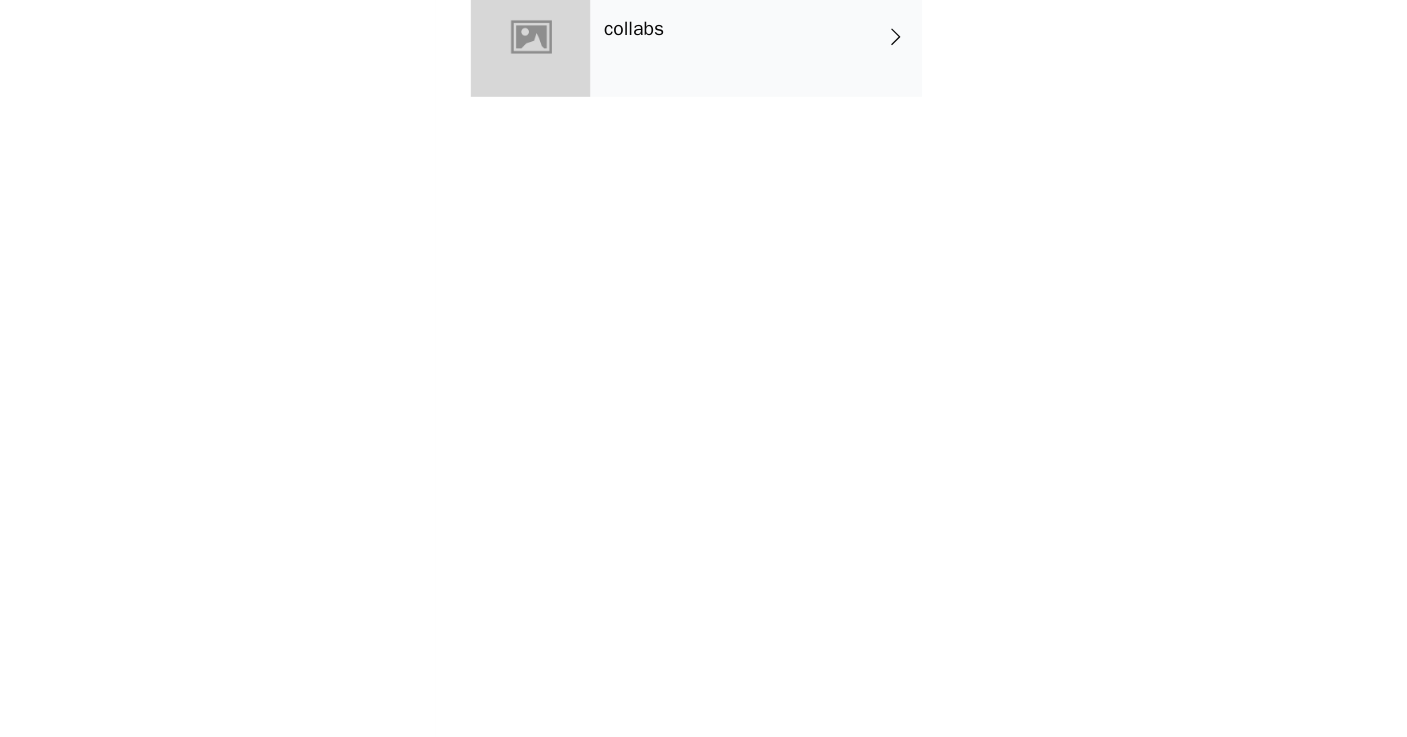 click on "Back     collabs" at bounding box center [704, 368] 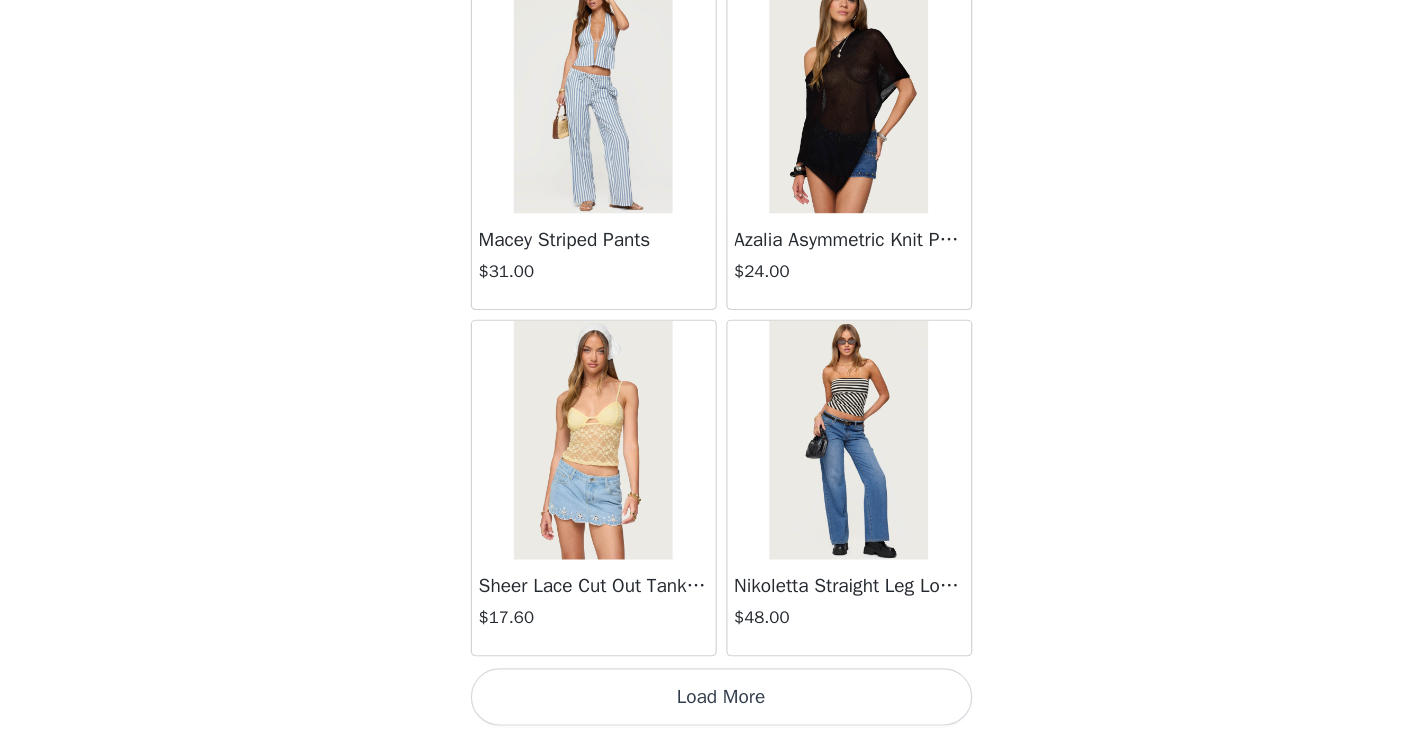 click on "Load More" at bounding box center [704, 703] 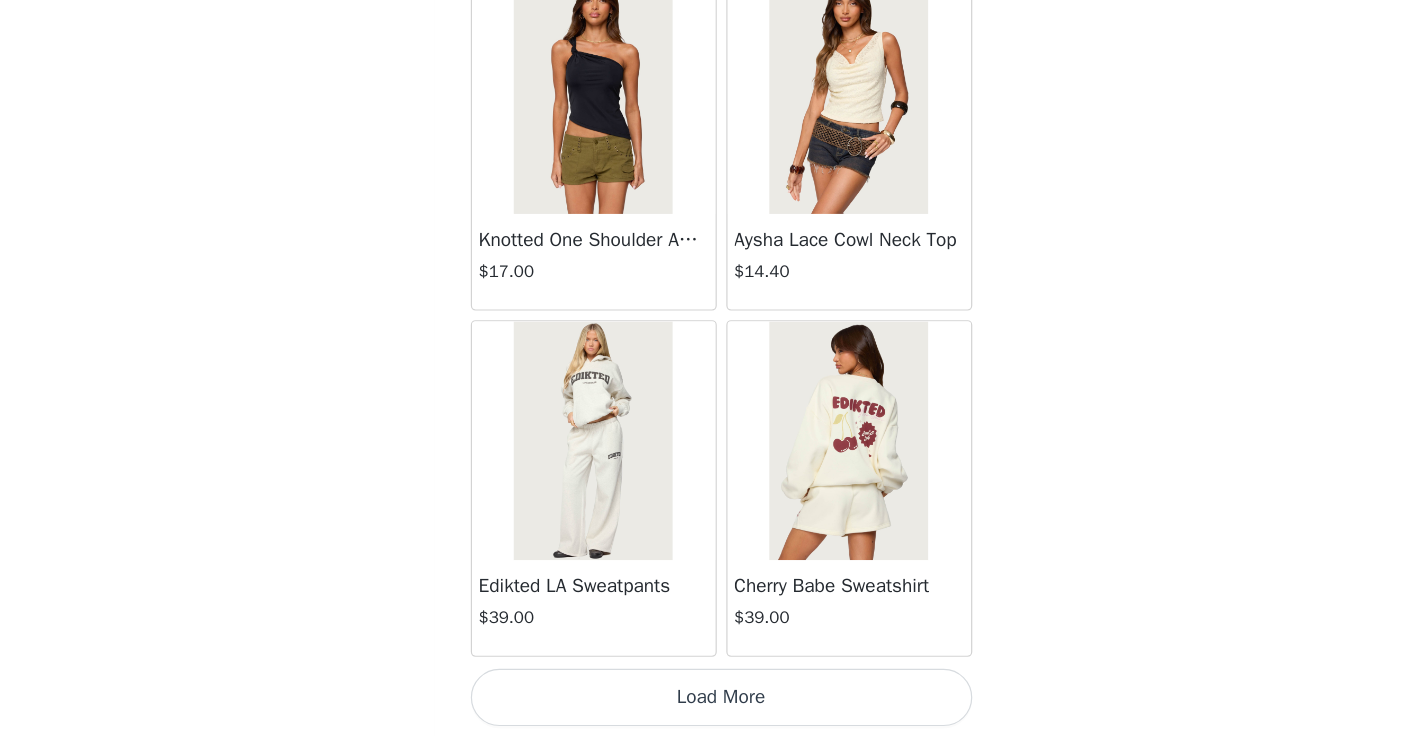 click on "Load More" at bounding box center (704, 703) 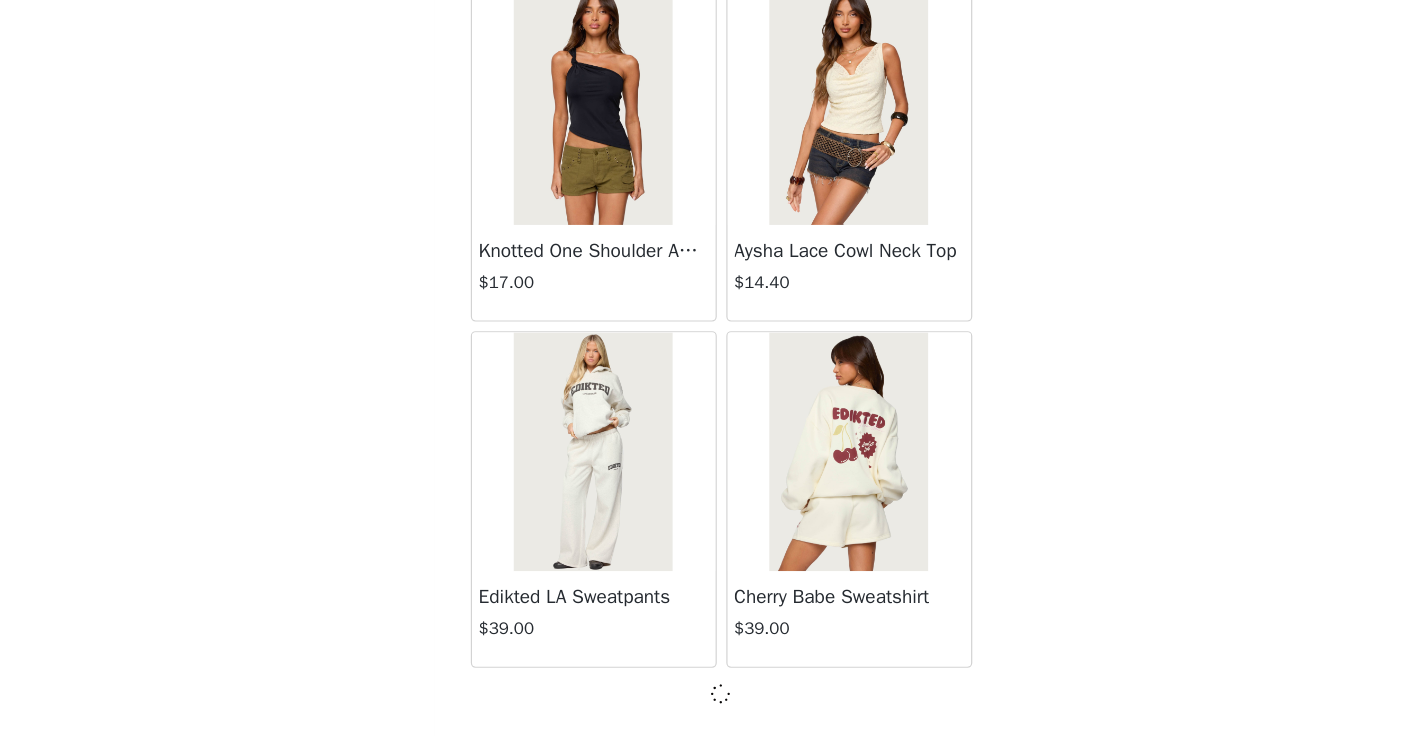 scroll, scrollTop: 5214, scrollLeft: 0, axis: vertical 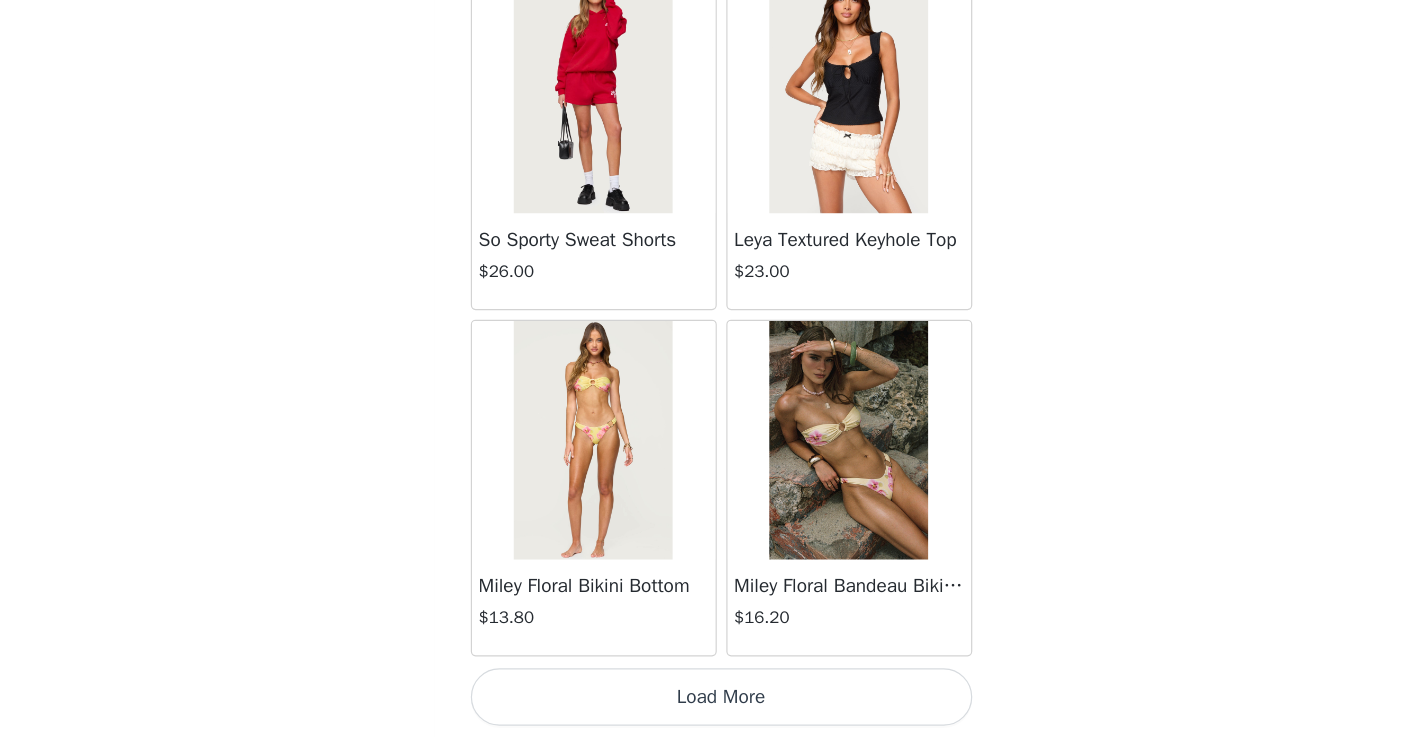 click on "Load More" at bounding box center (704, 703) 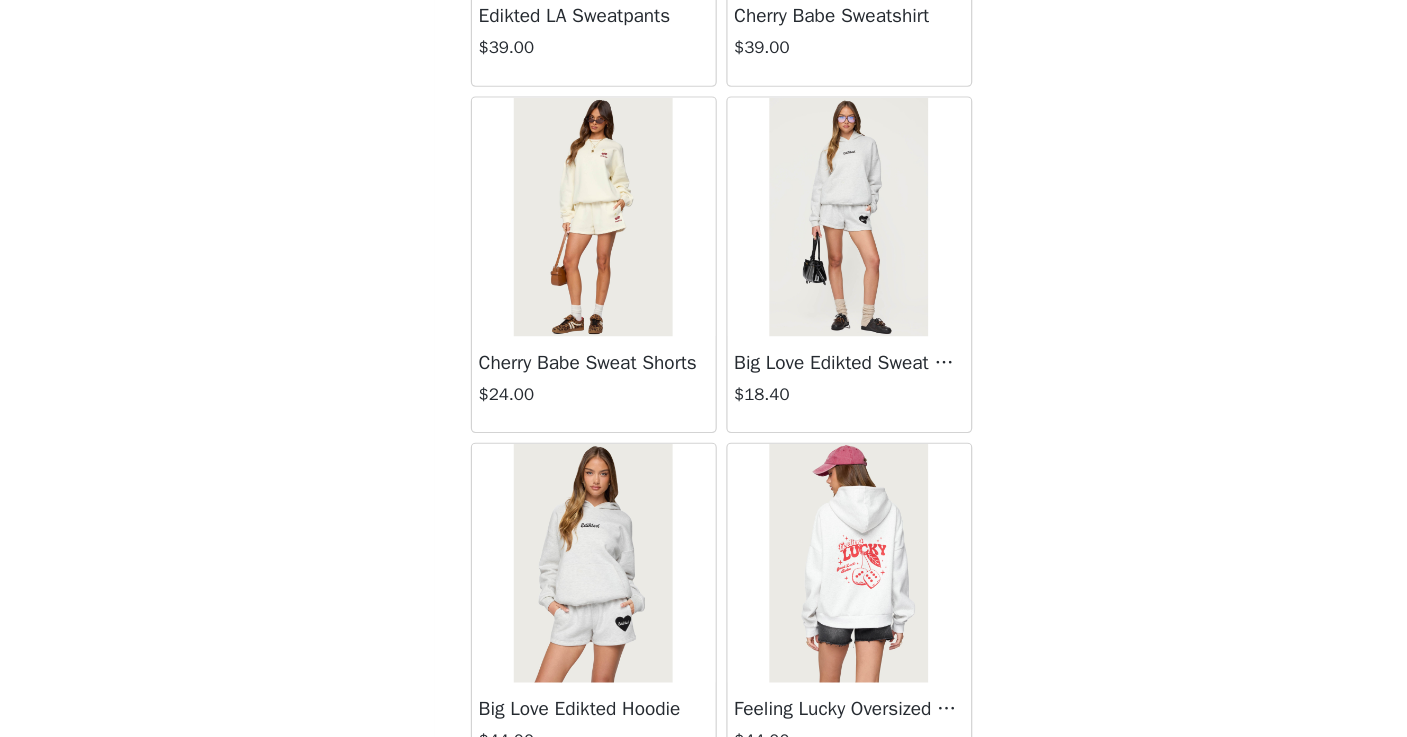 scroll, scrollTop: 5062, scrollLeft: 0, axis: vertical 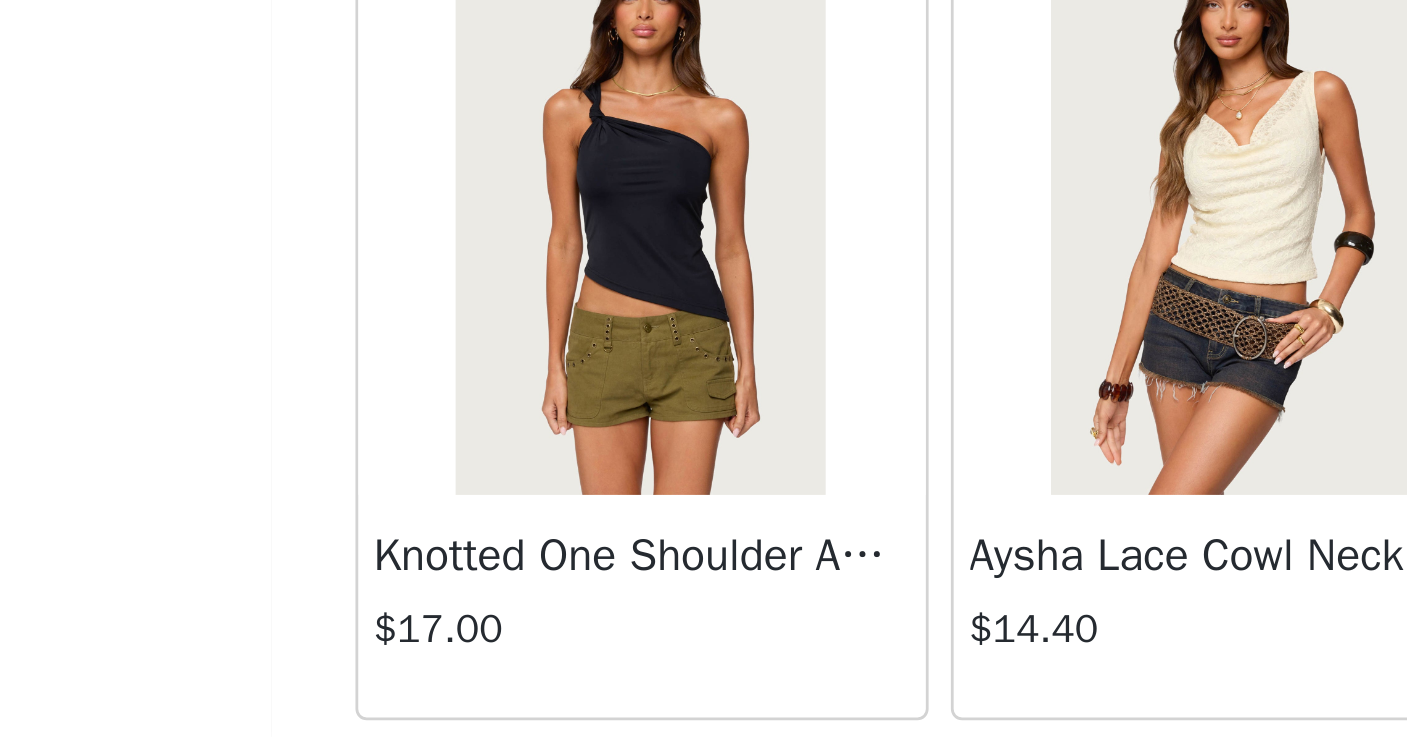 click at bounding box center (596, 550) 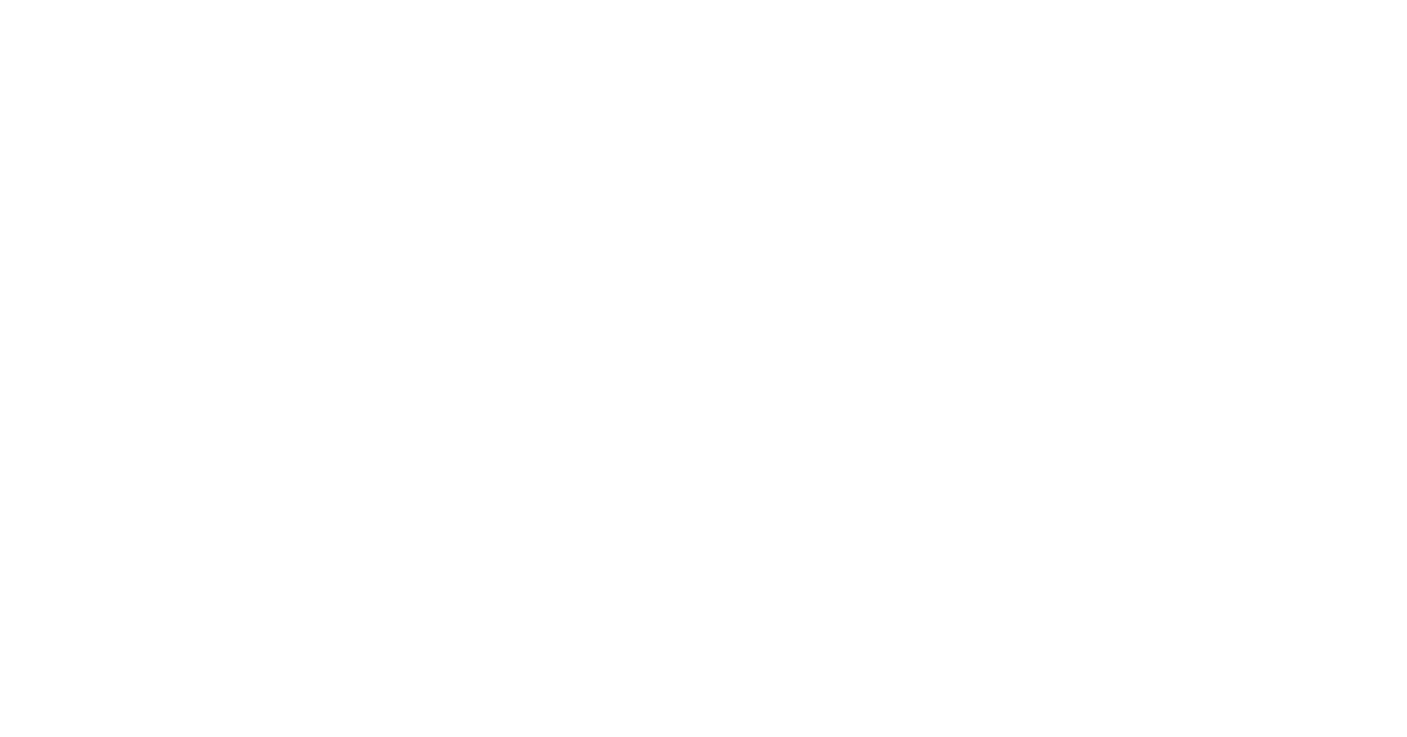 scroll, scrollTop: 0, scrollLeft: 0, axis: both 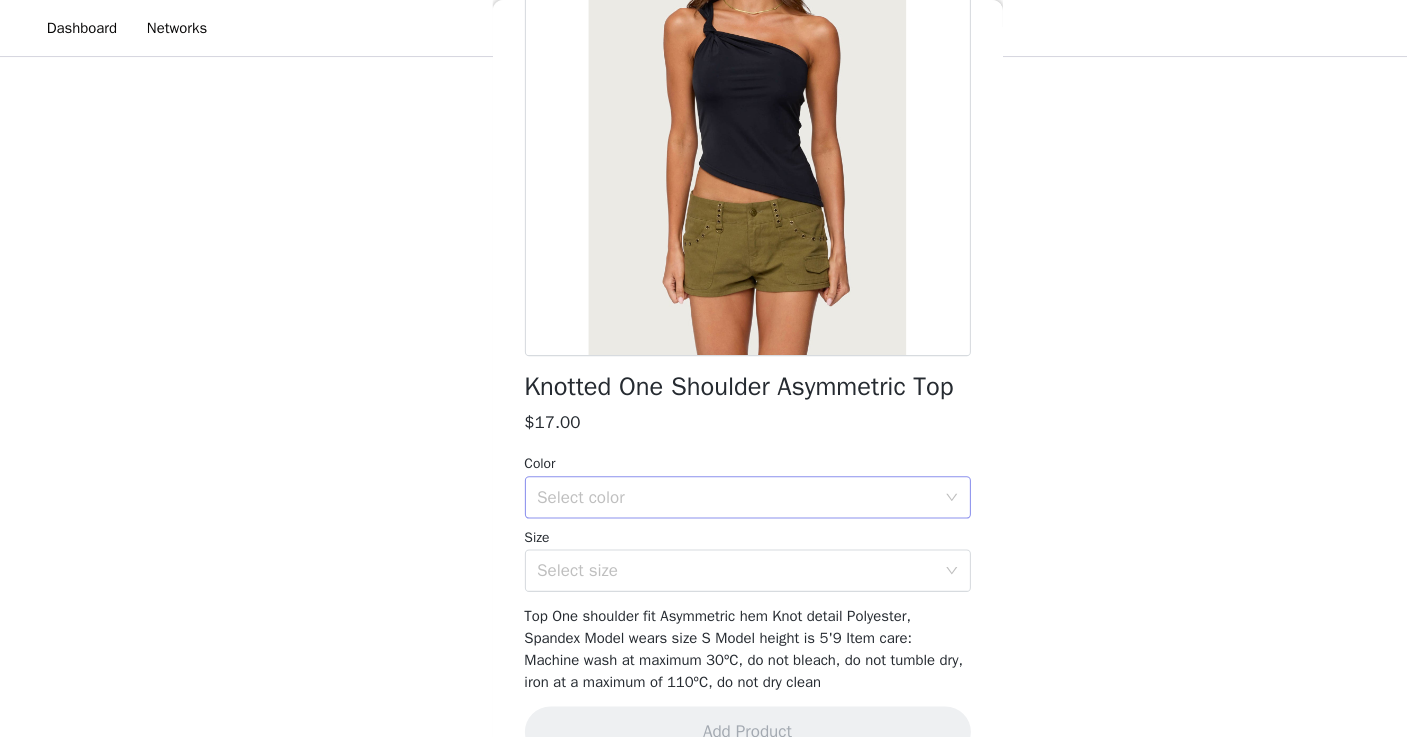 click on "Select color" at bounding box center [693, 468] 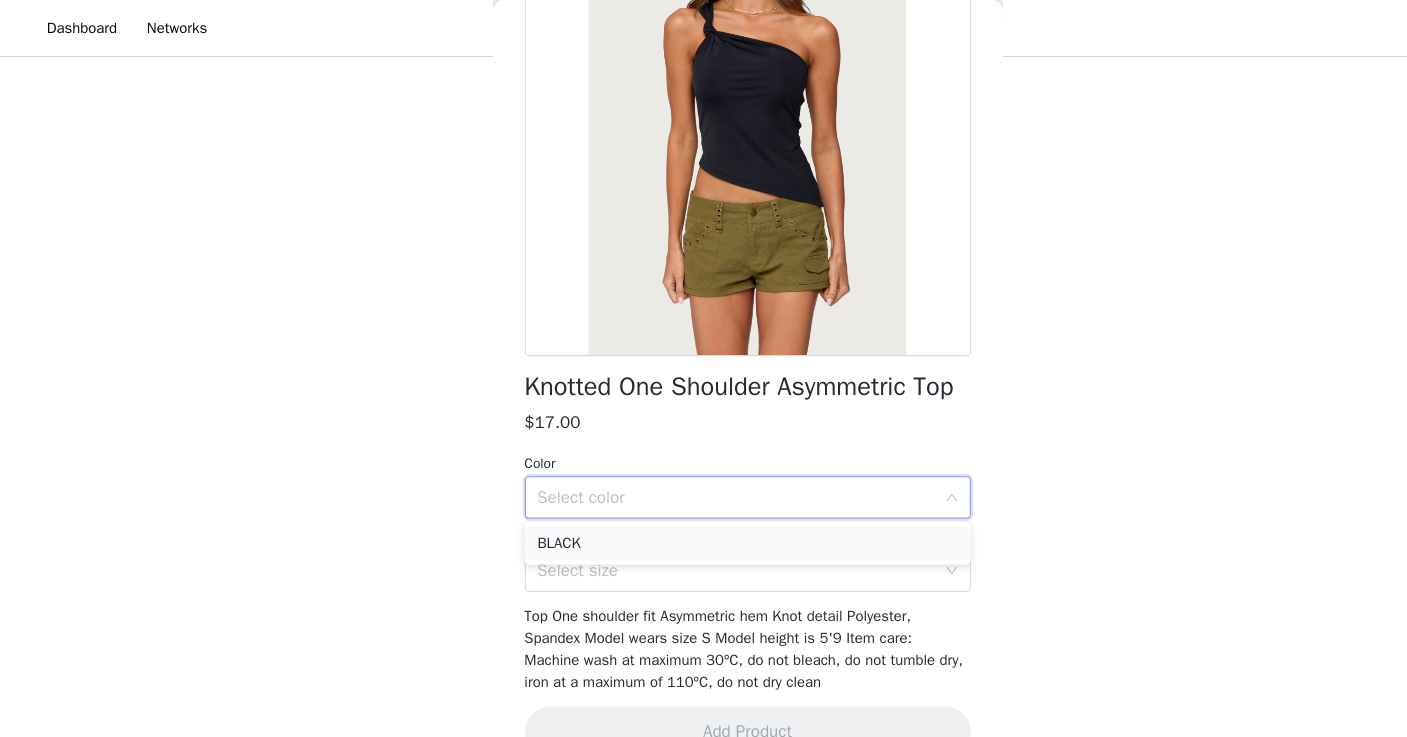 click on "BLACK" at bounding box center (704, 512) 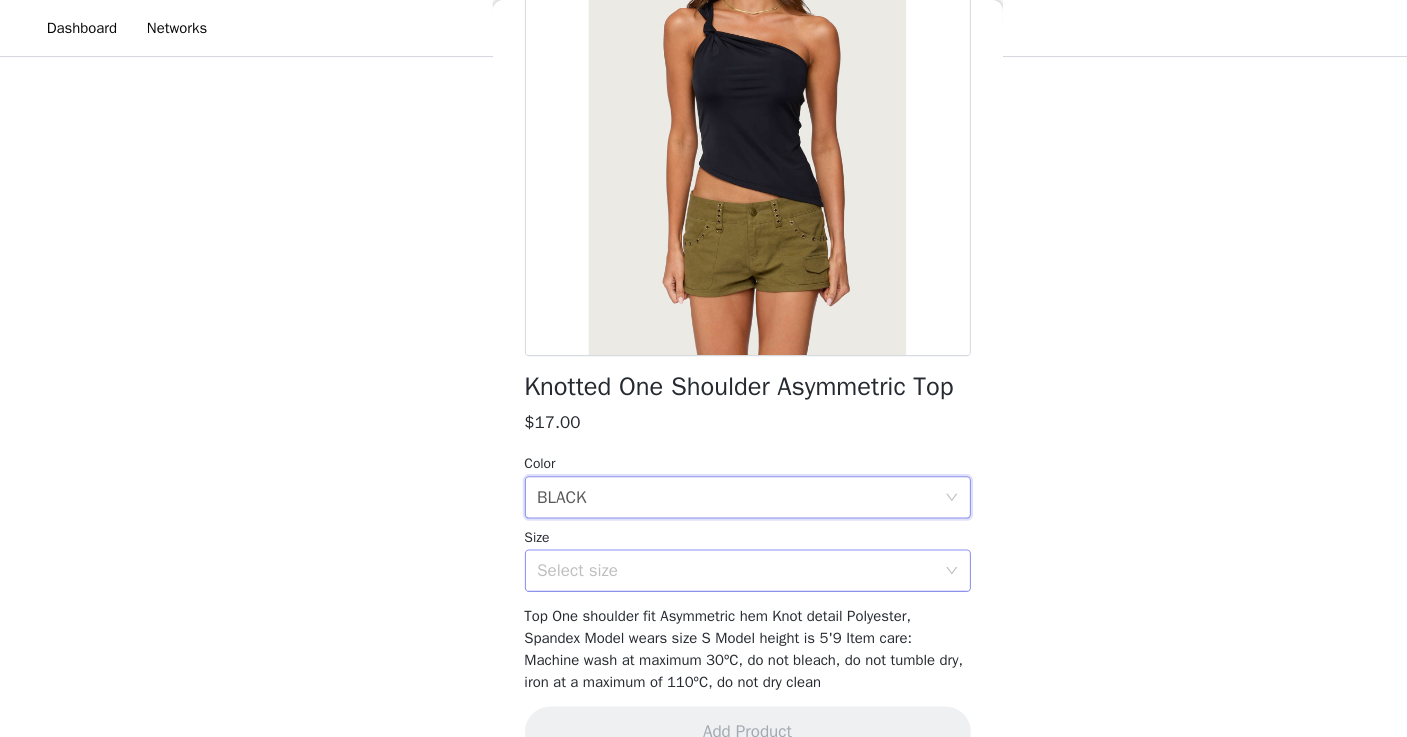 click on "Select size" at bounding box center [693, 537] 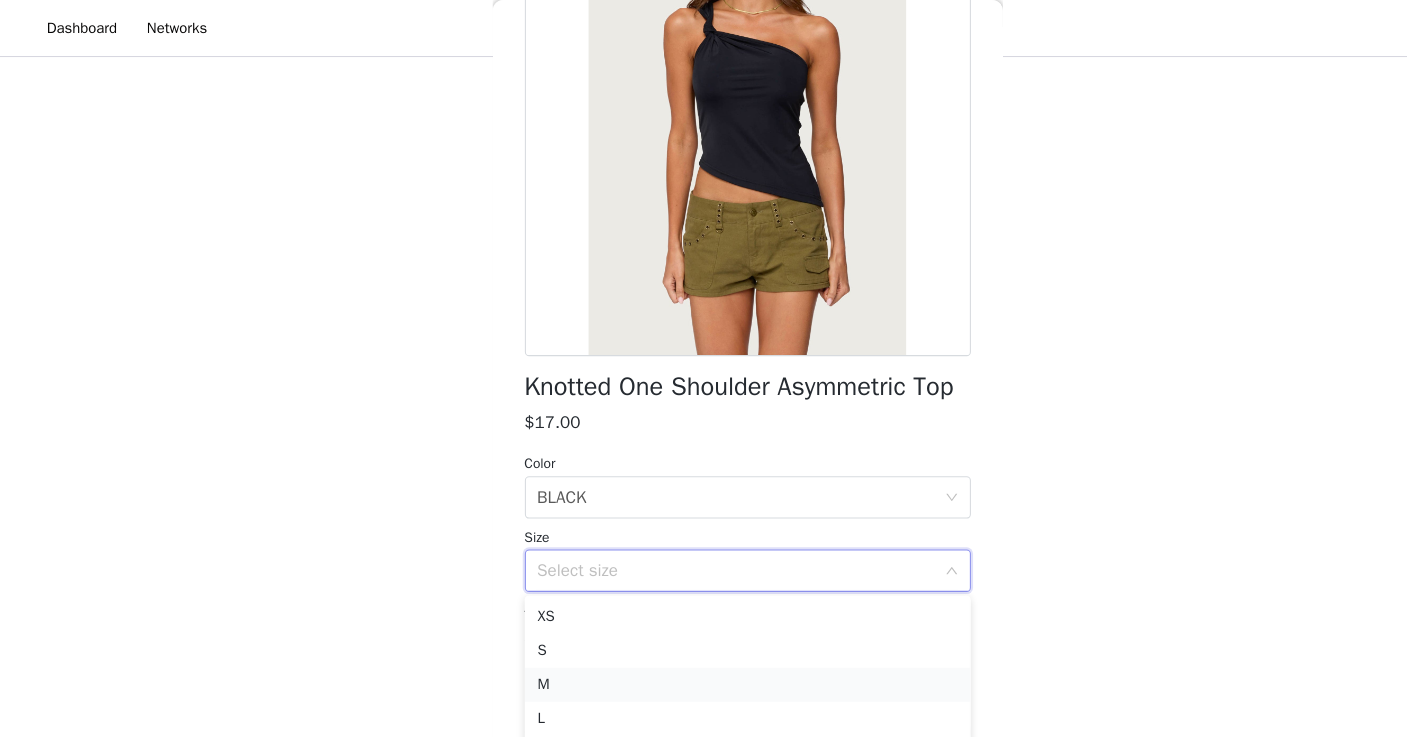 click on "M" at bounding box center (704, 645) 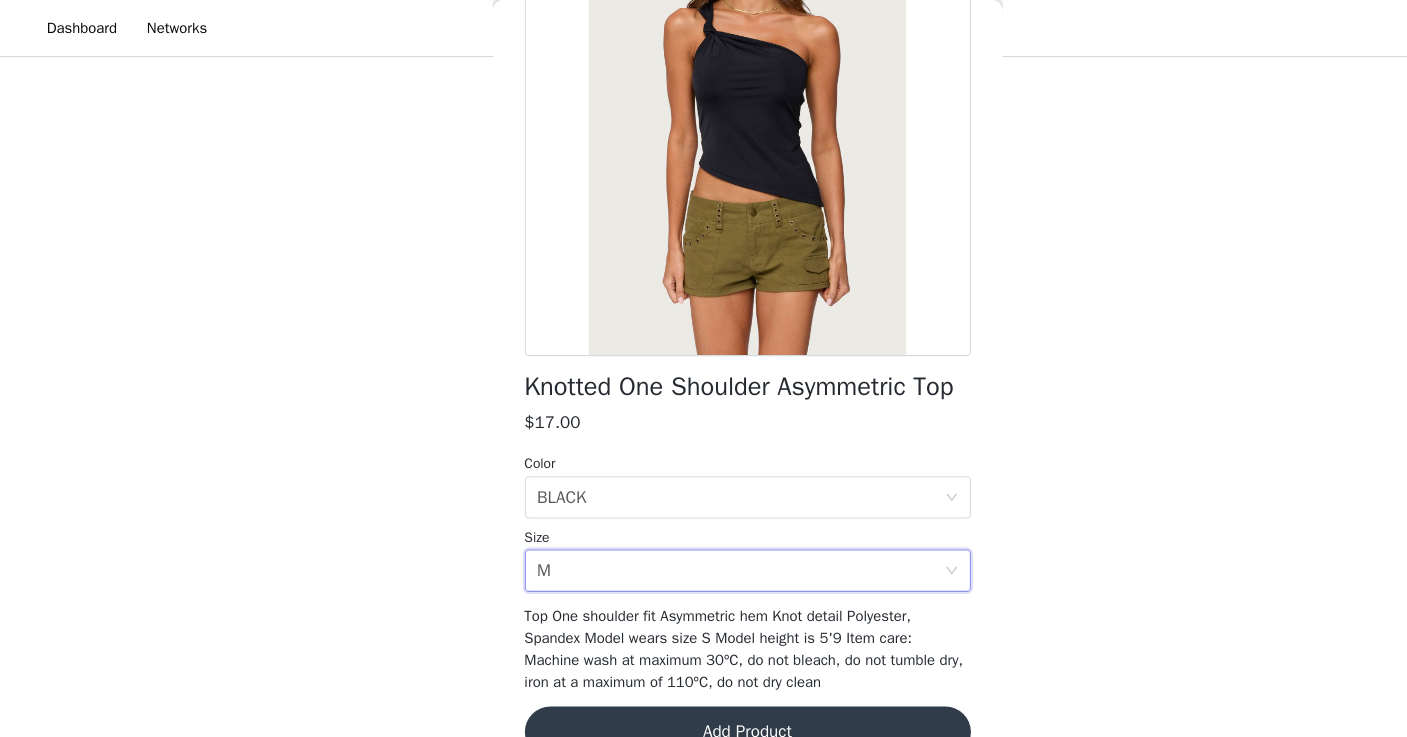 scroll, scrollTop: 522, scrollLeft: 0, axis: vertical 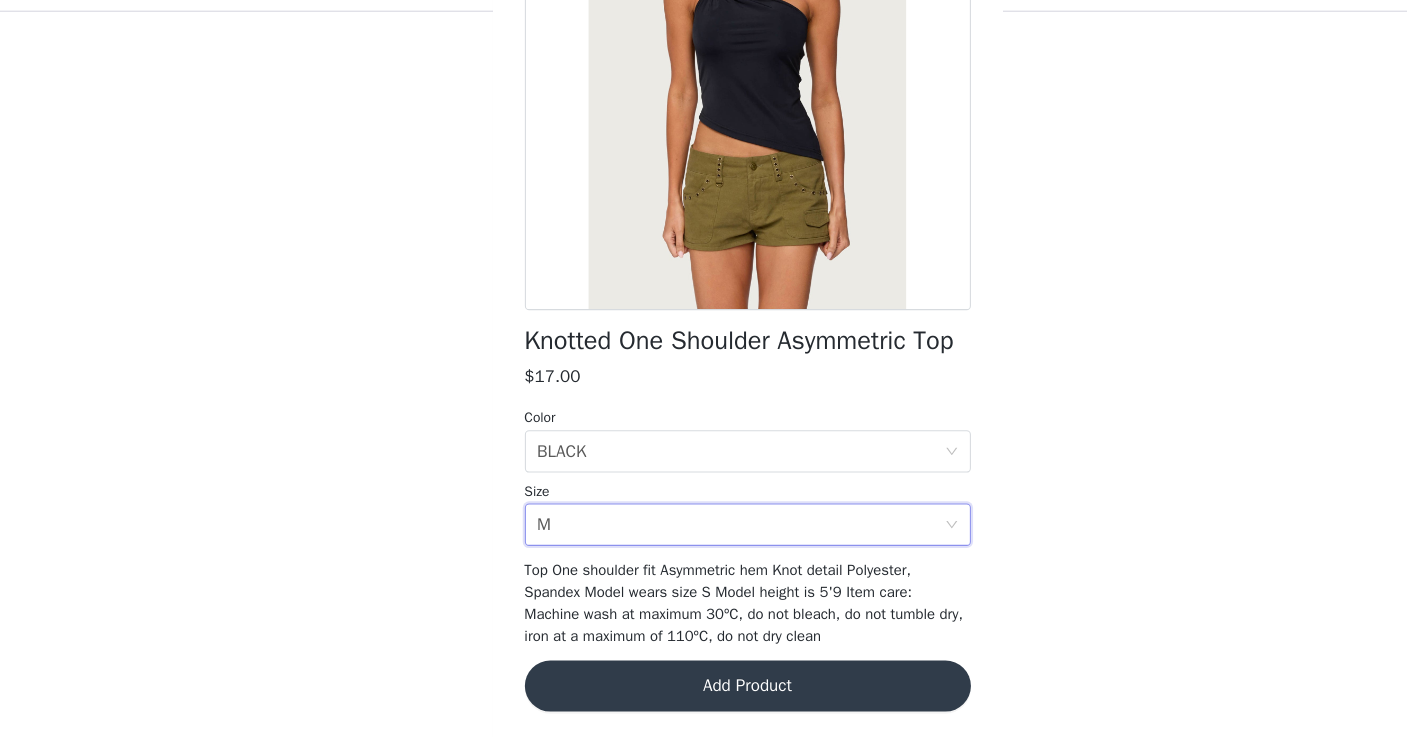 click on "Add Product" at bounding box center [704, 689] 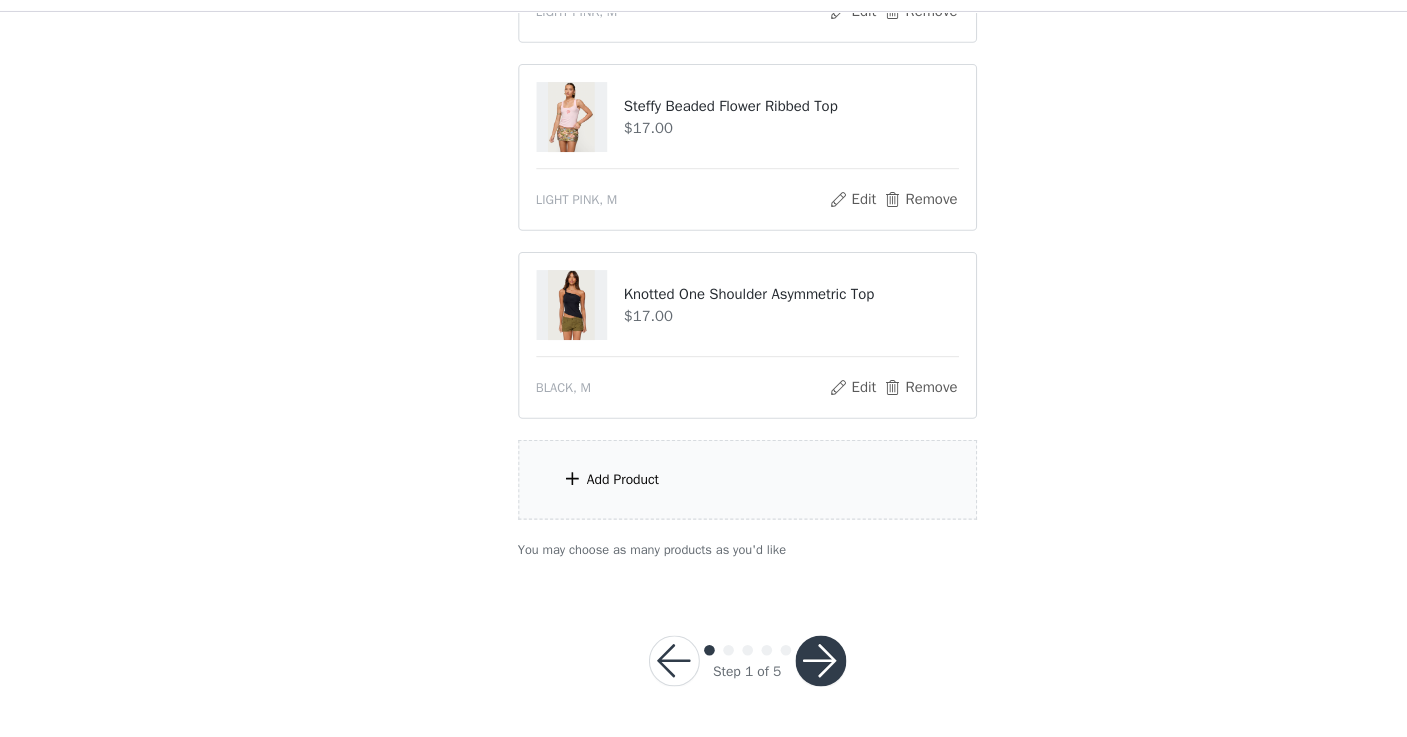 scroll, scrollTop: 880, scrollLeft: 0, axis: vertical 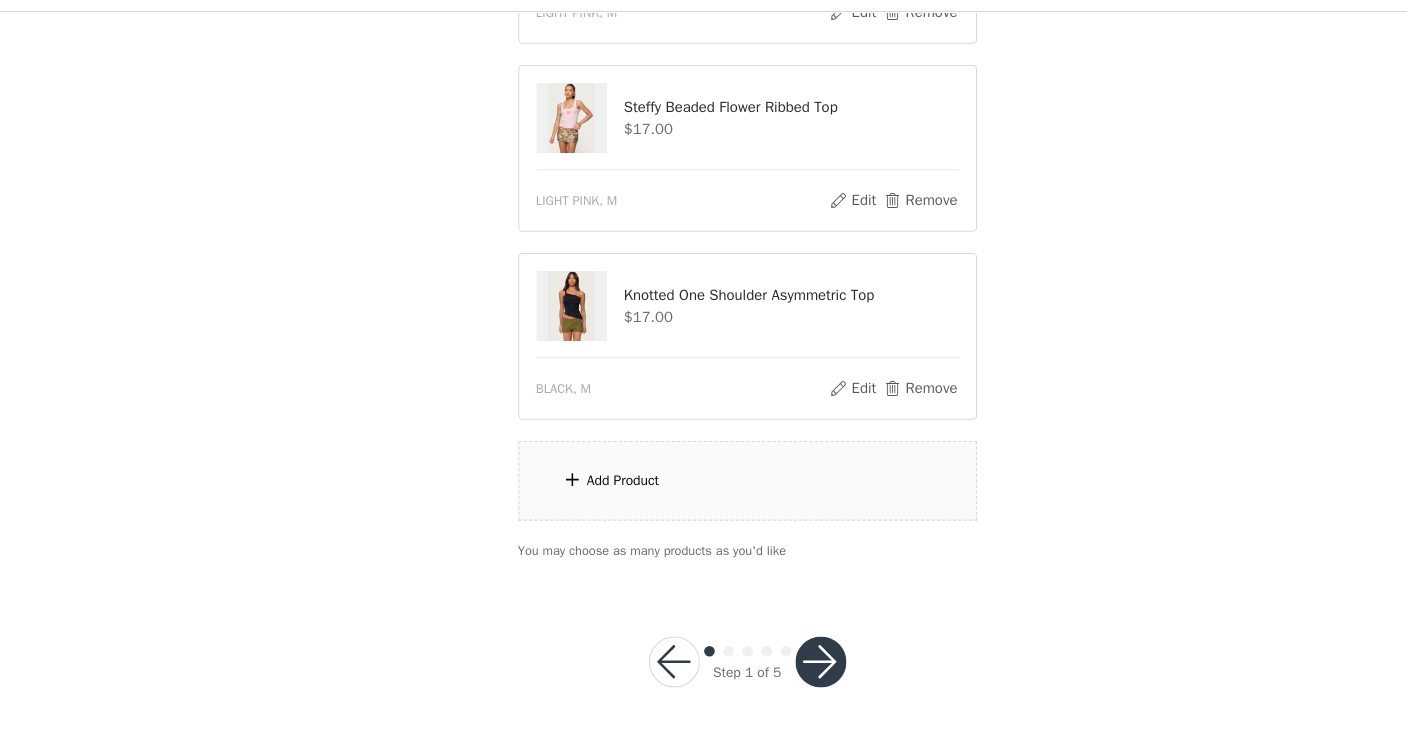 click on "Add Product" at bounding box center (704, 495) 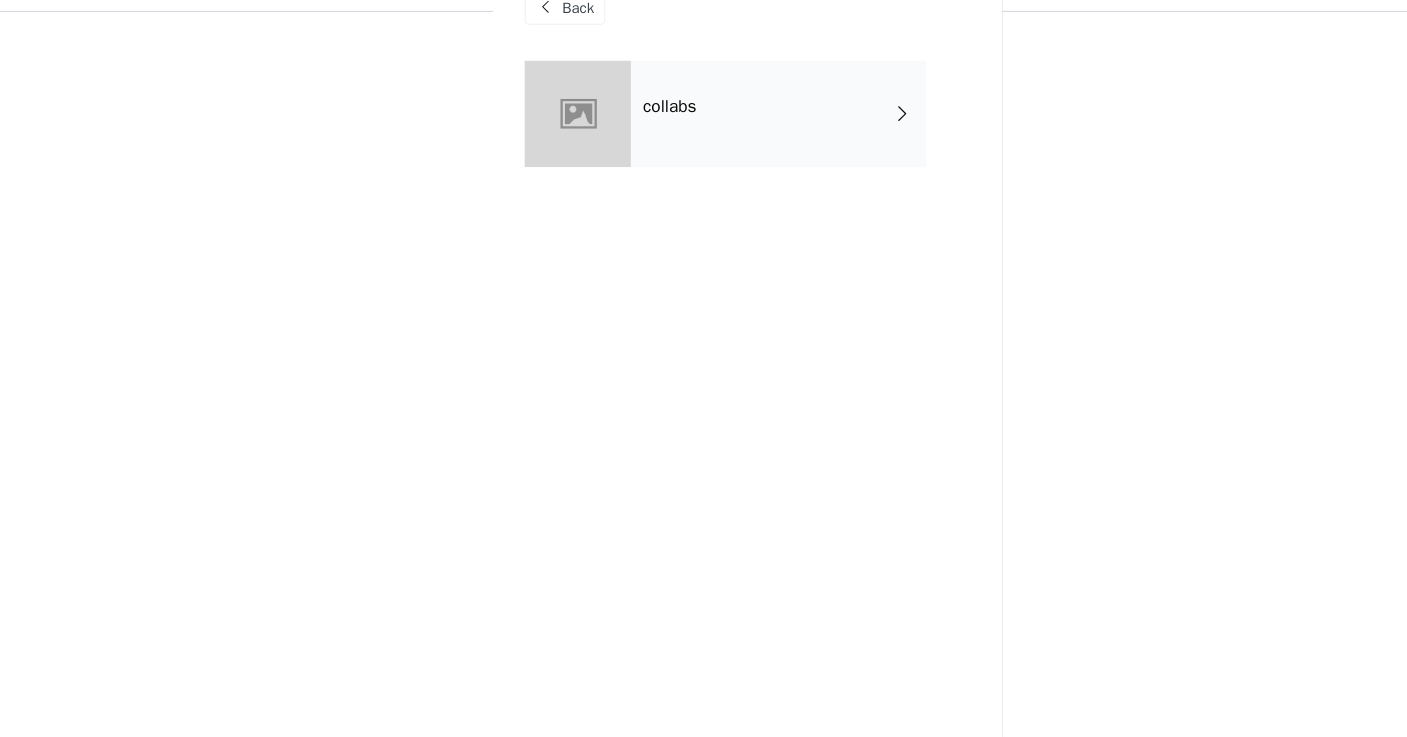 click on "collabs" at bounding box center [631, 143] 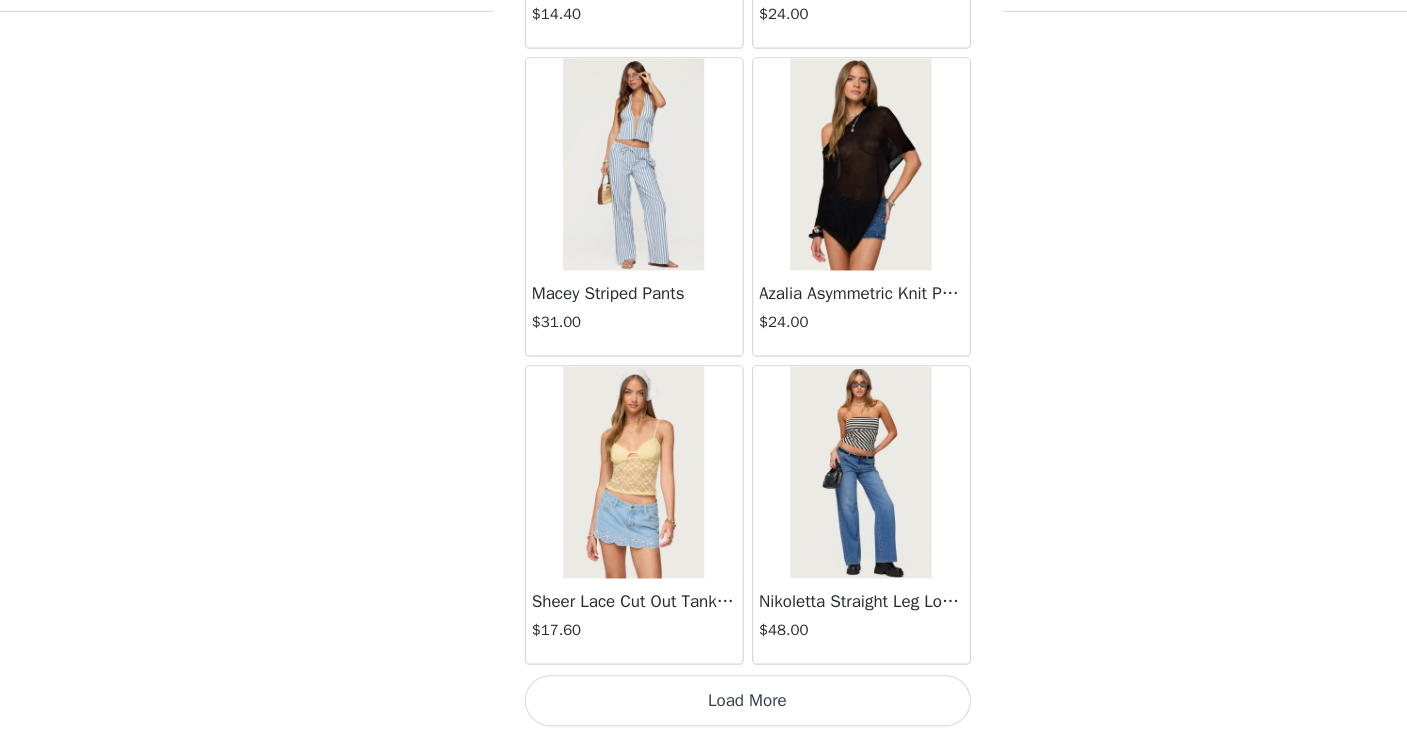 click on "Load More" at bounding box center (704, 703) 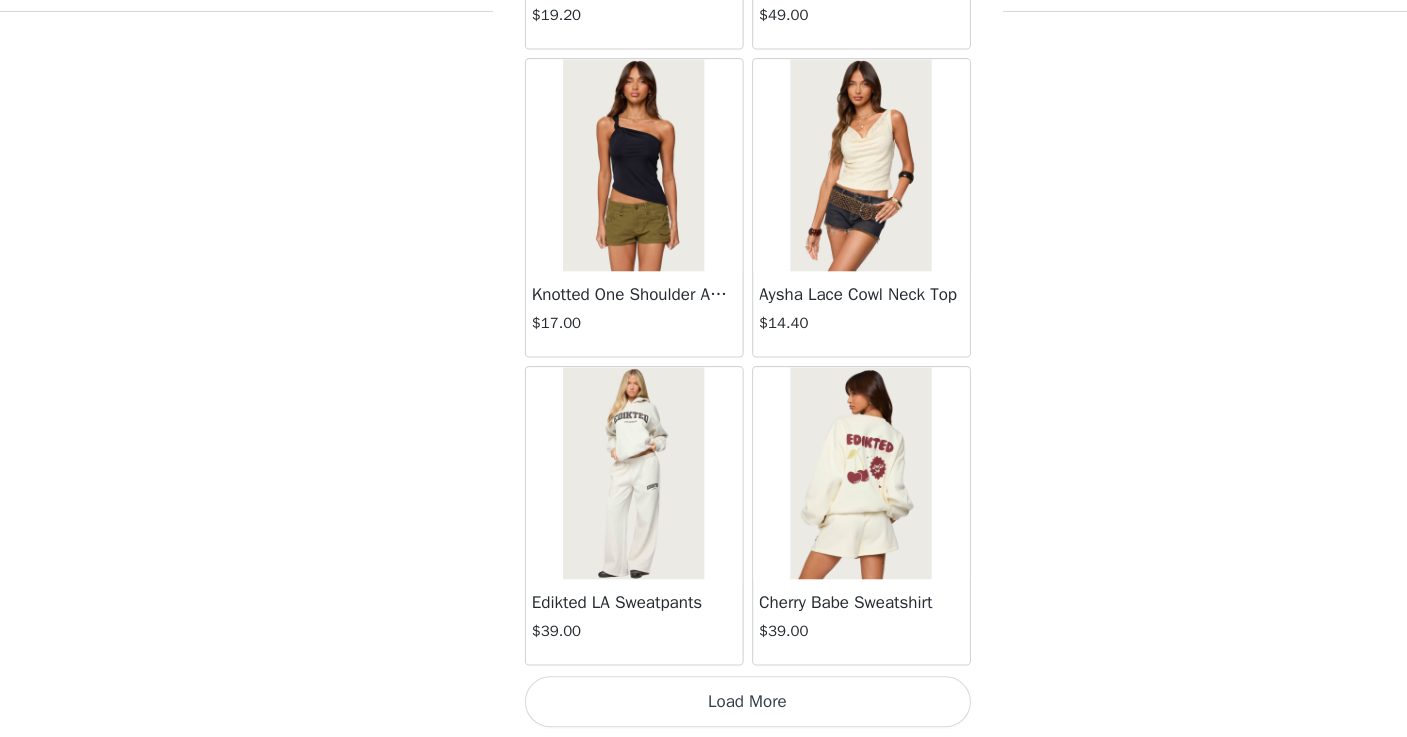click on "Load More" at bounding box center [704, 703] 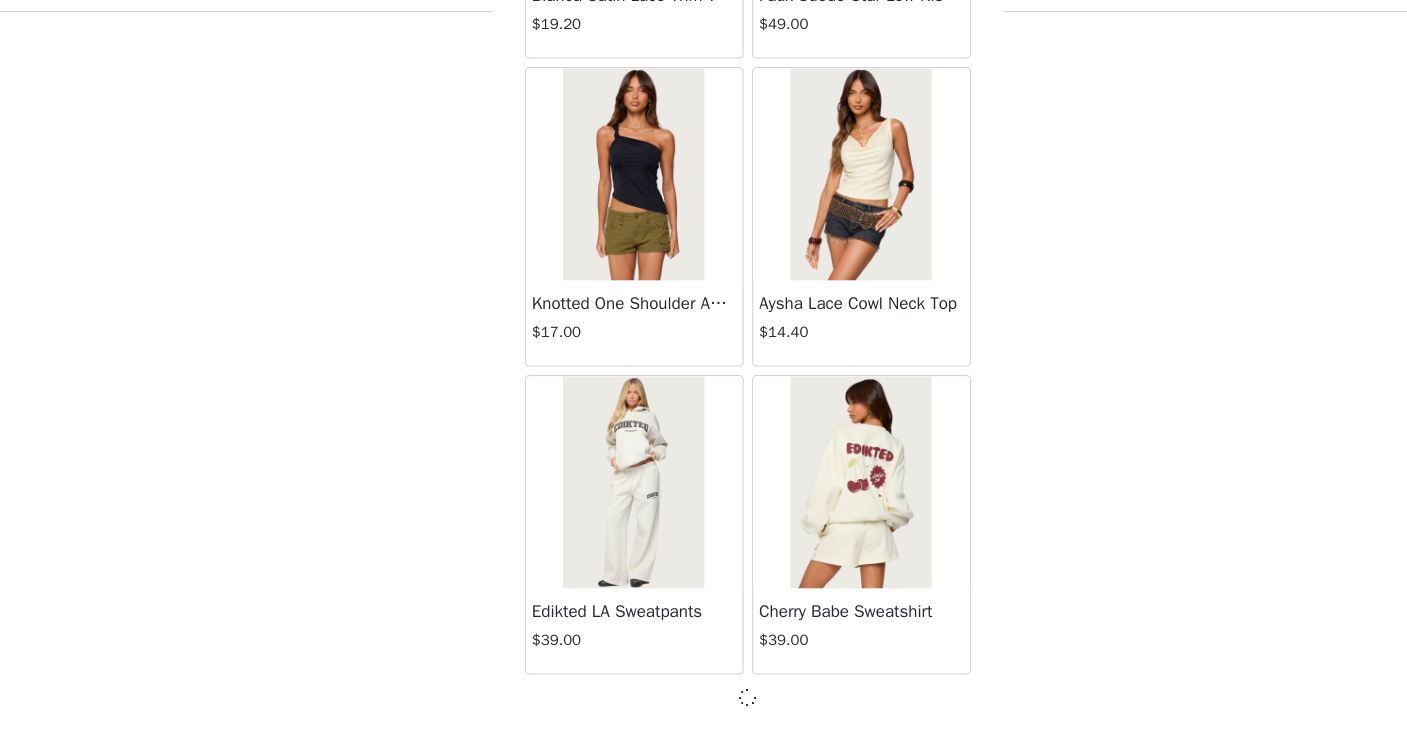 scroll, scrollTop: 5214, scrollLeft: 0, axis: vertical 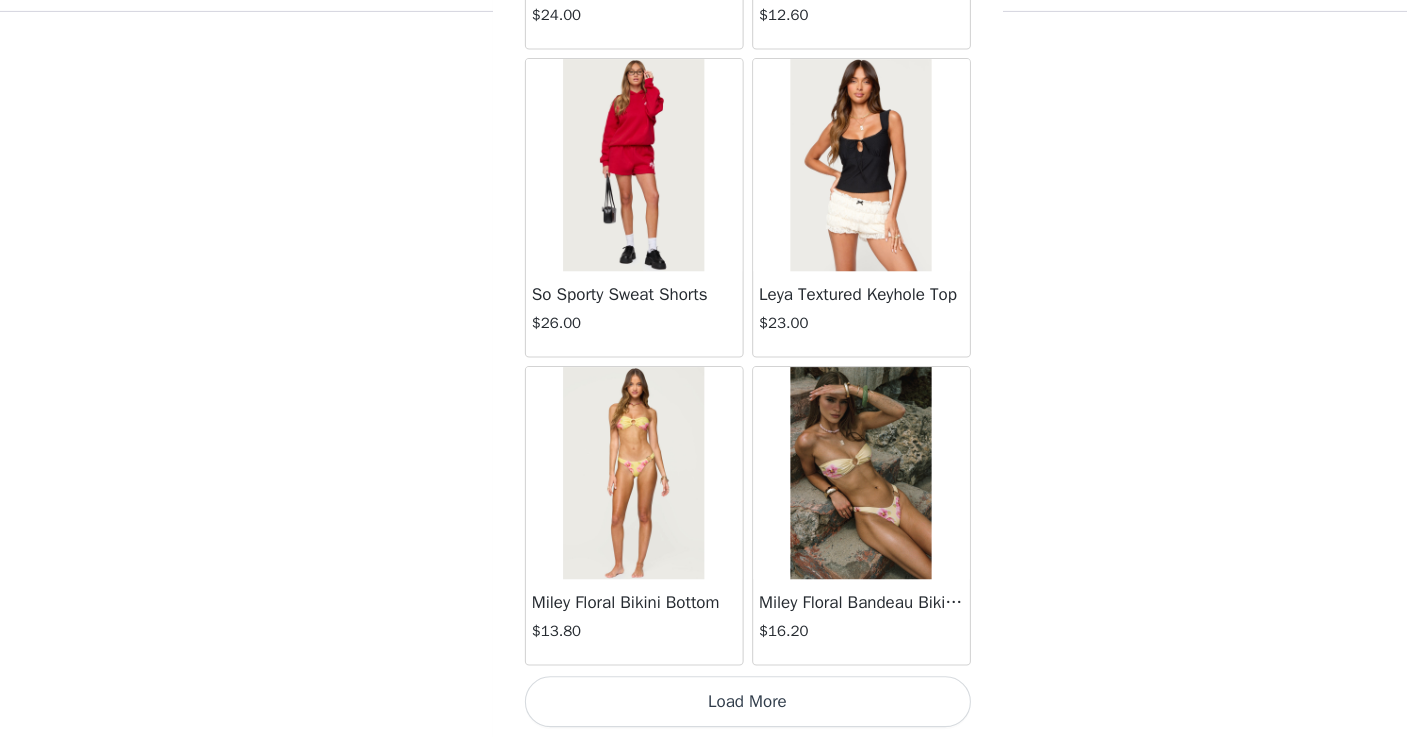 click on "Load More" at bounding box center [704, 703] 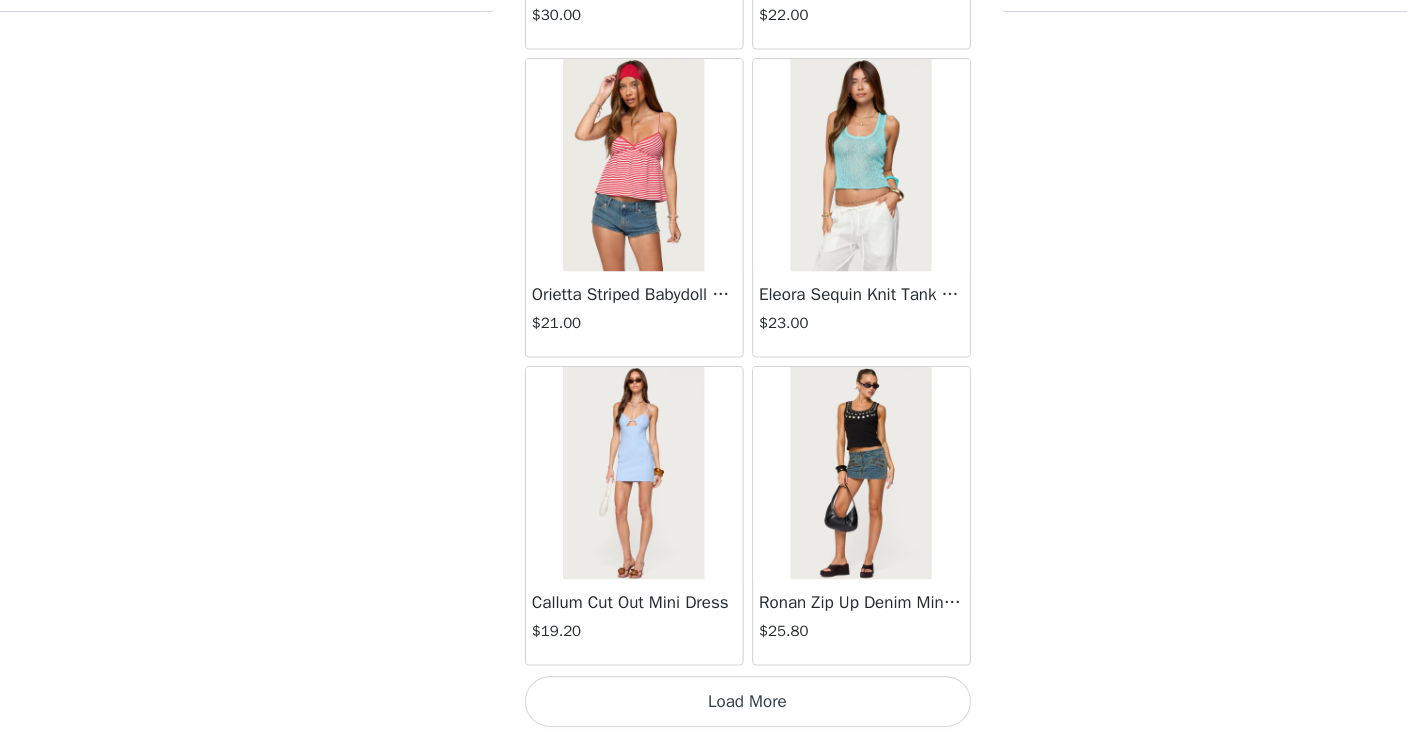 scroll, scrollTop: 11023, scrollLeft: 0, axis: vertical 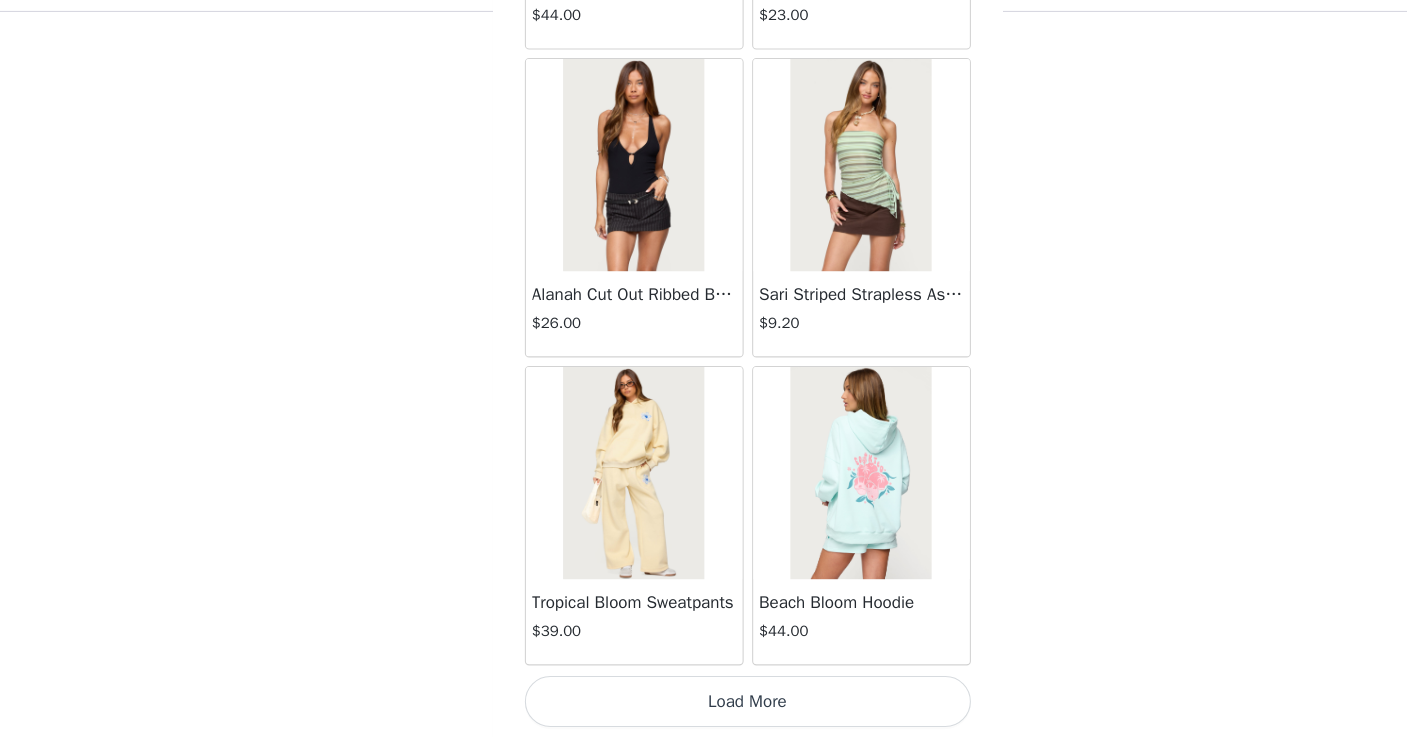 click on "Load More" at bounding box center [704, 703] 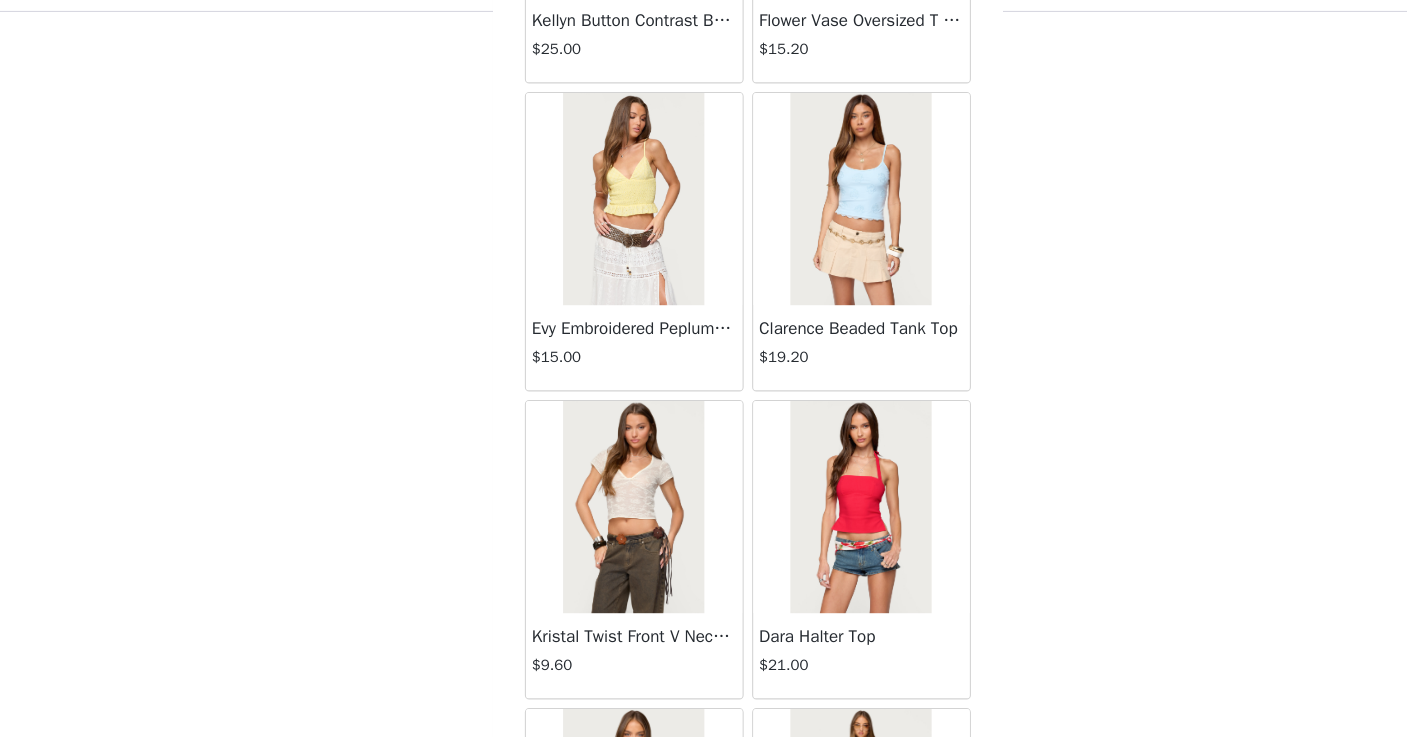scroll, scrollTop: 14800, scrollLeft: 0, axis: vertical 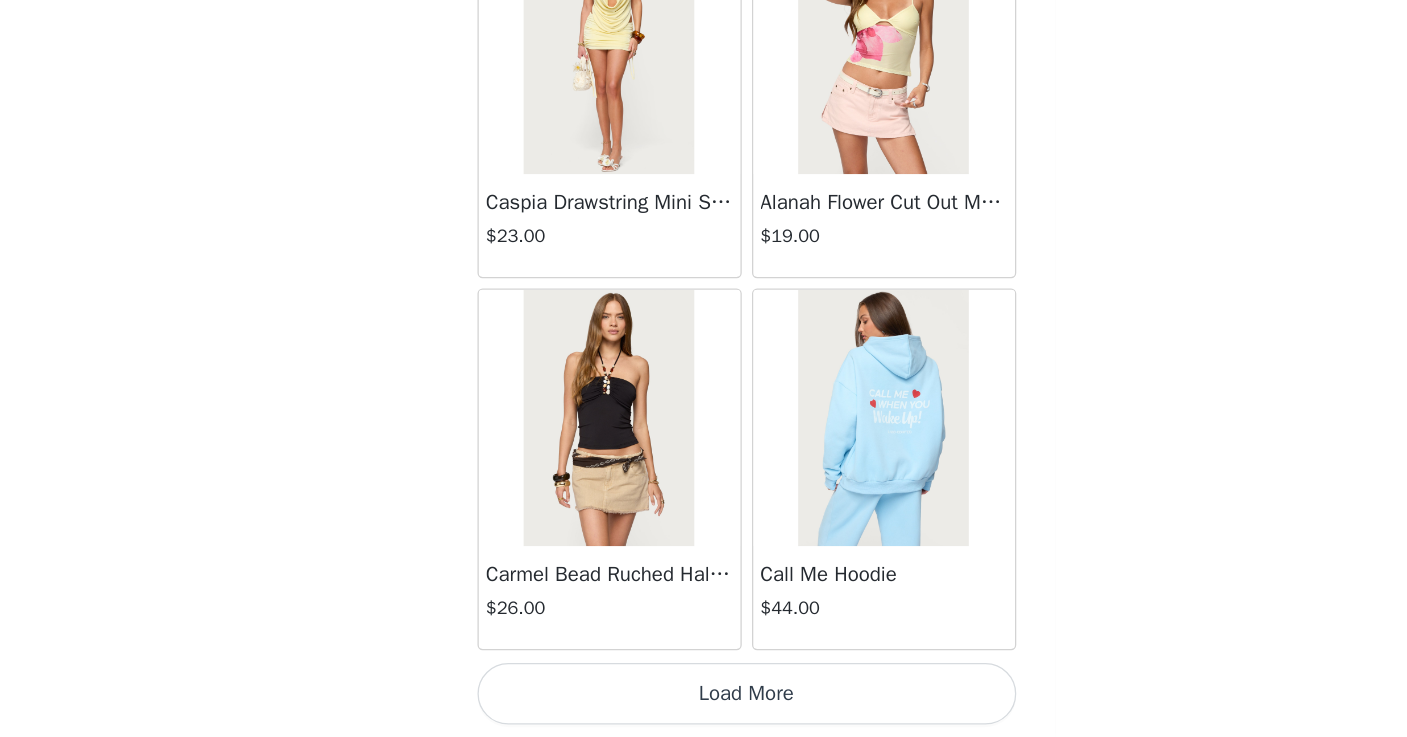click on "Load More" at bounding box center (704, 703) 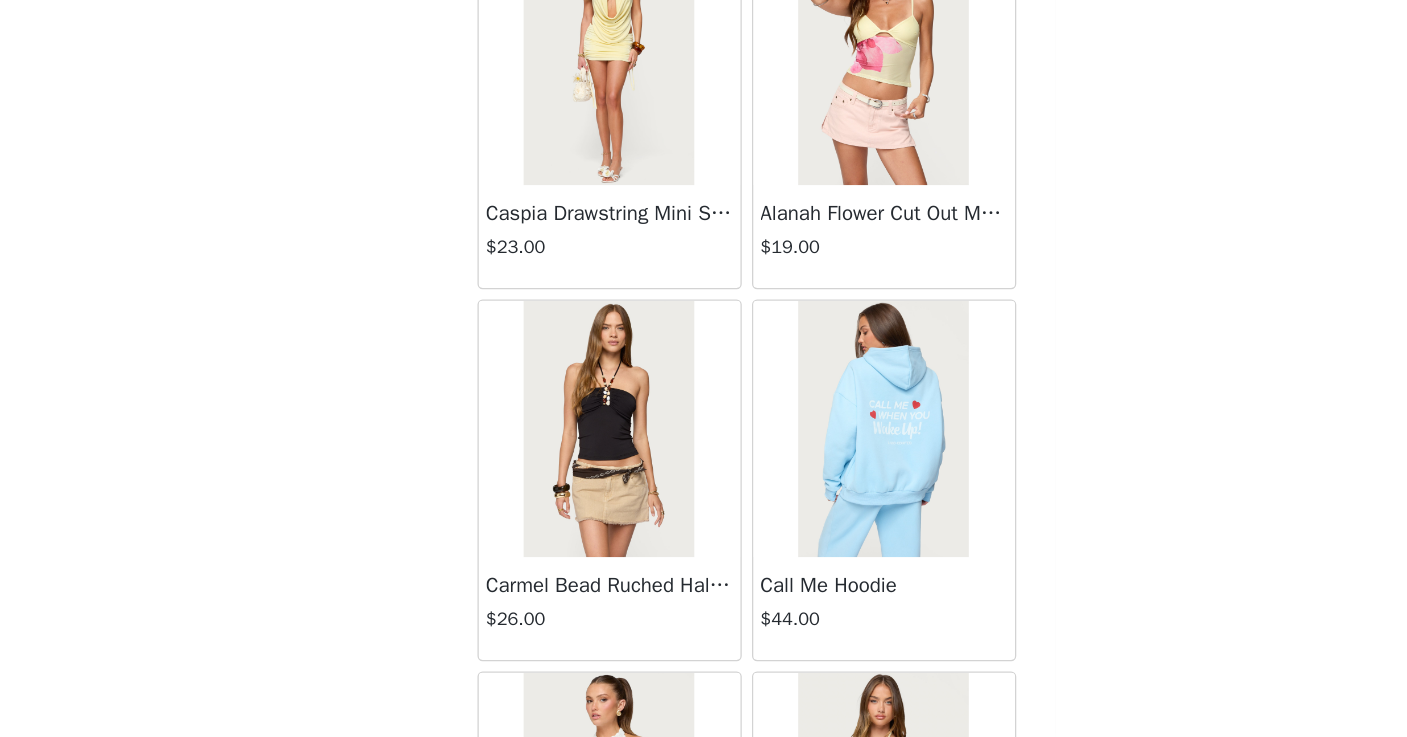 scroll, scrollTop: 880, scrollLeft: 0, axis: vertical 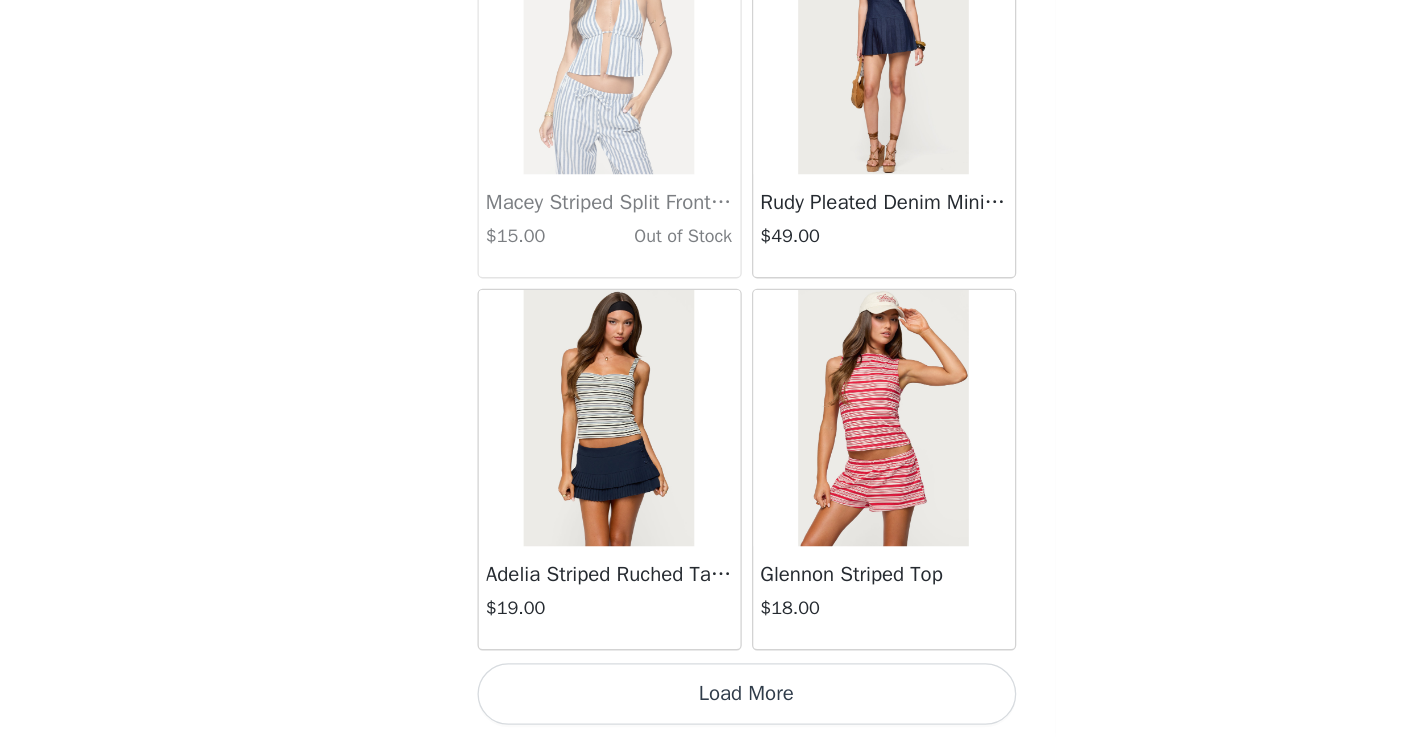 click on "Load More" at bounding box center (704, 703) 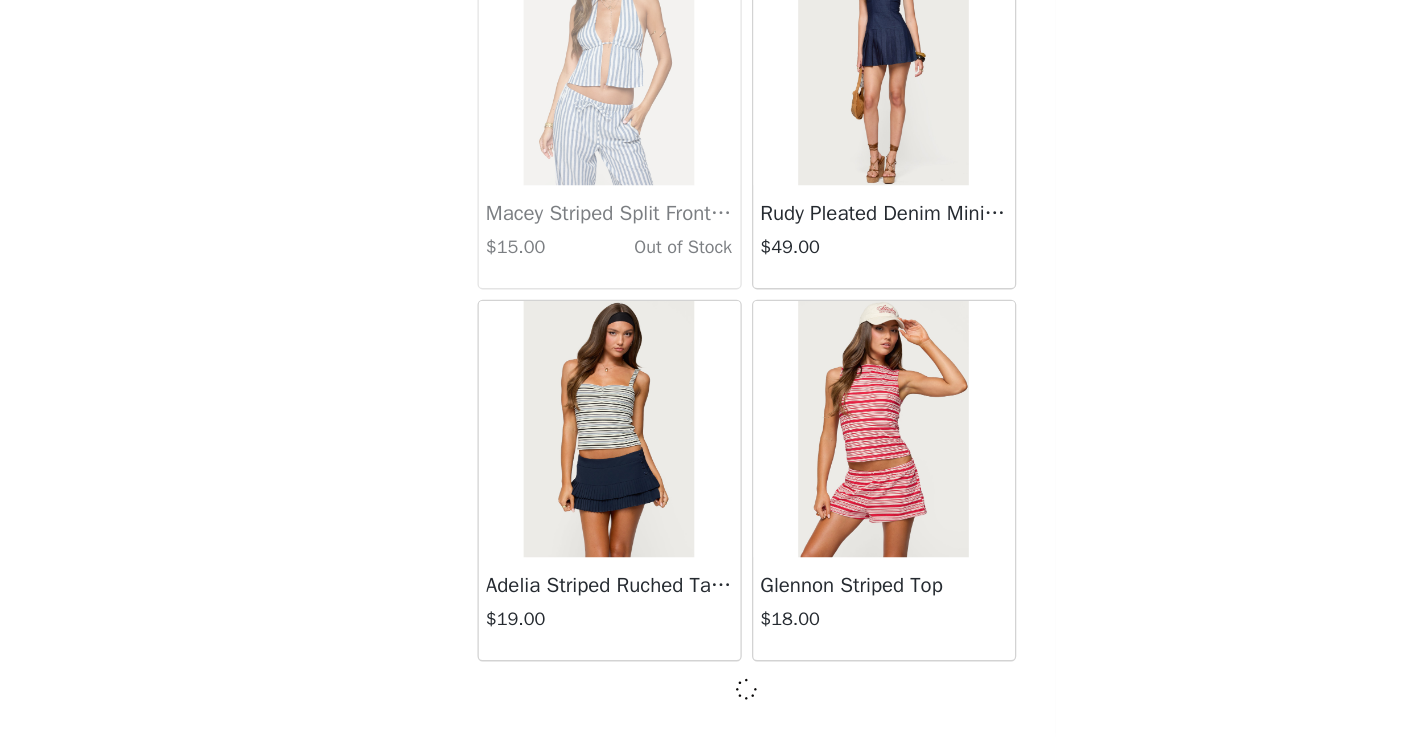 scroll, scrollTop: 19714, scrollLeft: 0, axis: vertical 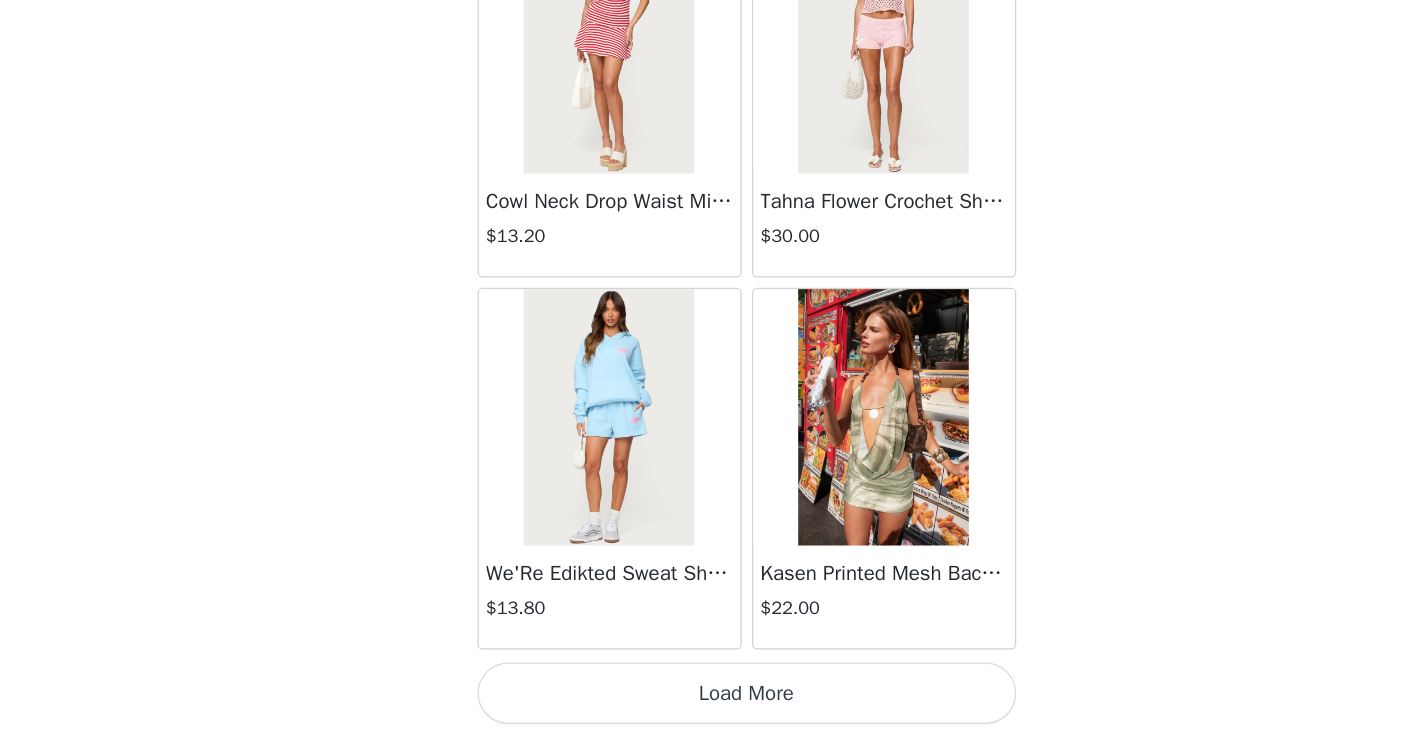click on "Load More" at bounding box center [704, 703] 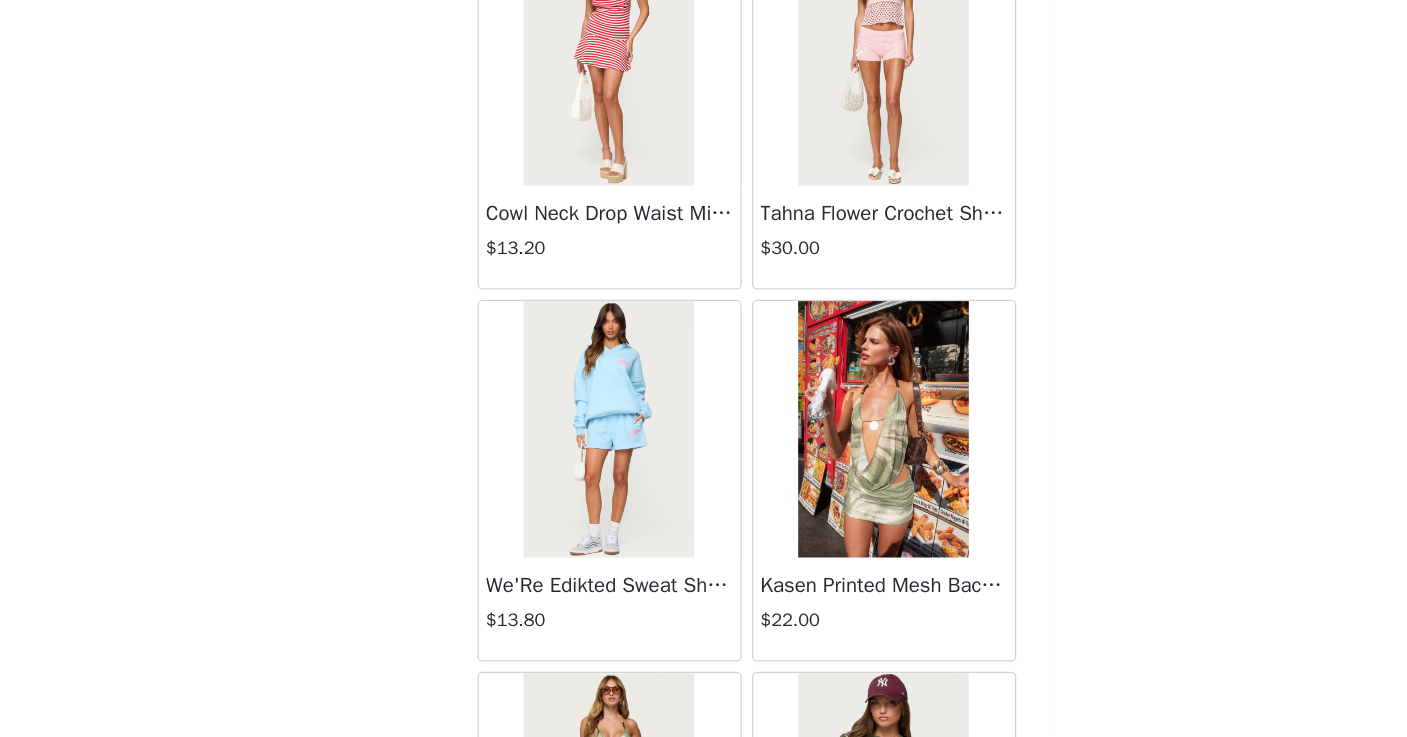 scroll, scrollTop: 22433, scrollLeft: 0, axis: vertical 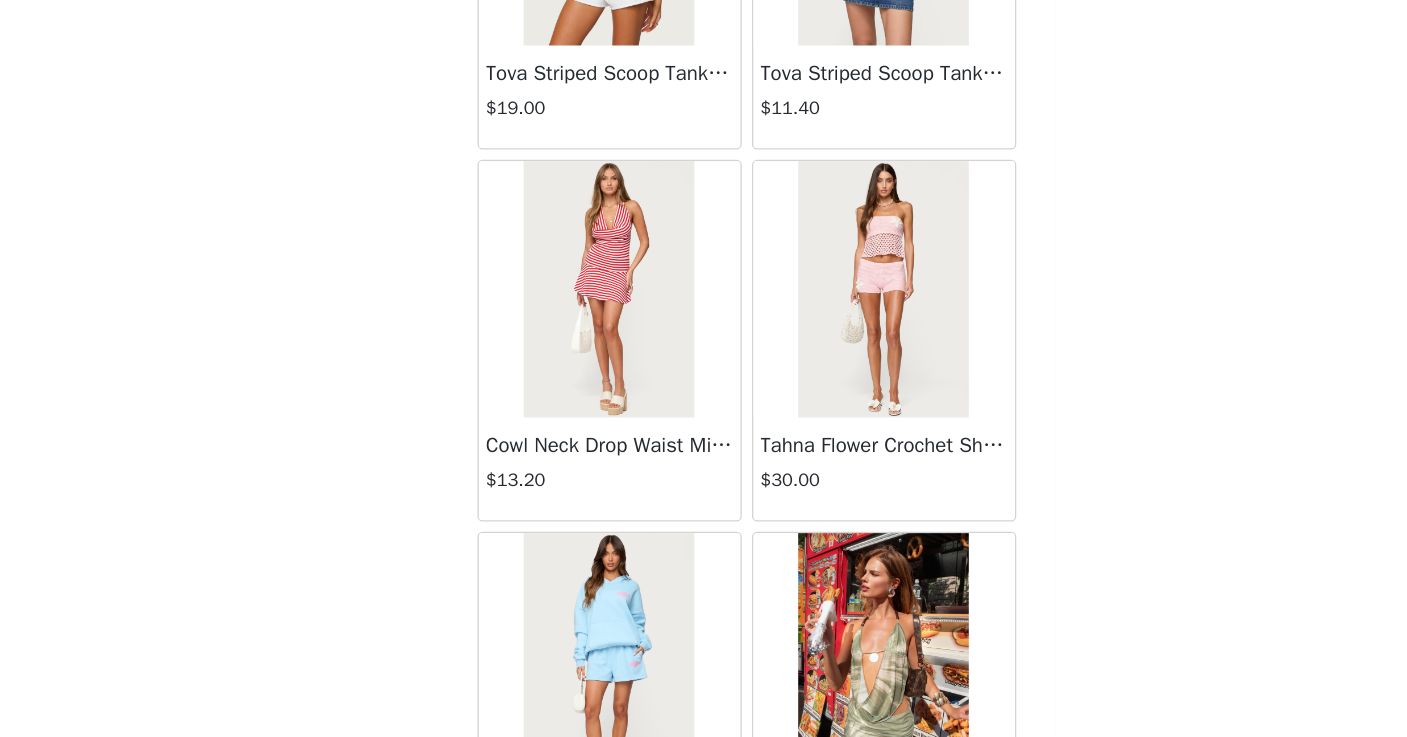 click at bounding box center (596, 388) 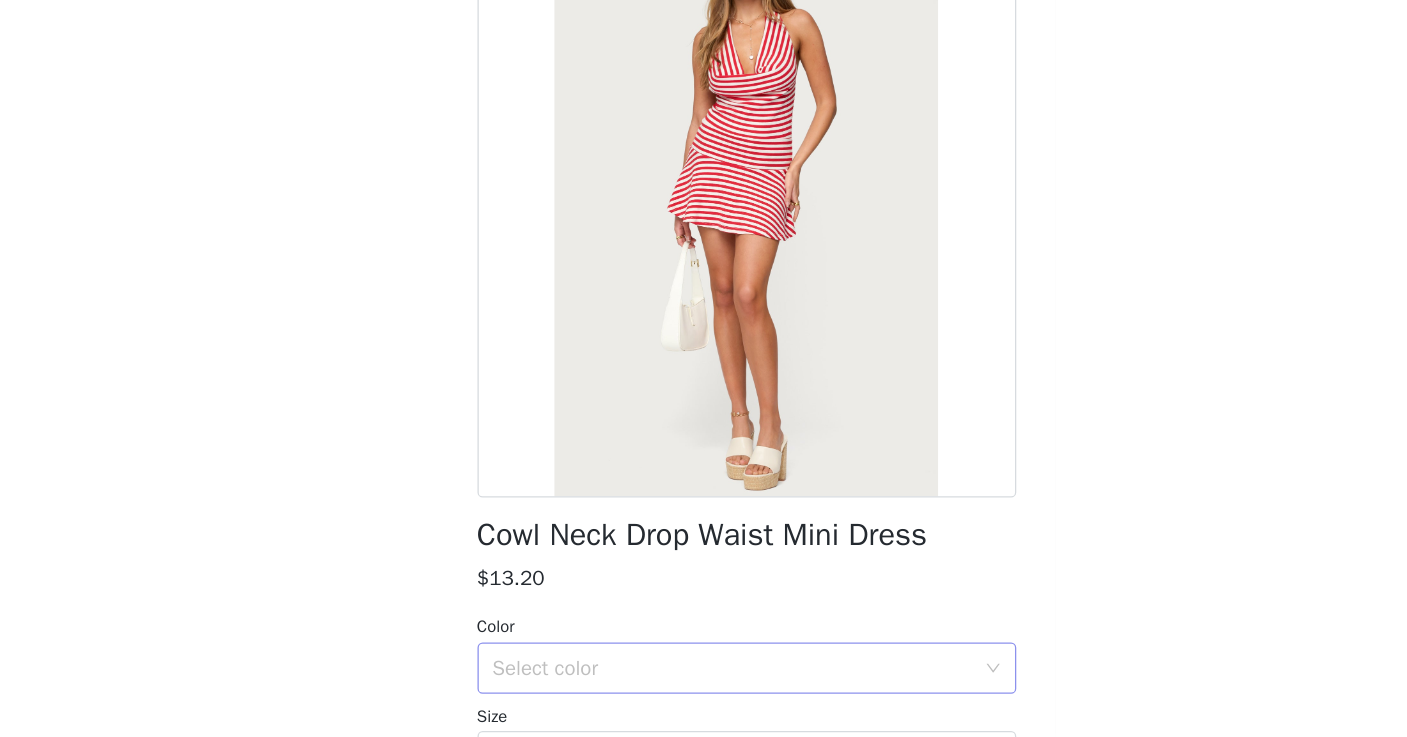 scroll, scrollTop: 0, scrollLeft: 0, axis: both 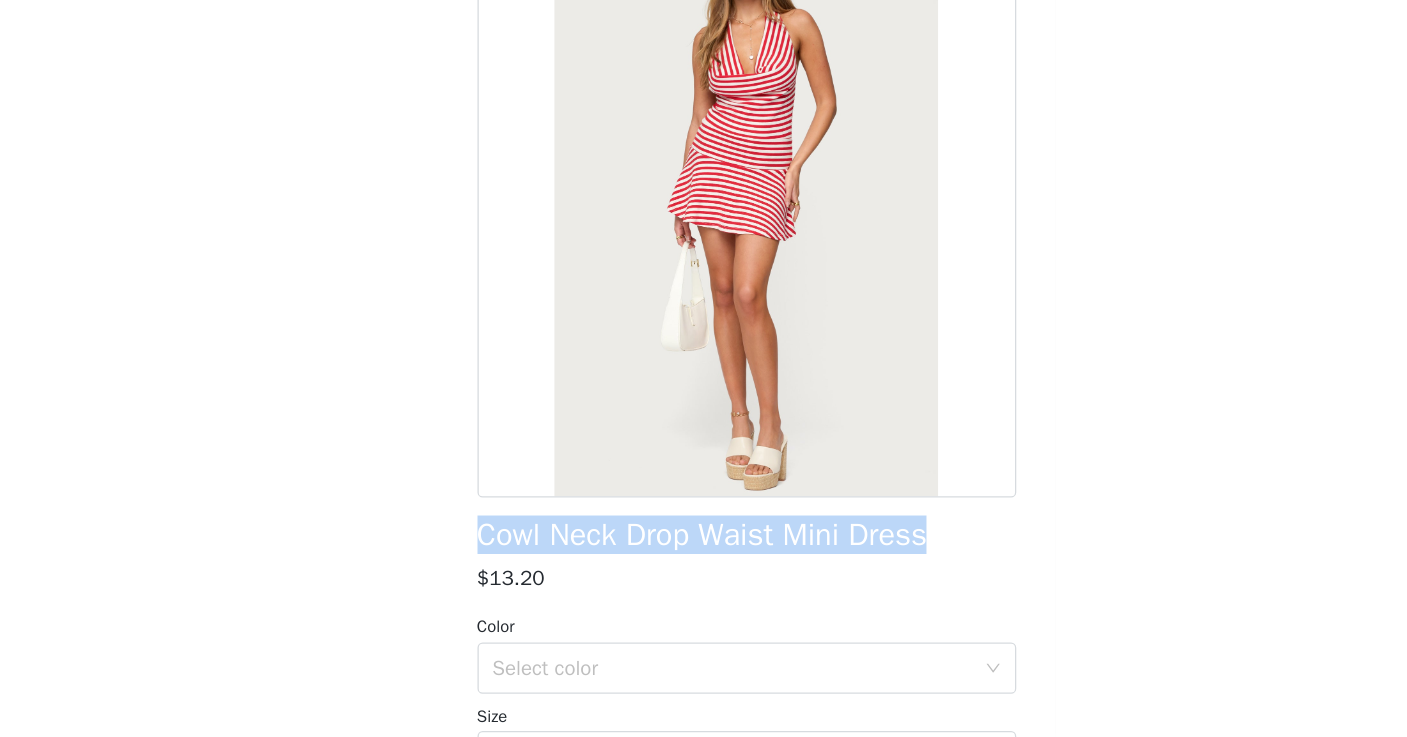 drag, startPoint x: 732, startPoint y: 406, endPoint x: 362, endPoint y: 406, distance: 370 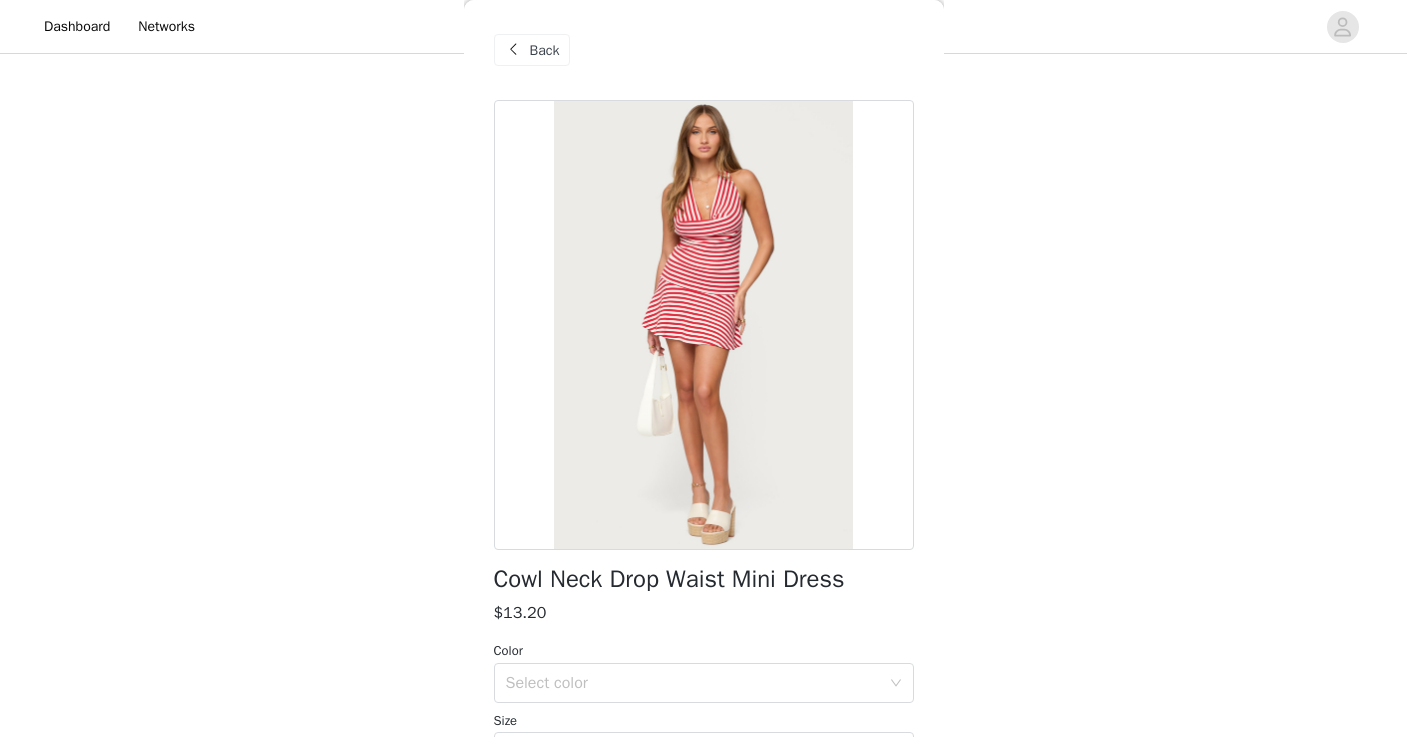 click at bounding box center [514, 50] 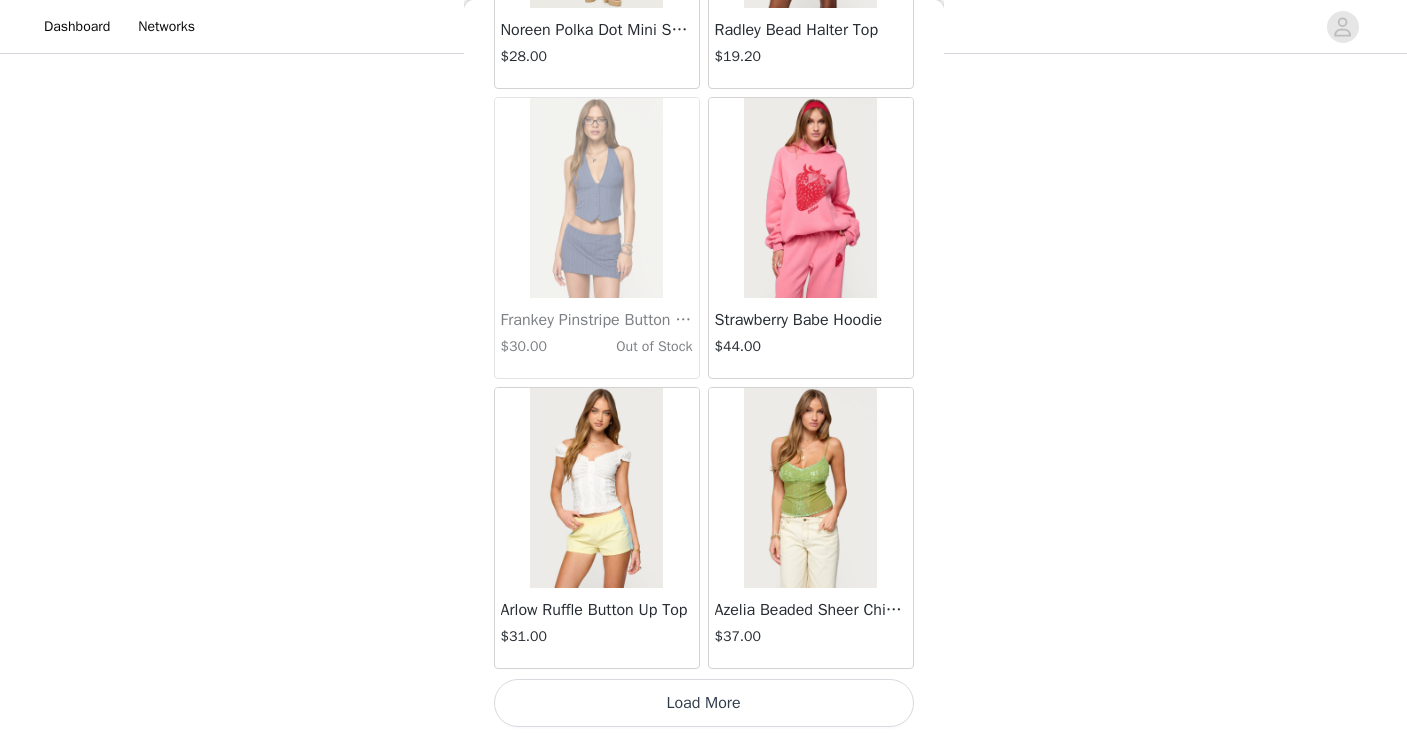 scroll, scrollTop: 25523, scrollLeft: 0, axis: vertical 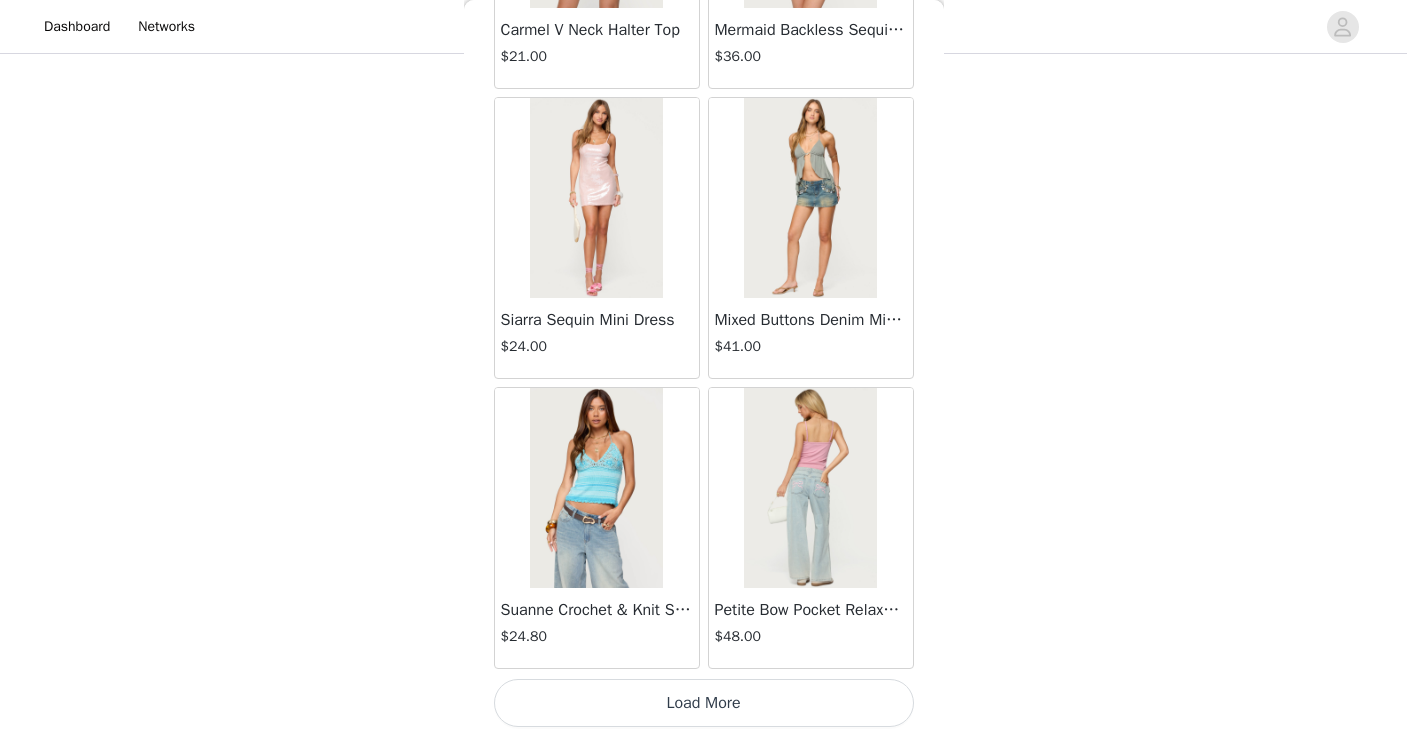 click on "Load More" at bounding box center [704, 703] 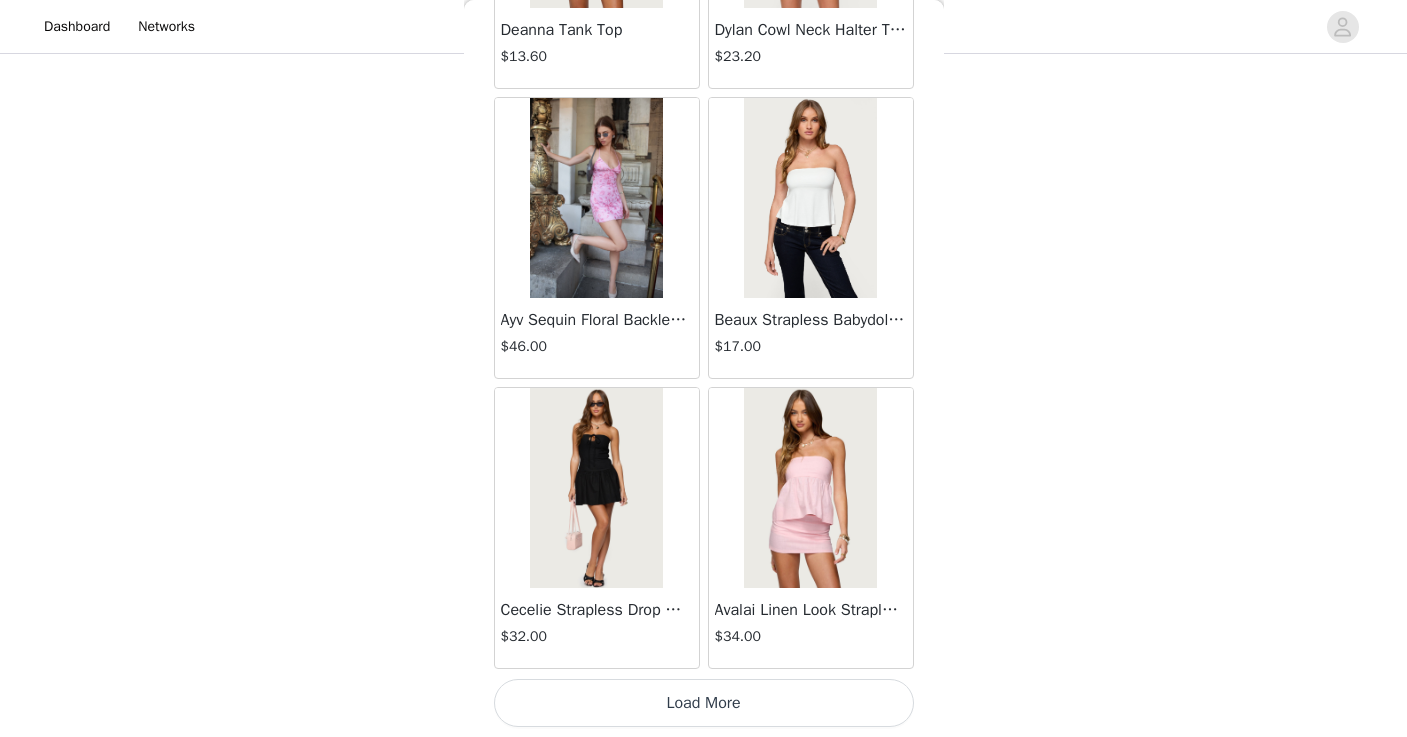 scroll, scrollTop: 31323, scrollLeft: 0, axis: vertical 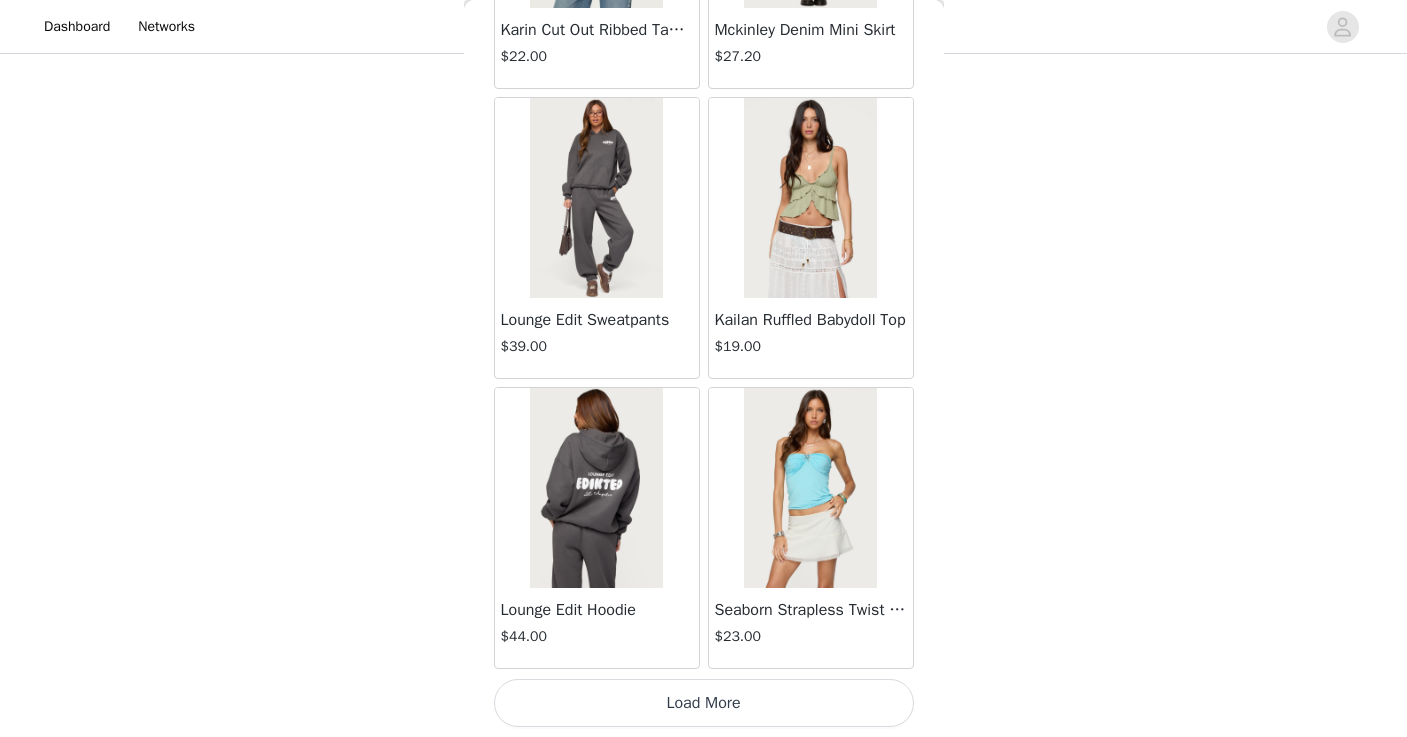 click on "Load More" at bounding box center (704, 703) 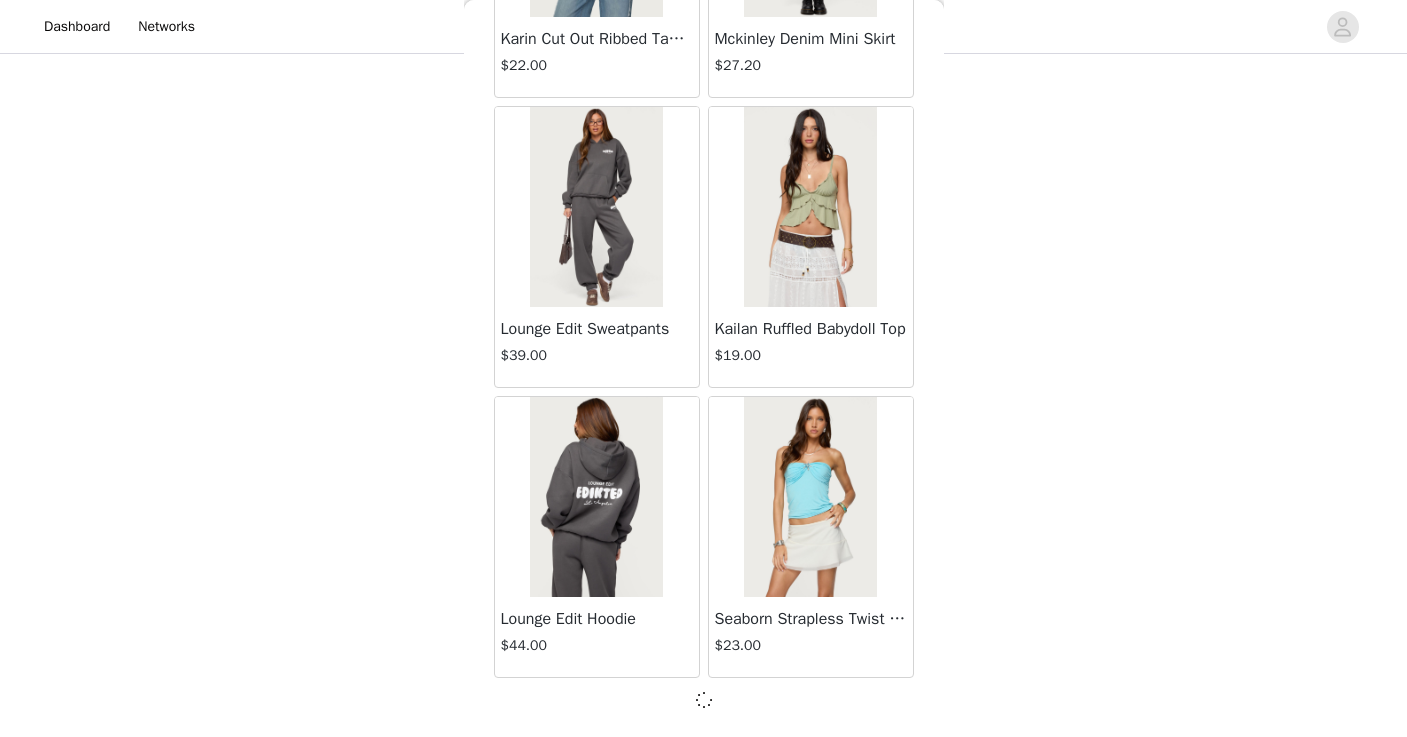 scroll, scrollTop: 34214, scrollLeft: 0, axis: vertical 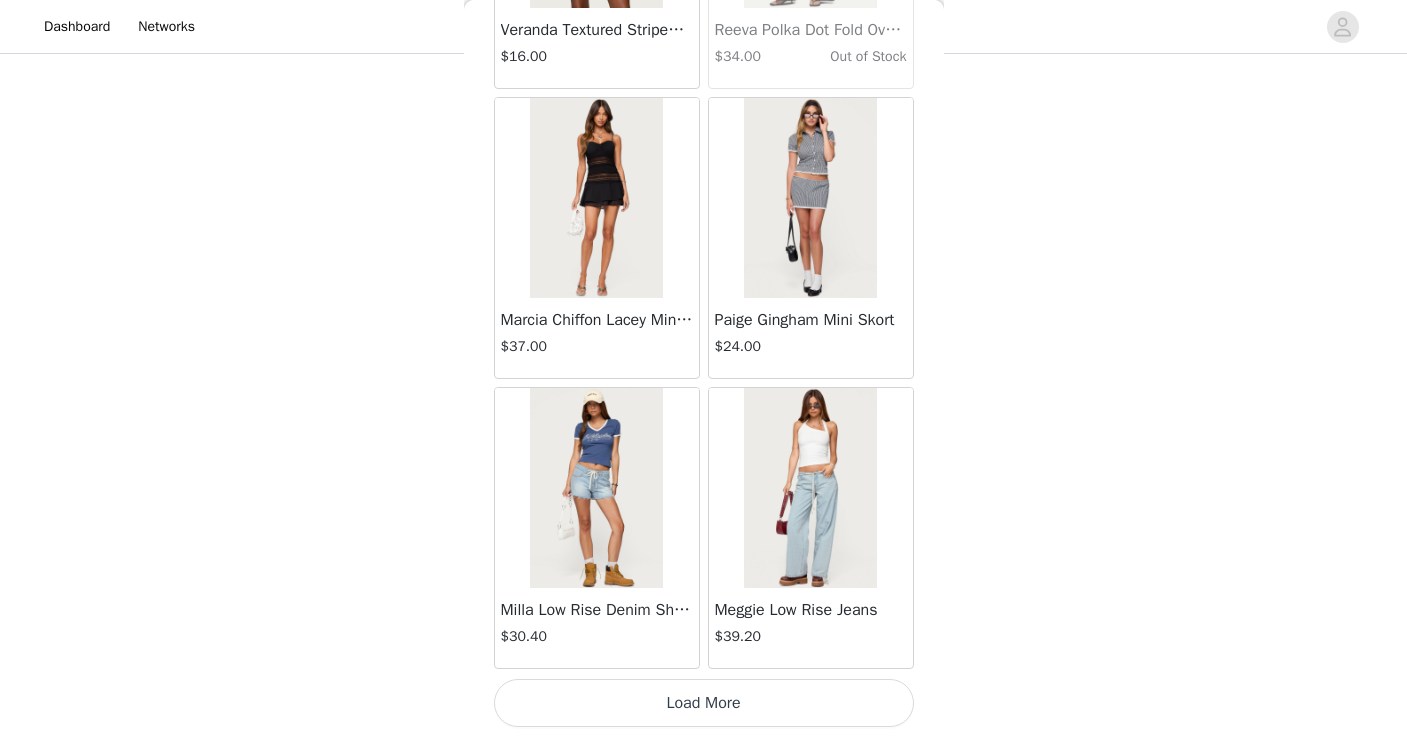 click on "Load More" at bounding box center [704, 703] 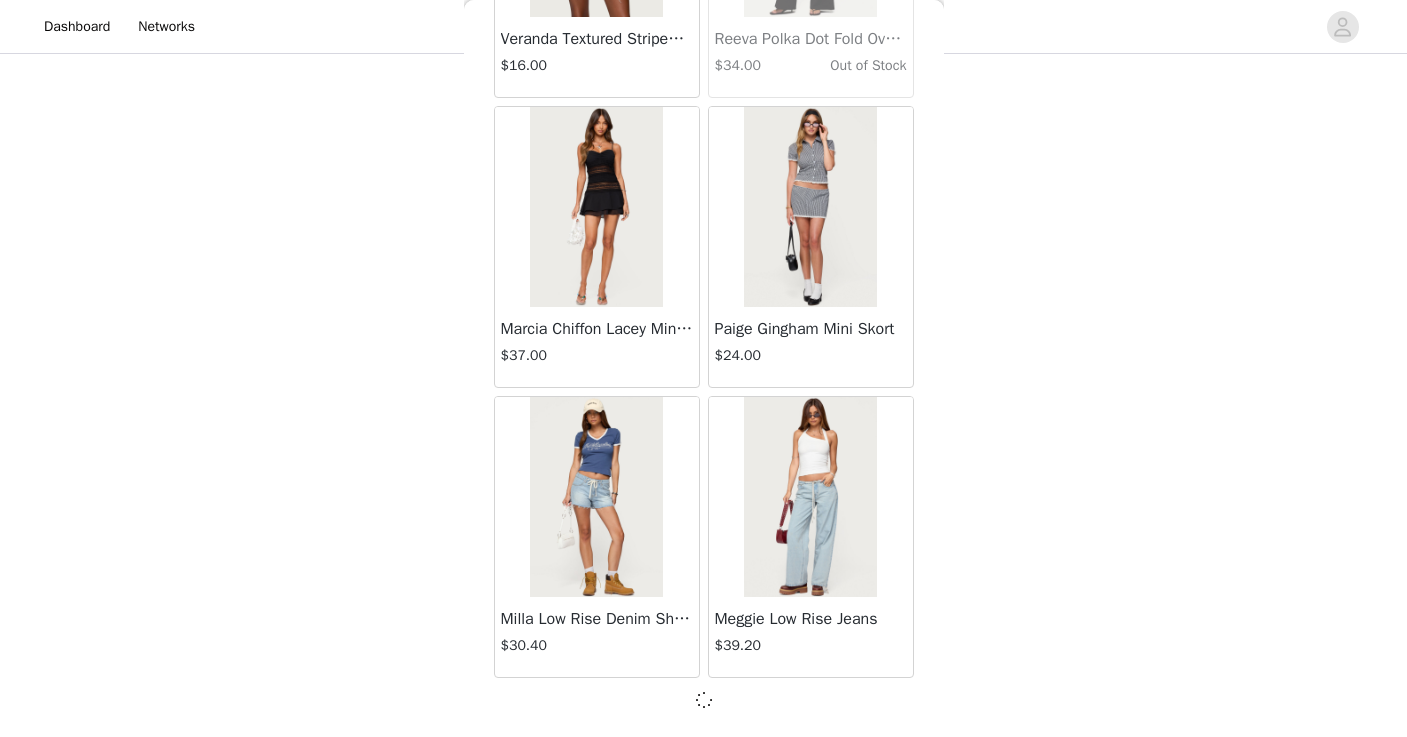 scroll, scrollTop: 37114, scrollLeft: 0, axis: vertical 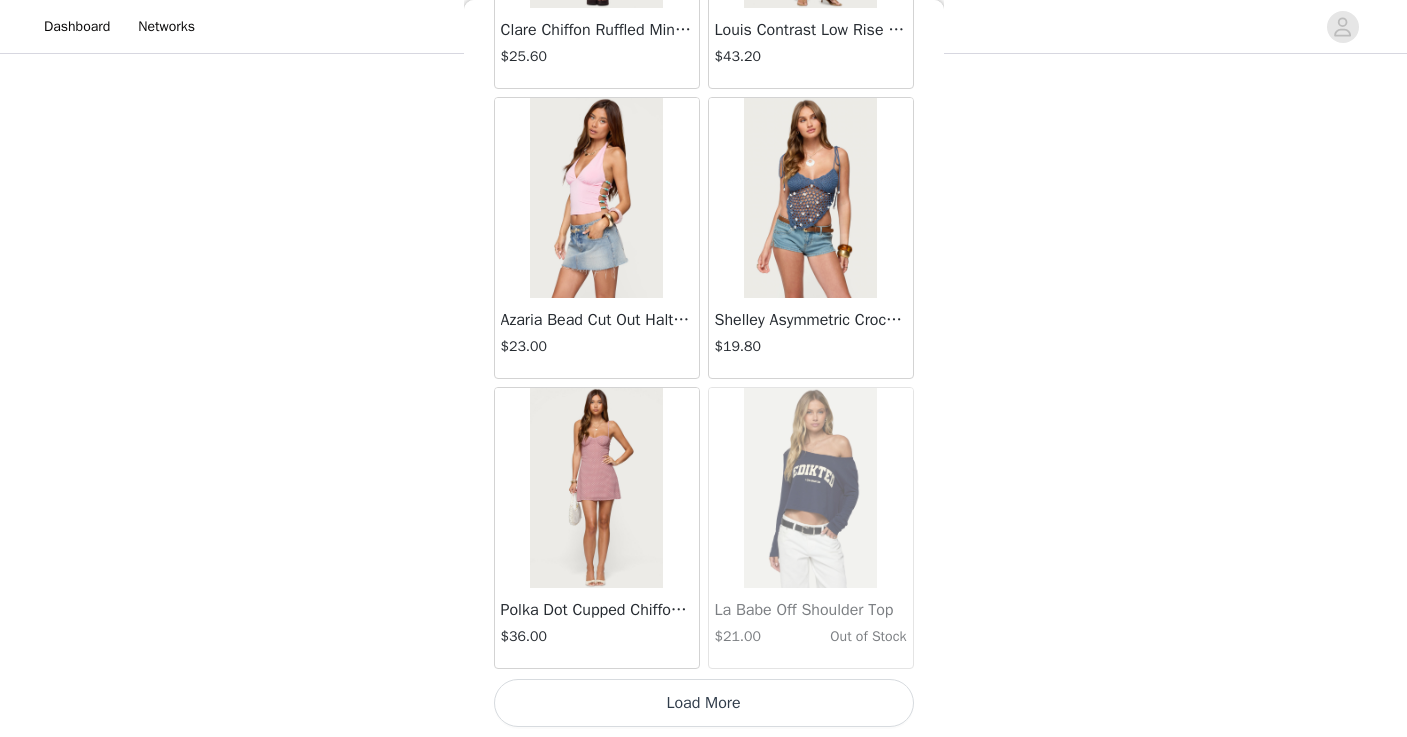 click on "Load More" at bounding box center (704, 703) 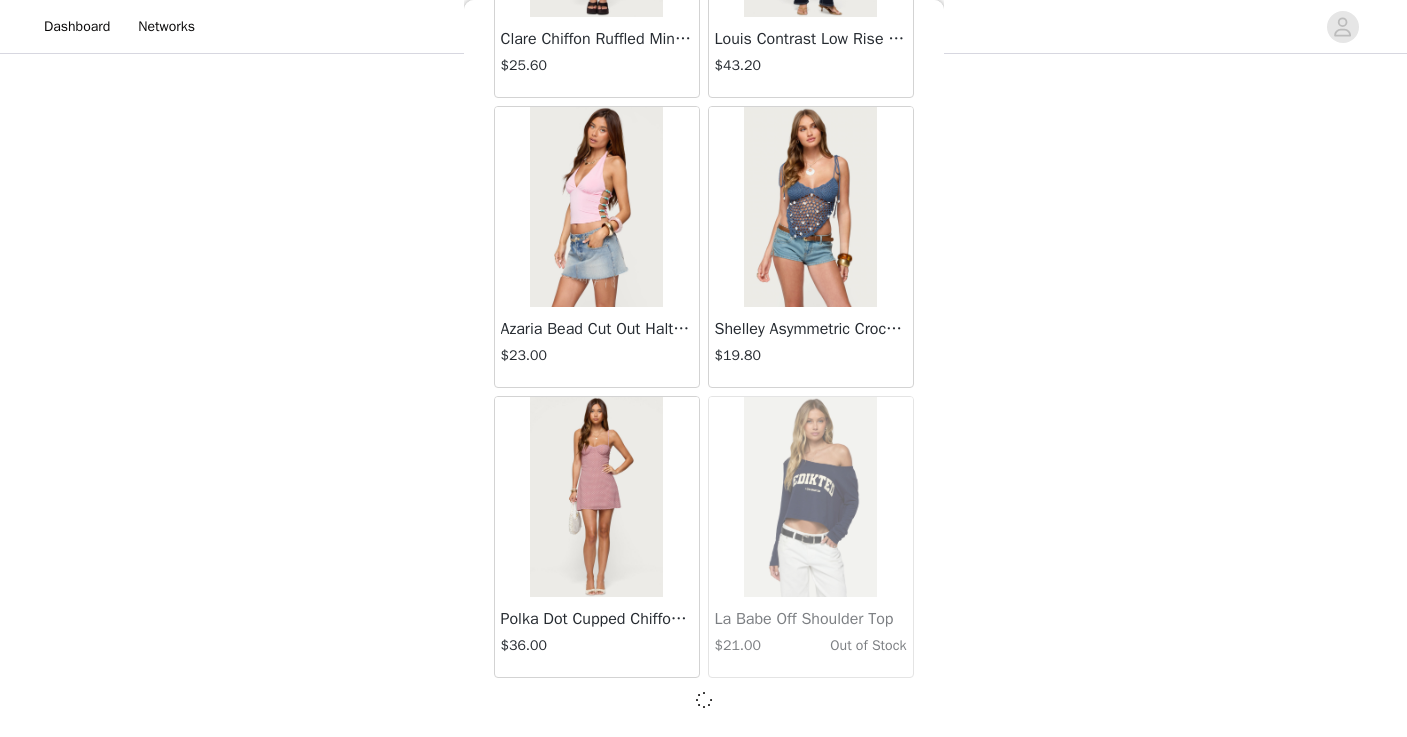 scroll, scrollTop: 40014, scrollLeft: 0, axis: vertical 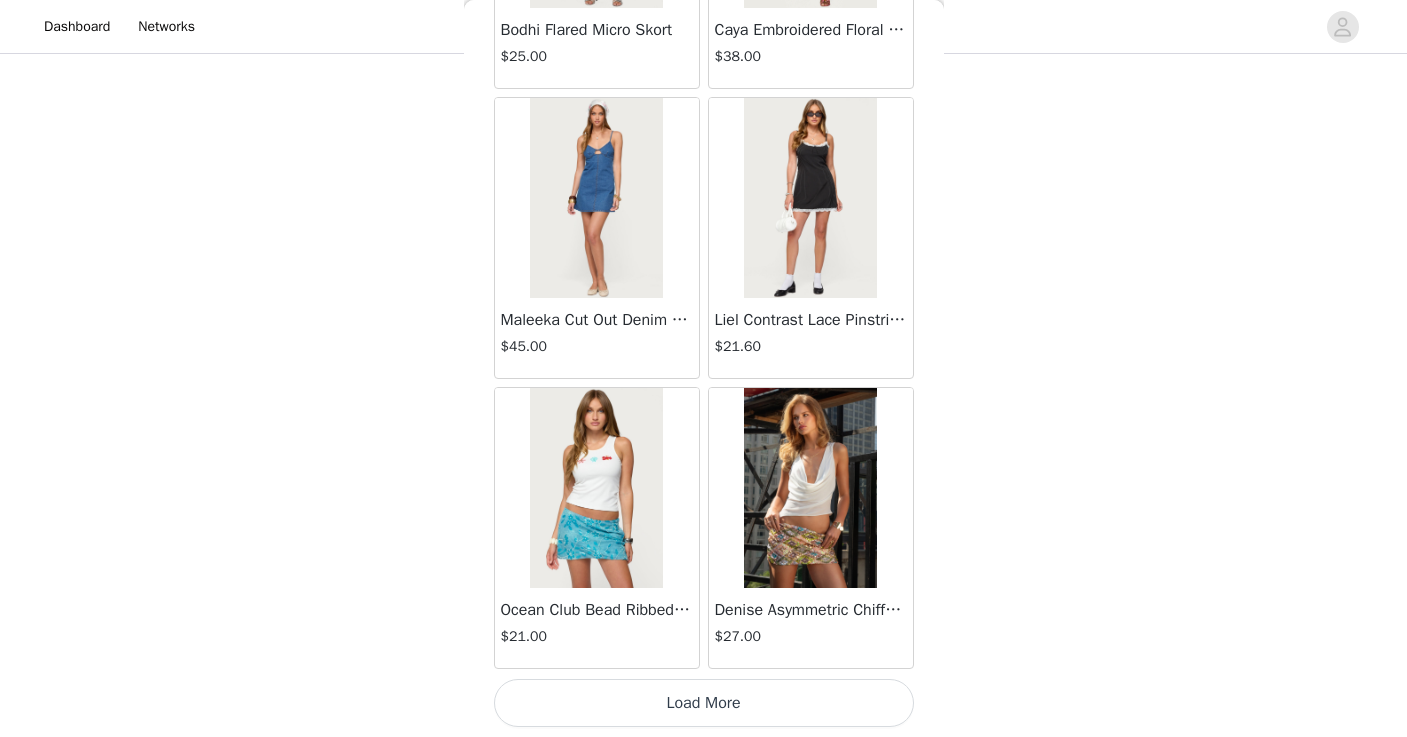 click on "Load More" at bounding box center [704, 703] 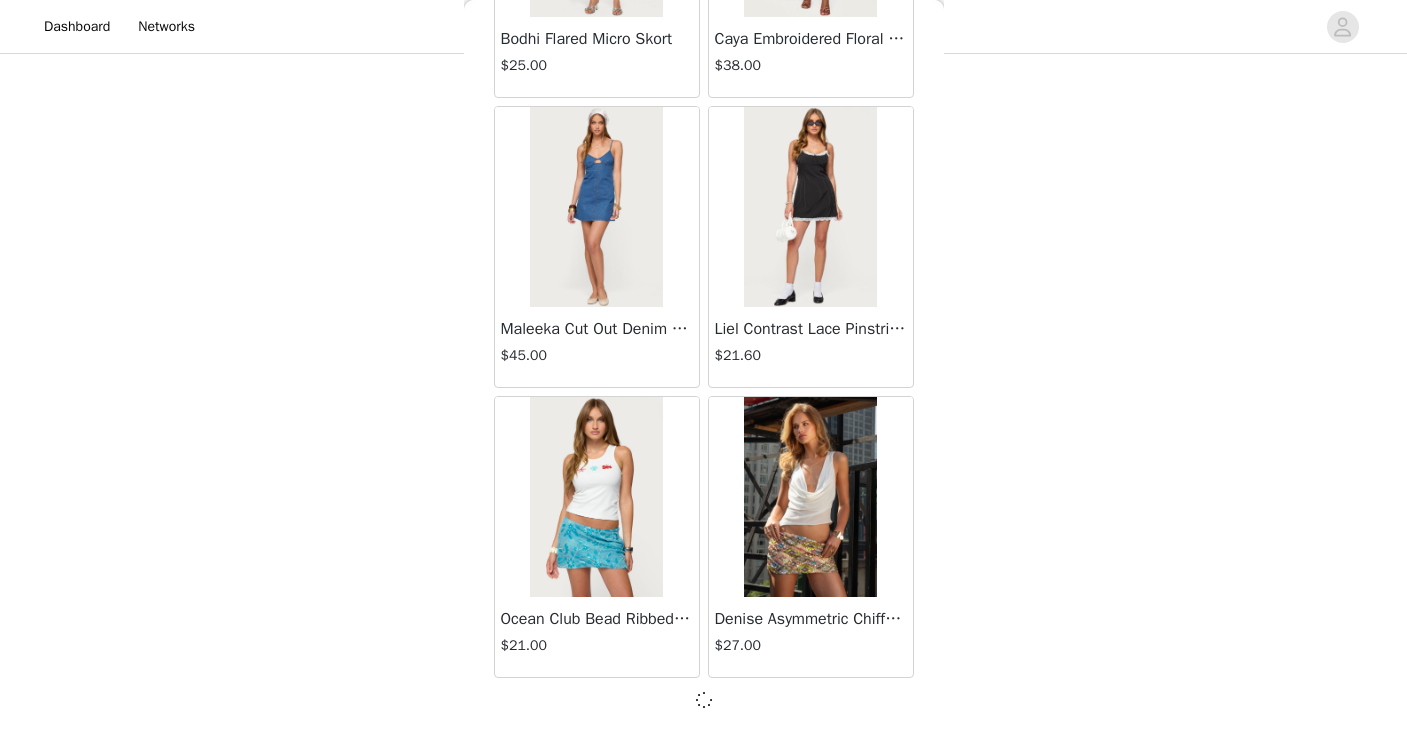 scroll, scrollTop: 42914, scrollLeft: 0, axis: vertical 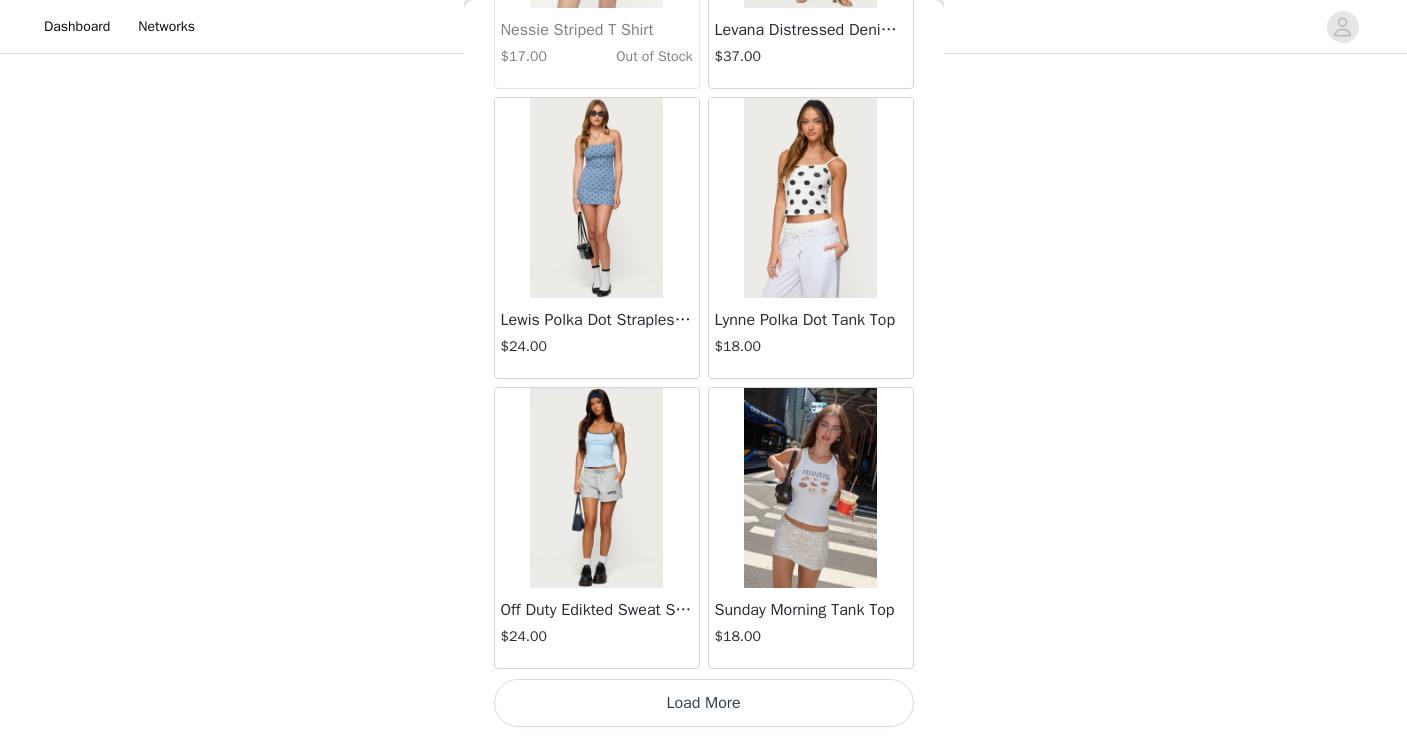 click on "Load More" at bounding box center (704, 703) 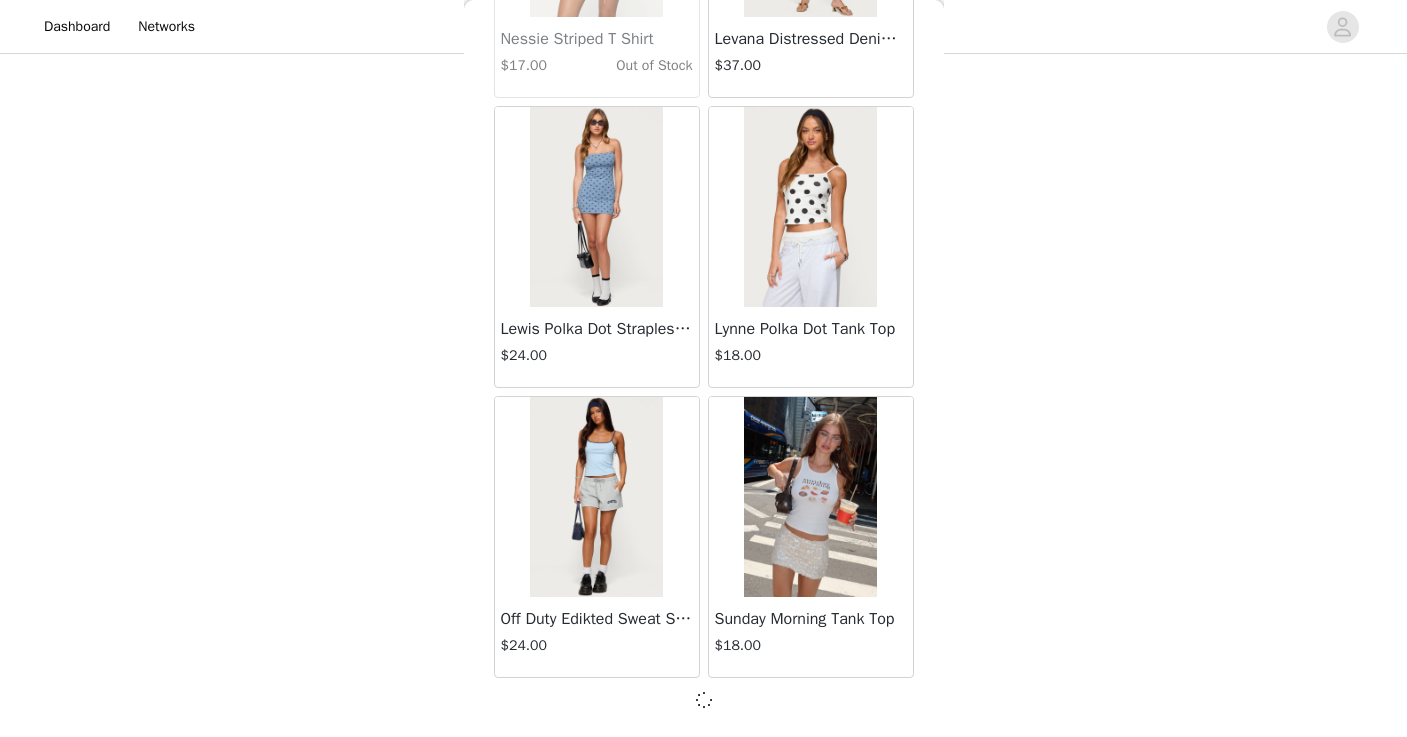 scroll, scrollTop: 45814, scrollLeft: 0, axis: vertical 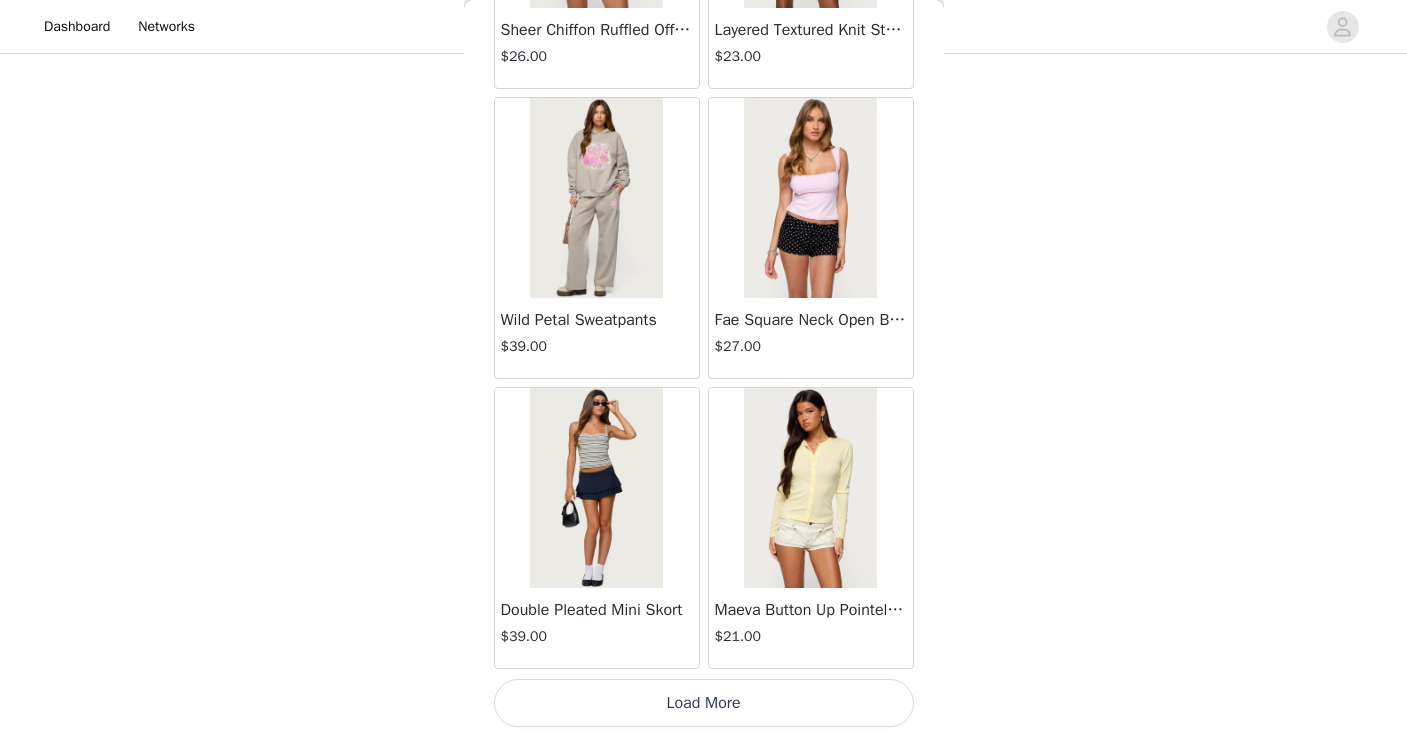 click on "Load More" at bounding box center (704, 703) 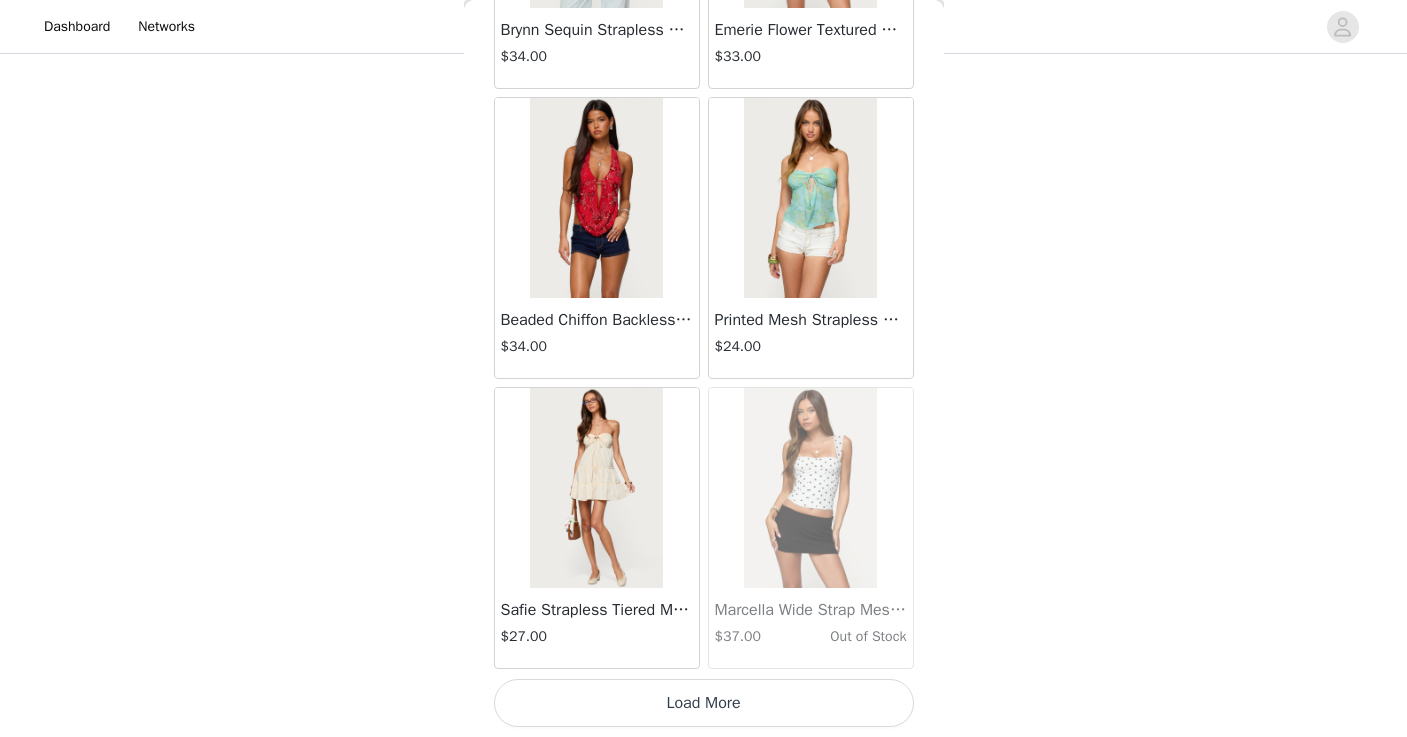 click on "Load More" at bounding box center (704, 703) 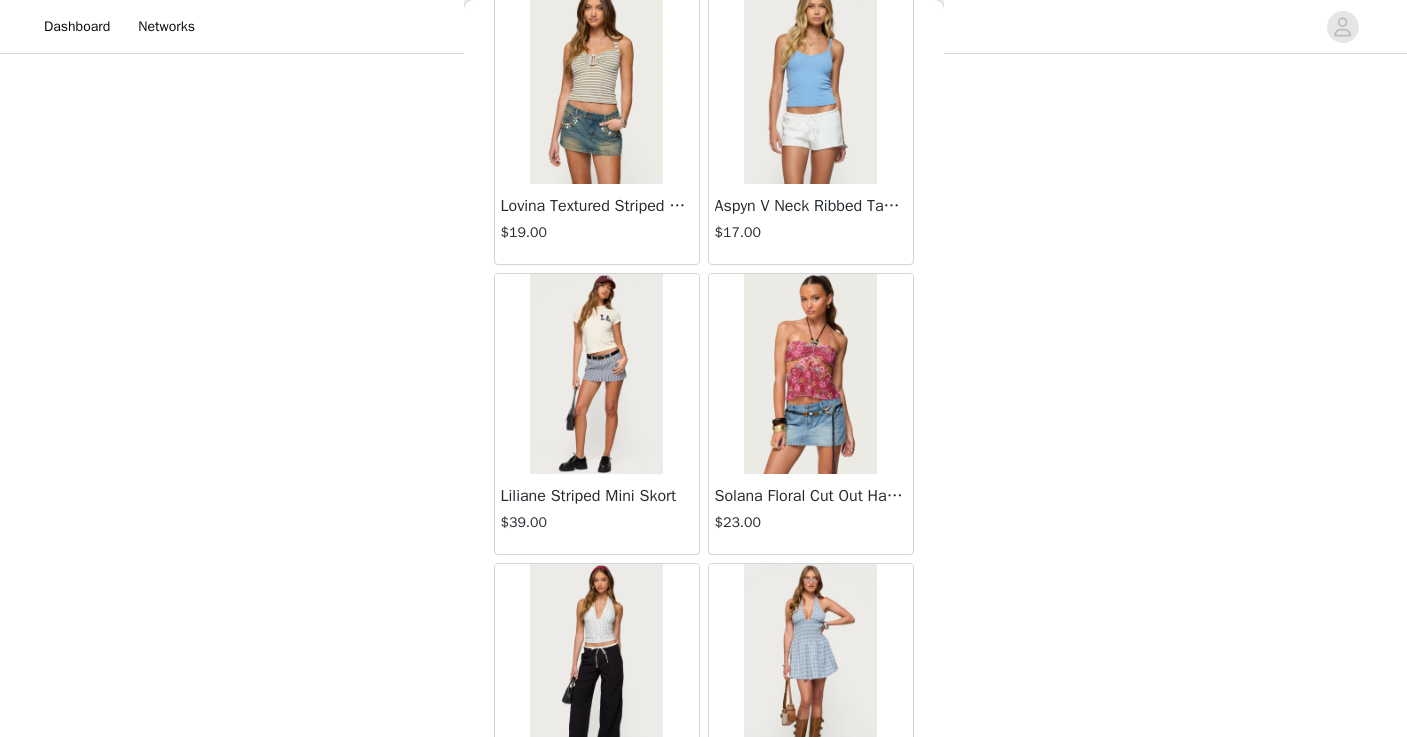 scroll, scrollTop: 53417, scrollLeft: 0, axis: vertical 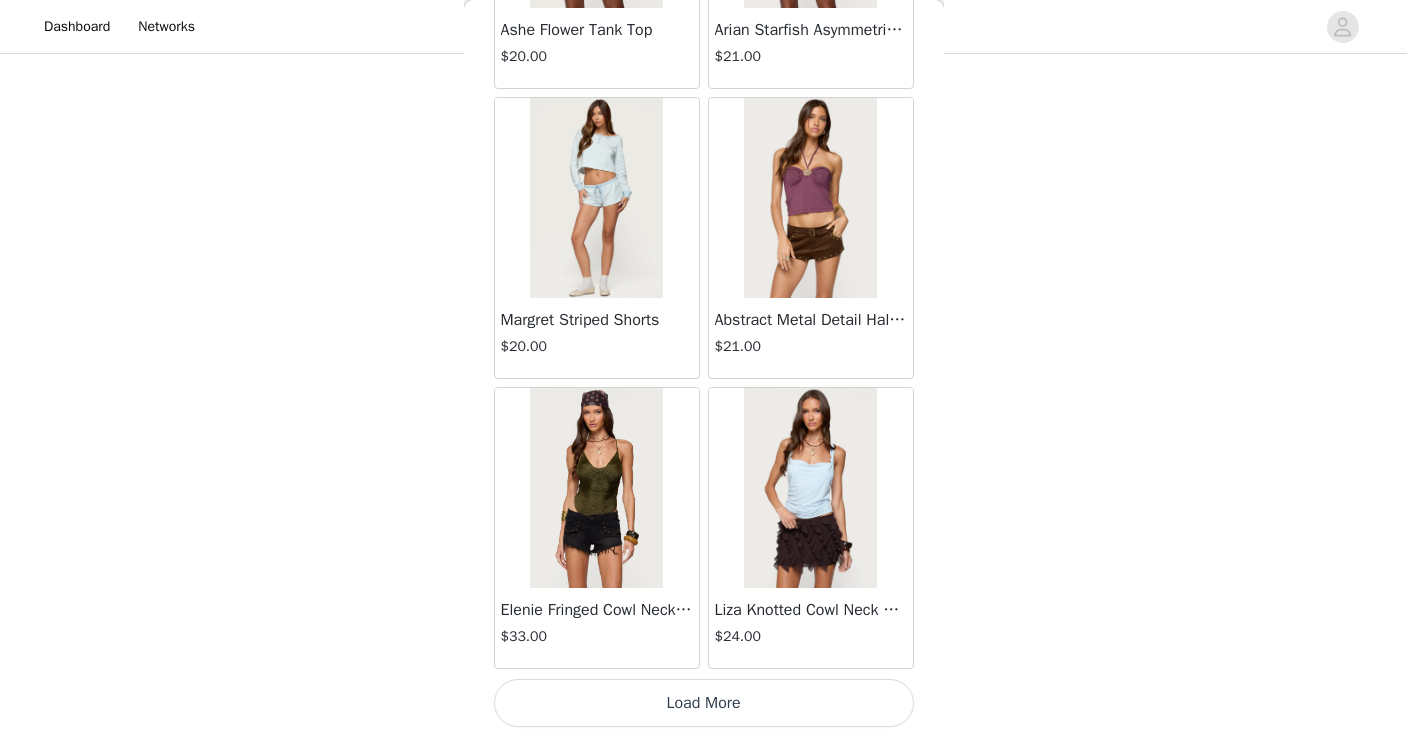 click on "Load More" at bounding box center (704, 703) 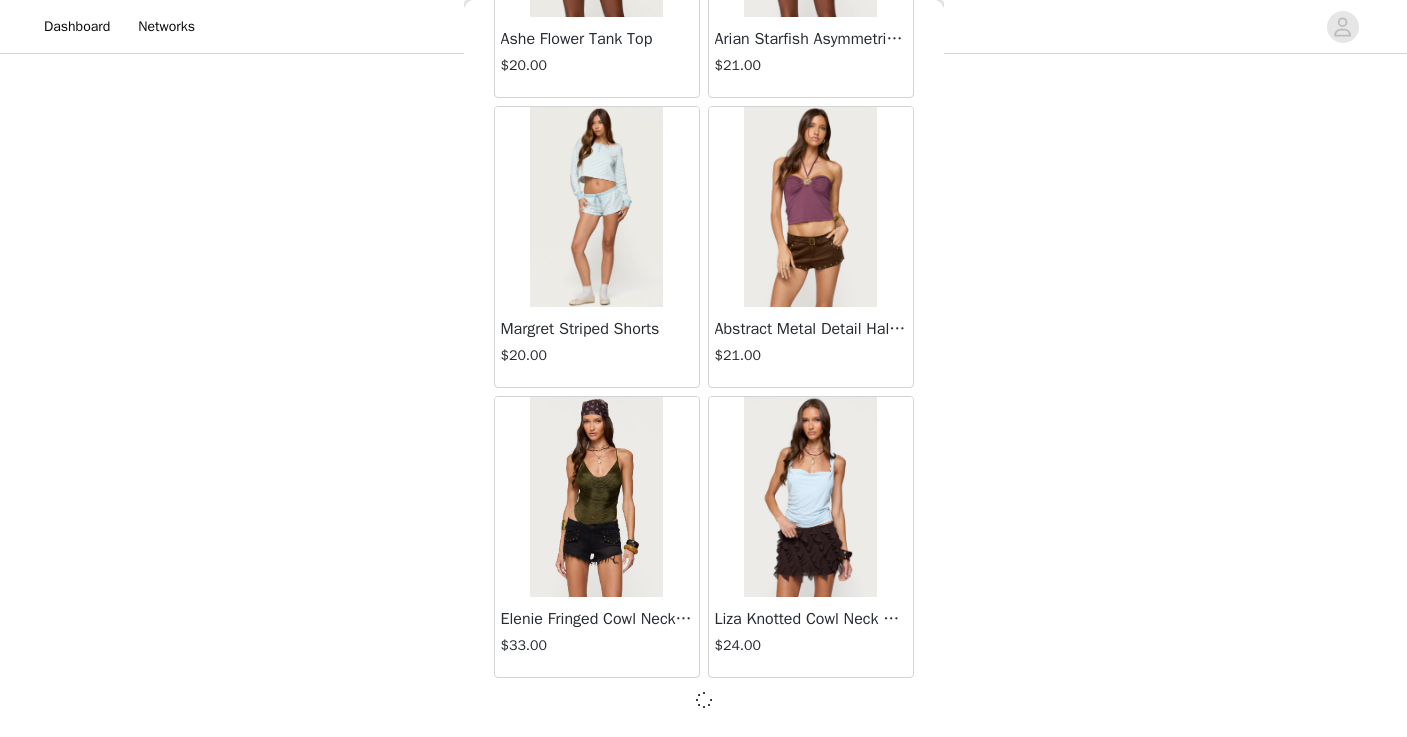 scroll, scrollTop: 54514, scrollLeft: 0, axis: vertical 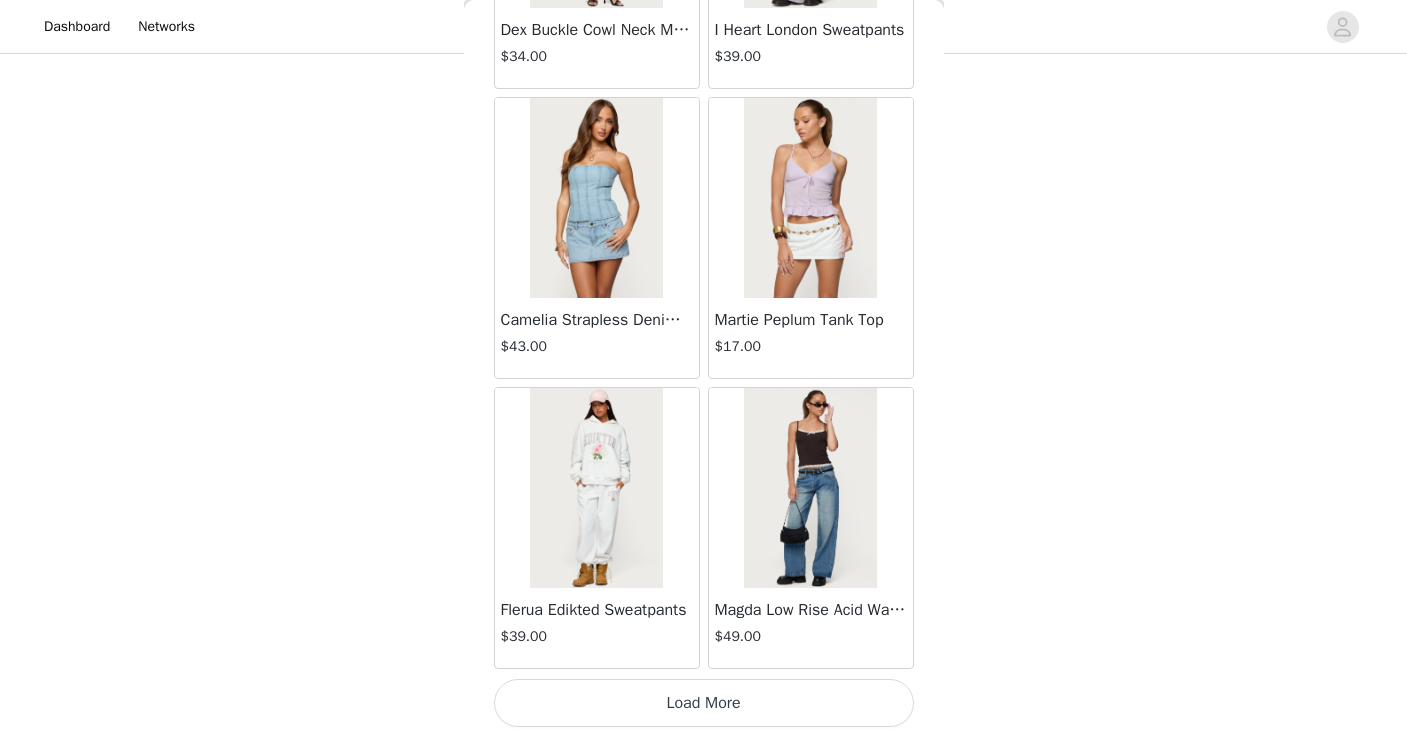 click on "Load More" at bounding box center [704, 703] 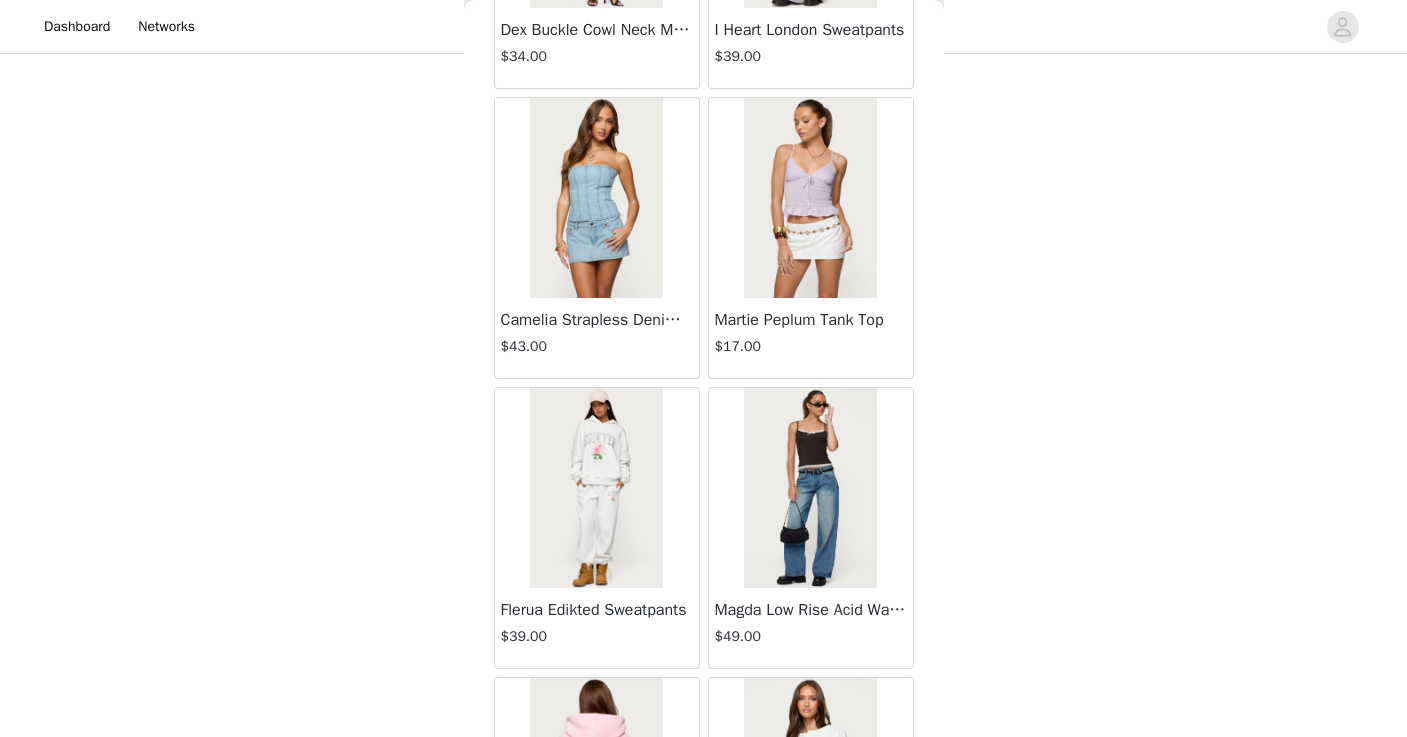 scroll, scrollTop: 917, scrollLeft: 0, axis: vertical 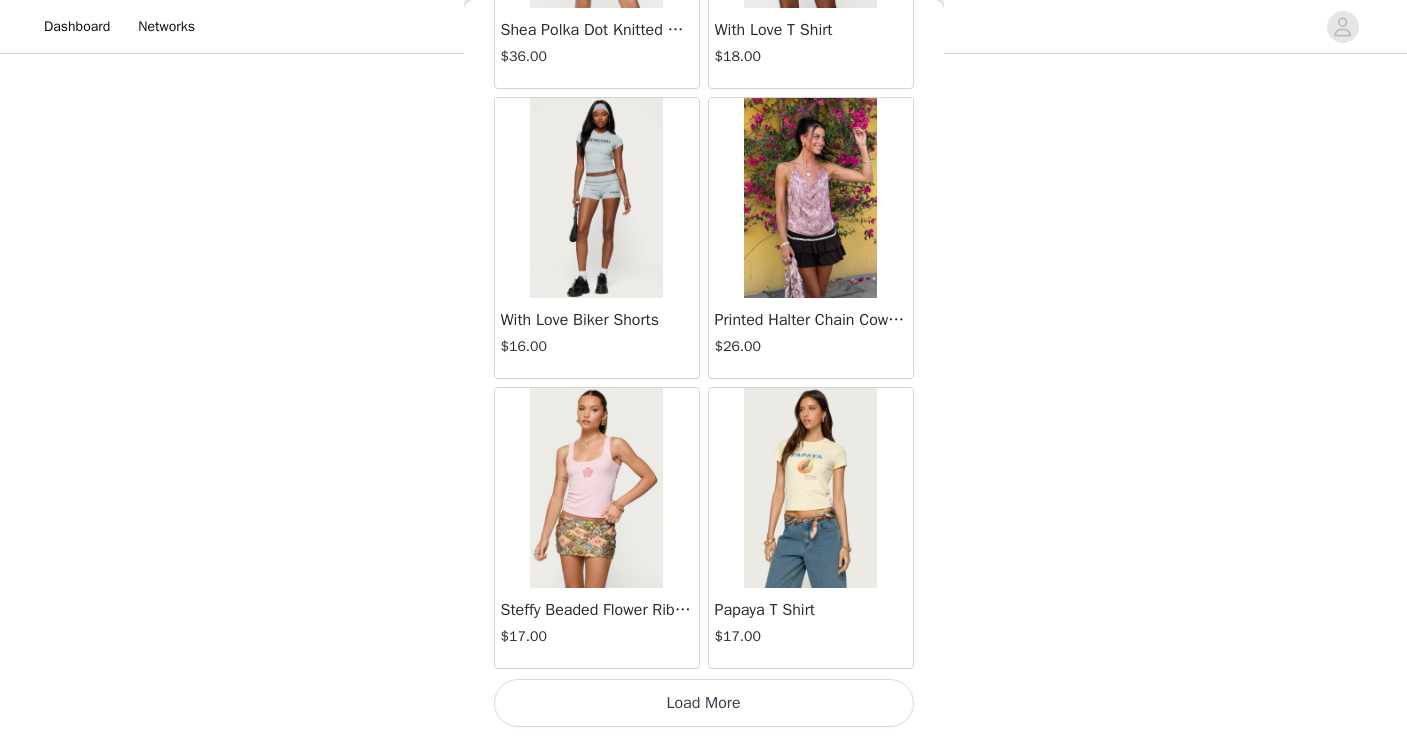 click on "Load More" at bounding box center (704, 703) 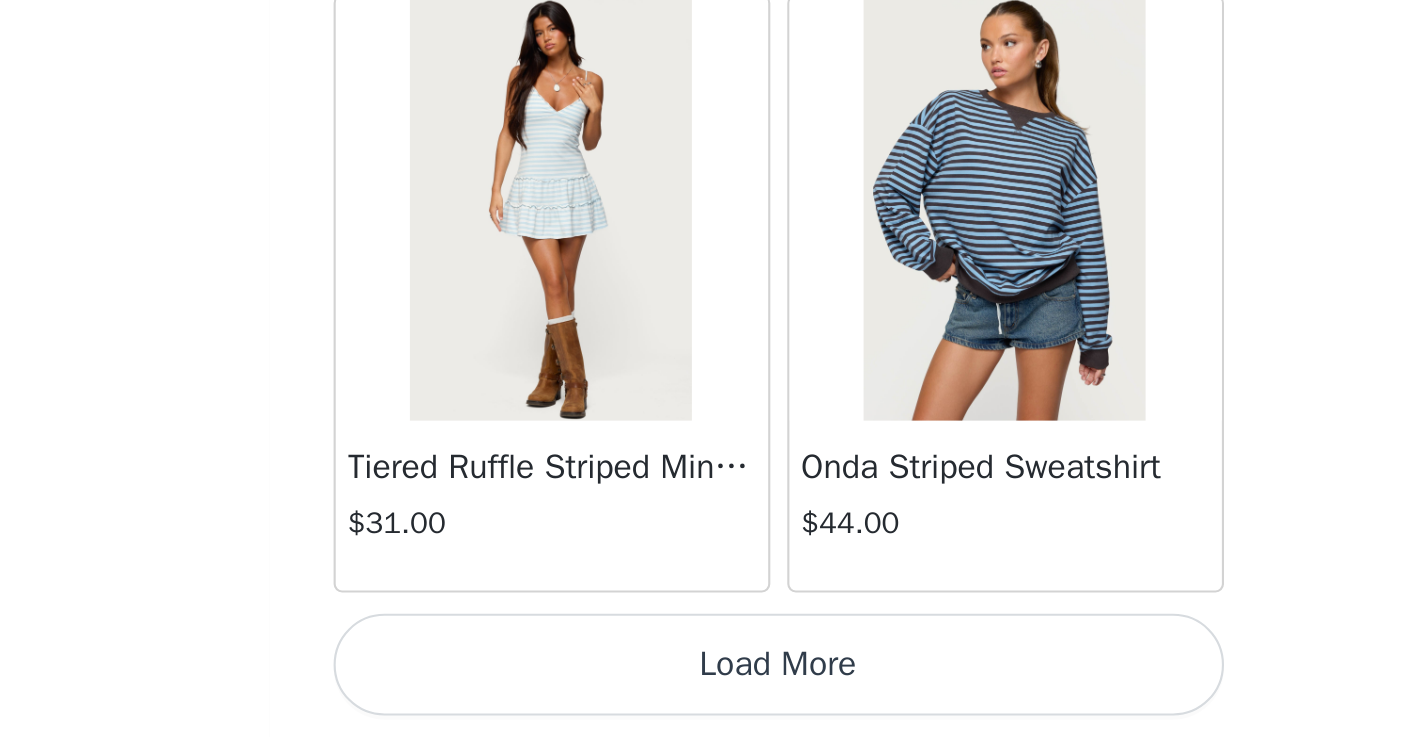click on "Load More" at bounding box center (704, 703) 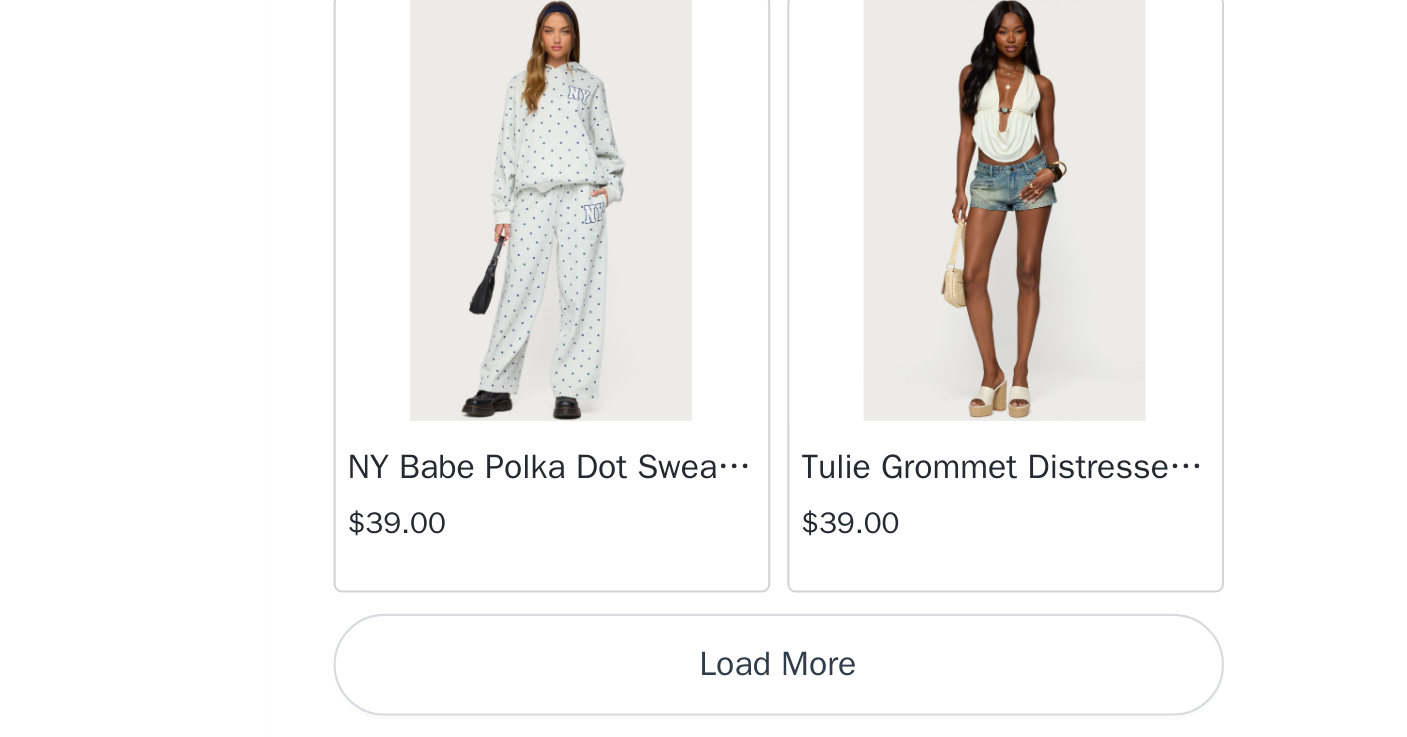 click on "Load More" at bounding box center (704, 703) 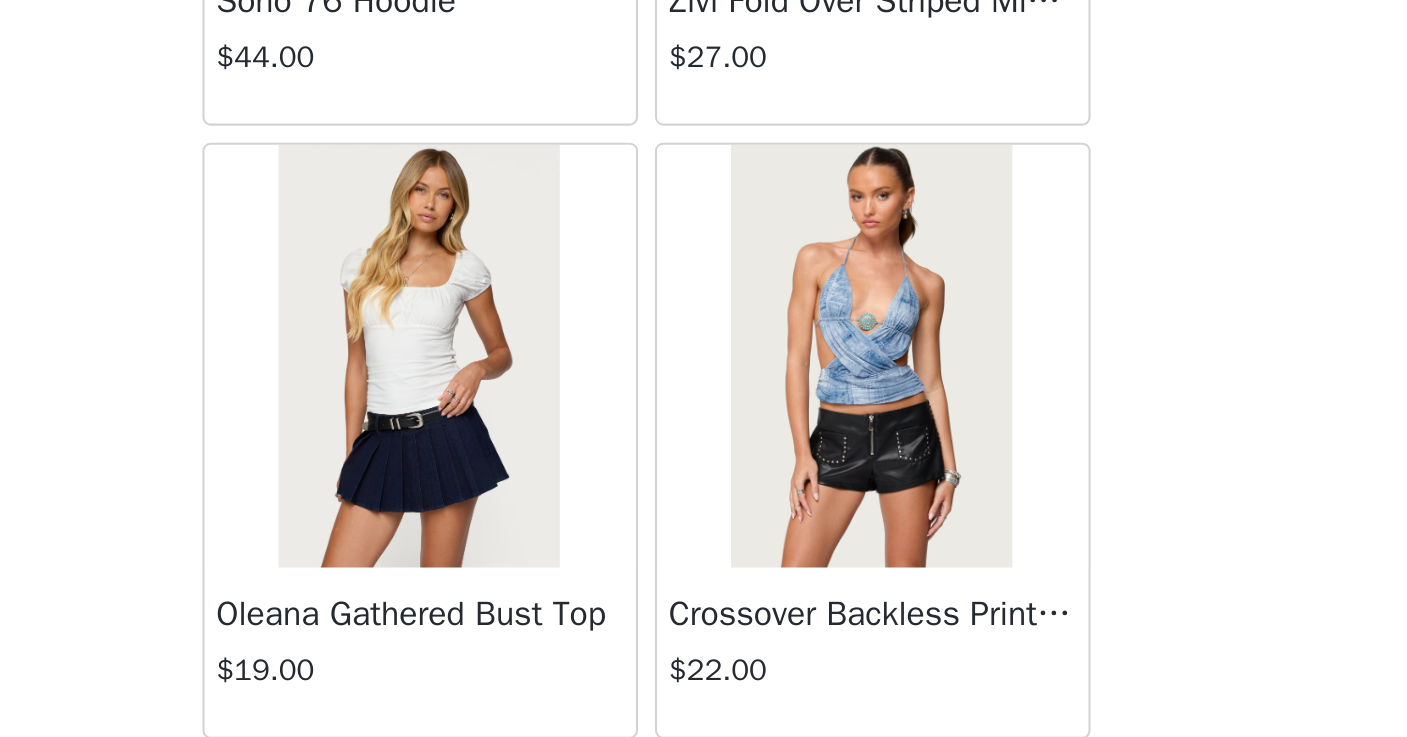 click at bounding box center [810, 557] 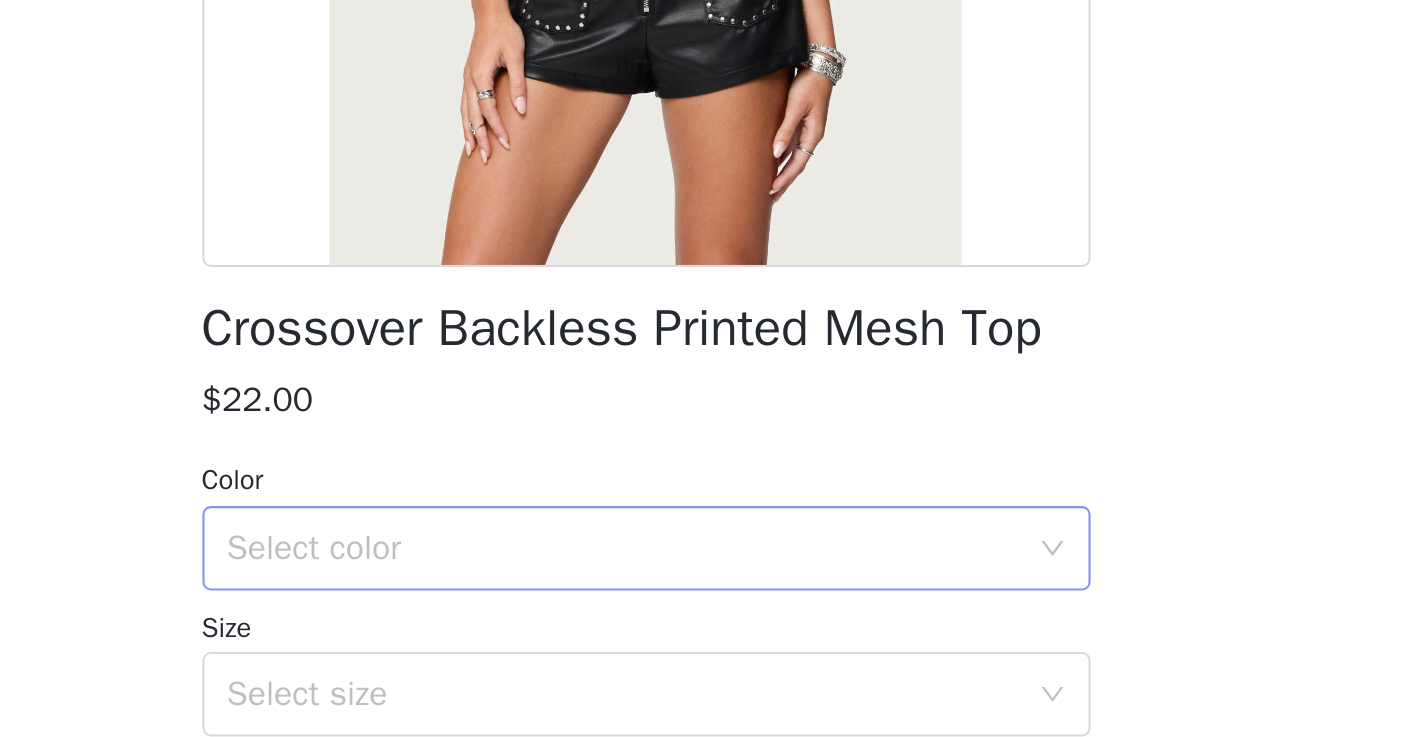 click on "Select color" at bounding box center [693, 448] 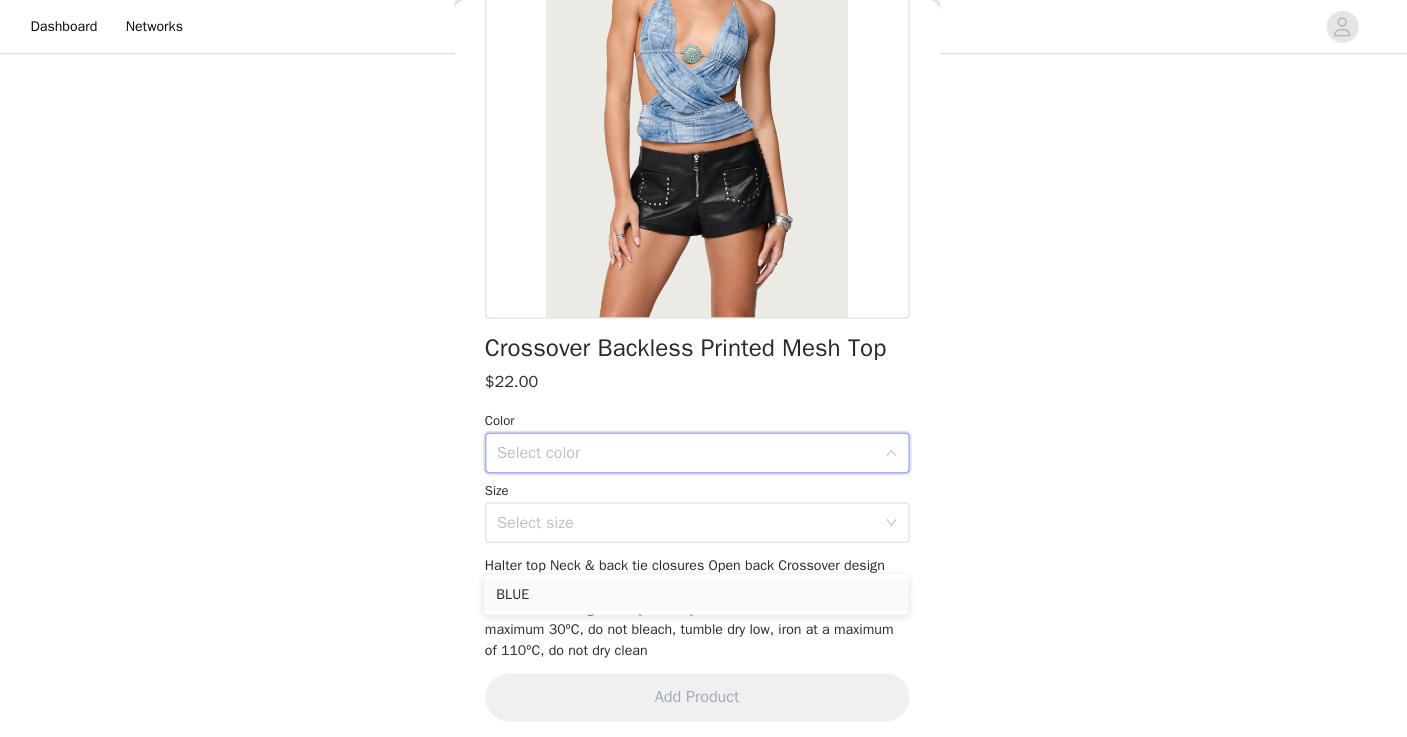 click on "BLUE" at bounding box center [703, 589] 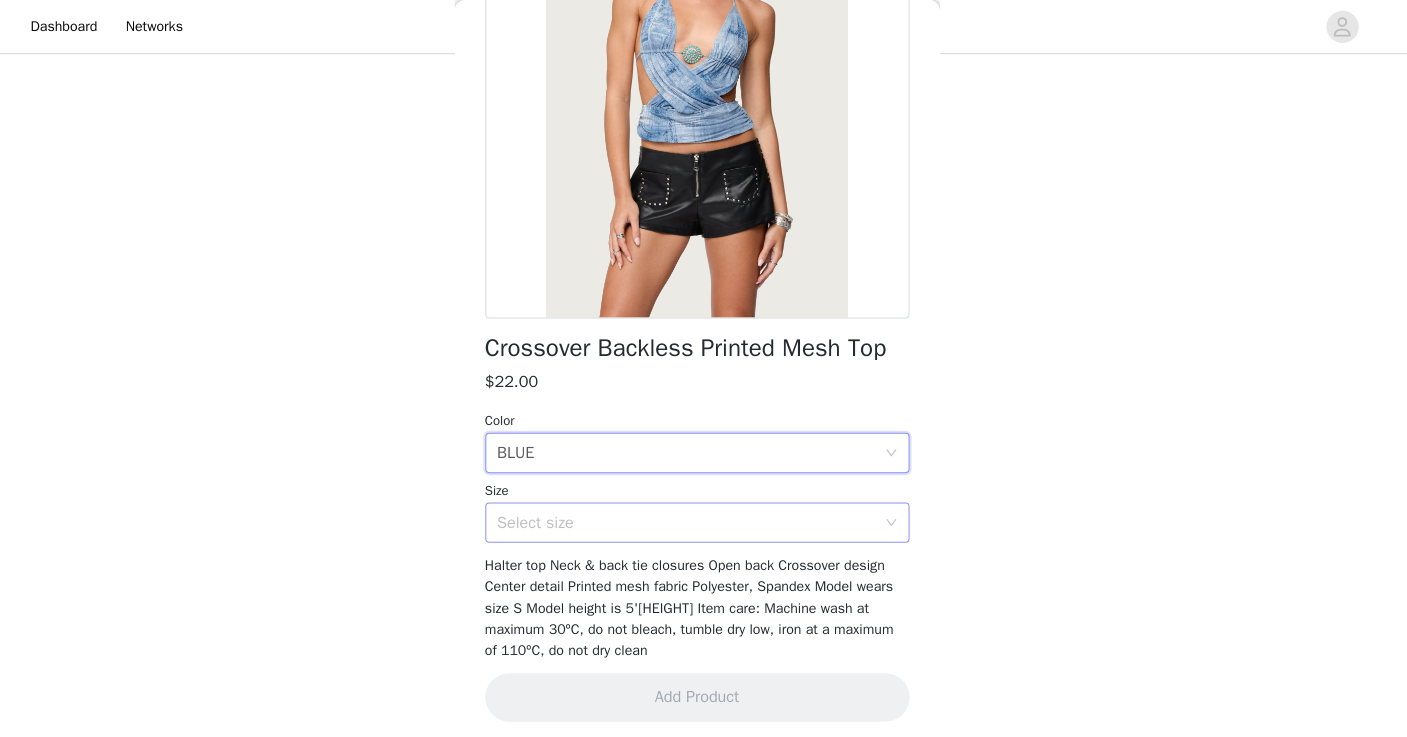 click on "Select size" at bounding box center [693, 517] 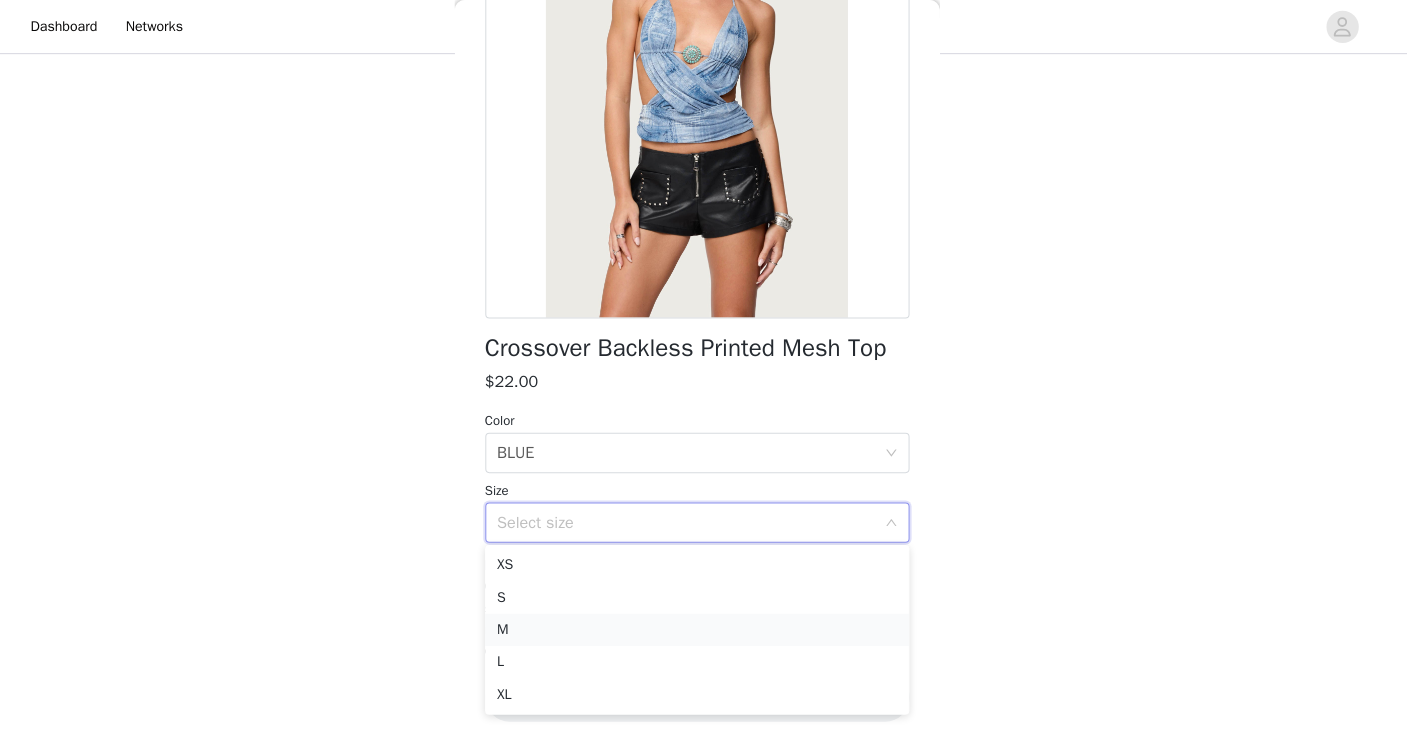 click on "M" at bounding box center (704, 624) 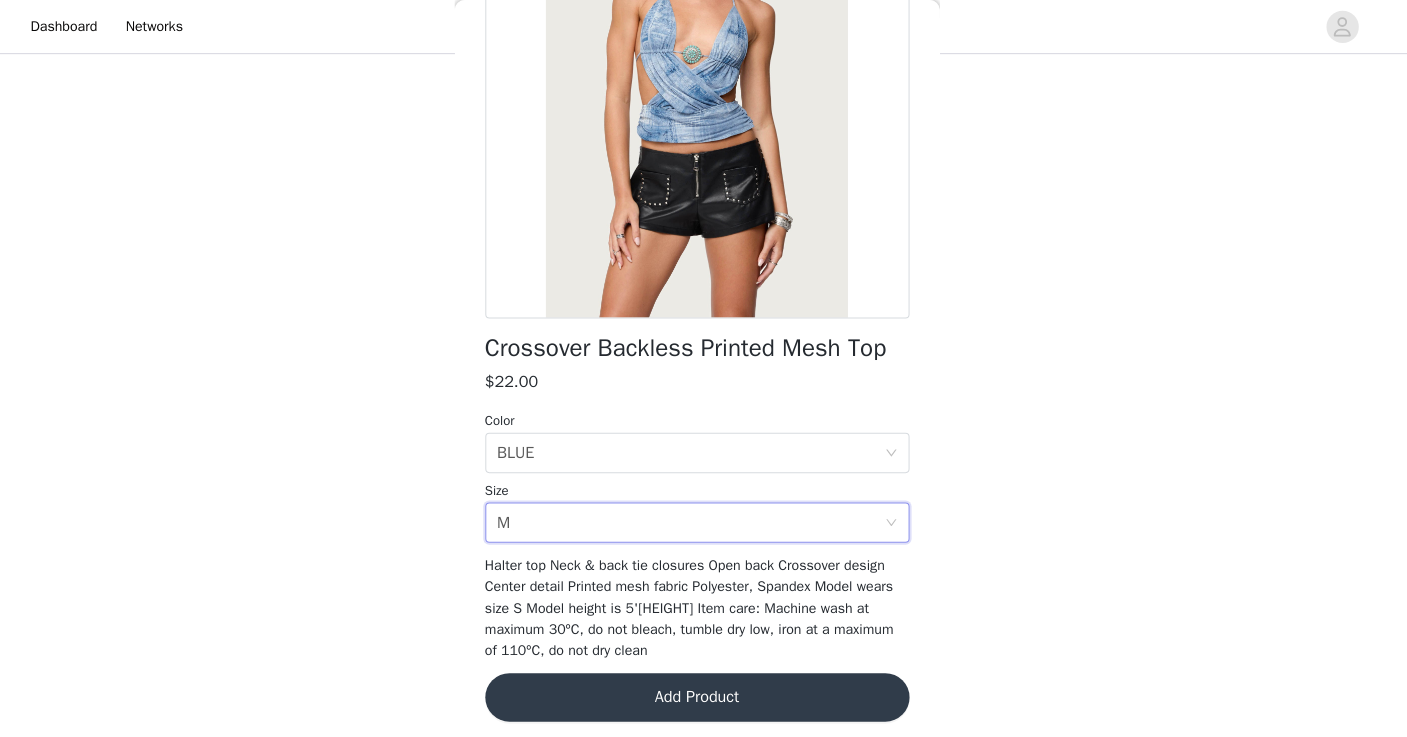 click on "Add Product" at bounding box center (704, 690) 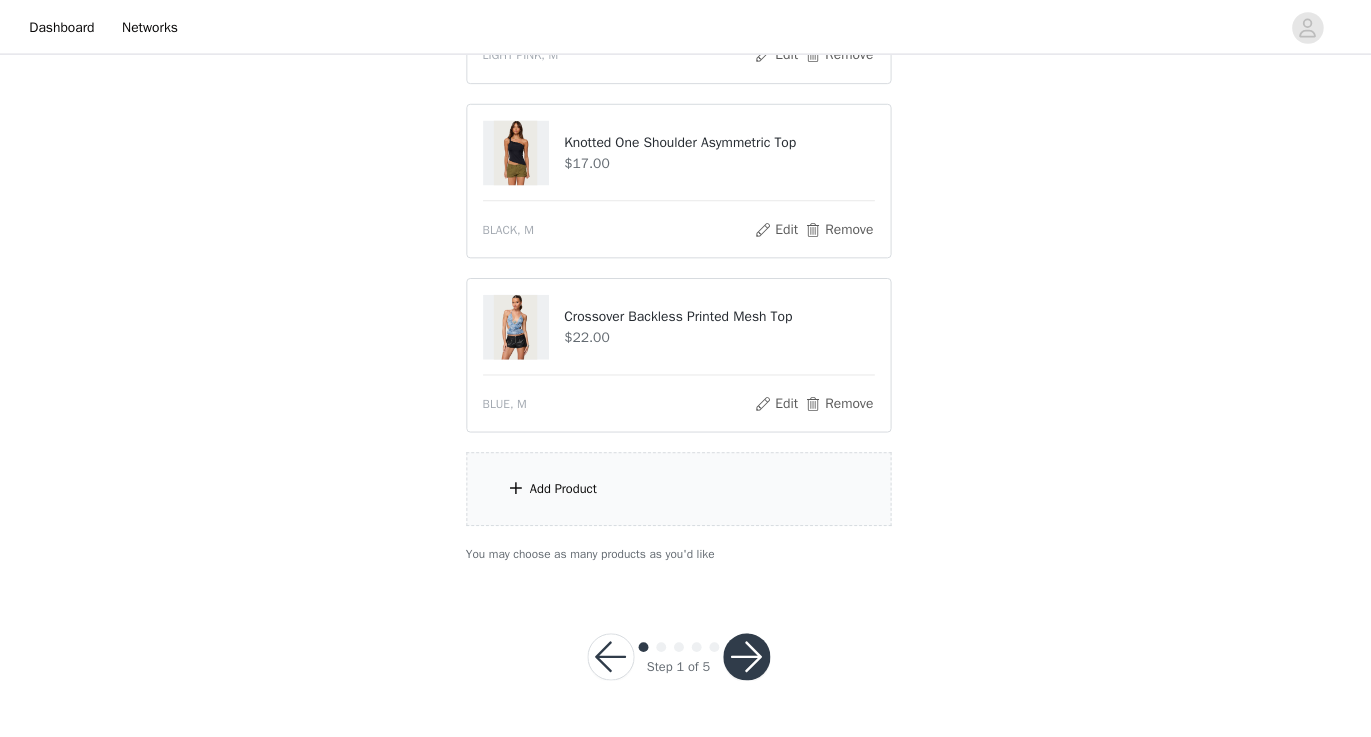 scroll, scrollTop: 1057, scrollLeft: 0, axis: vertical 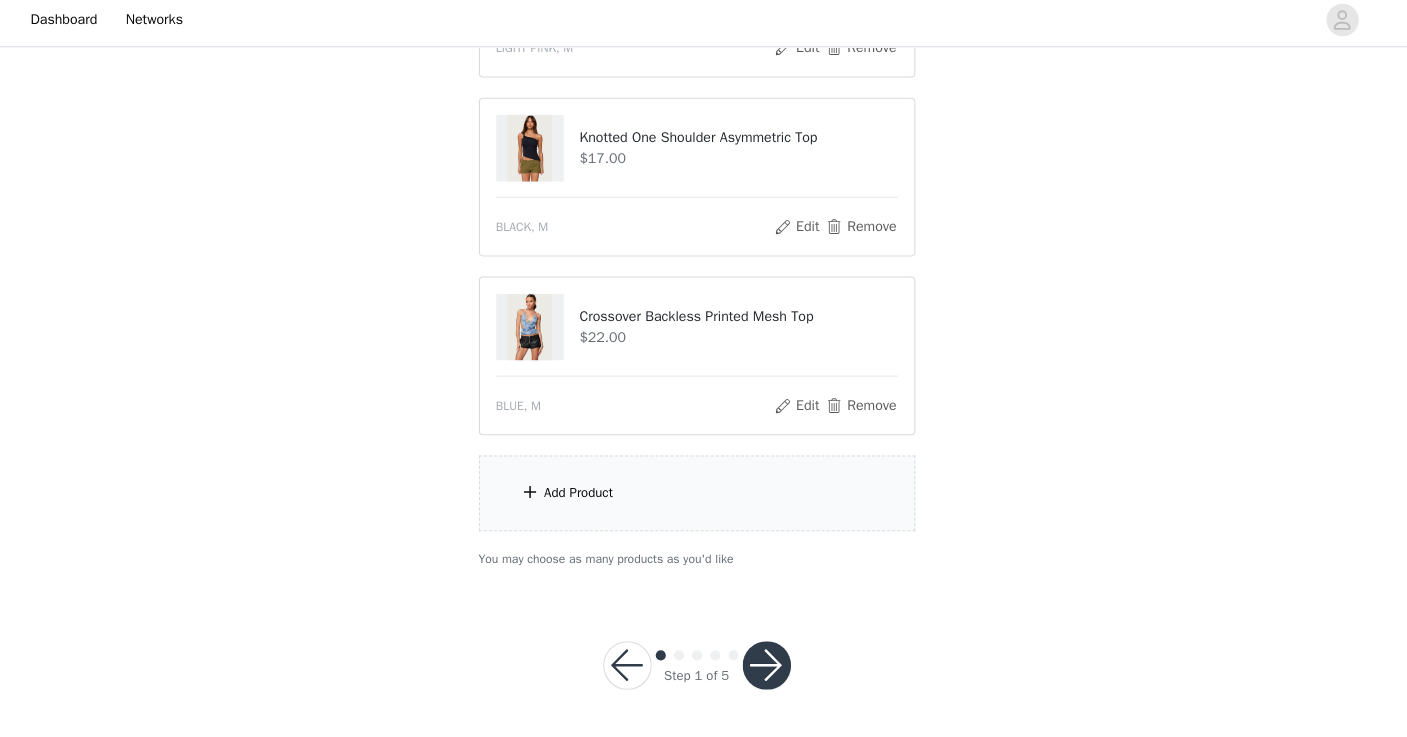 click on "Add Product" at bounding box center (704, 495) 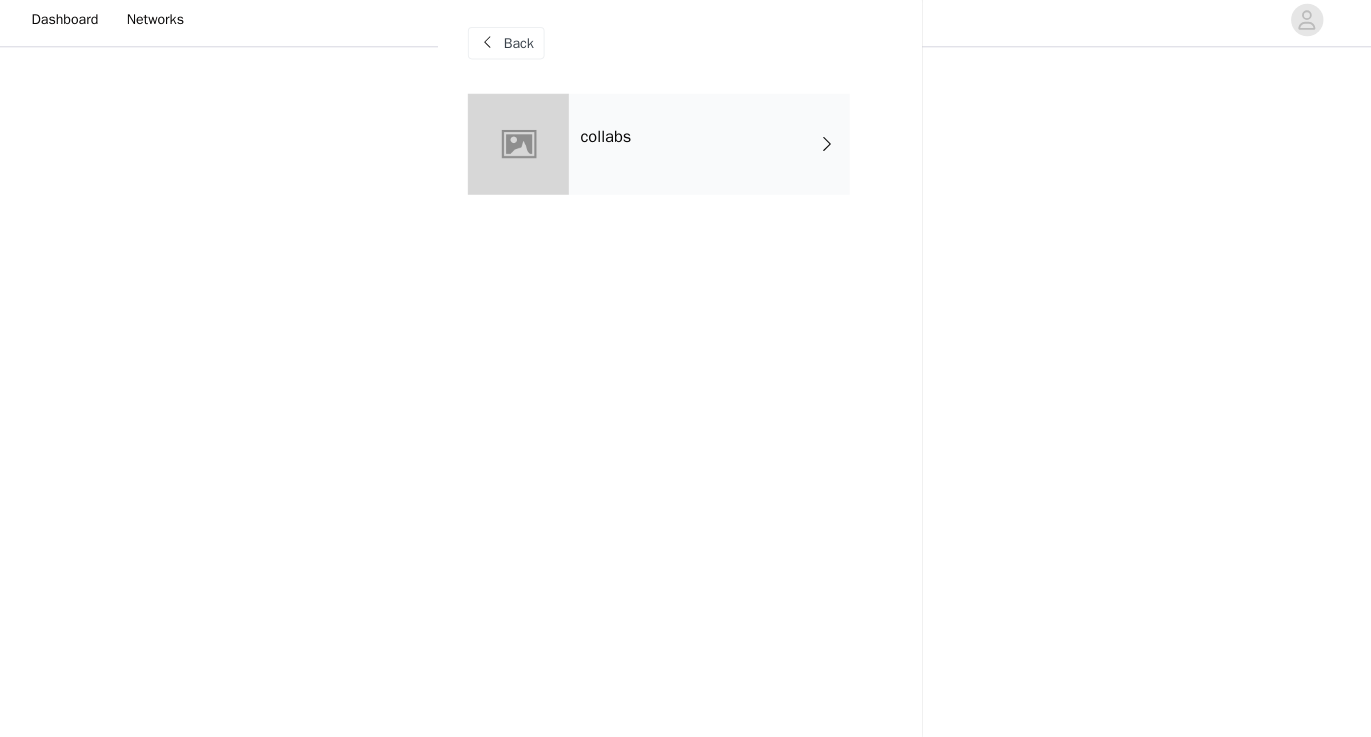 click on "collabs" at bounding box center (715, 150) 